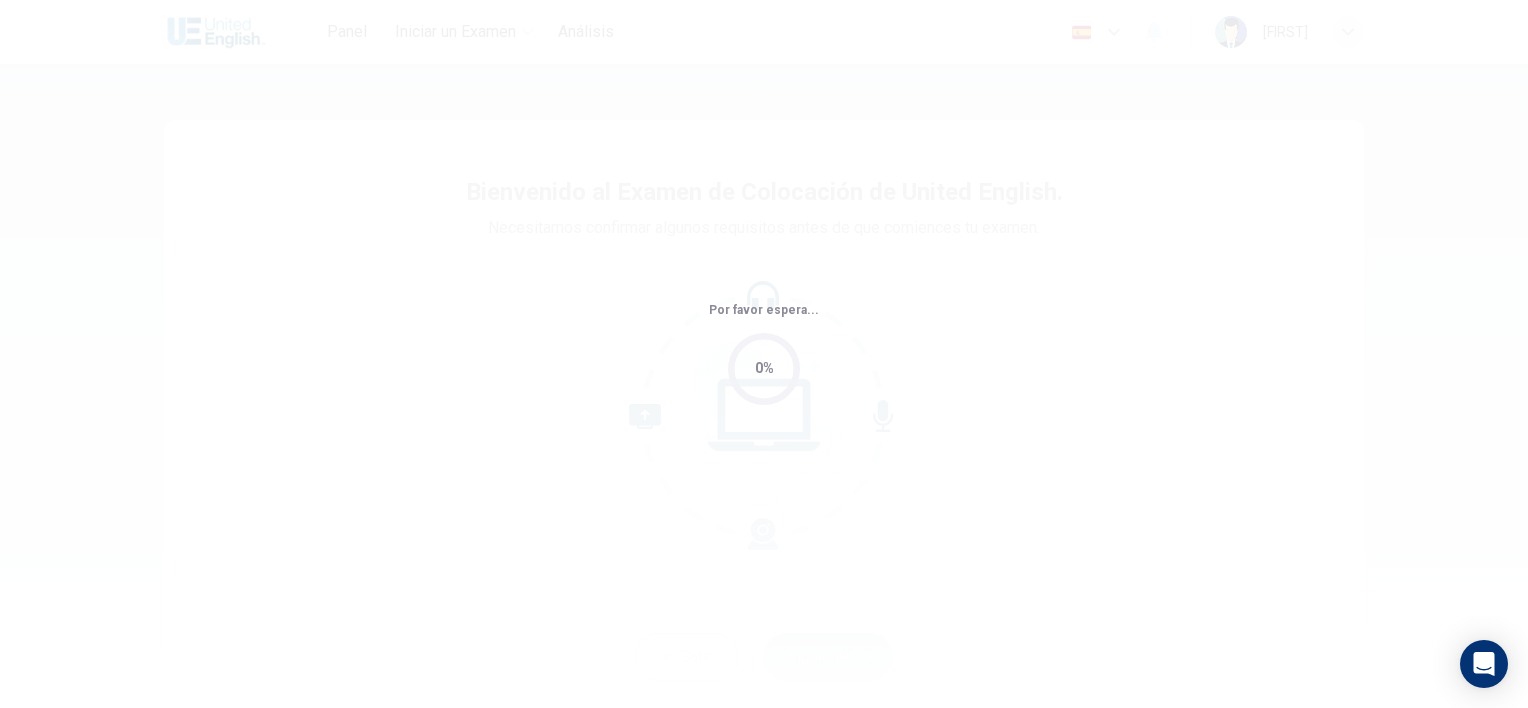 scroll, scrollTop: 0, scrollLeft: 0, axis: both 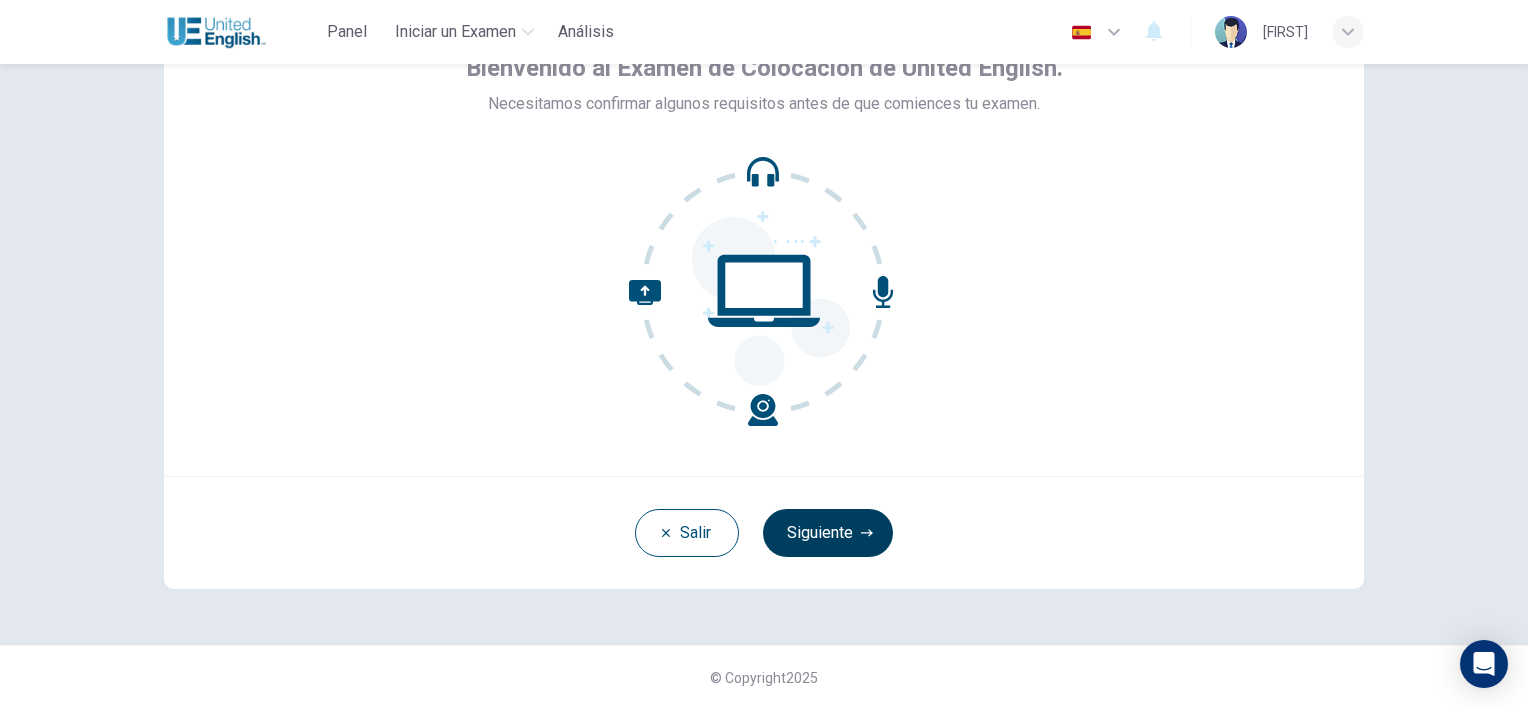 click on "Siguiente" at bounding box center (828, 533) 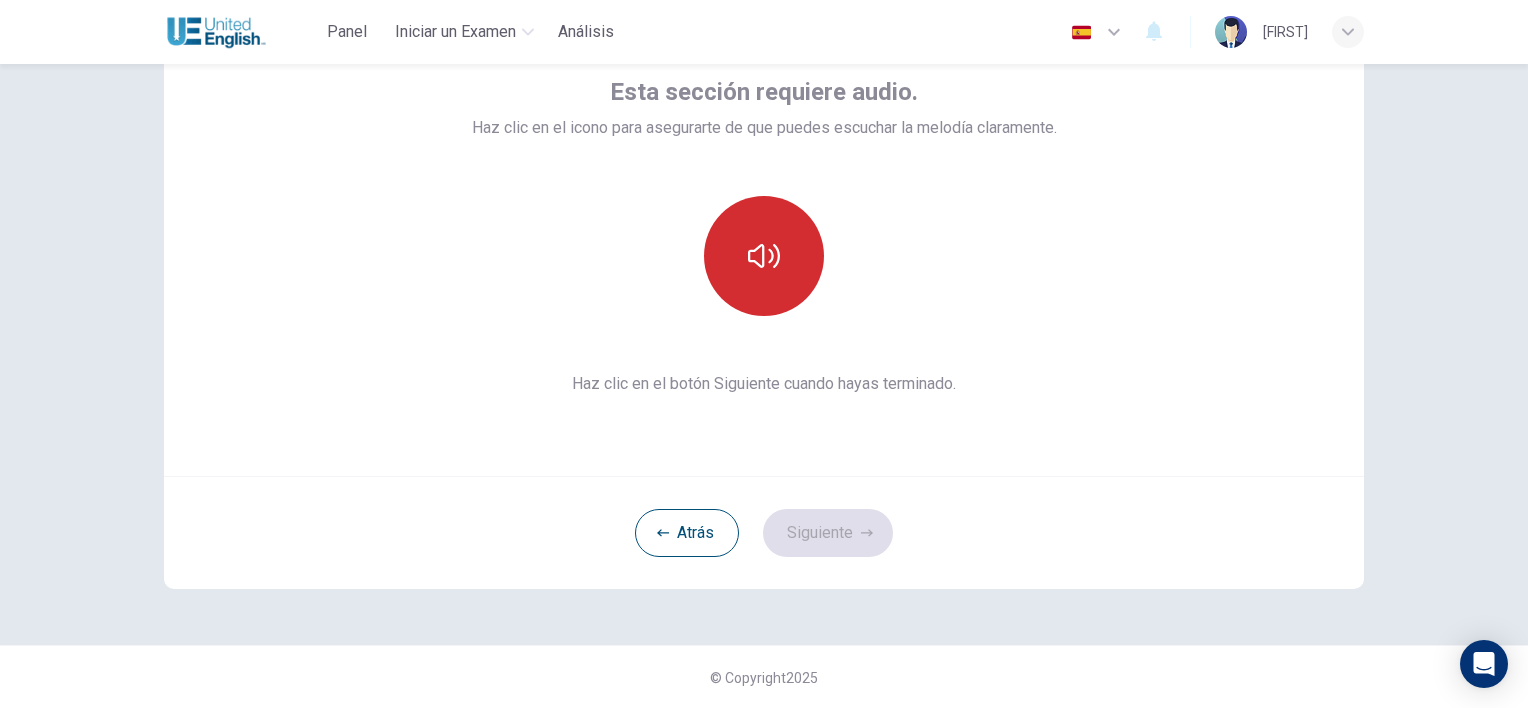 click 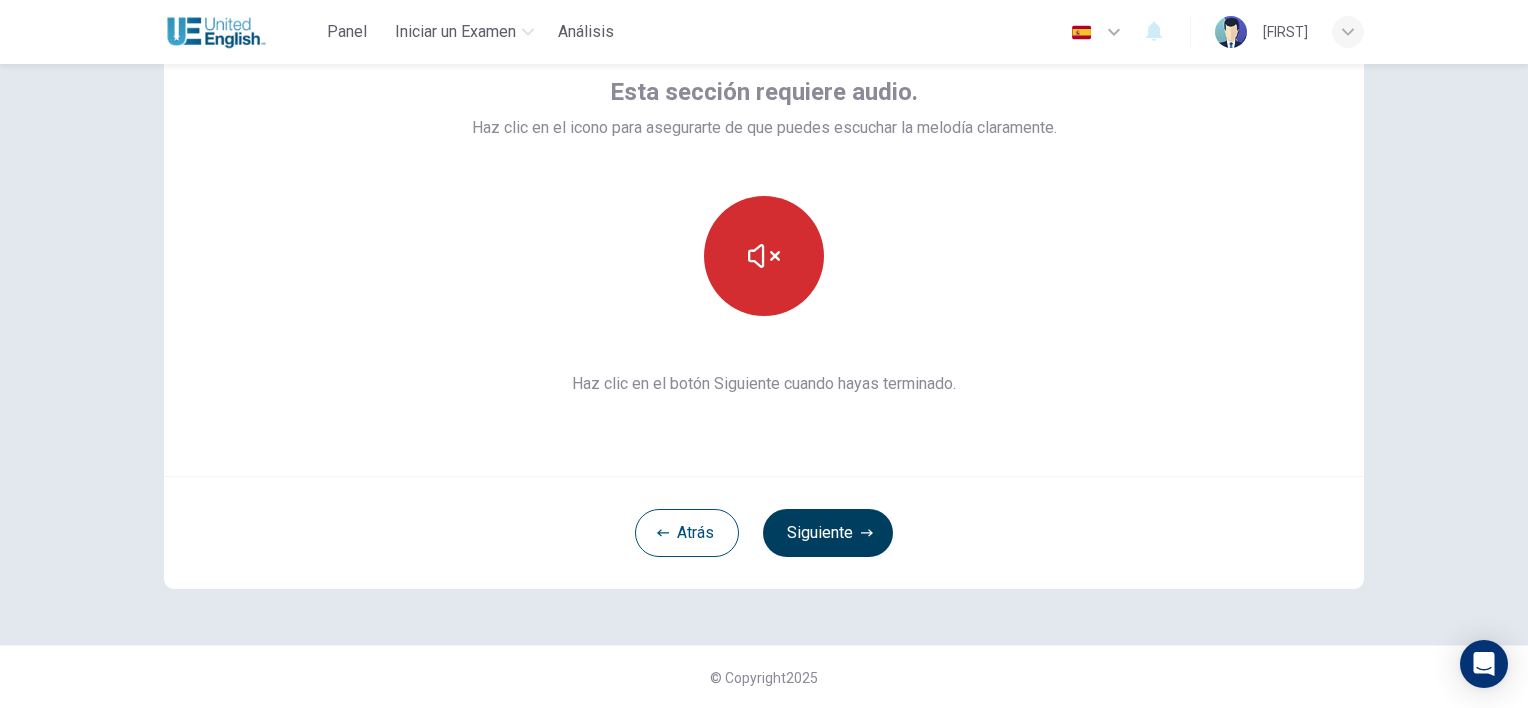 click on "Siguiente" at bounding box center [828, 533] 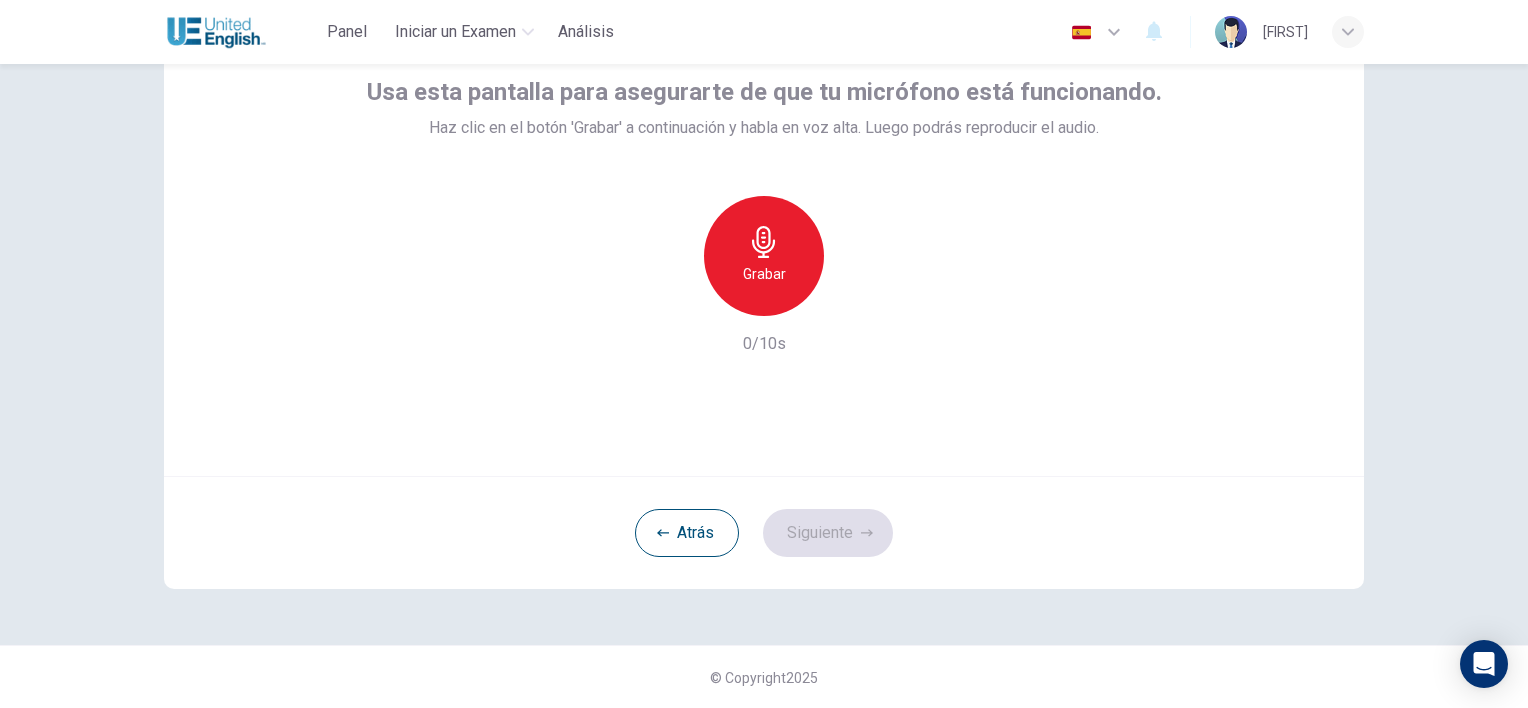 click 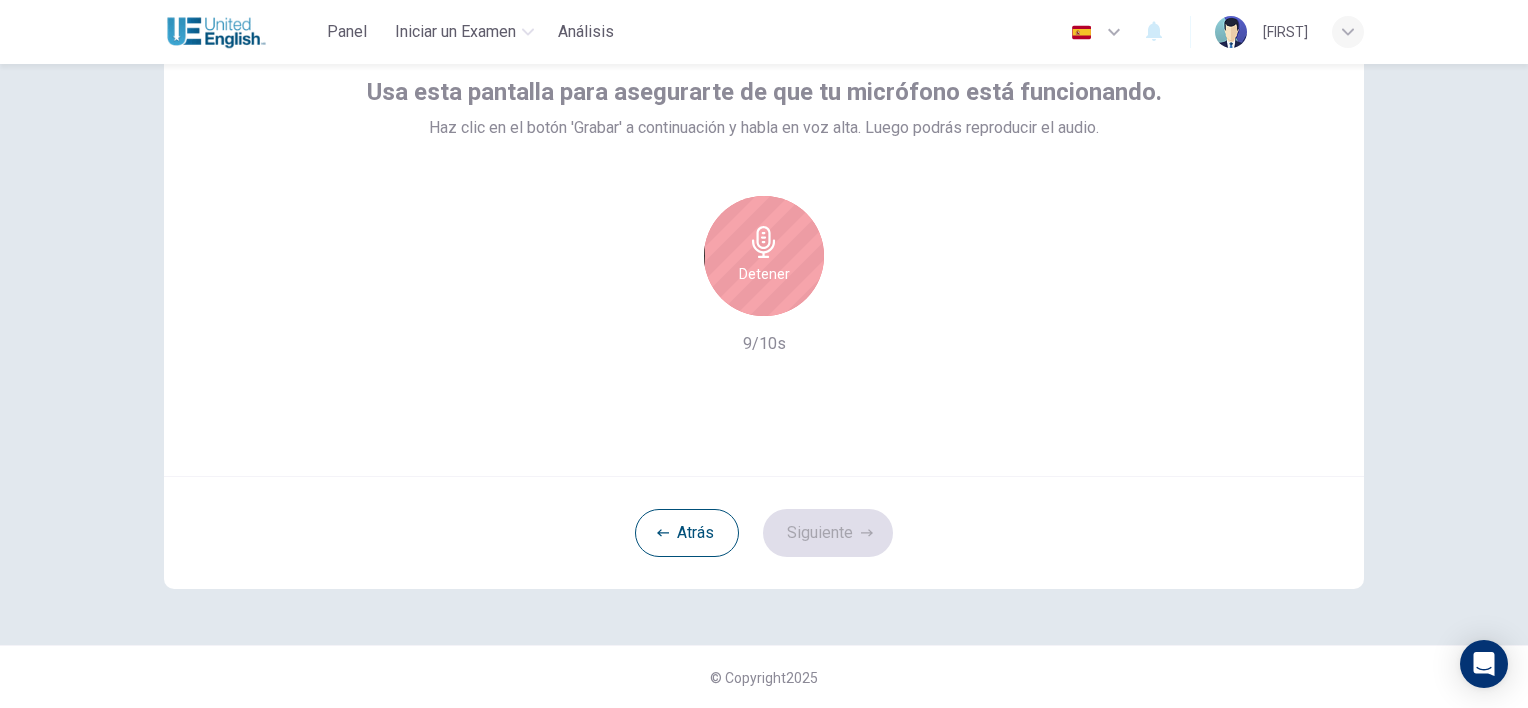 click 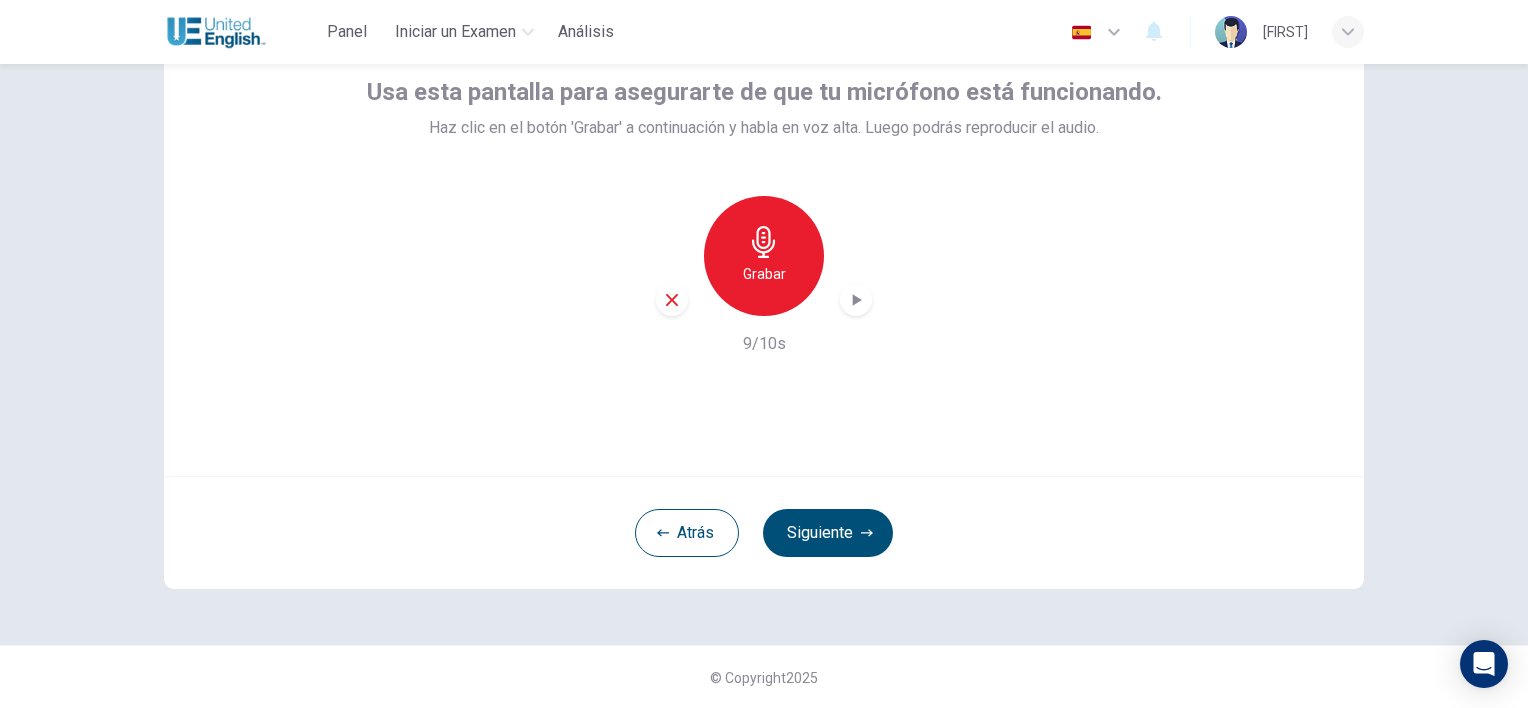 drag, startPoint x: 848, startPoint y: 545, endPoint x: 861, endPoint y: 582, distance: 39.217342 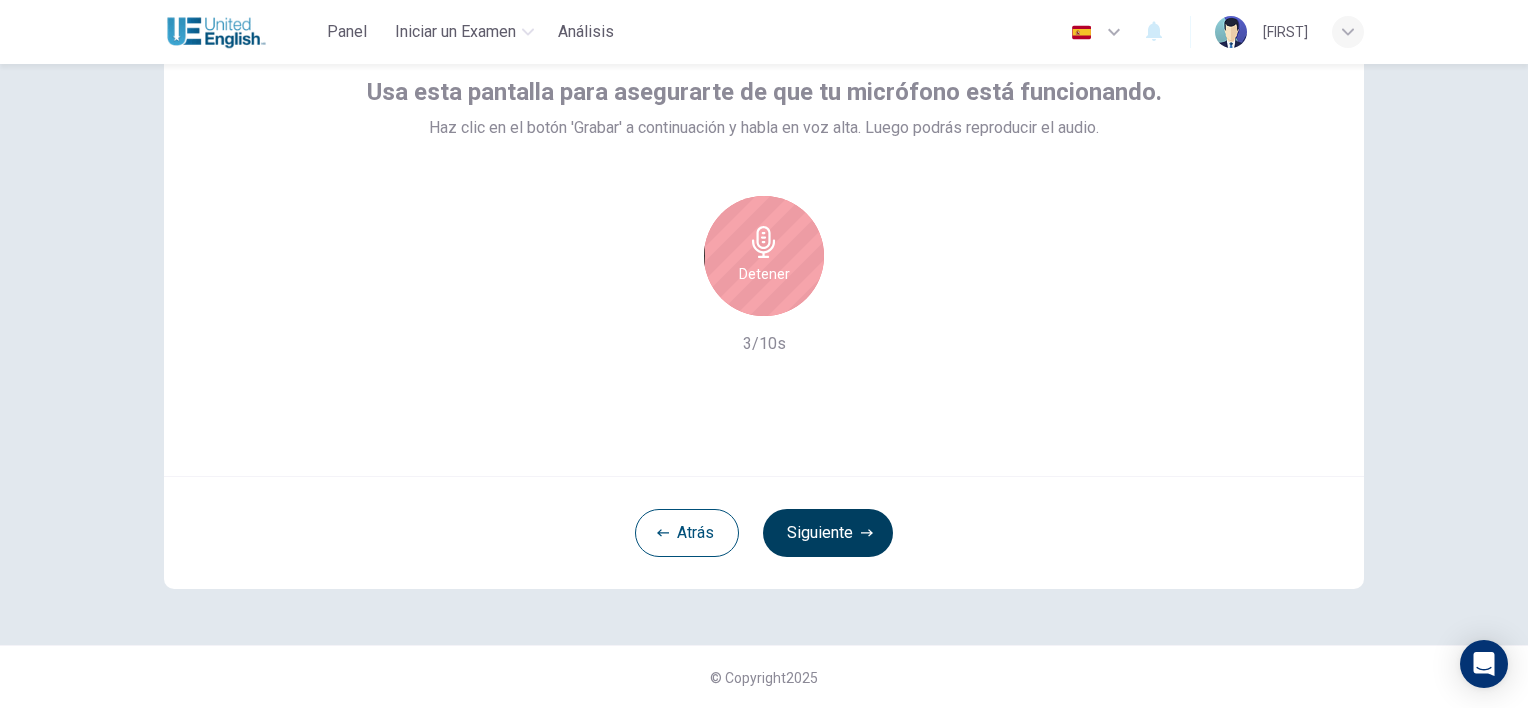 click on "Siguiente" at bounding box center [828, 533] 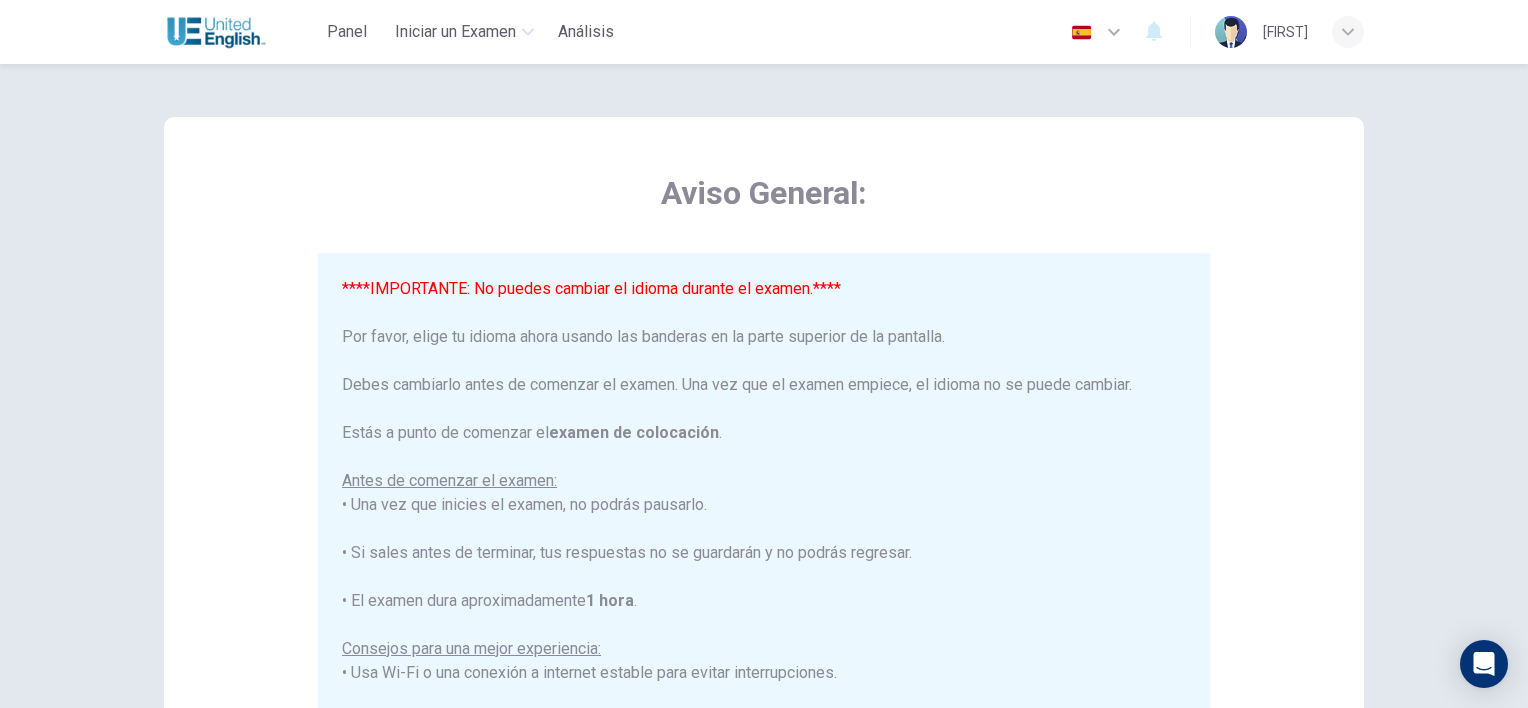 scroll, scrollTop: 0, scrollLeft: 0, axis: both 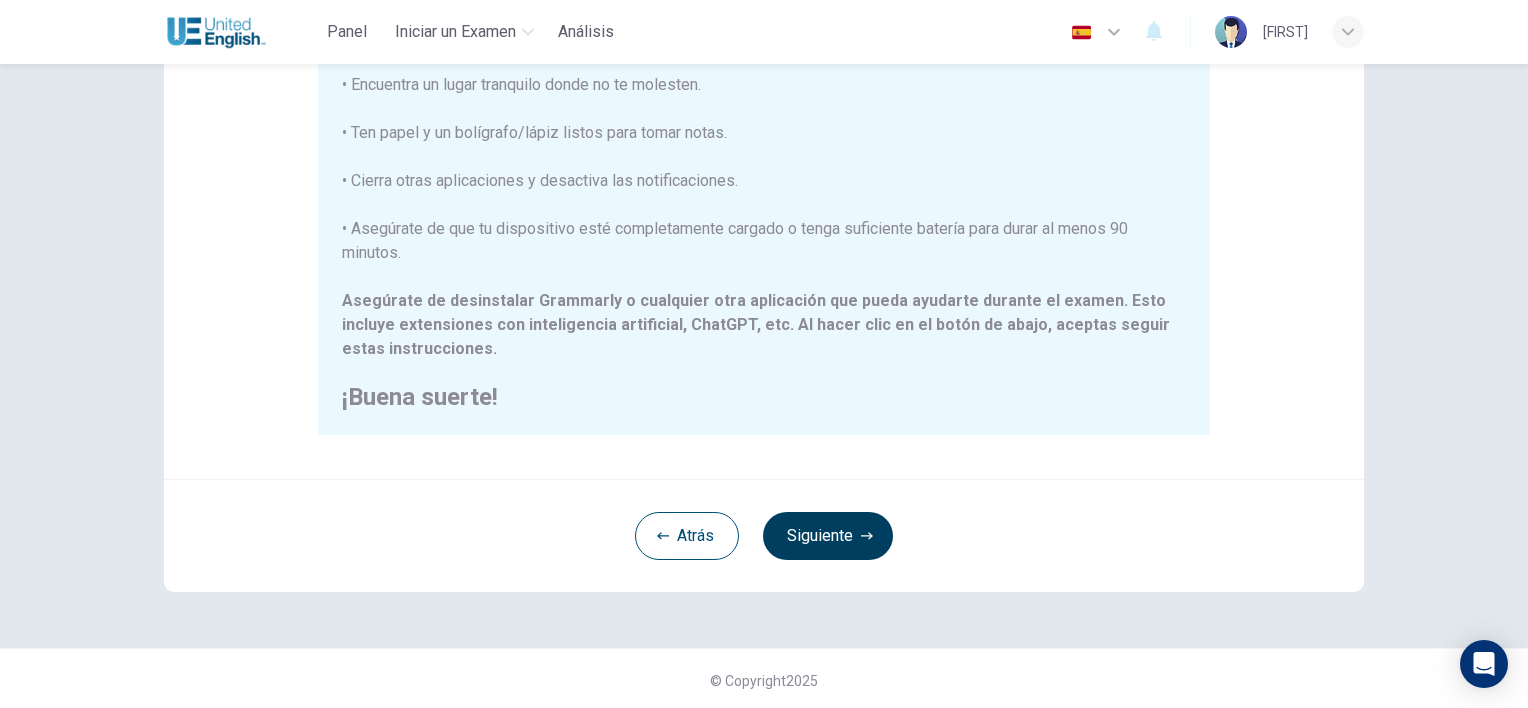 click on "Siguiente" at bounding box center (828, 536) 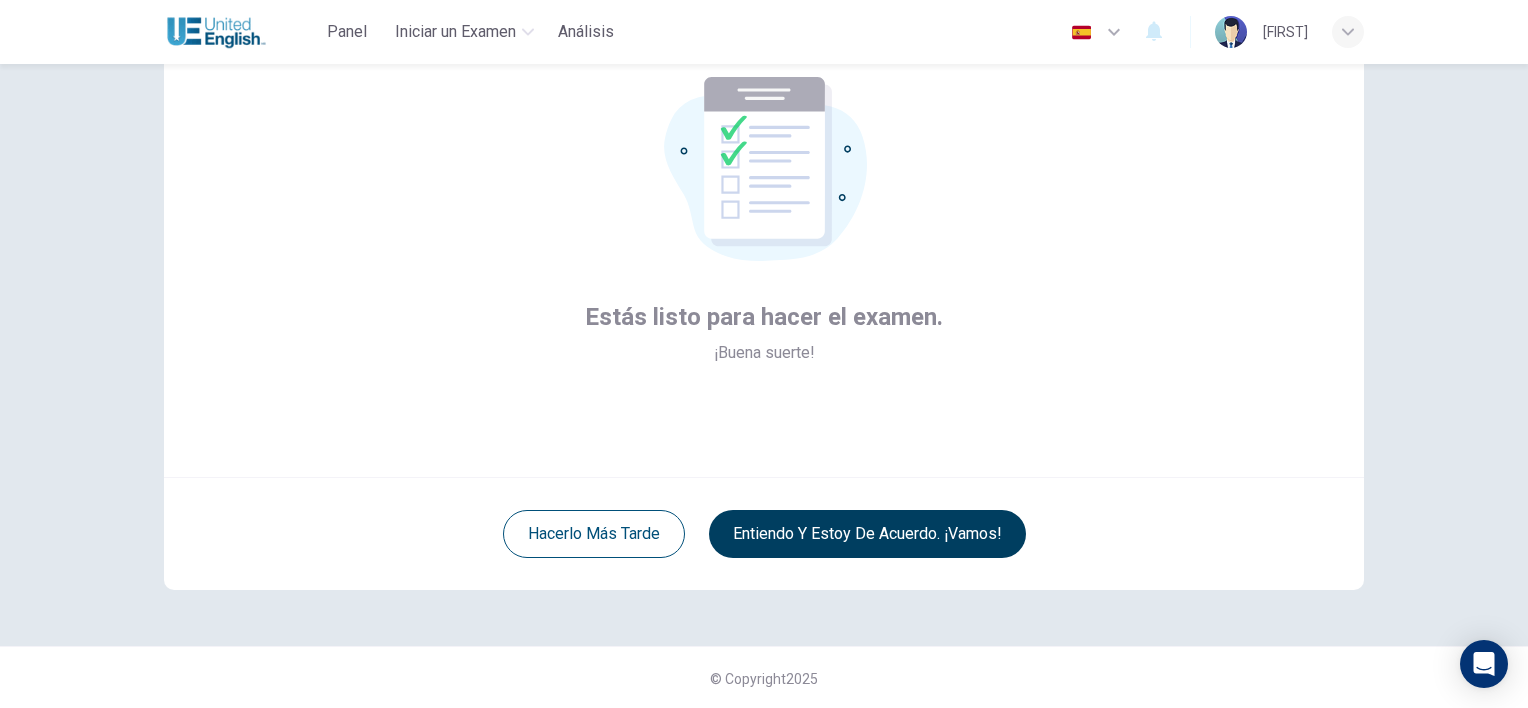 scroll, scrollTop: 124, scrollLeft: 0, axis: vertical 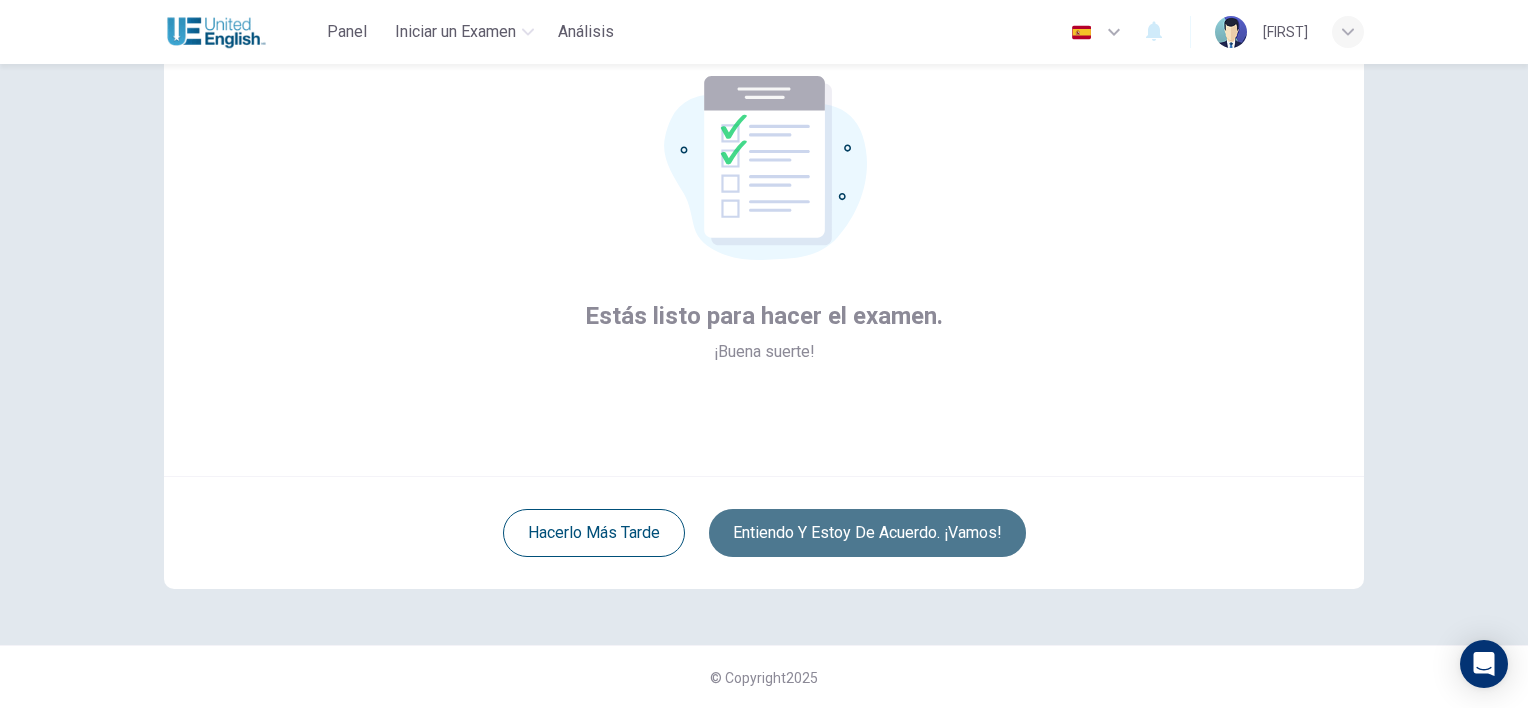 click on "Entiendo y estoy de acuerdo. ¡Vamos!" at bounding box center [867, 533] 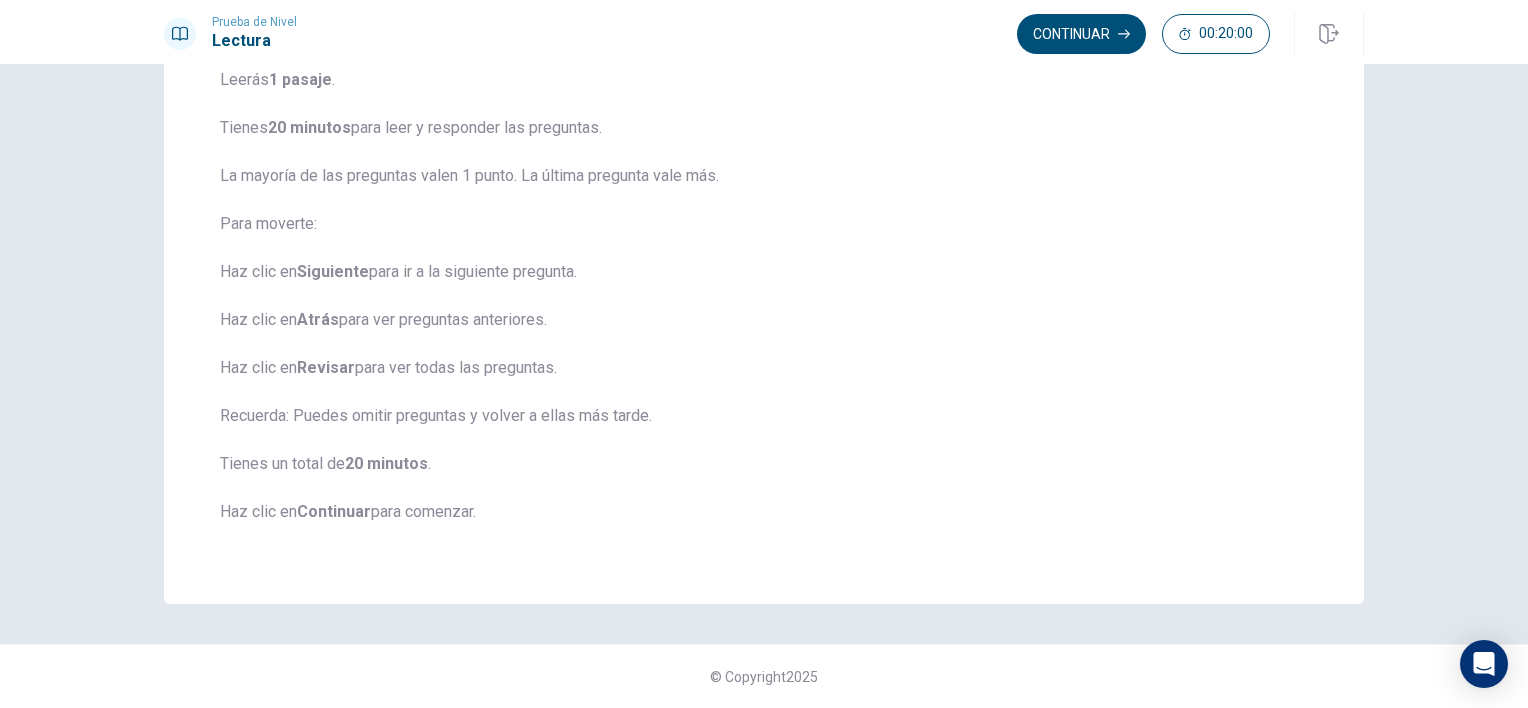 scroll, scrollTop: 0, scrollLeft: 0, axis: both 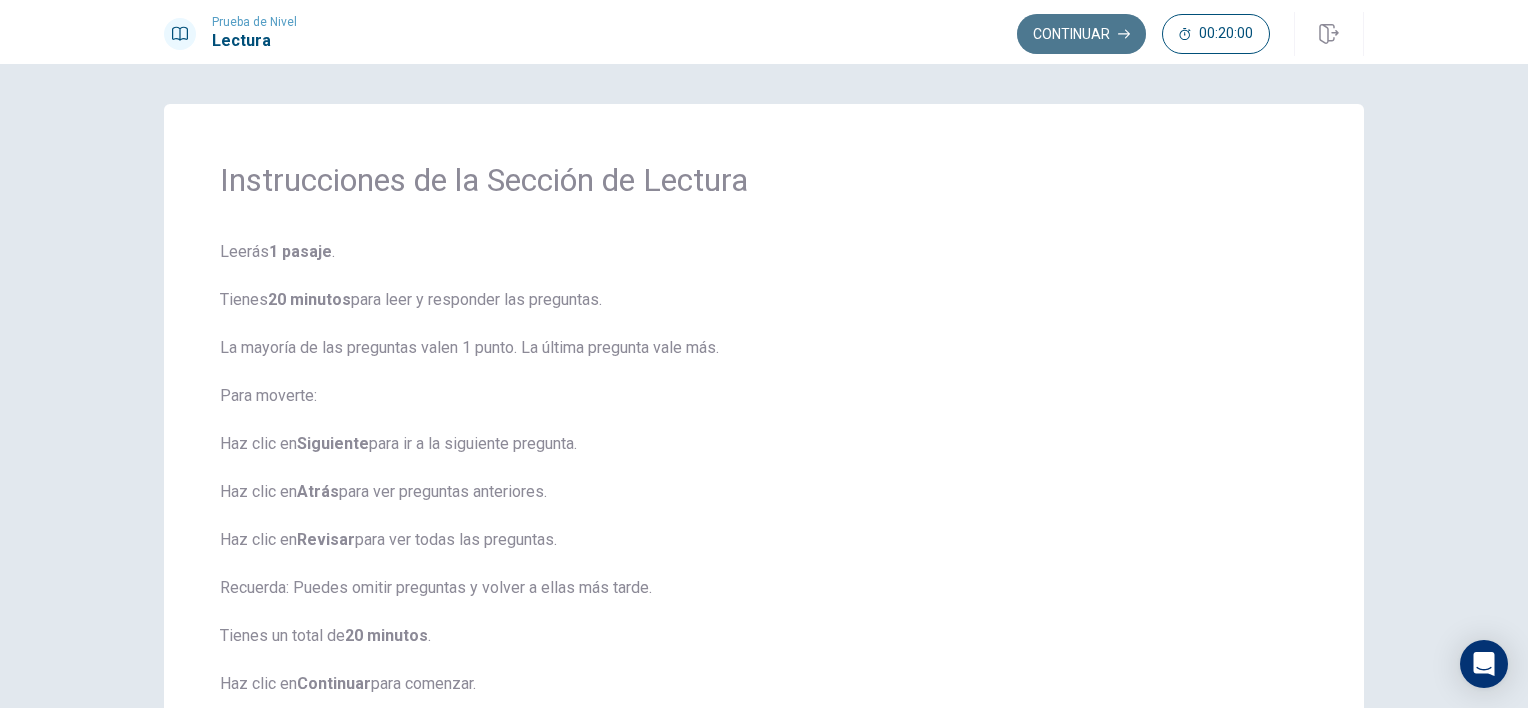 click on "Continuar" at bounding box center [1081, 34] 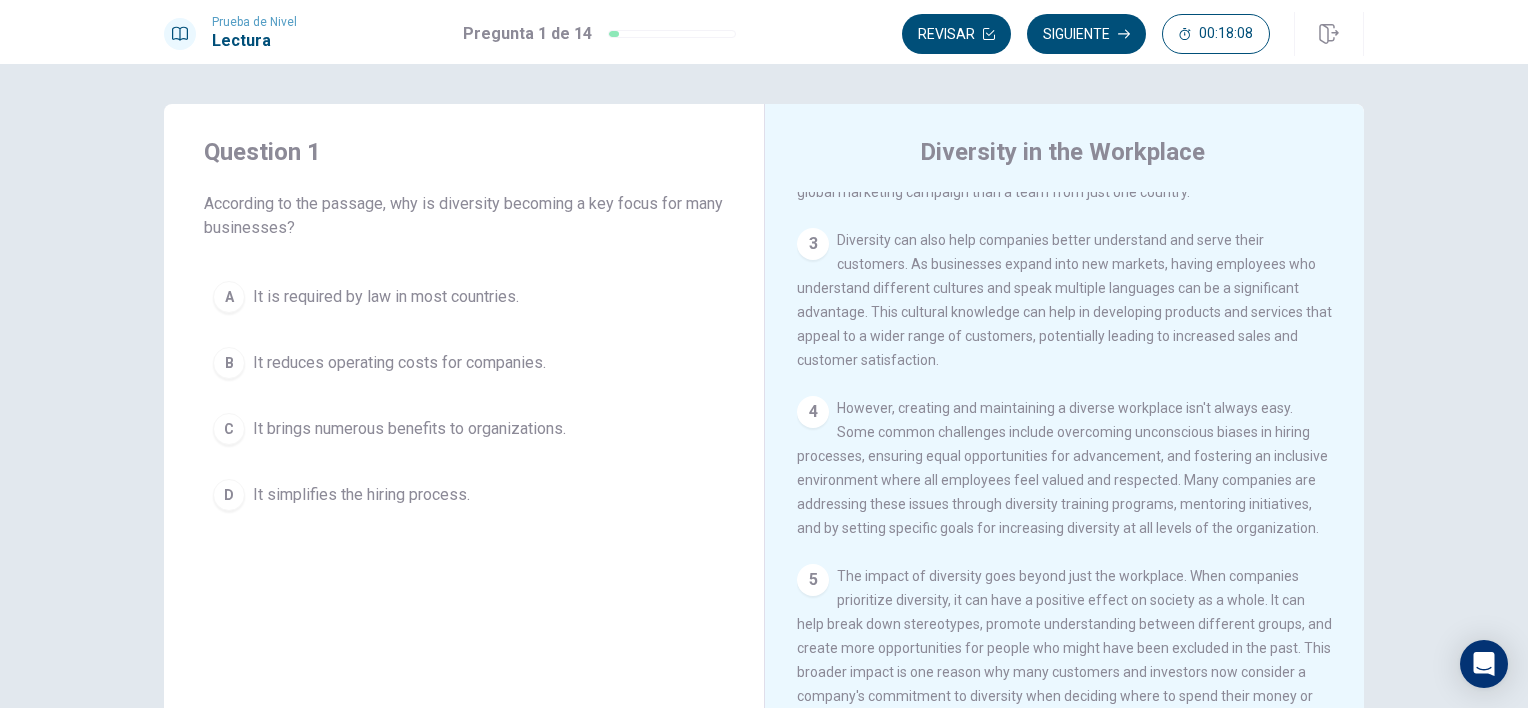 scroll, scrollTop: 486, scrollLeft: 0, axis: vertical 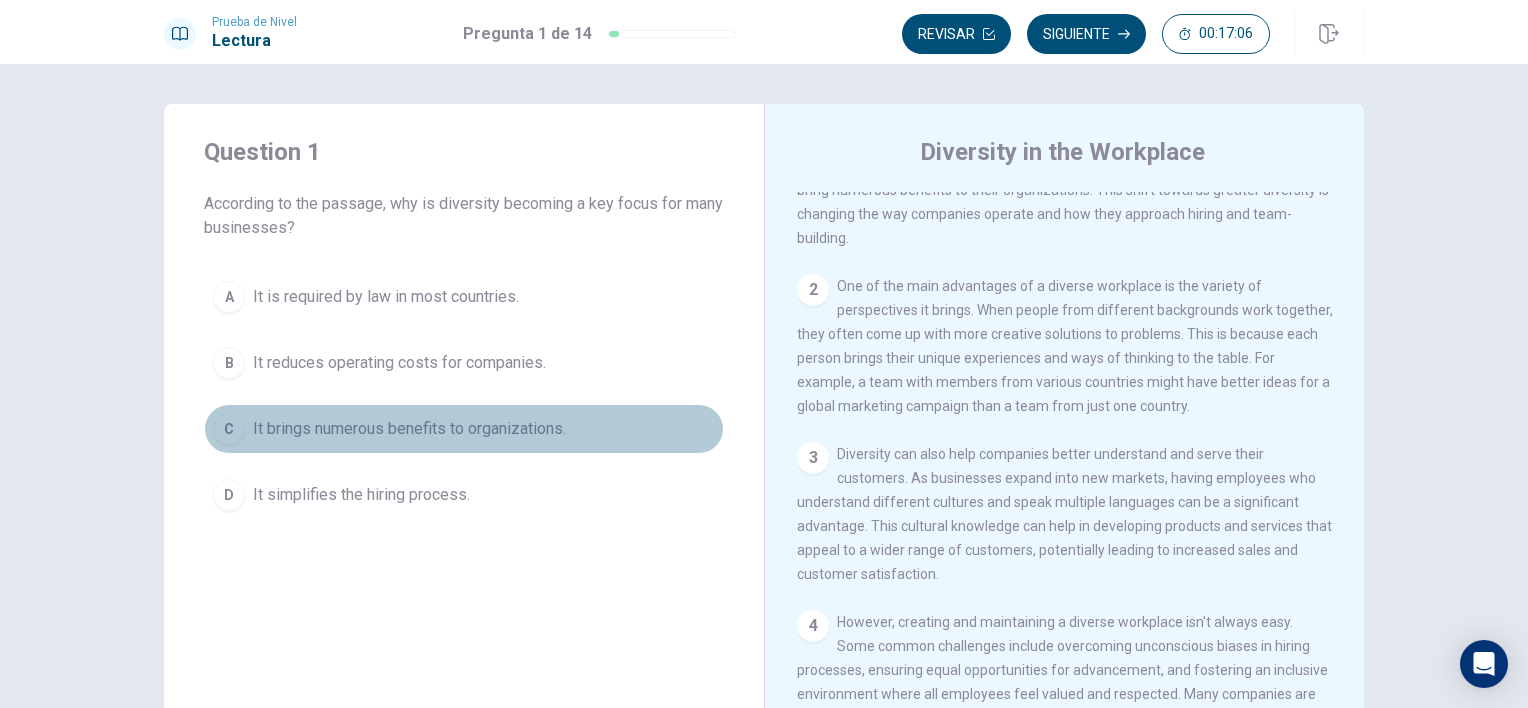 click on "It brings numerous benefits to organizations." at bounding box center [409, 429] 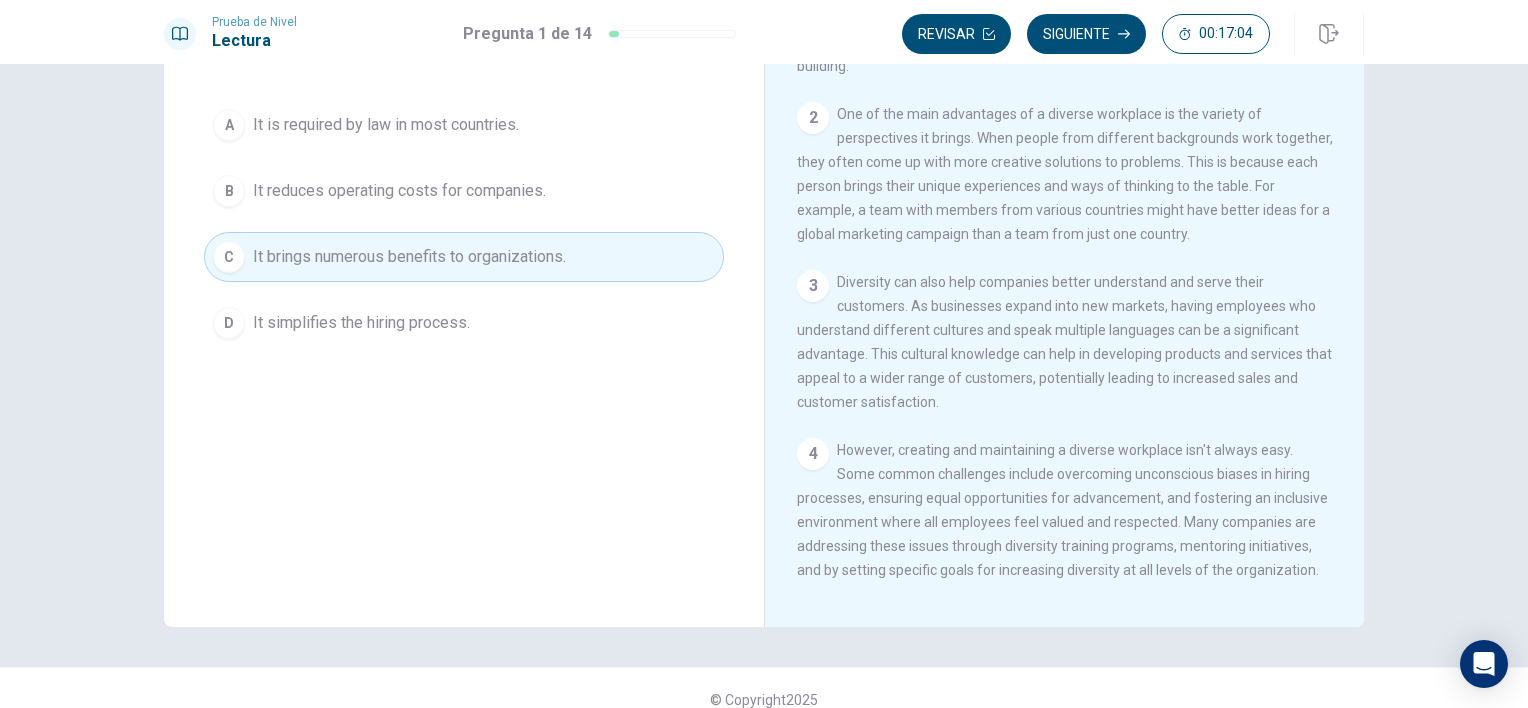scroll, scrollTop: 195, scrollLeft: 0, axis: vertical 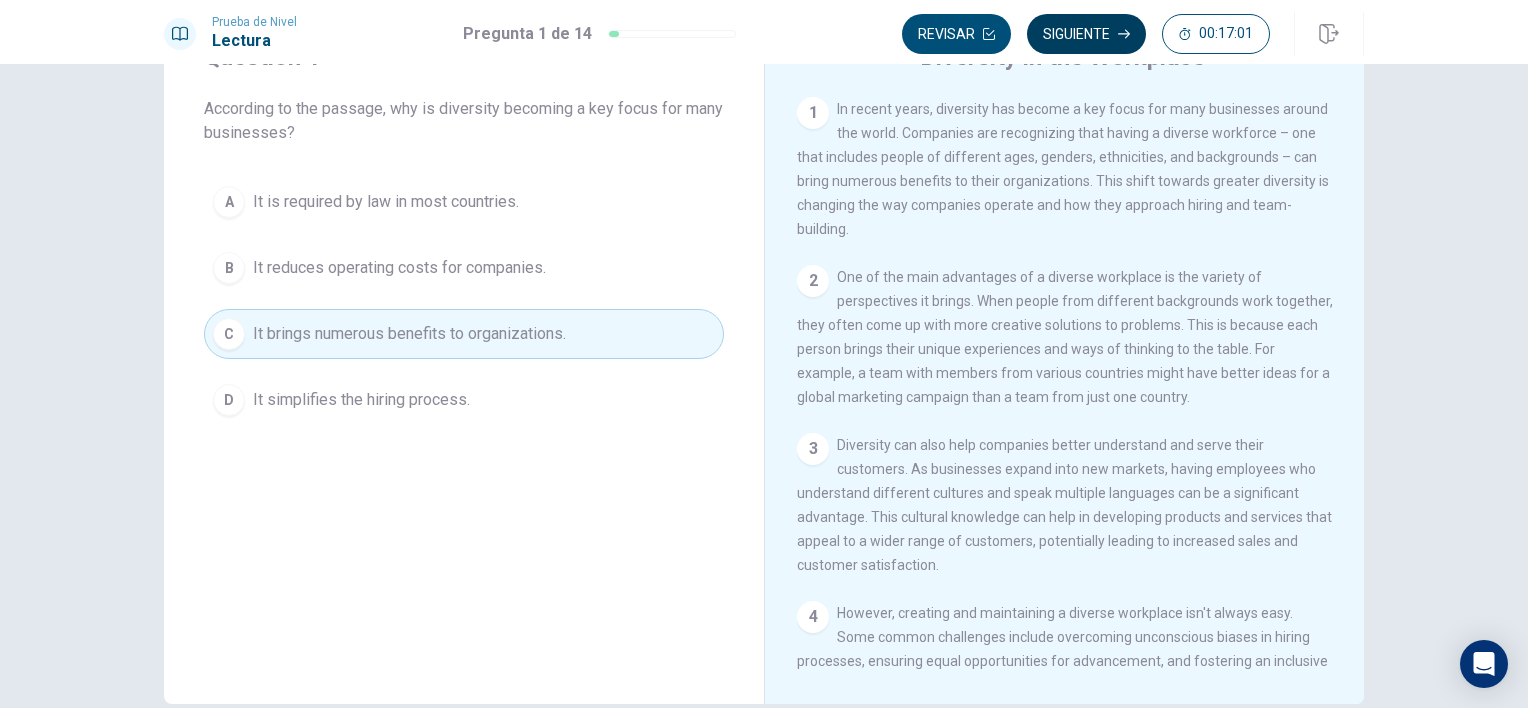 click on "Siguiente" at bounding box center (1086, 34) 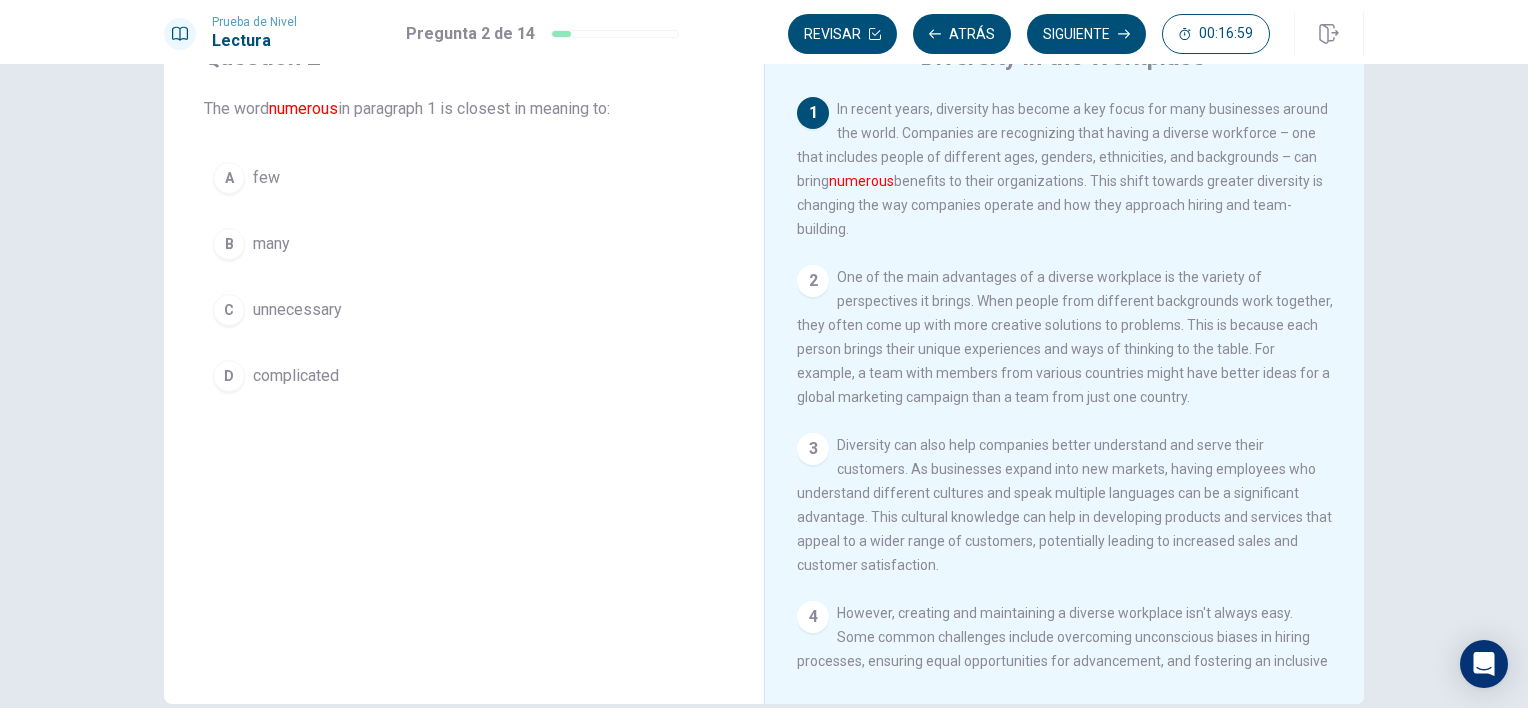 scroll, scrollTop: 0, scrollLeft: 0, axis: both 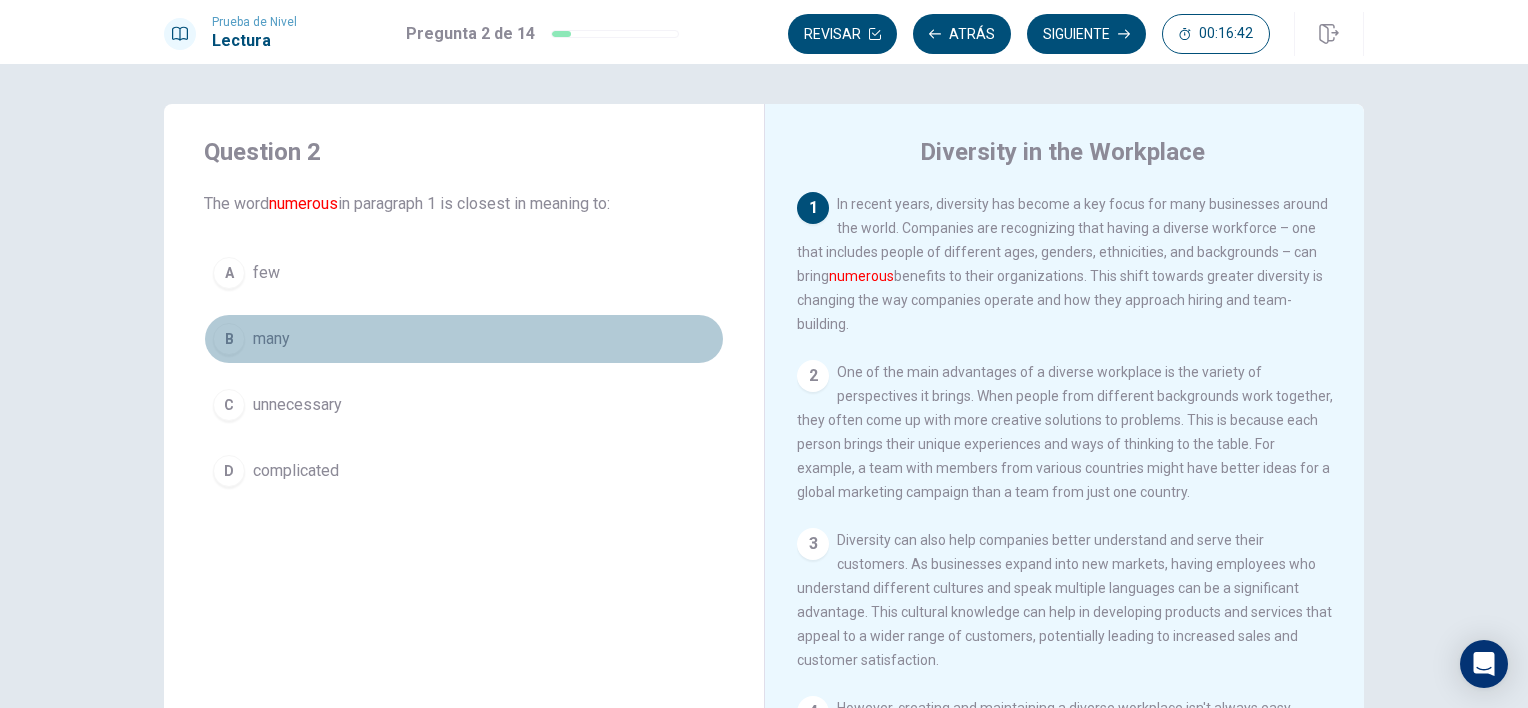 click on "many" at bounding box center [271, 339] 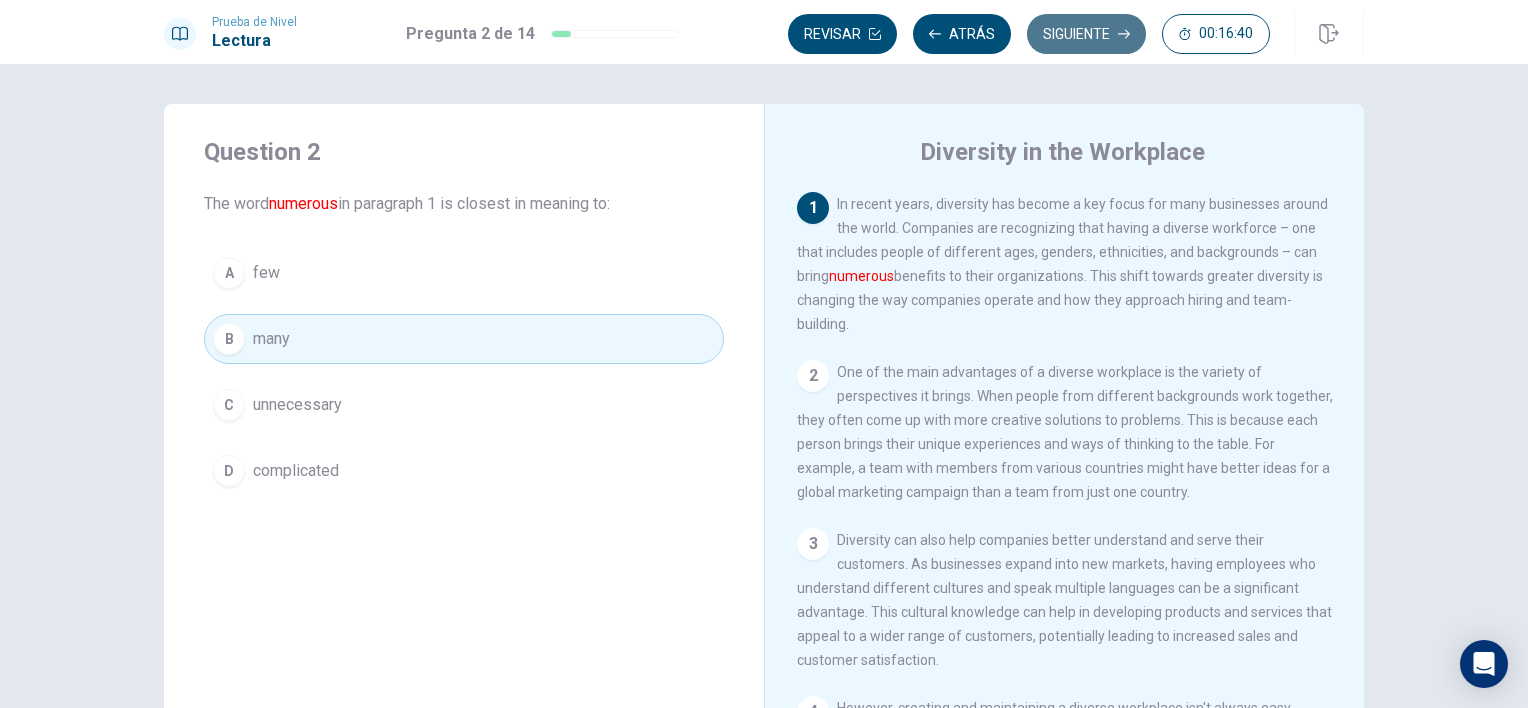 click on "Siguiente" at bounding box center [1086, 34] 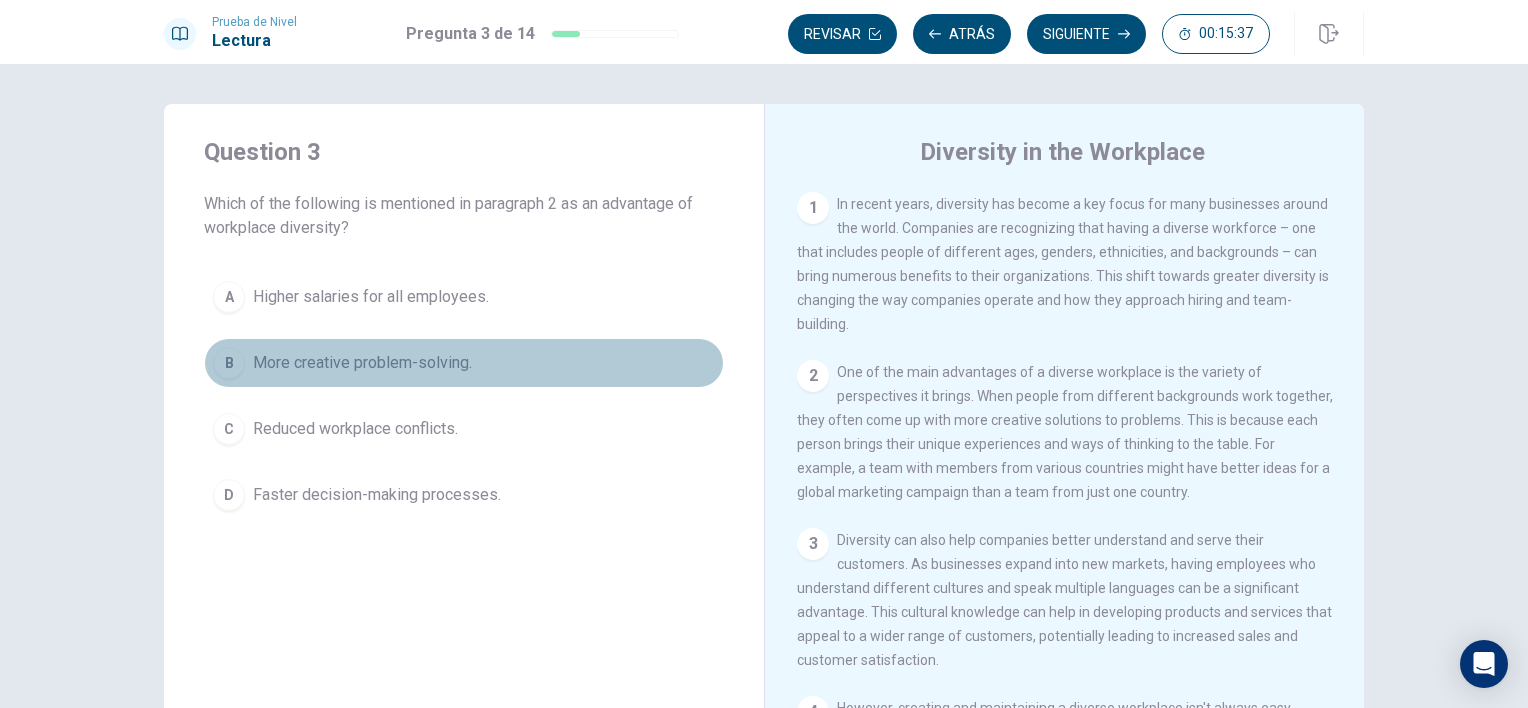 click on "More creative problem-solving." at bounding box center (362, 363) 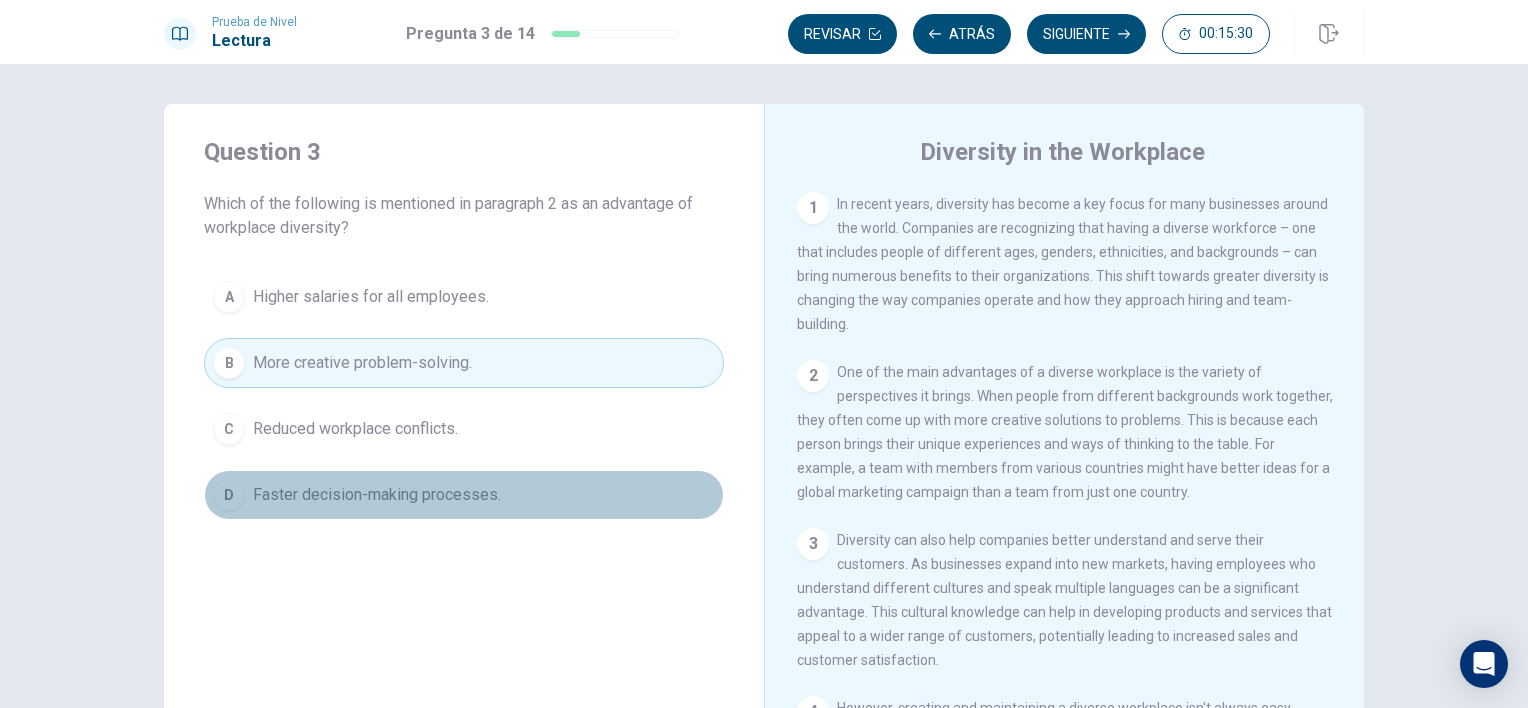 click on "Faster decision-making processes." at bounding box center (377, 495) 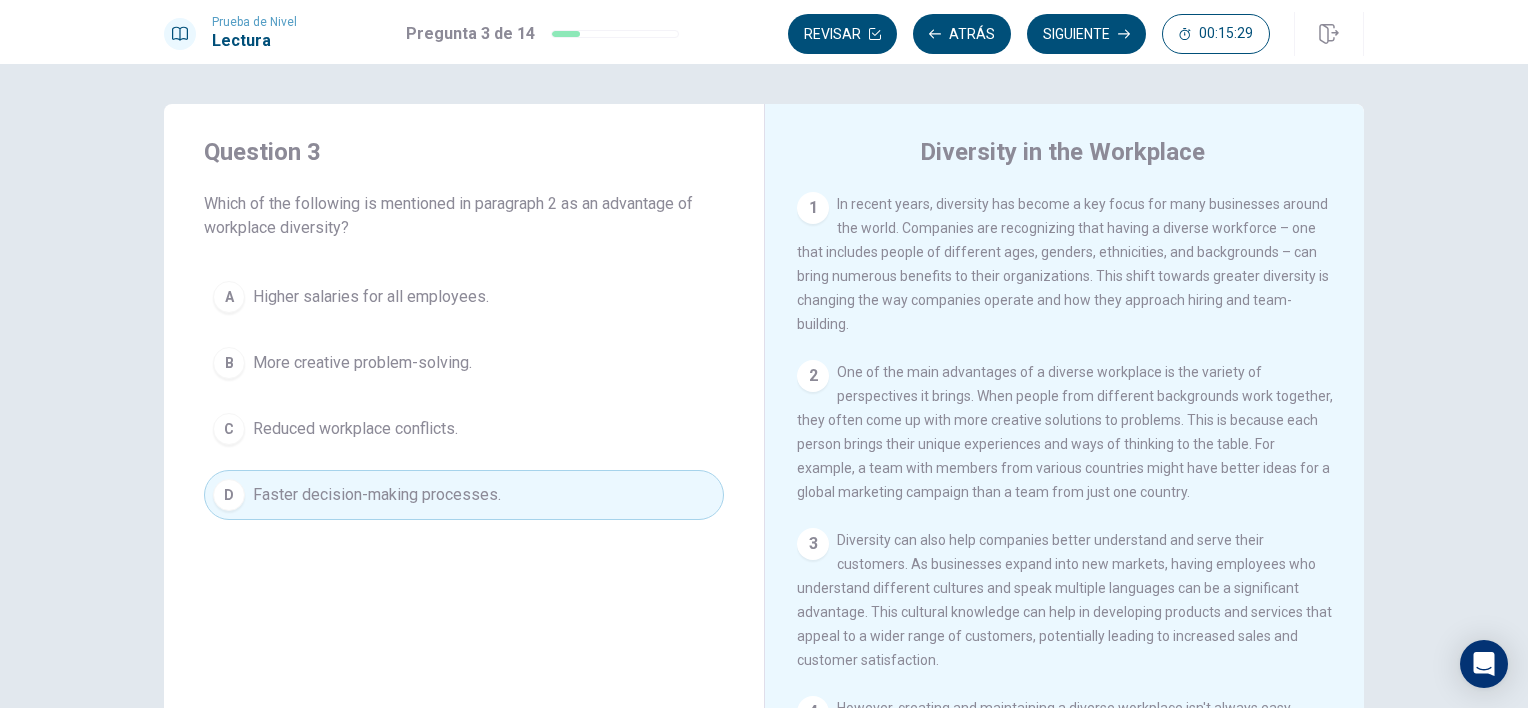 click on "More creative problem-solving." at bounding box center [362, 363] 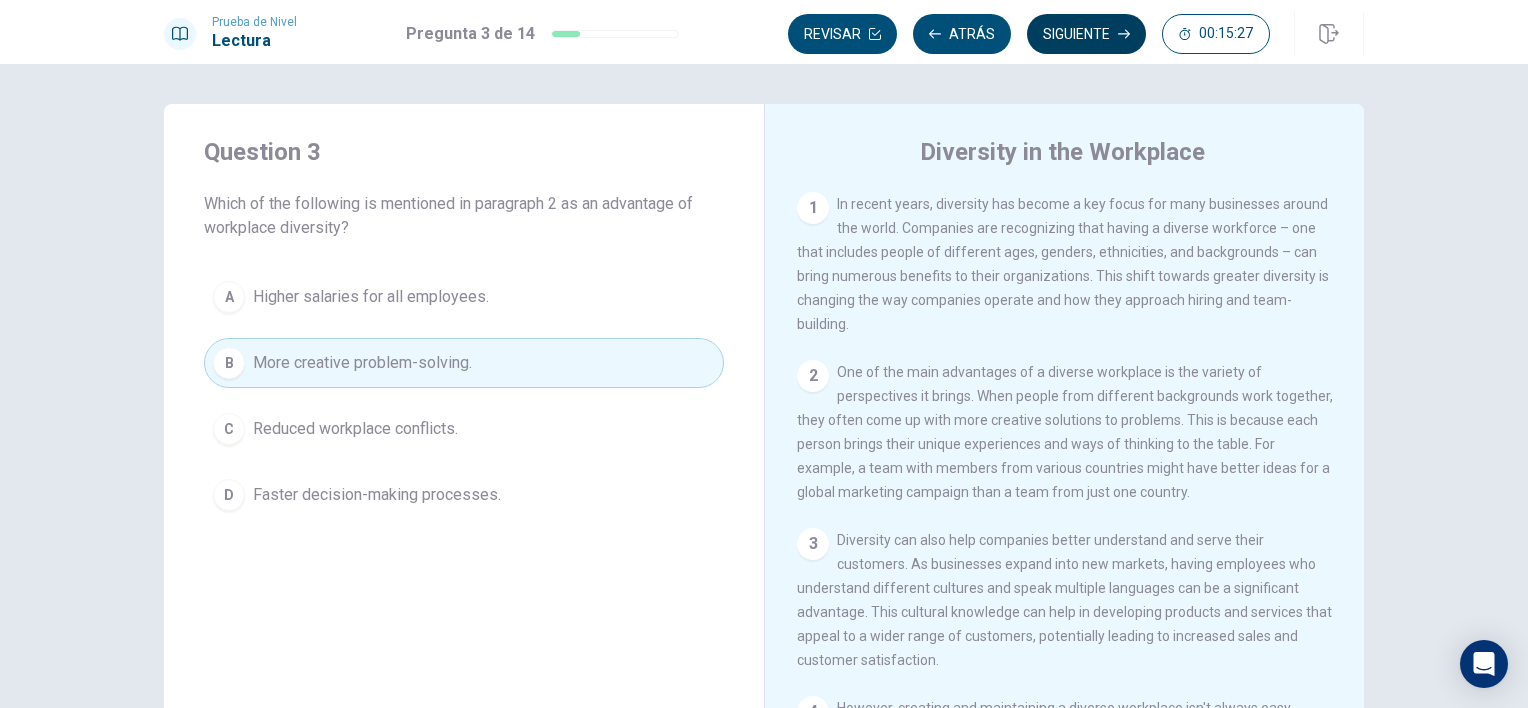 click on "Siguiente" at bounding box center [1086, 34] 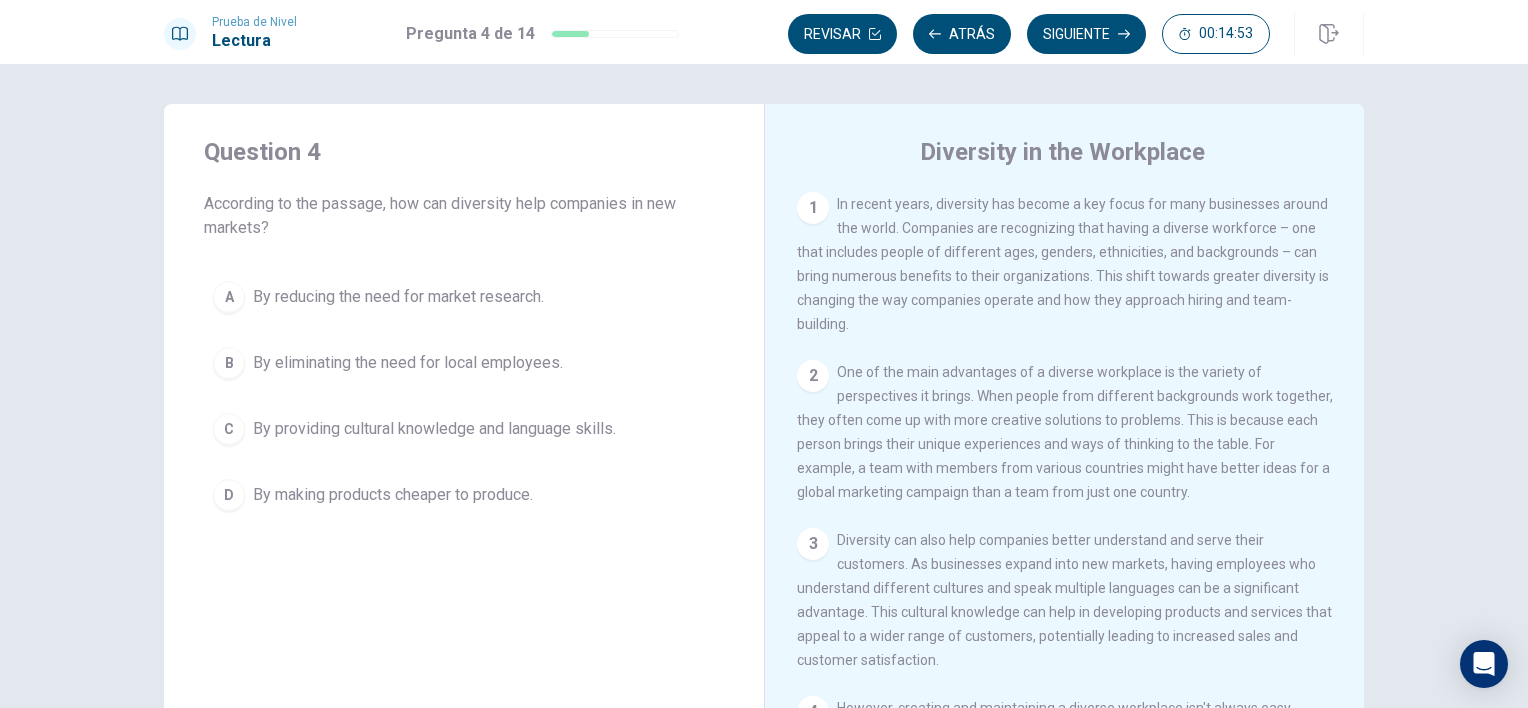 scroll, scrollTop: 100, scrollLeft: 0, axis: vertical 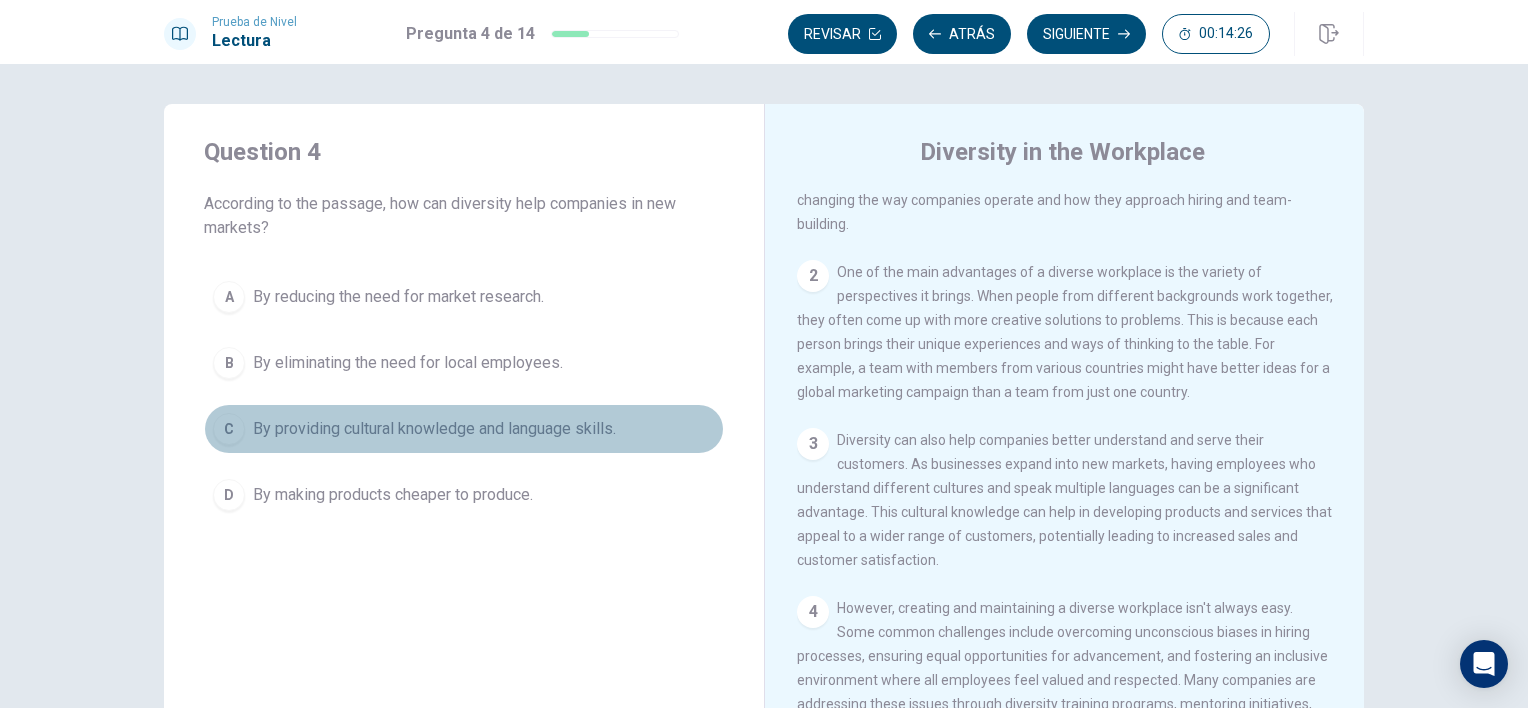 click on "By providing cultural knowledge and language skills." at bounding box center (434, 429) 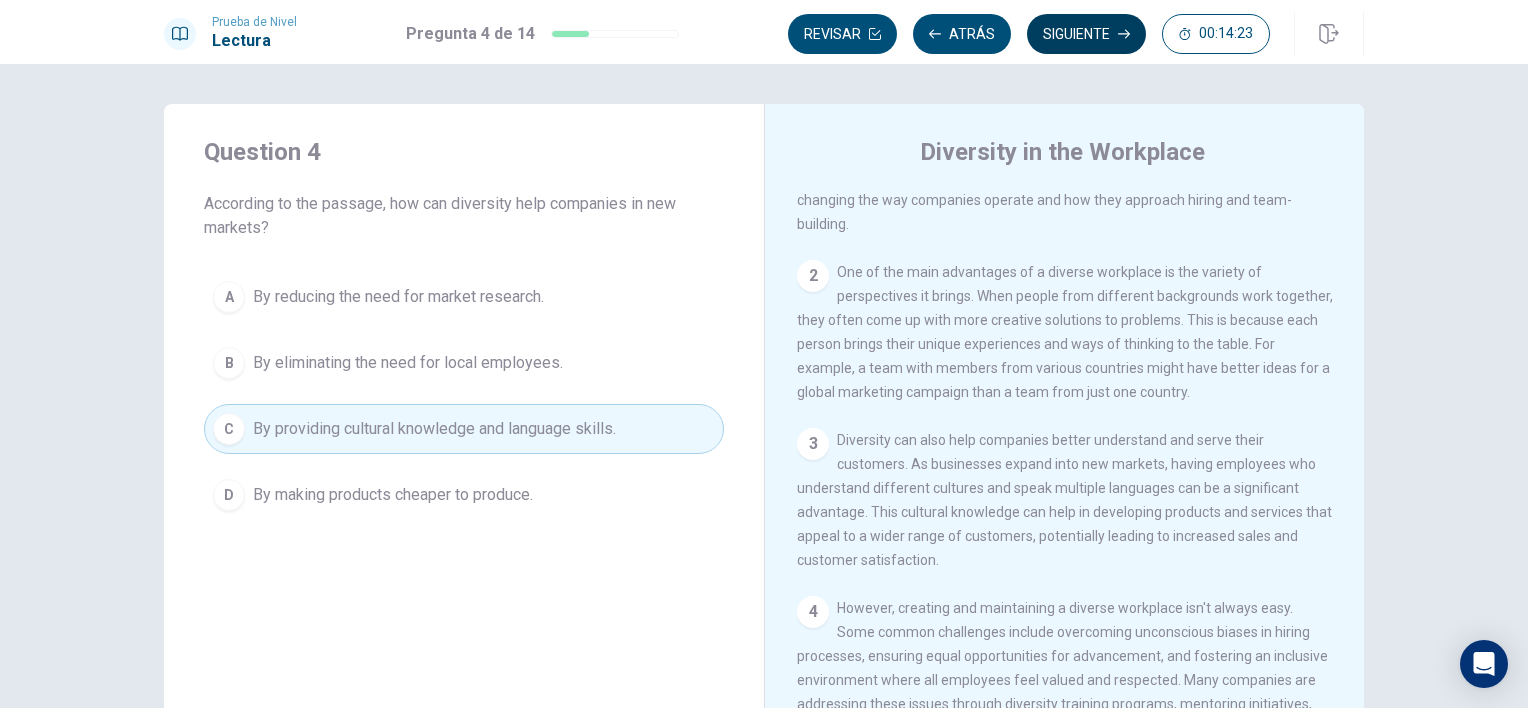 click on "Siguiente" at bounding box center [1086, 34] 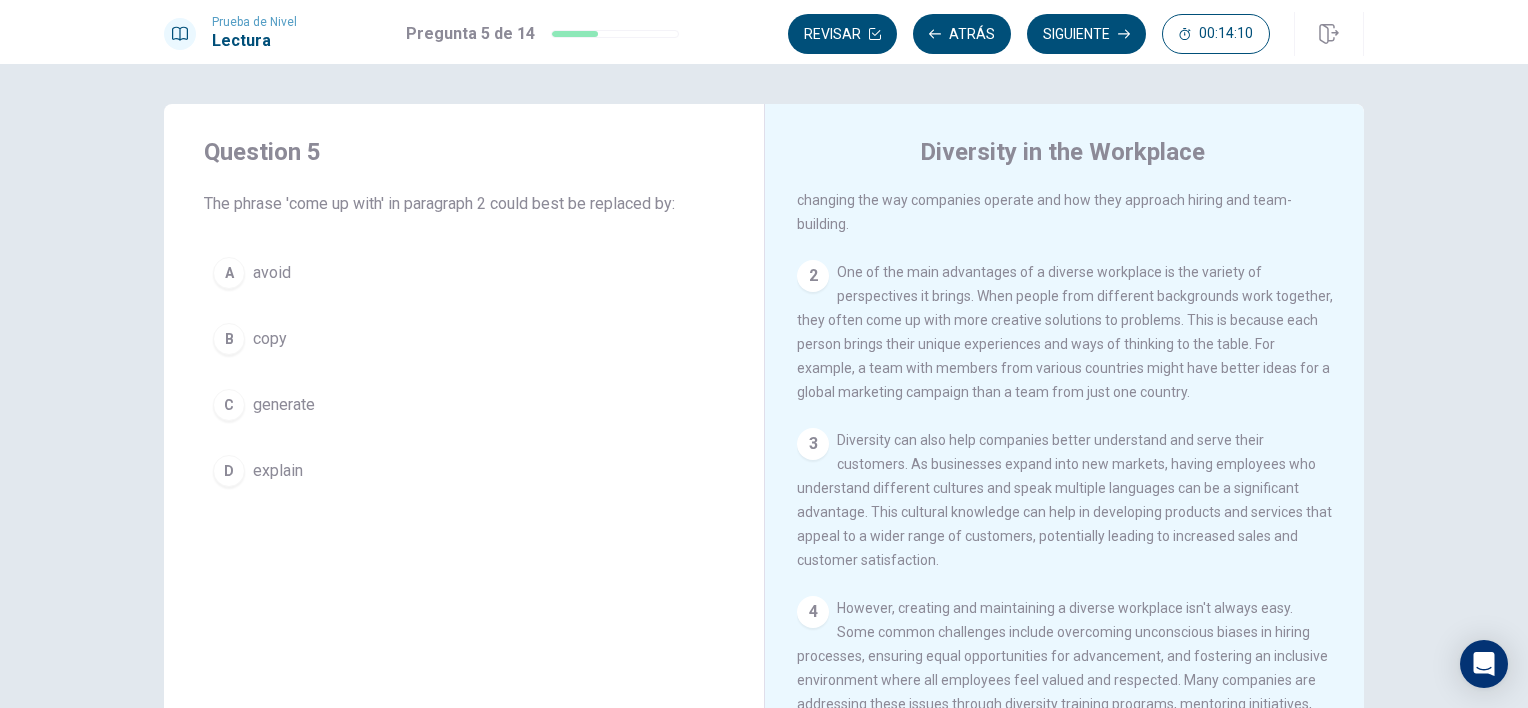 drag, startPoint x: 281, startPoint y: 201, endPoint x: 374, endPoint y: 209, distance: 93.34345 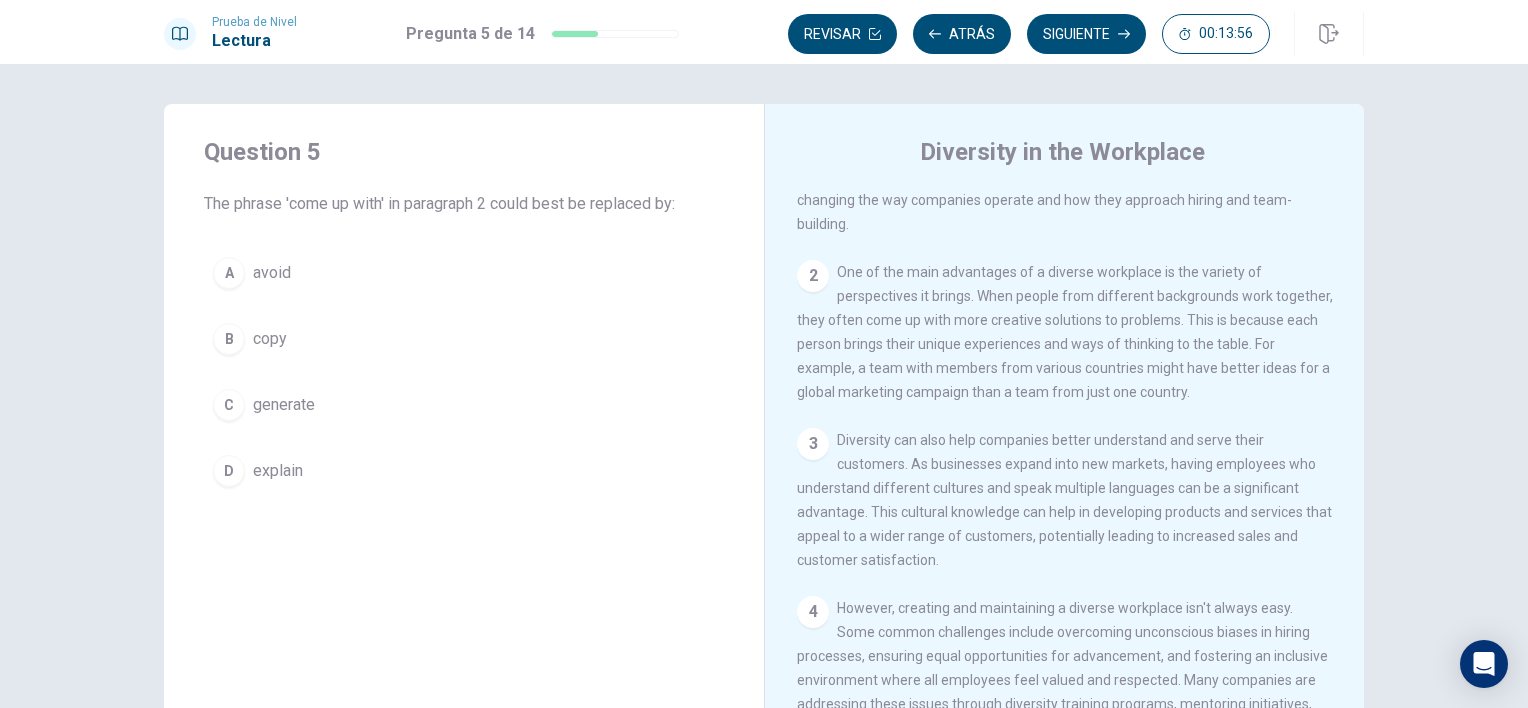 click on "Question 5 The phrase 'come up with' in paragraph 2 could best be replaced by: A avoid B copy C generate D explain" at bounding box center [464, 316] 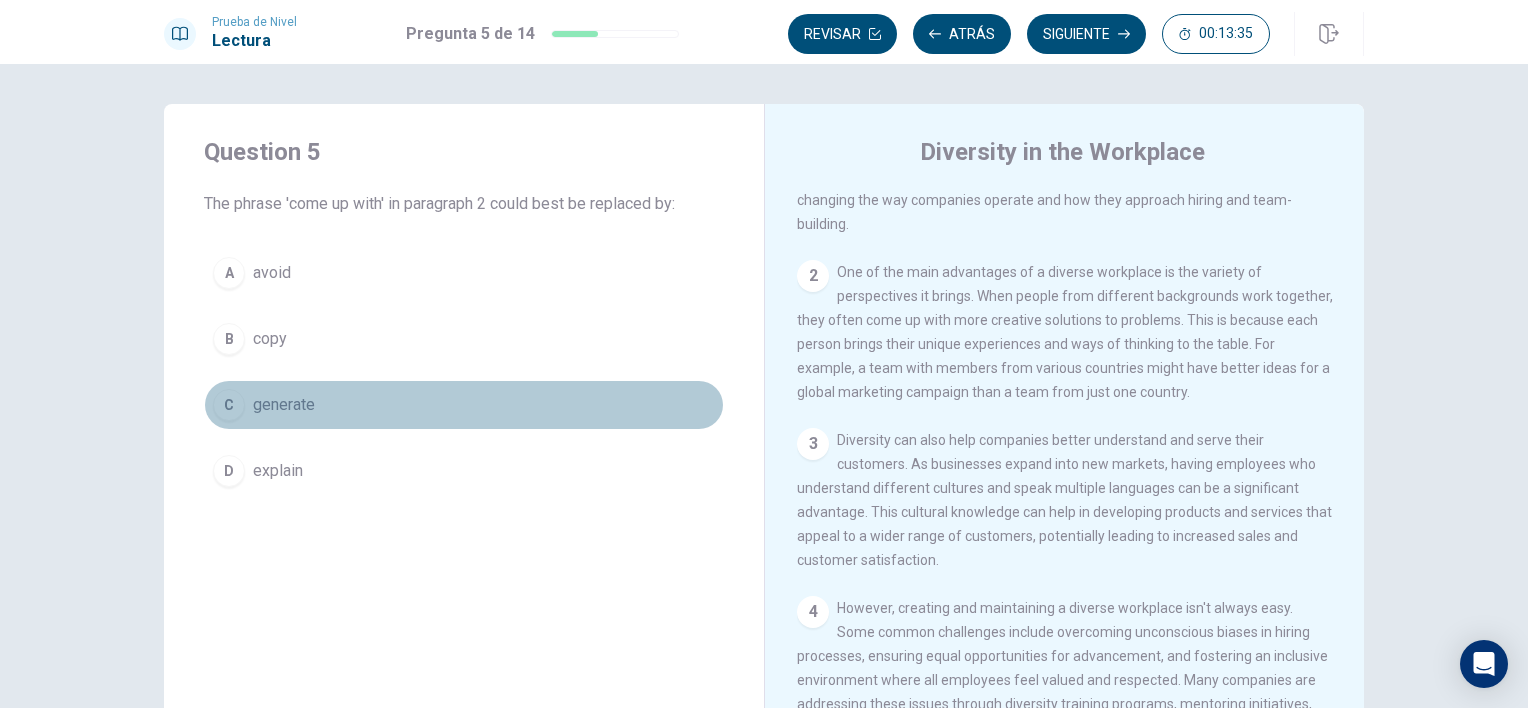 click on "generate" at bounding box center [284, 405] 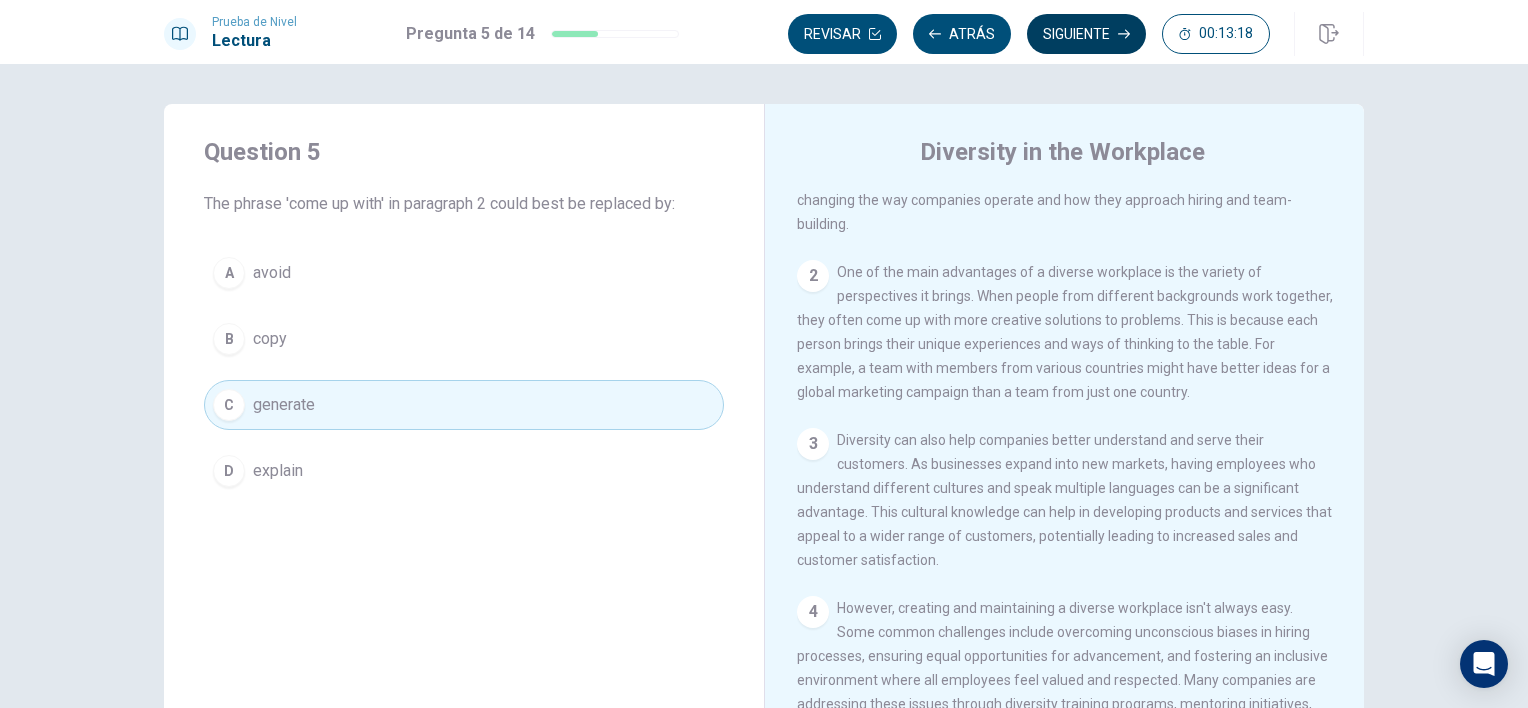 click on "Siguiente" at bounding box center [1086, 34] 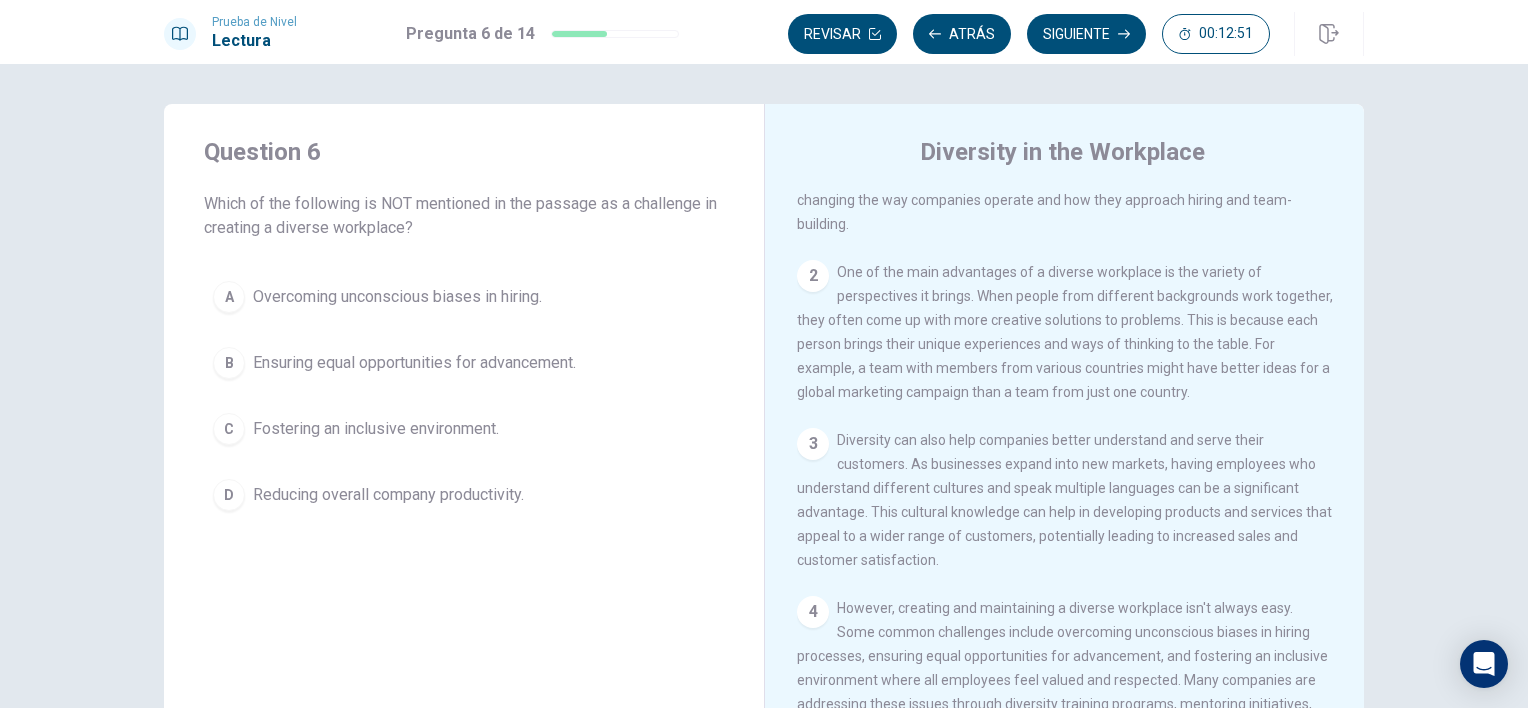 click on "Fostering an inclusive environment." at bounding box center (376, 429) 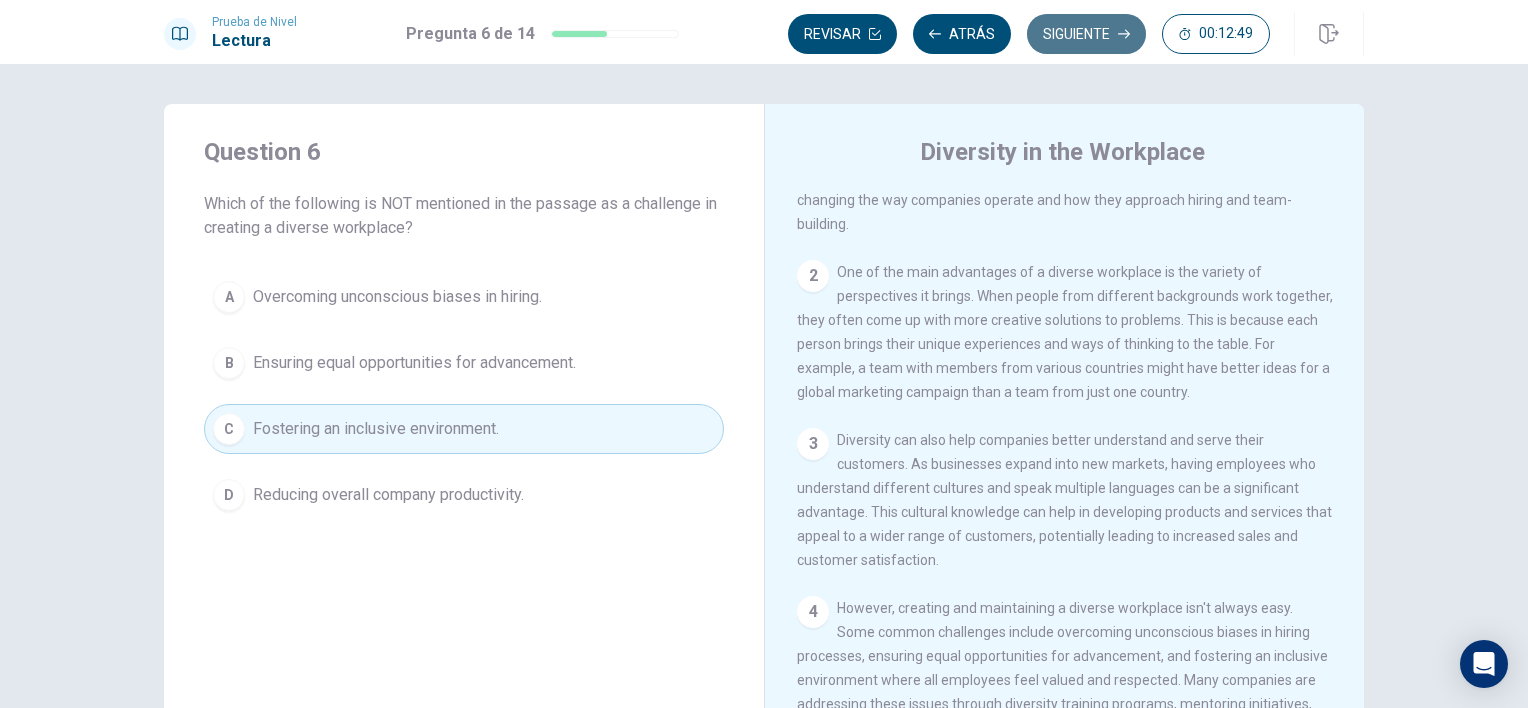 click on "Siguiente" at bounding box center [1086, 34] 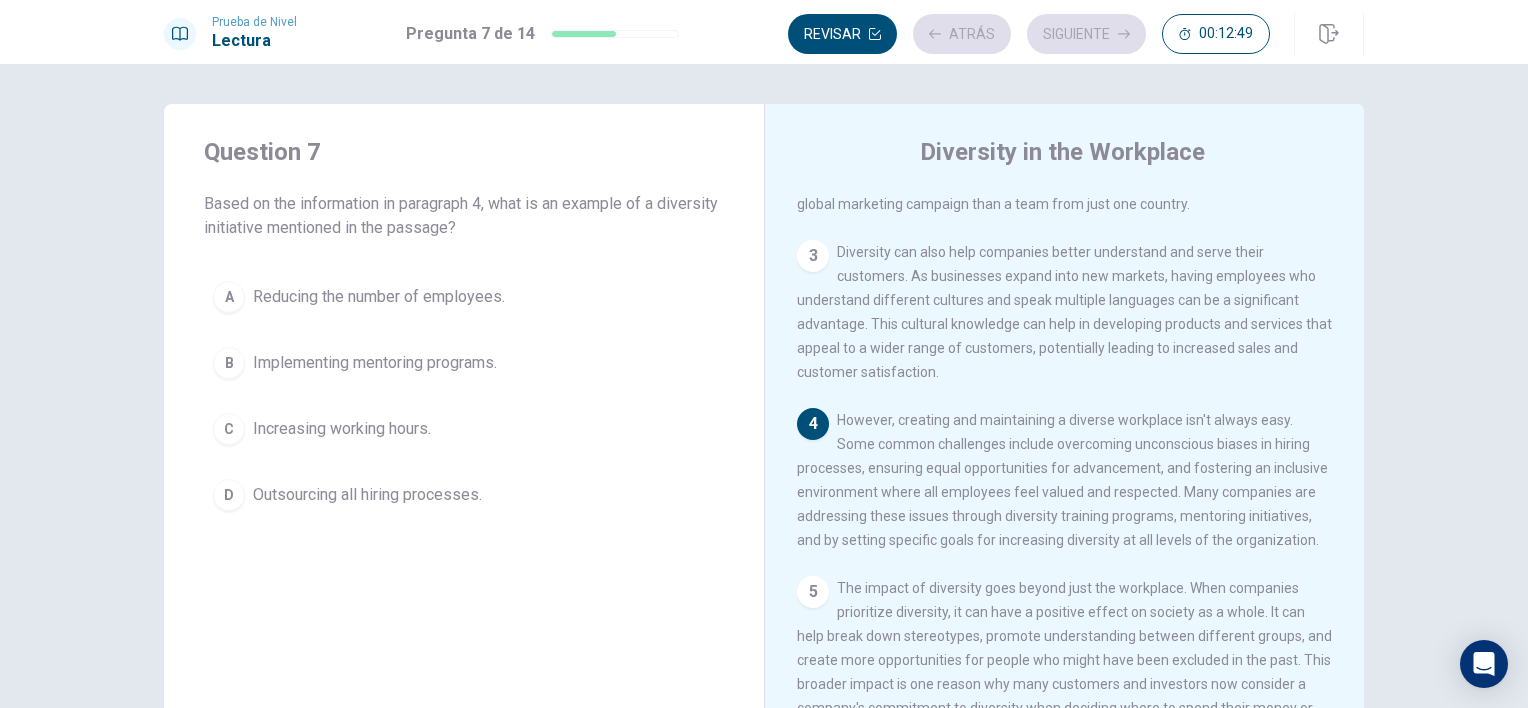 scroll, scrollTop: 292, scrollLeft: 0, axis: vertical 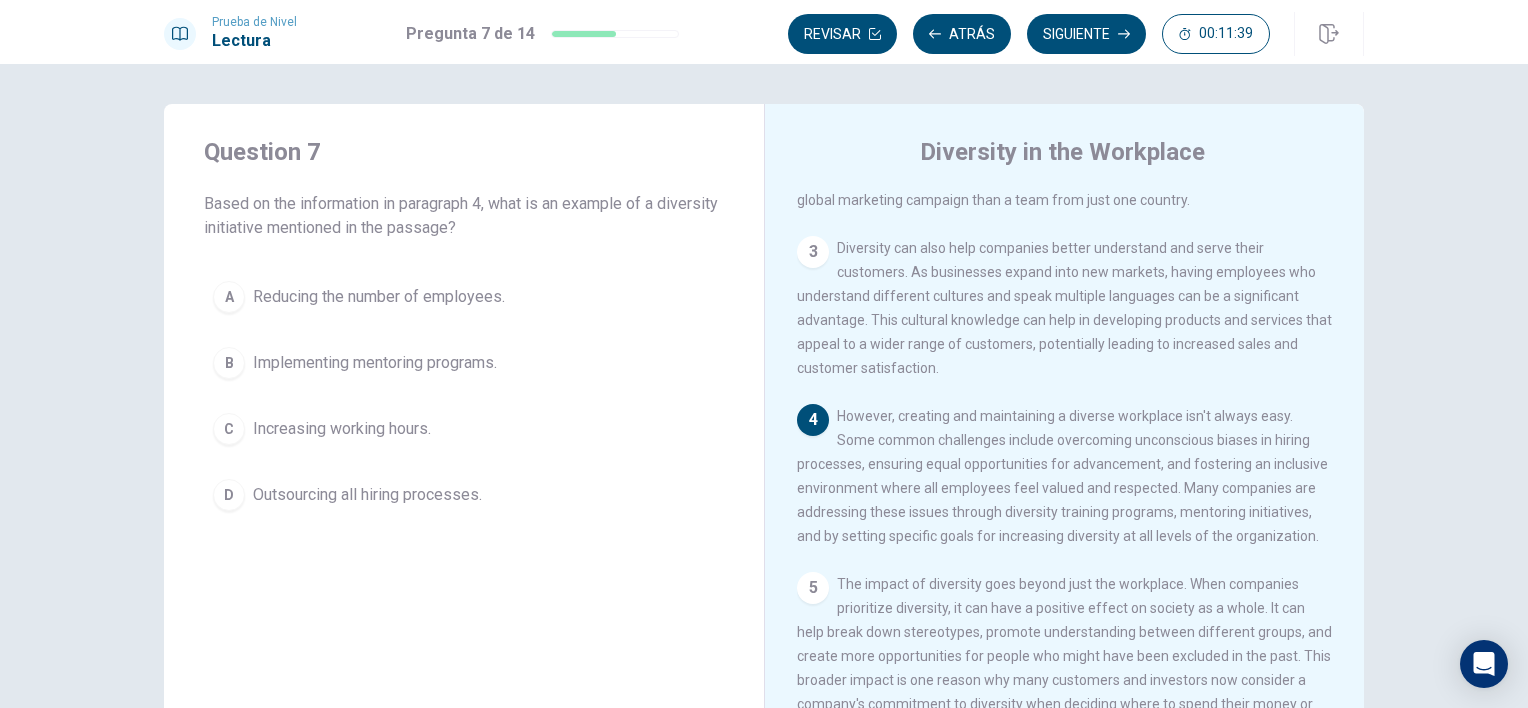 click on "Outsourcing all hiring processes." at bounding box center [367, 495] 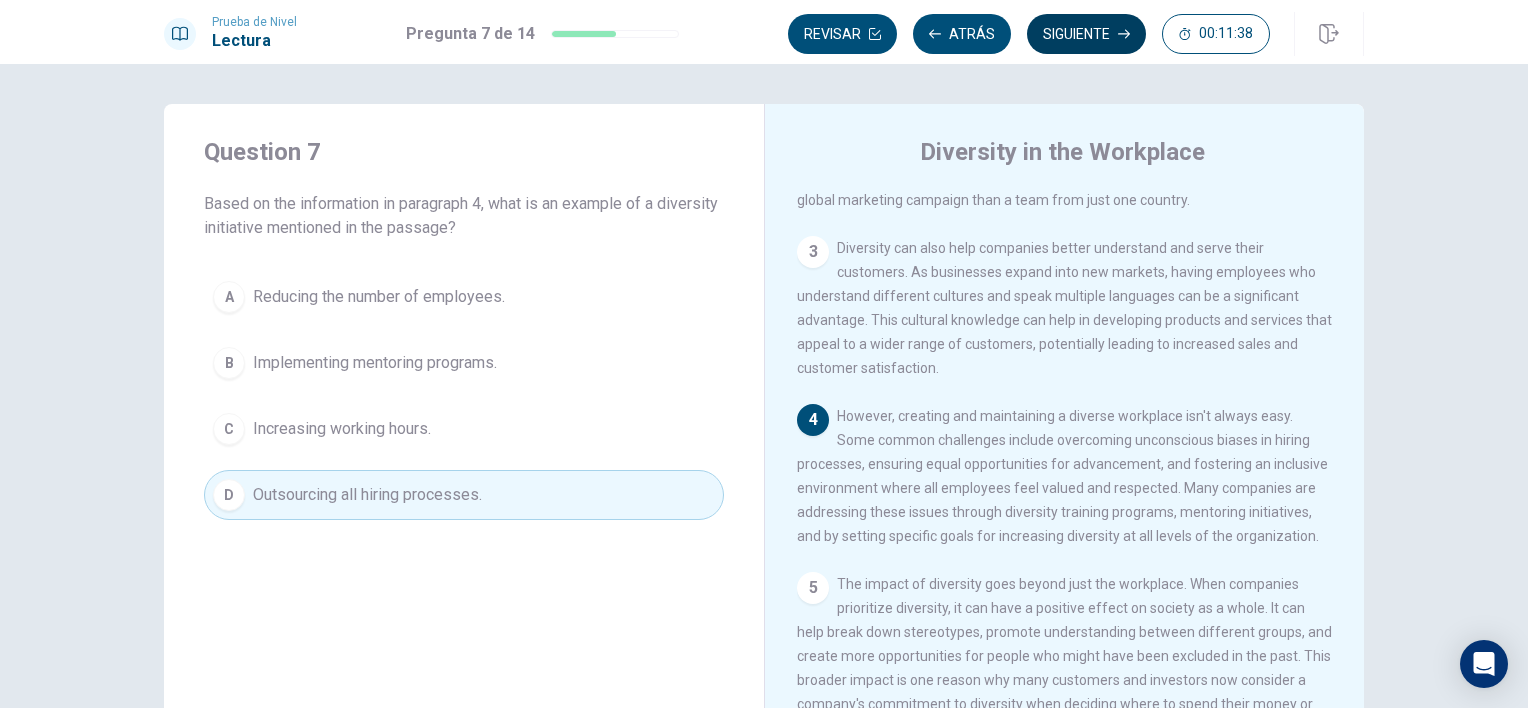 click on "Siguiente" at bounding box center [1086, 34] 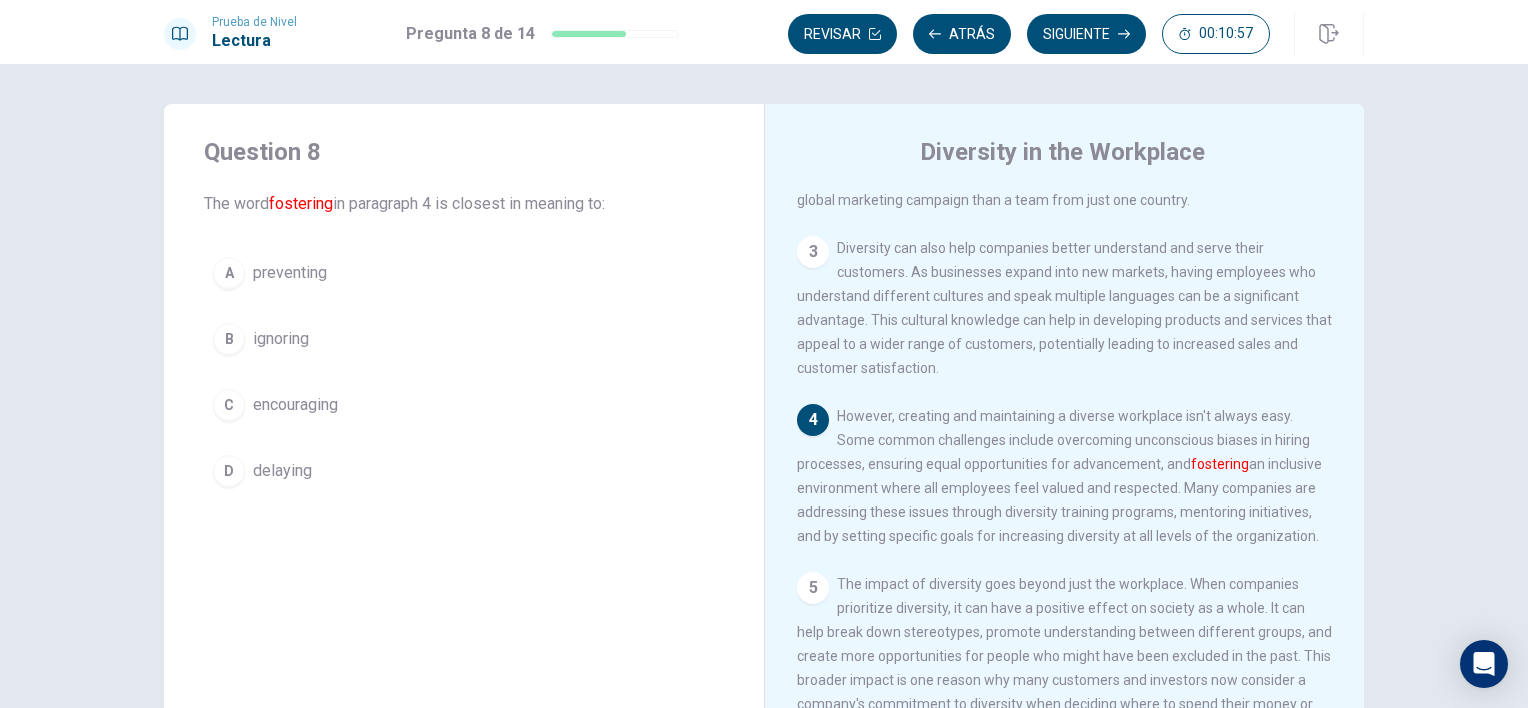 click on "encouraging" at bounding box center (295, 405) 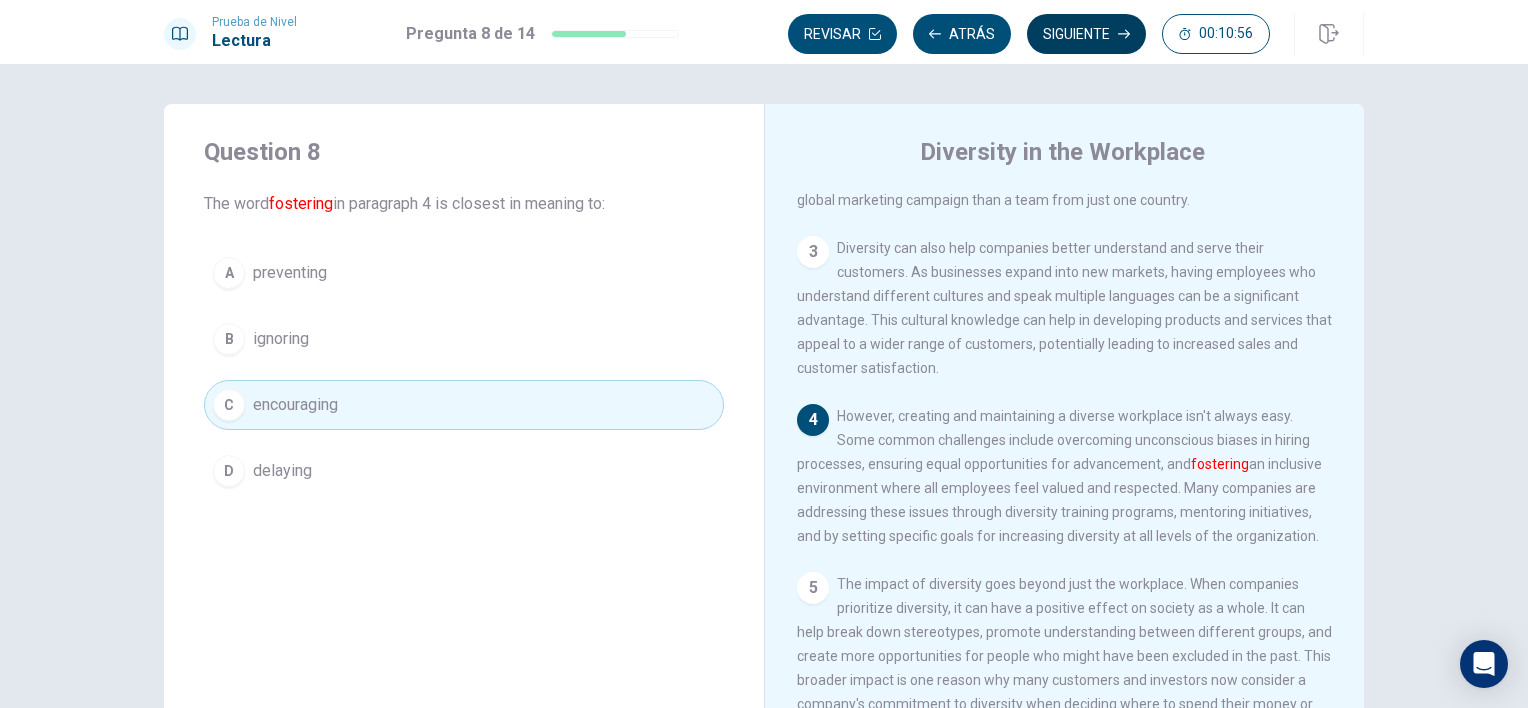 click on "Siguiente" at bounding box center [1086, 34] 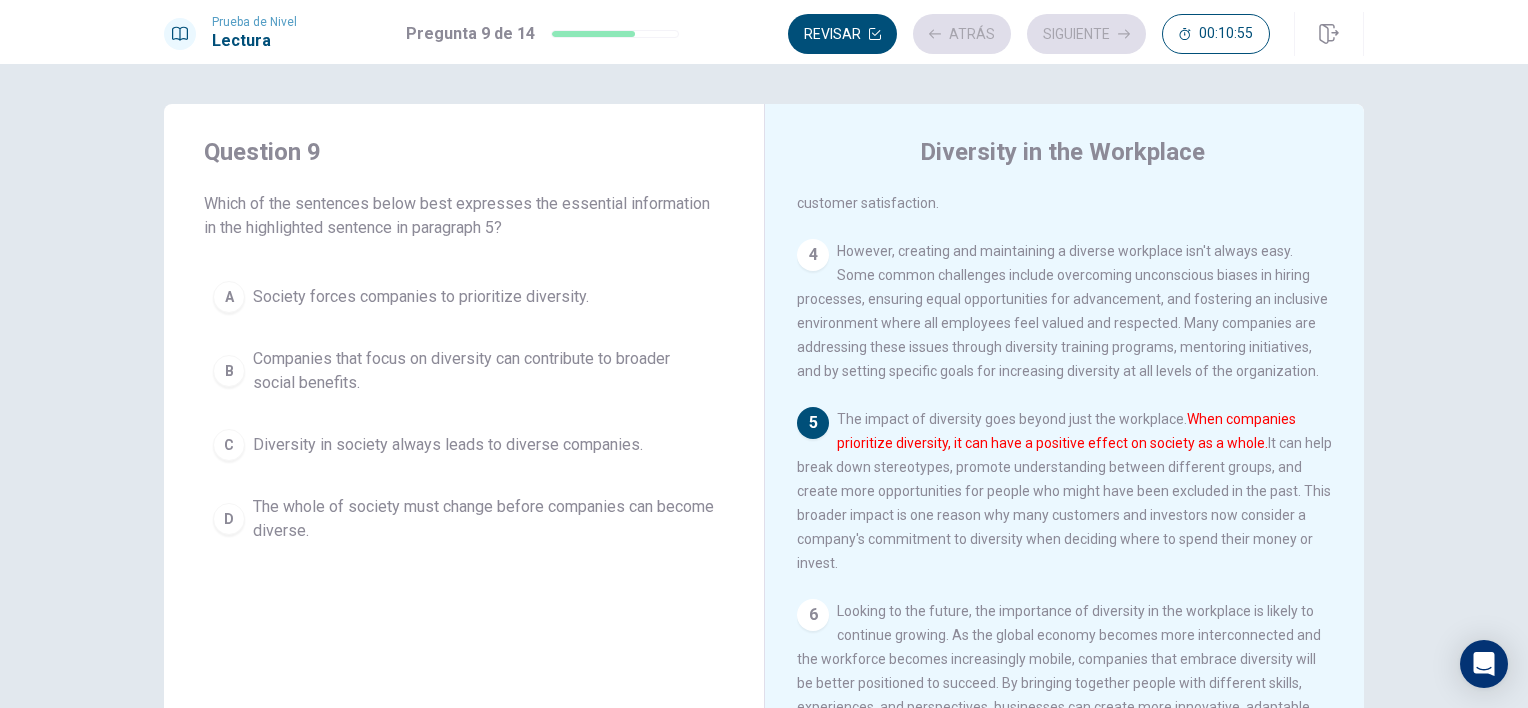 scroll, scrollTop: 486, scrollLeft: 0, axis: vertical 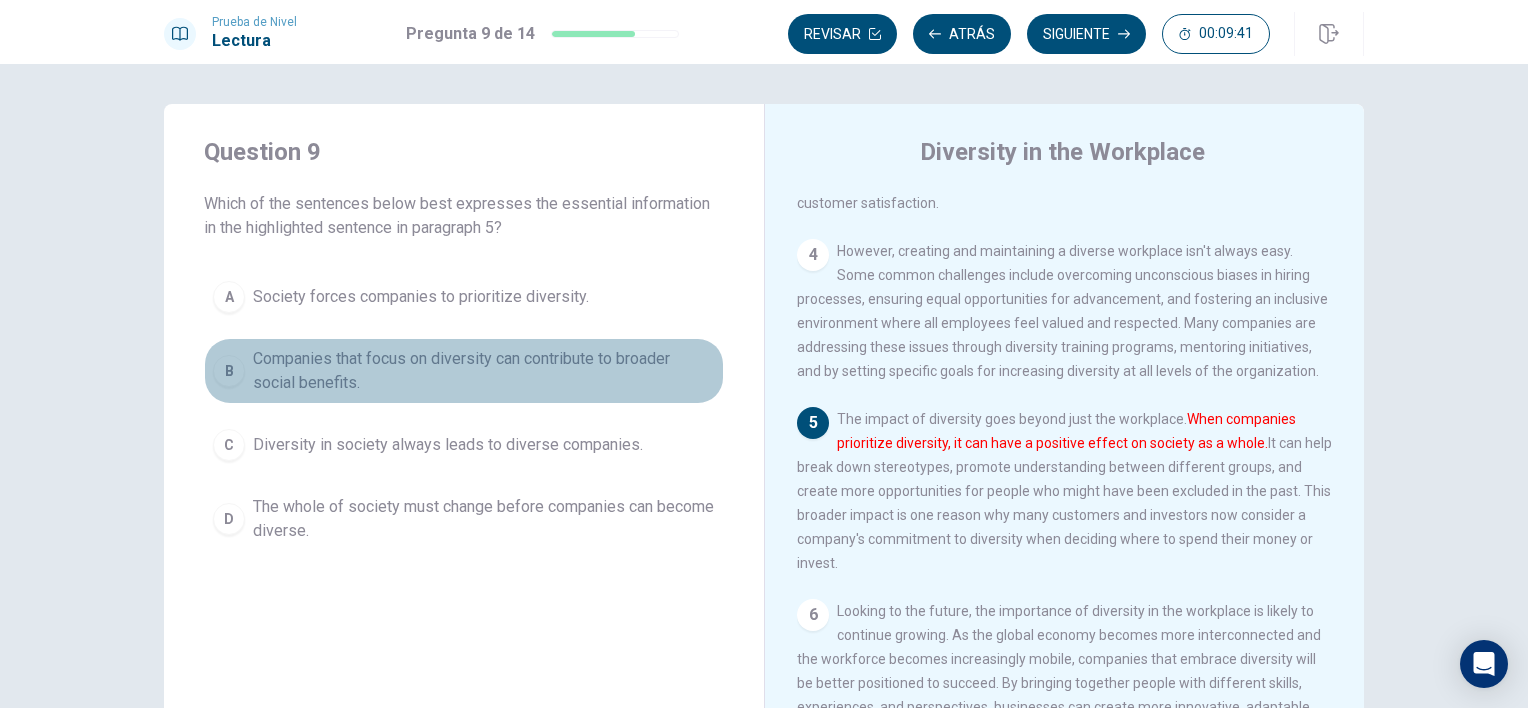 click on "Companies that focus on diversity can contribute to broader social benefits." at bounding box center (484, 371) 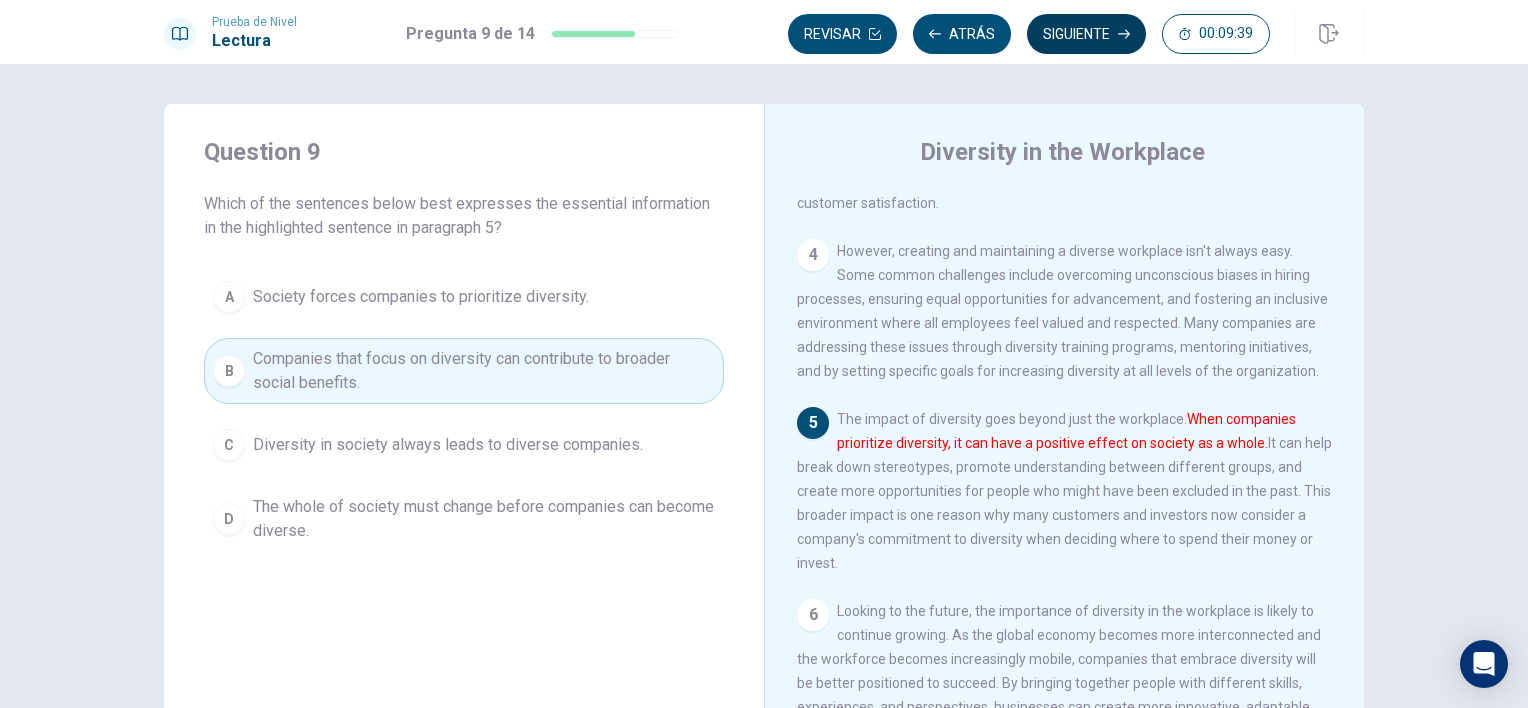 click on "Siguiente" at bounding box center (1086, 34) 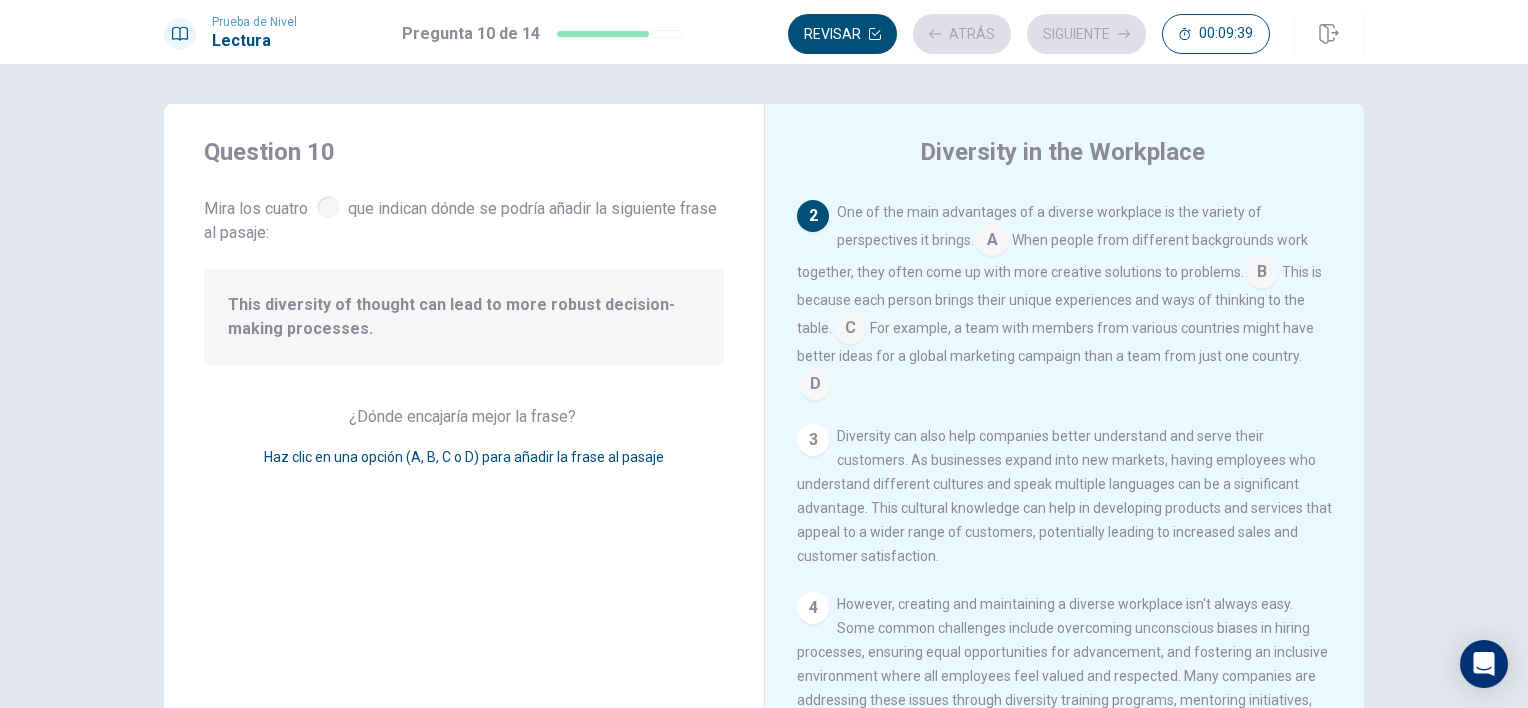 scroll, scrollTop: 172, scrollLeft: 0, axis: vertical 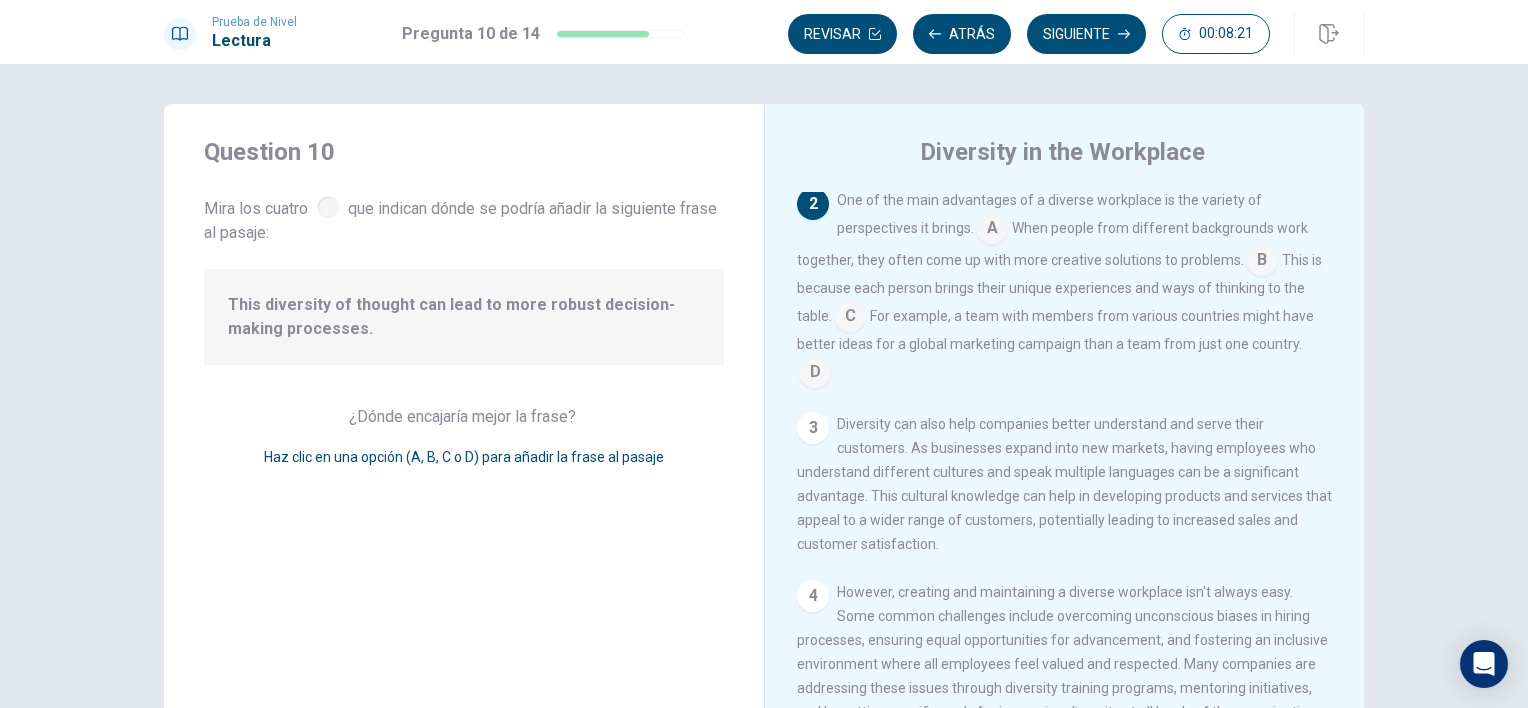 click at bounding box center [850, 318] 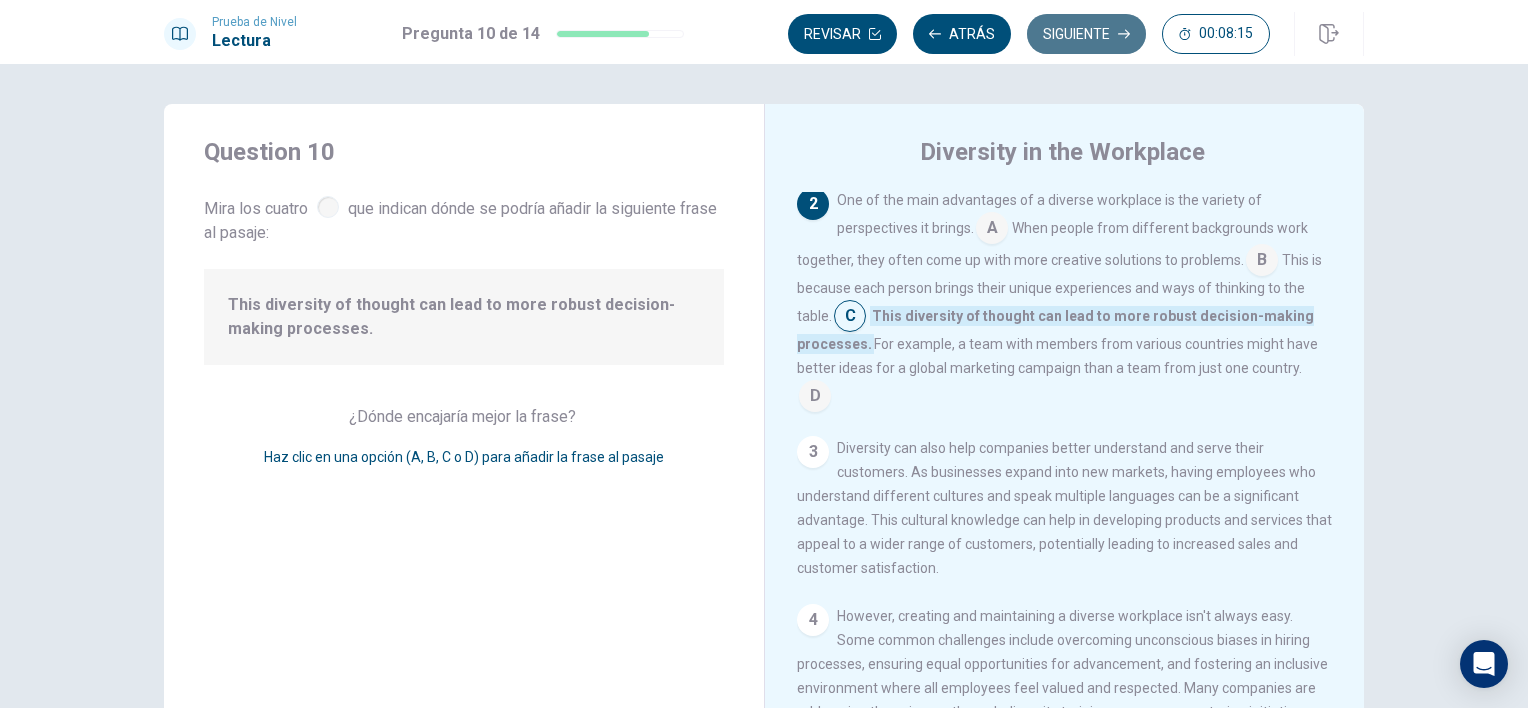 click on "Siguiente" at bounding box center (1086, 34) 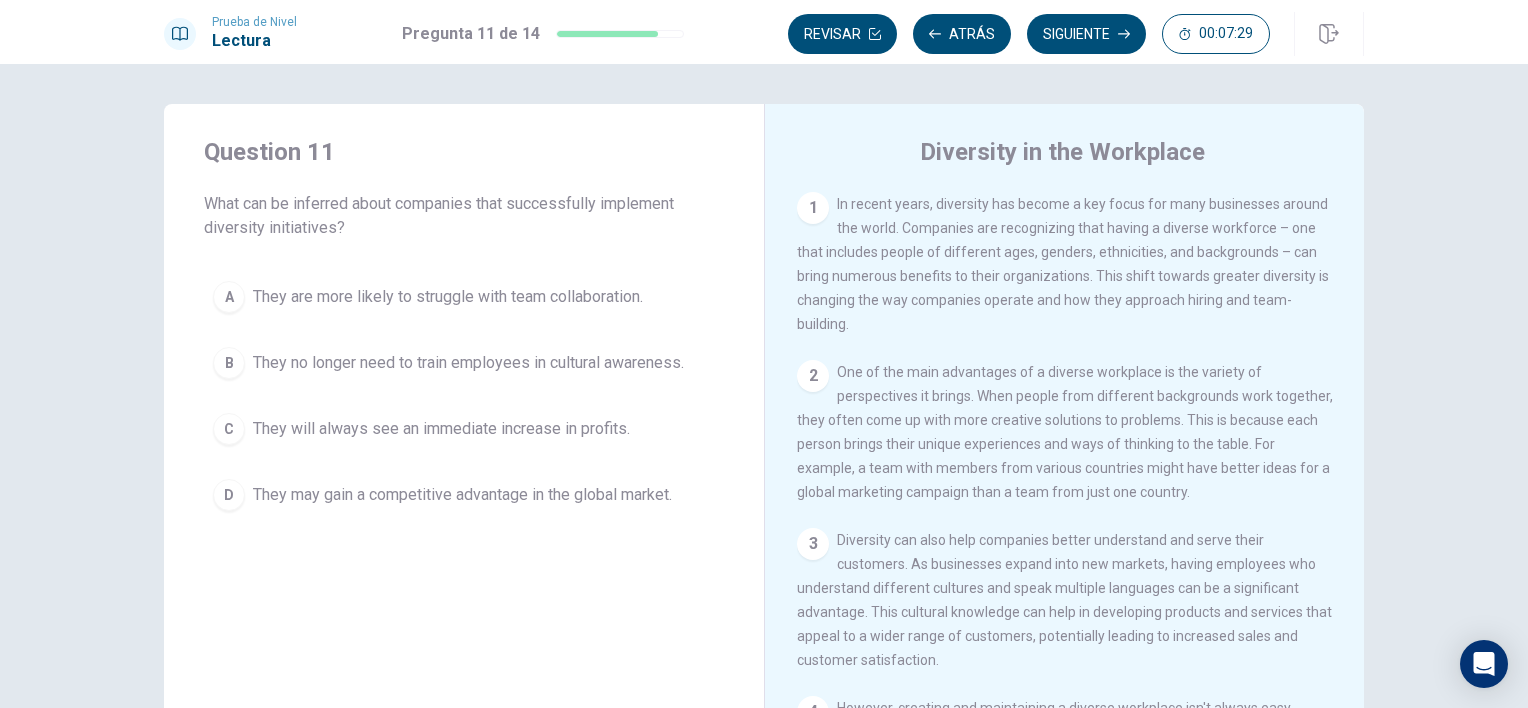 click on "They may gain a competitive advantage in the global market." at bounding box center [462, 495] 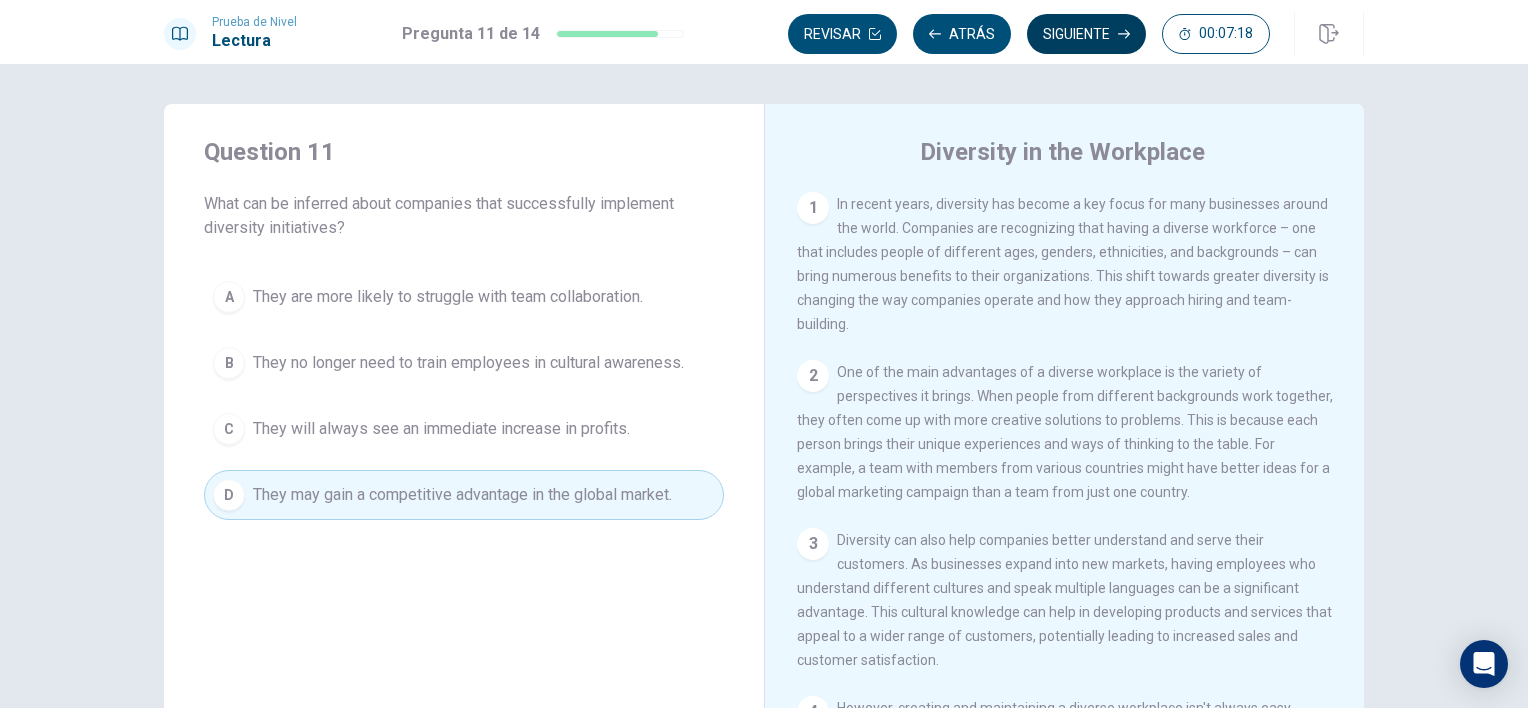 click on "Siguiente" at bounding box center (1086, 34) 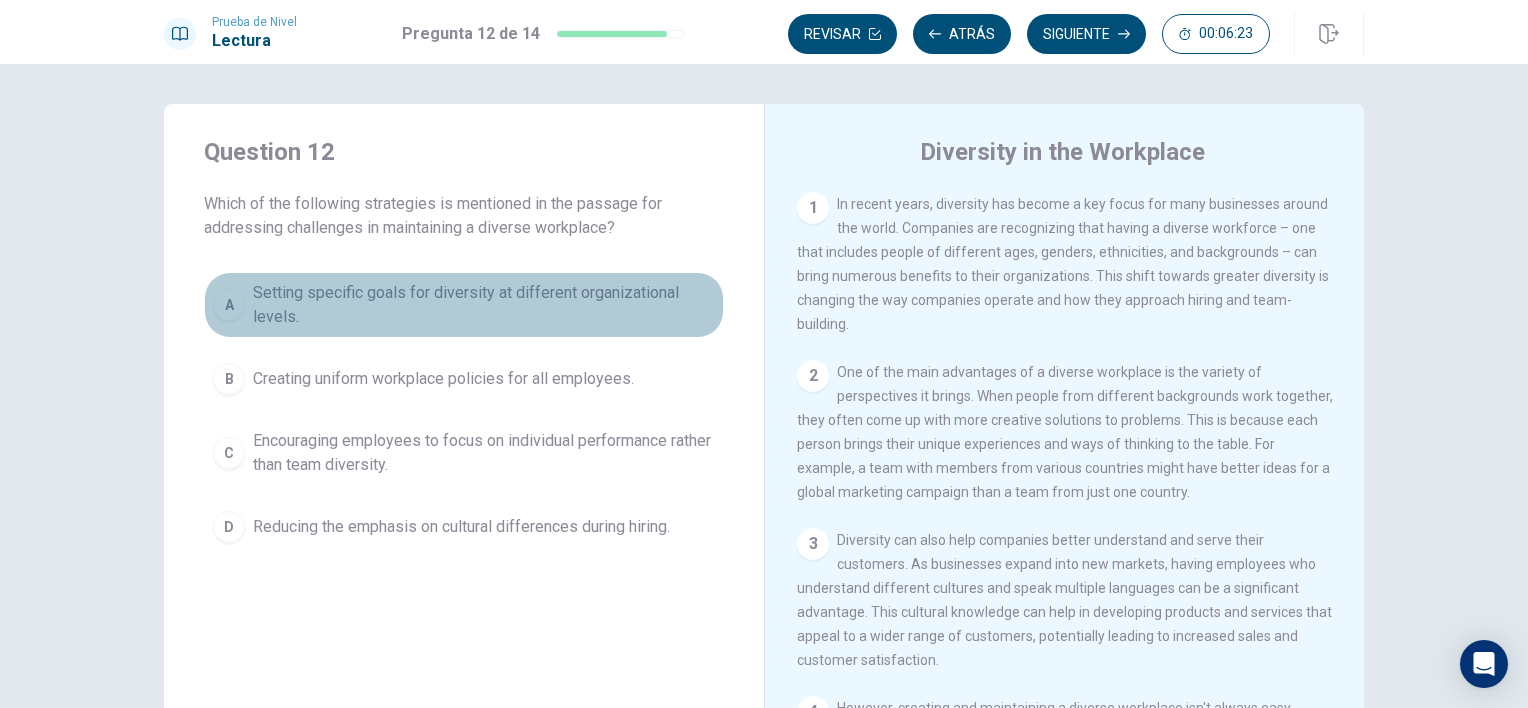 click on "Setting specific goals for diversity at different organizational levels." at bounding box center (484, 305) 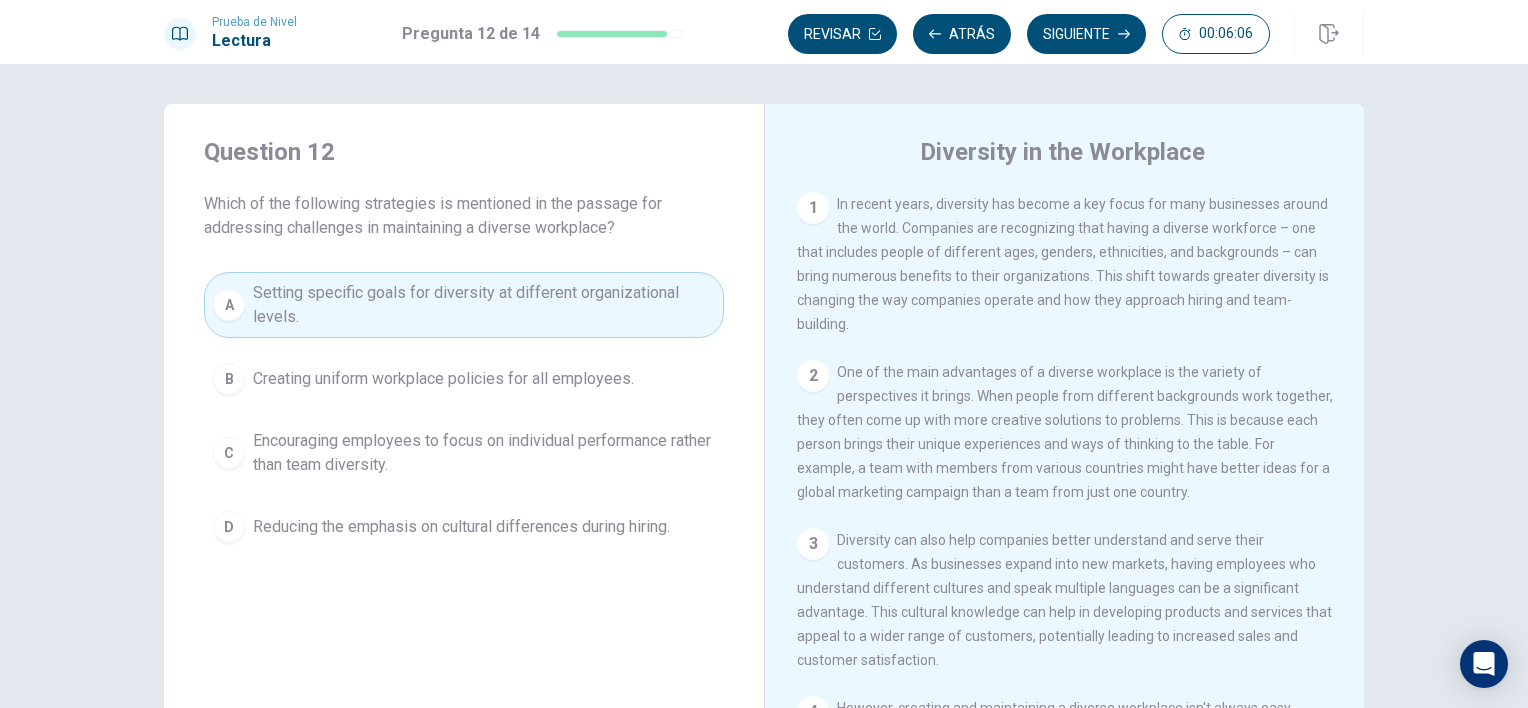 click on "Encouraging employees to focus on individual performance rather than team diversity." at bounding box center (484, 453) 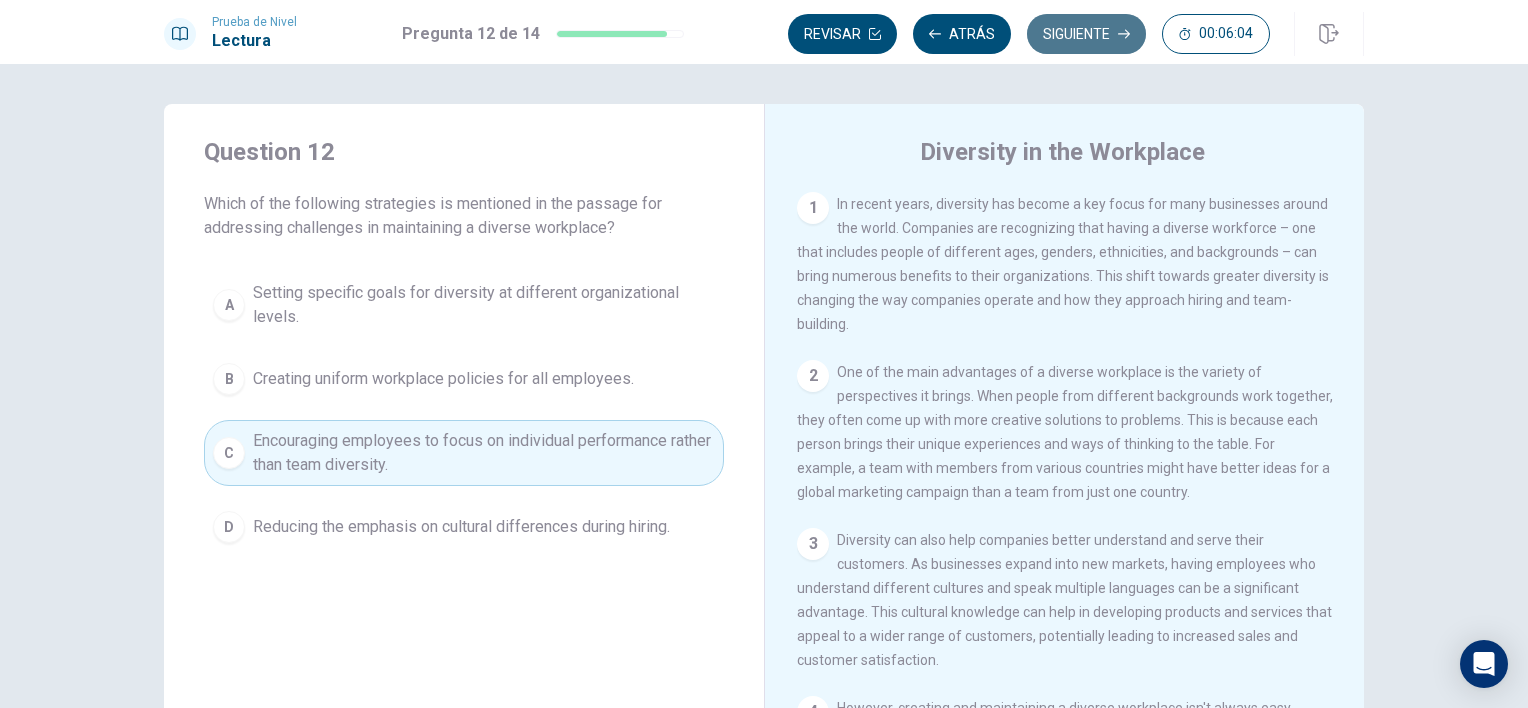 click on "Siguiente" at bounding box center (1086, 34) 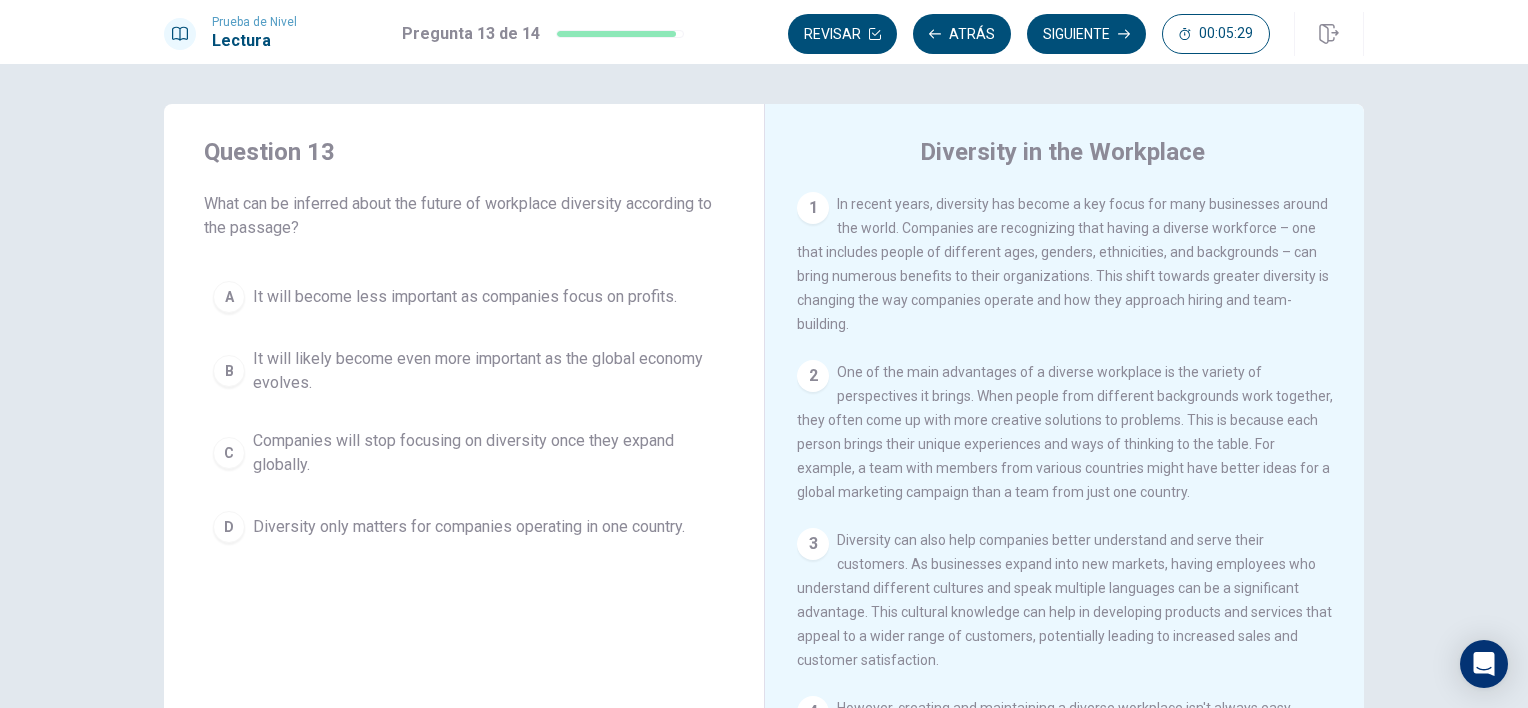 click on "It will likely become even more important as the global economy evolves." at bounding box center [484, 371] 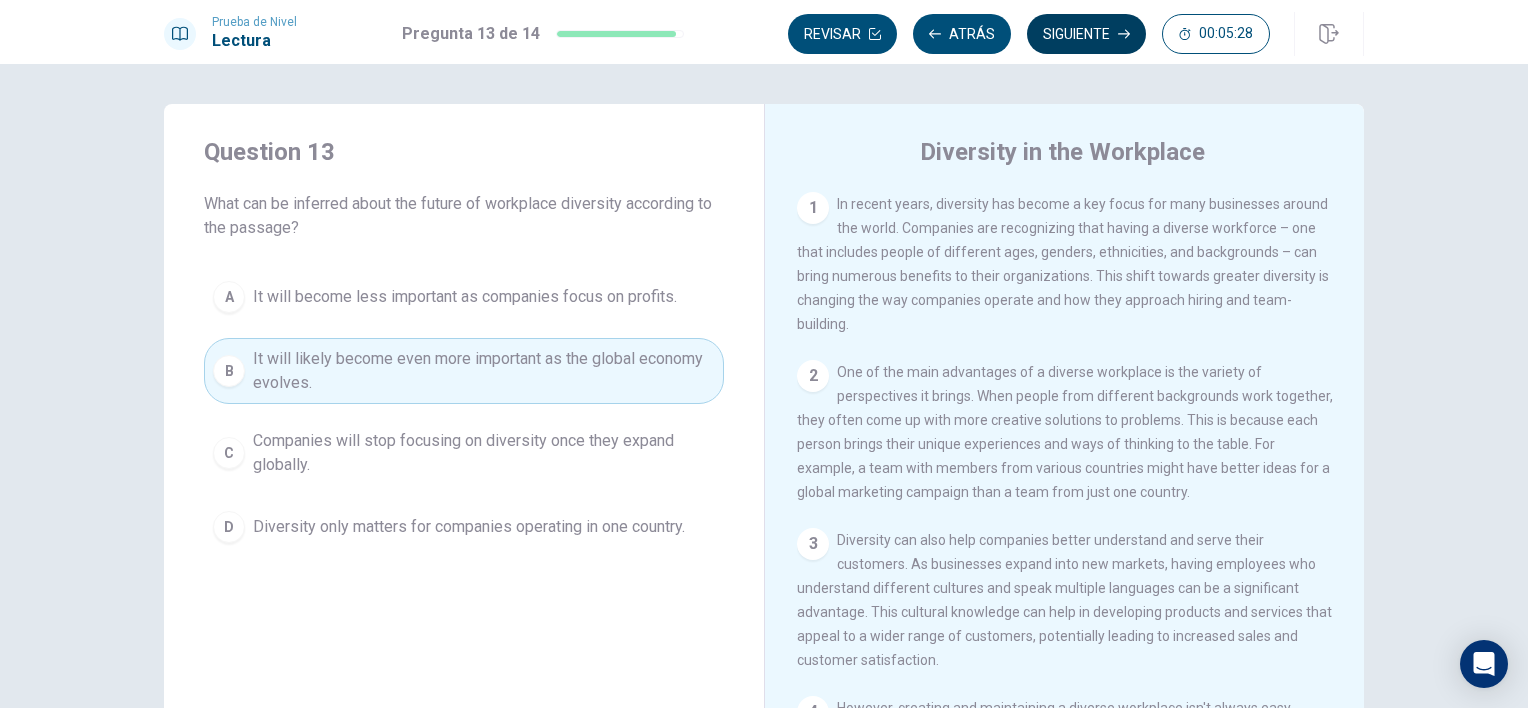 click on "Siguiente" at bounding box center (1086, 34) 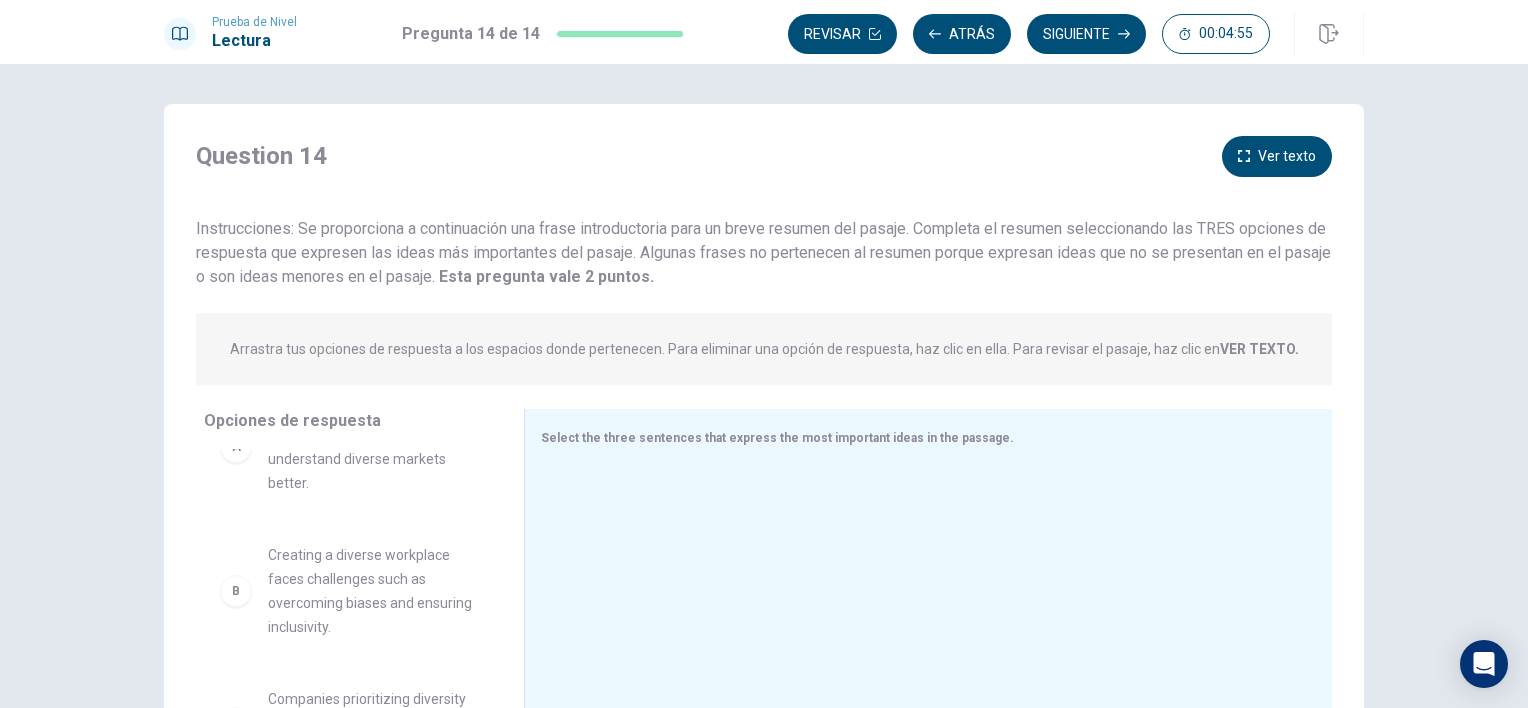 scroll, scrollTop: 100, scrollLeft: 0, axis: vertical 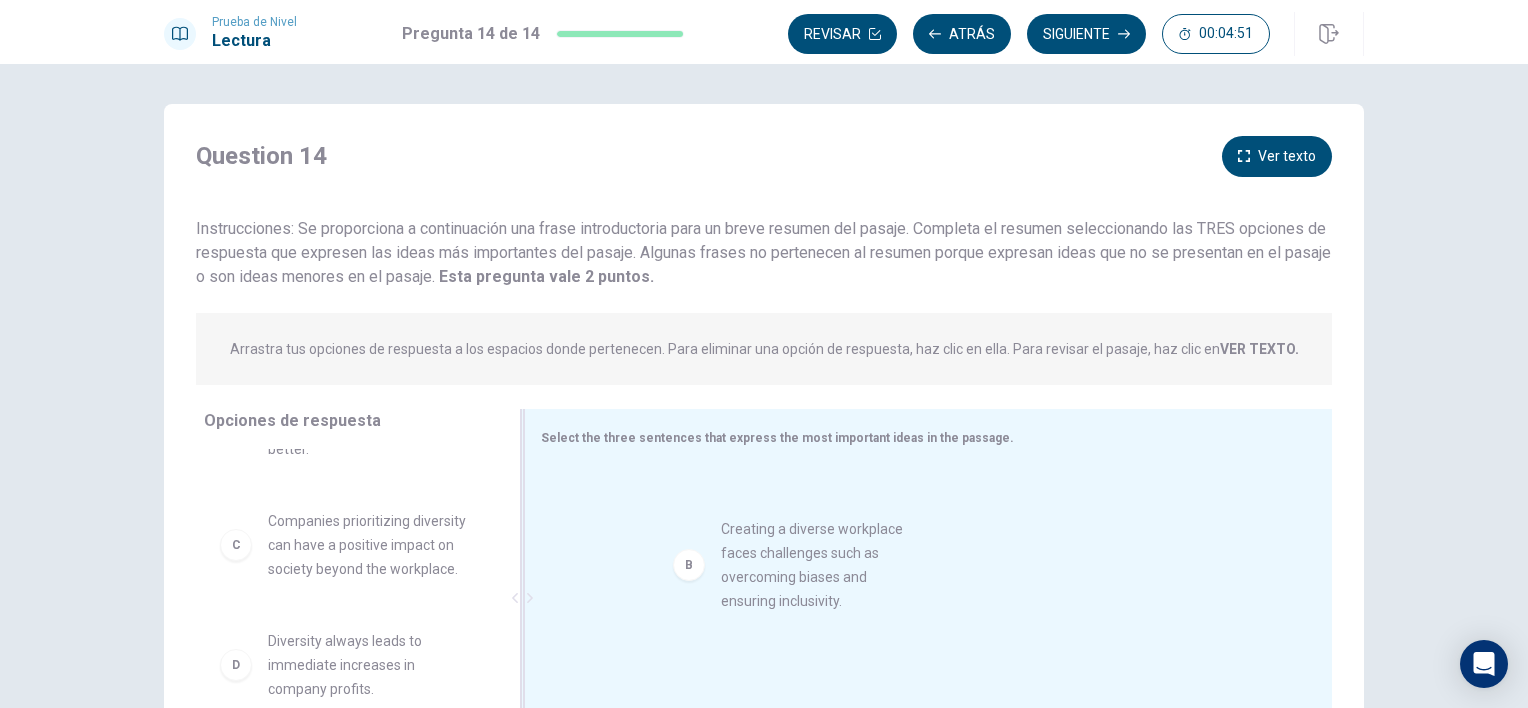 drag, startPoint x: 360, startPoint y: 564, endPoint x: 846, endPoint y: 568, distance: 486.01645 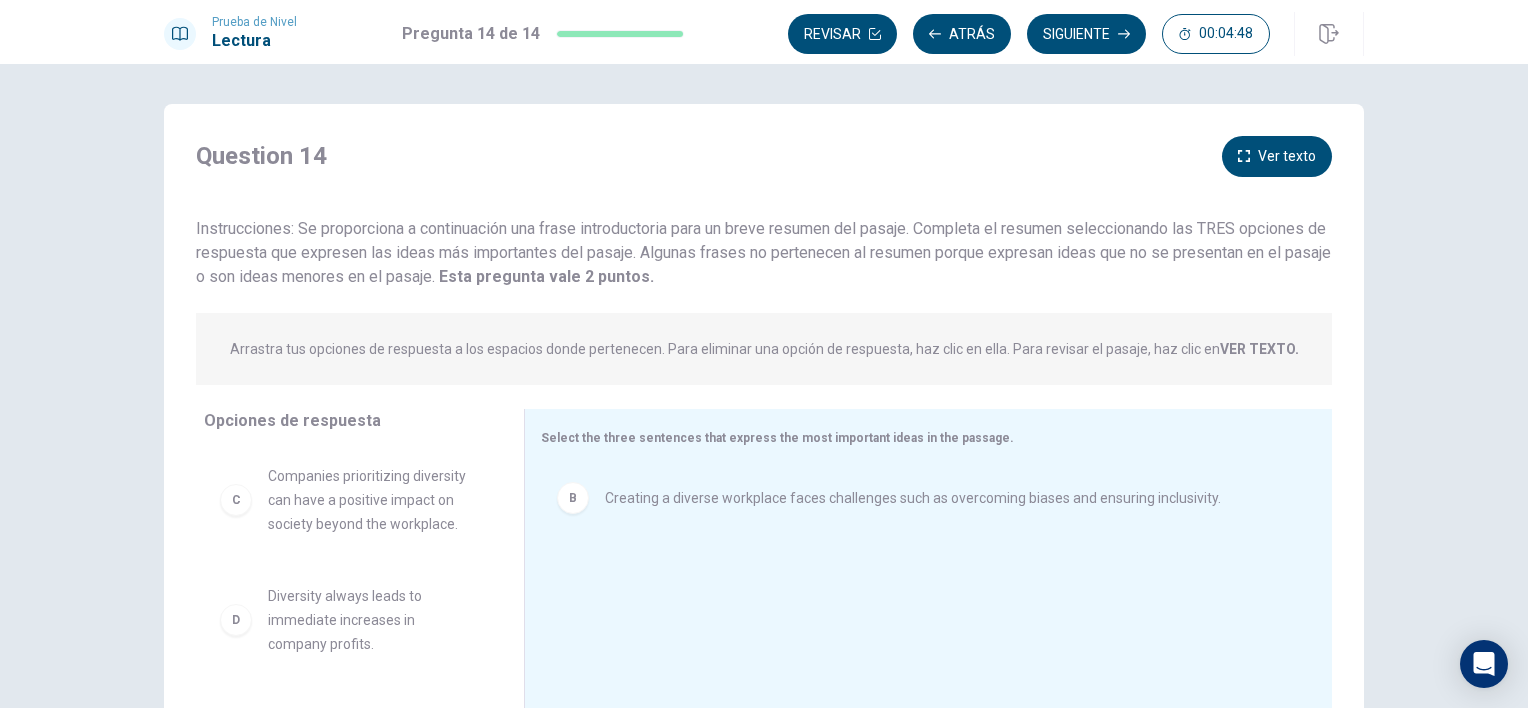 scroll, scrollTop: 100, scrollLeft: 0, axis: vertical 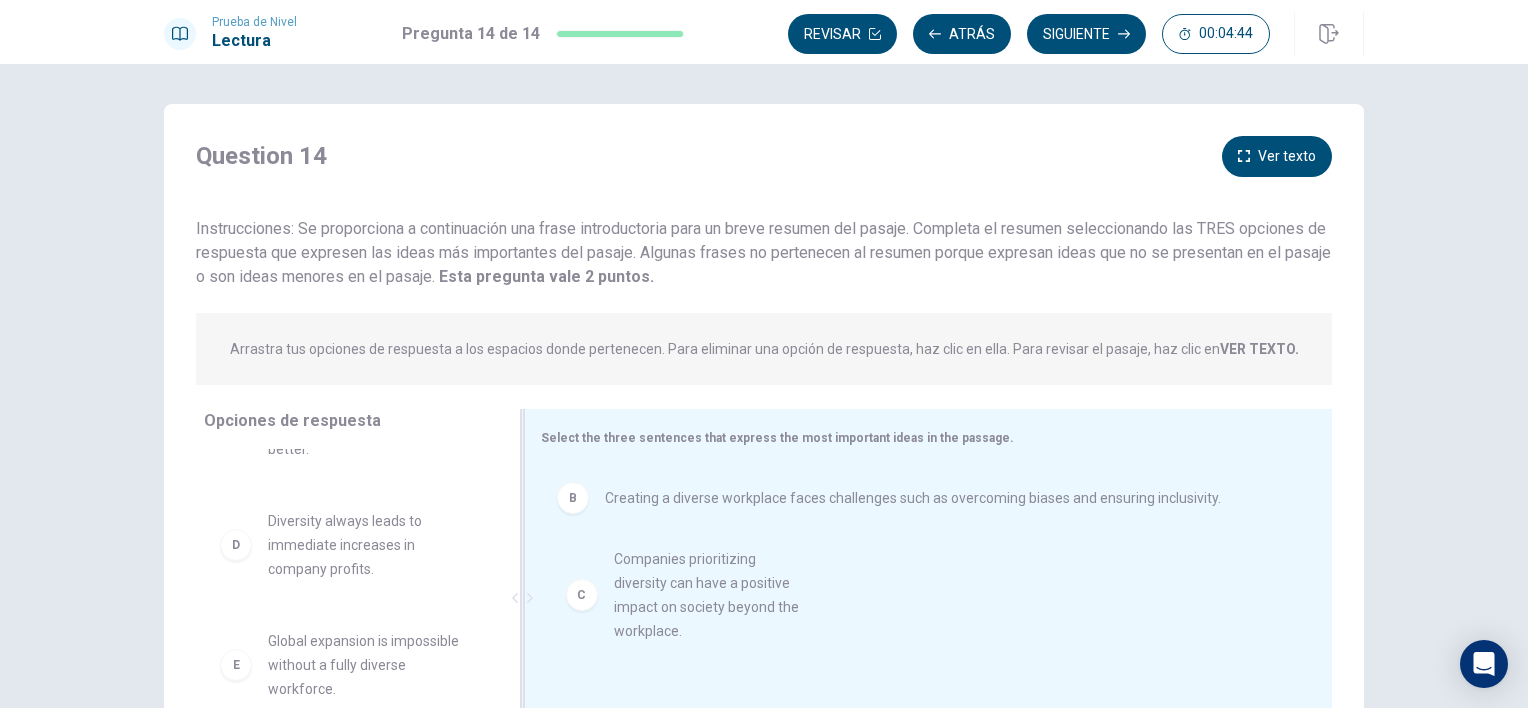 drag, startPoint x: 355, startPoint y: 567, endPoint x: 727, endPoint y: 604, distance: 373.8355 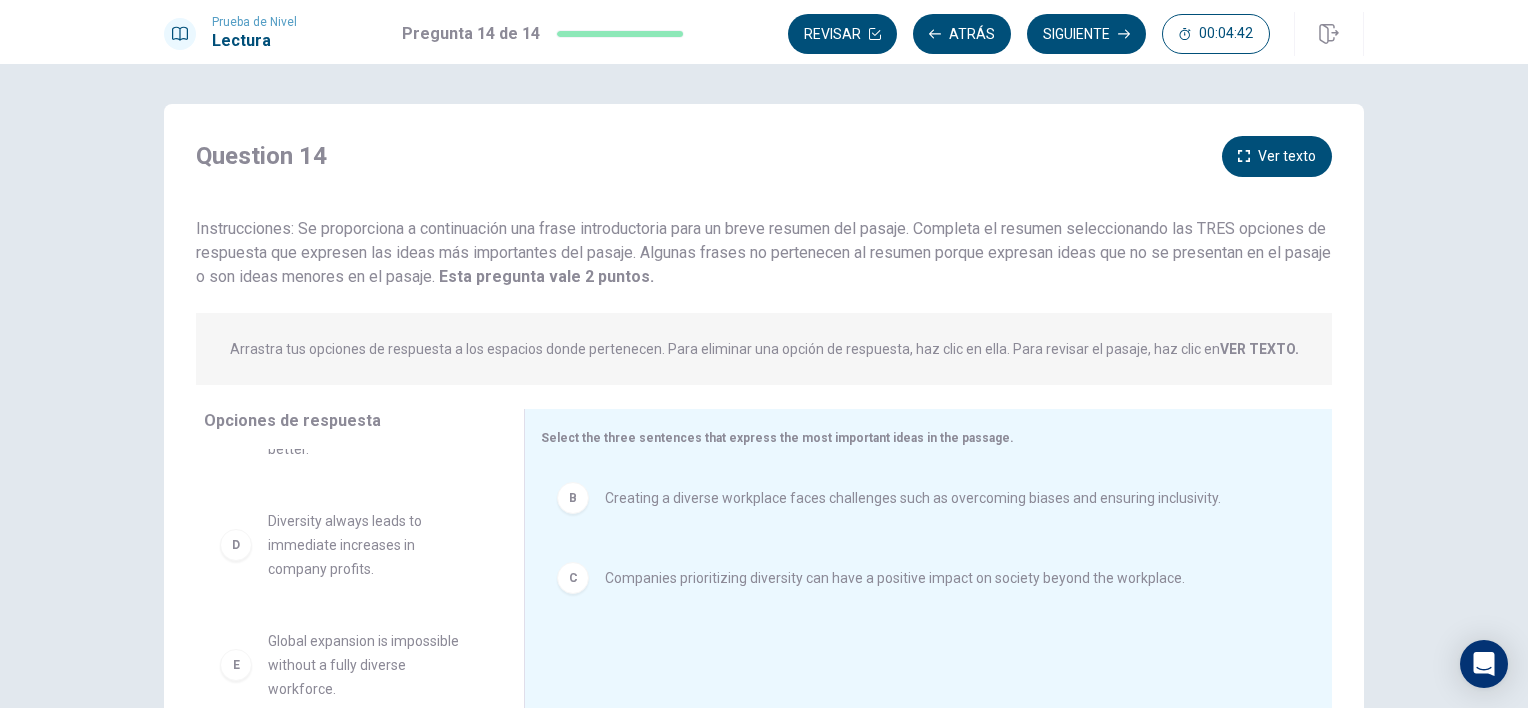 scroll, scrollTop: 180, scrollLeft: 0, axis: vertical 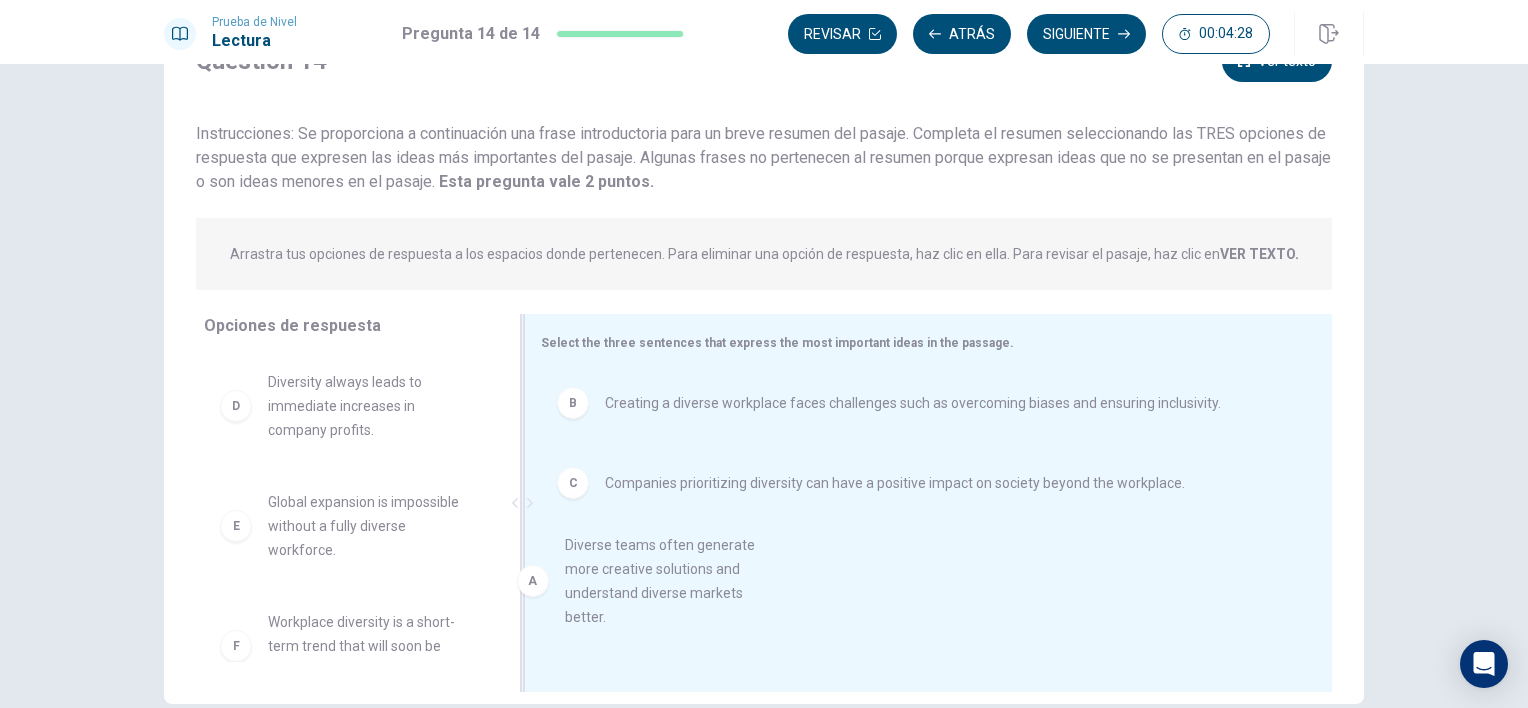 drag, startPoint x: 324, startPoint y: 404, endPoint x: 638, endPoint y: 576, distance: 358.02234 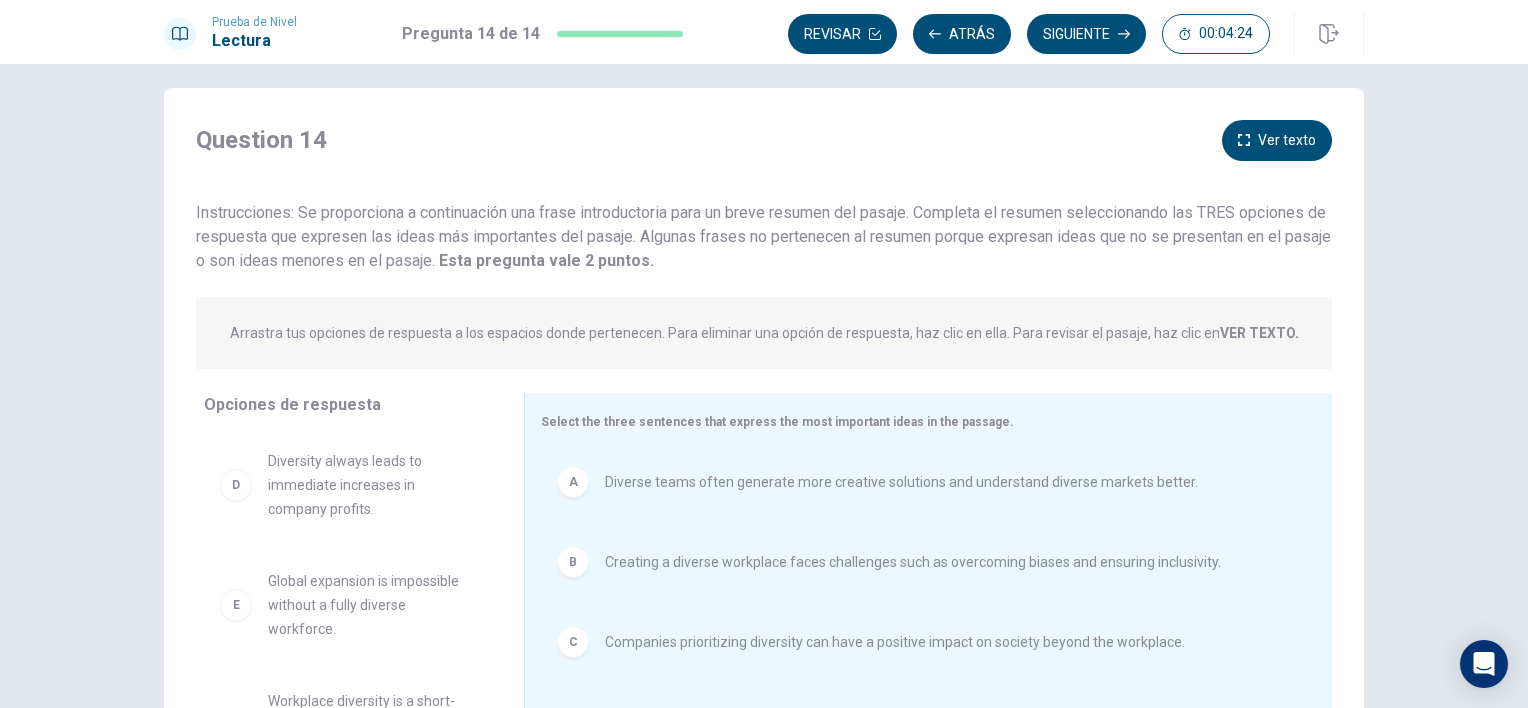 scroll, scrollTop: 0, scrollLeft: 0, axis: both 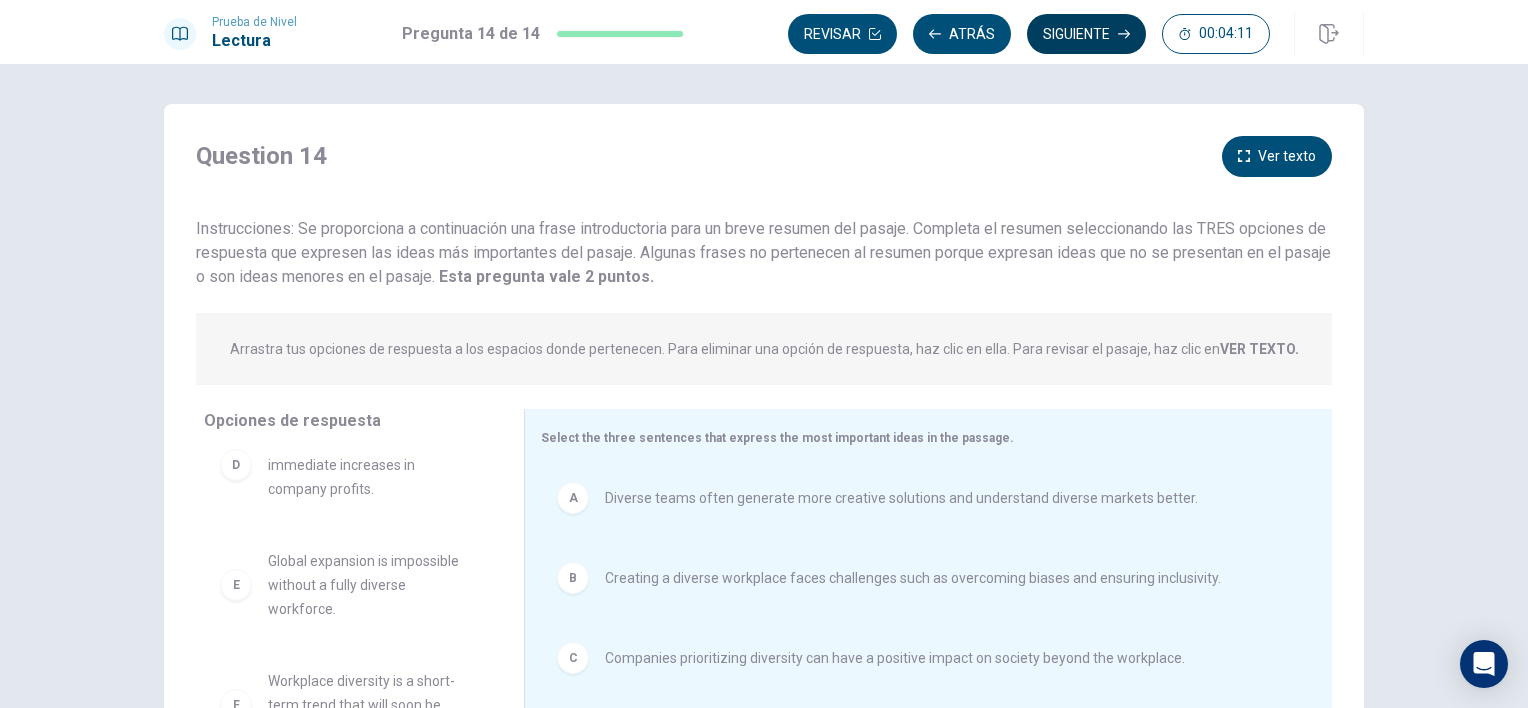 click on "Siguiente" at bounding box center (1086, 34) 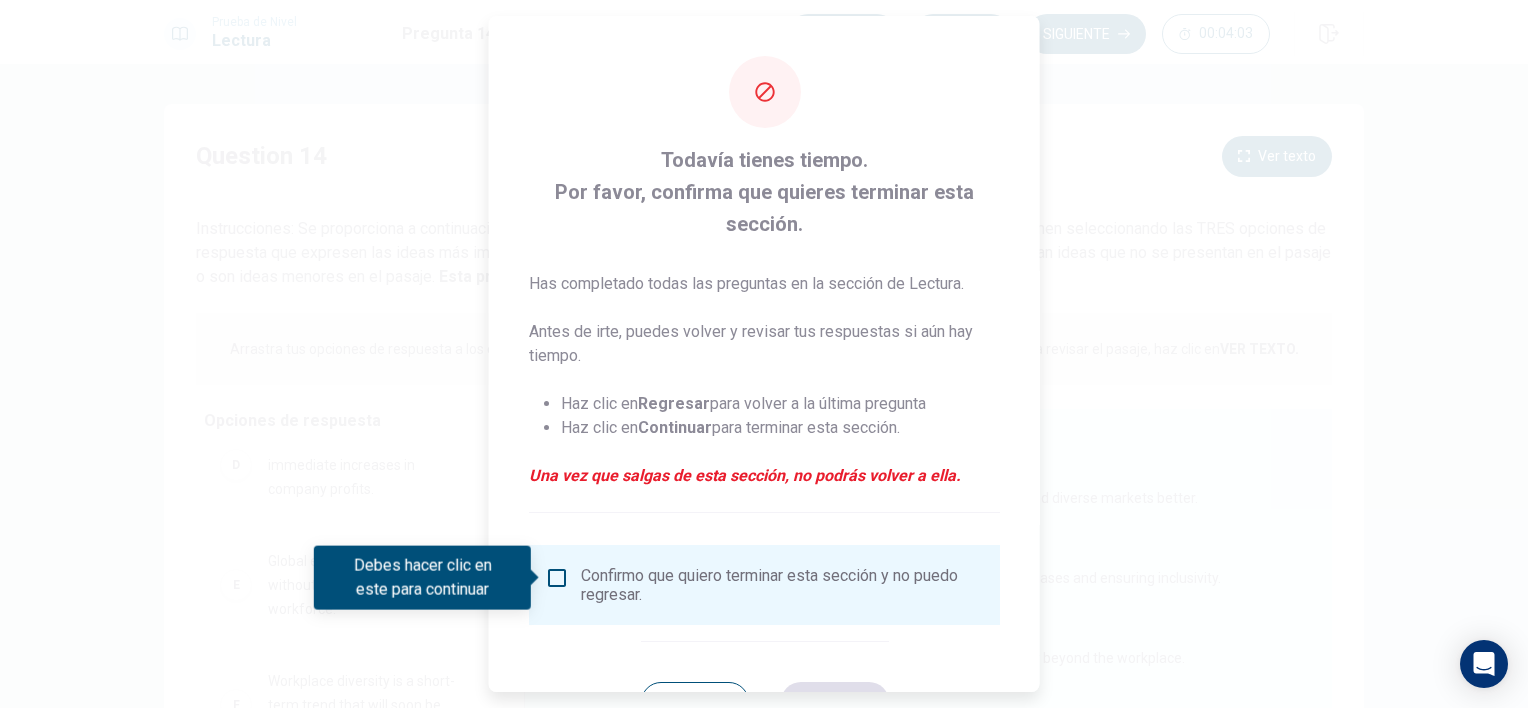click on "Regresar" at bounding box center [674, 403] 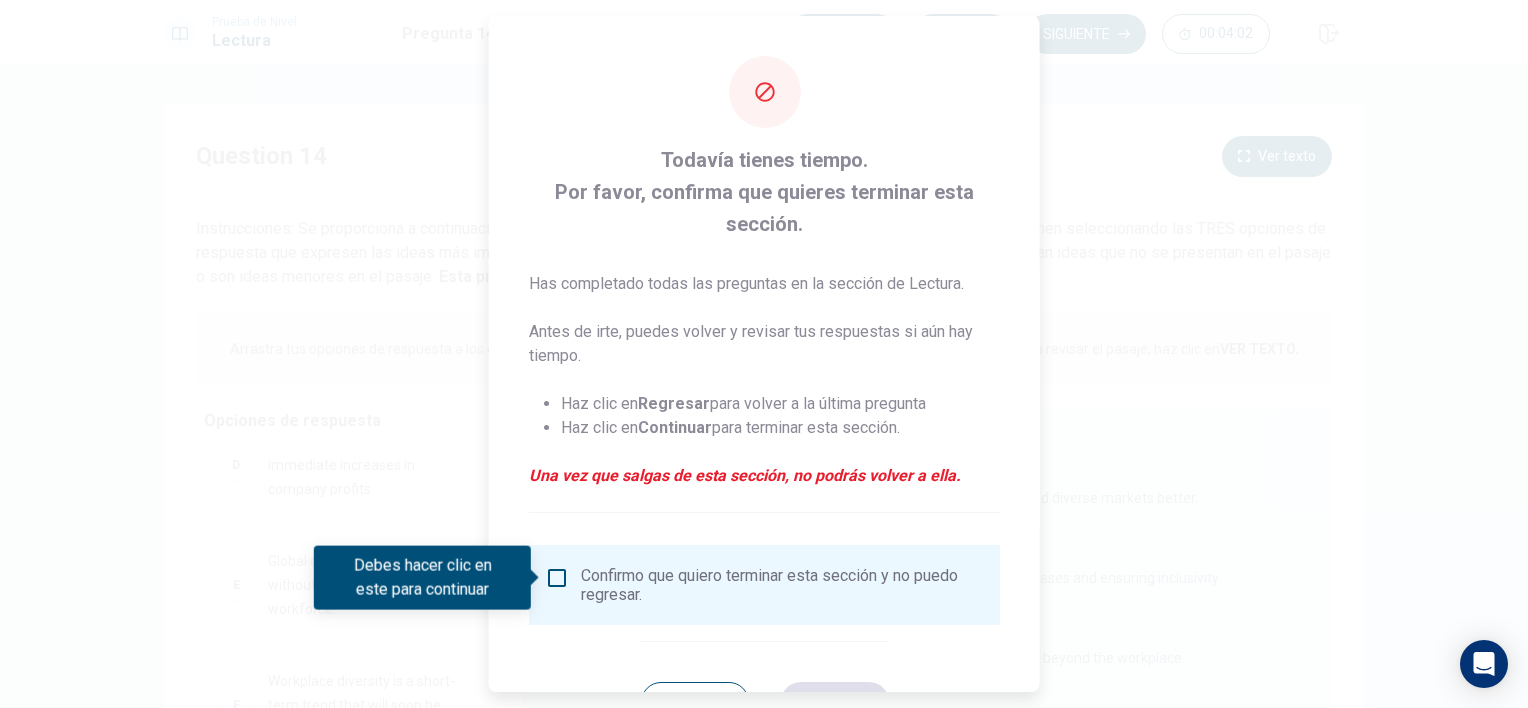 click on "Antes de irte, puedes volver y revisar tus respuestas si aún hay tiempo." at bounding box center [764, 344] 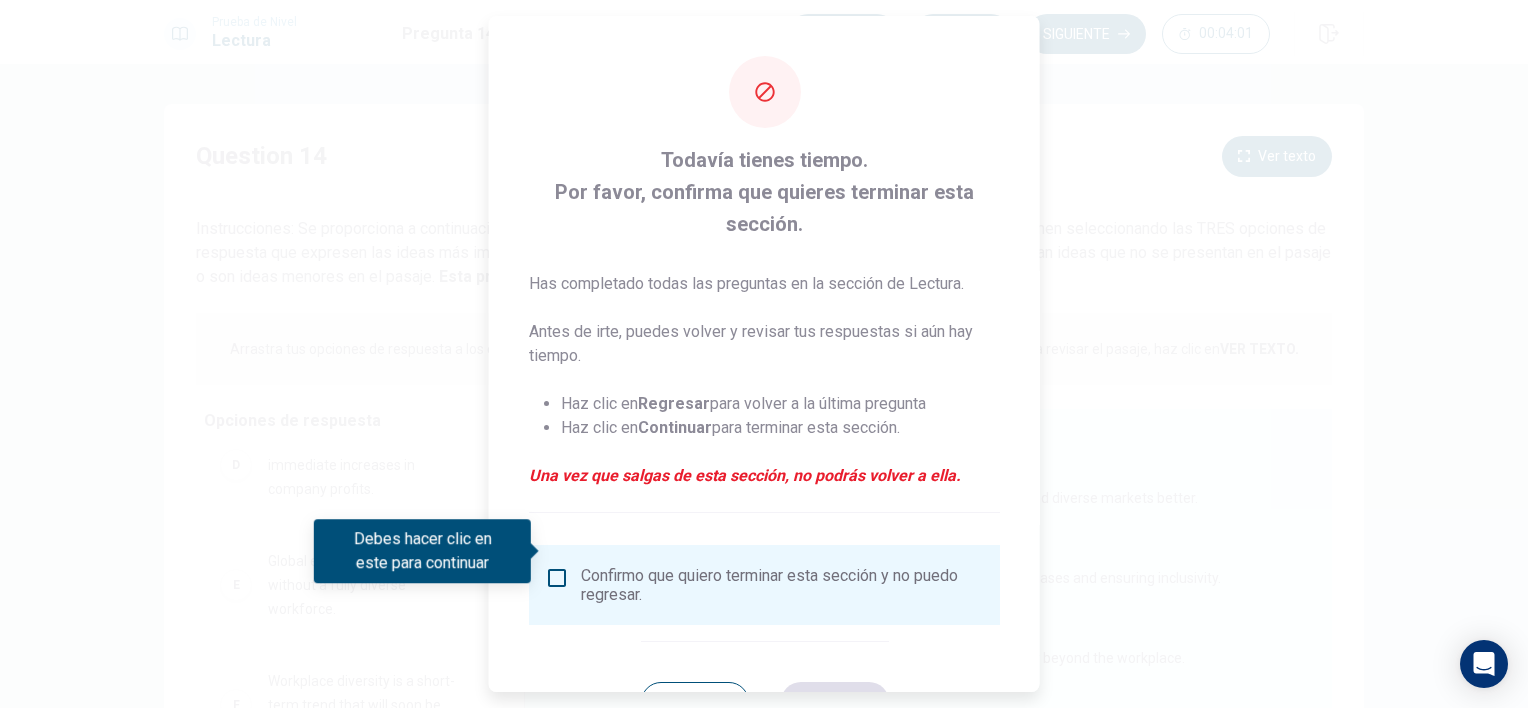 scroll, scrollTop: 69, scrollLeft: 0, axis: vertical 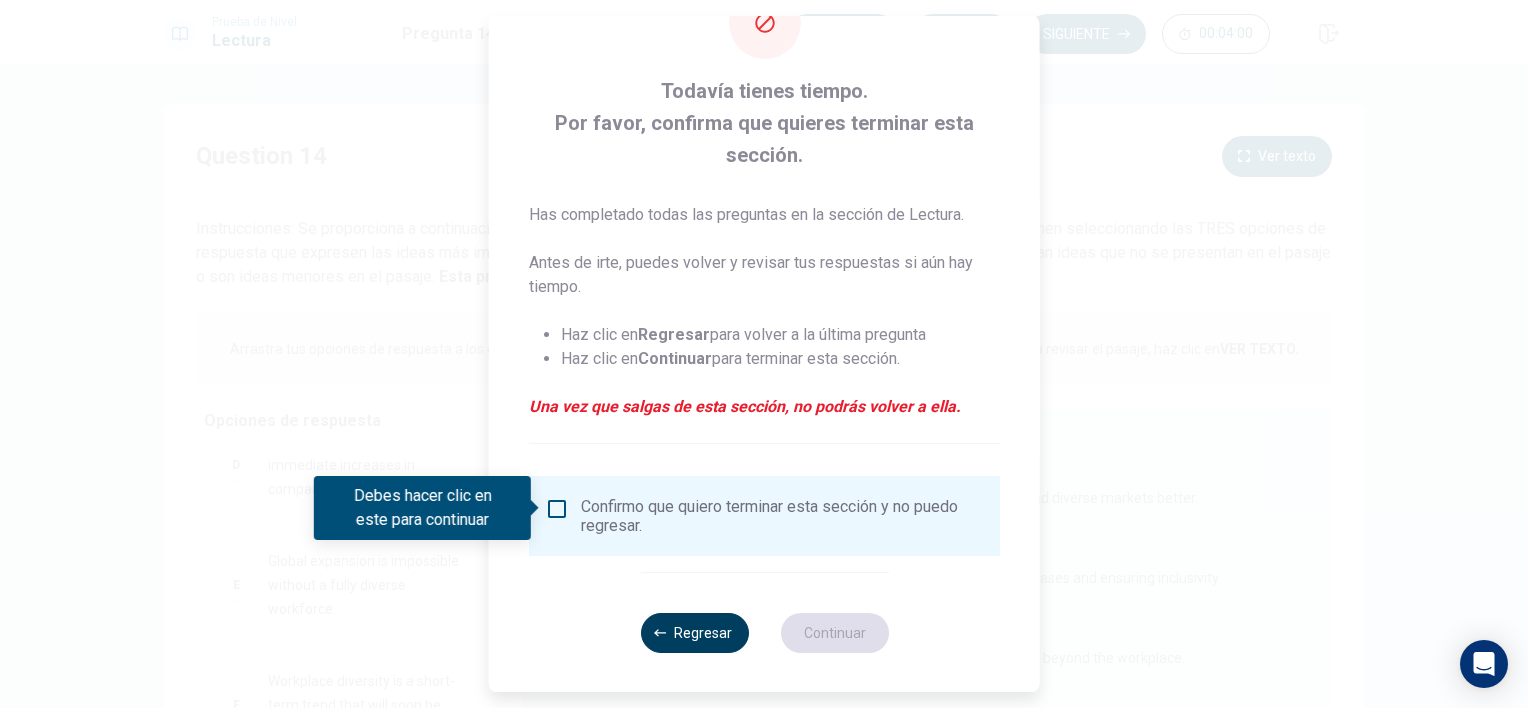 click on "Regresar" at bounding box center [694, 633] 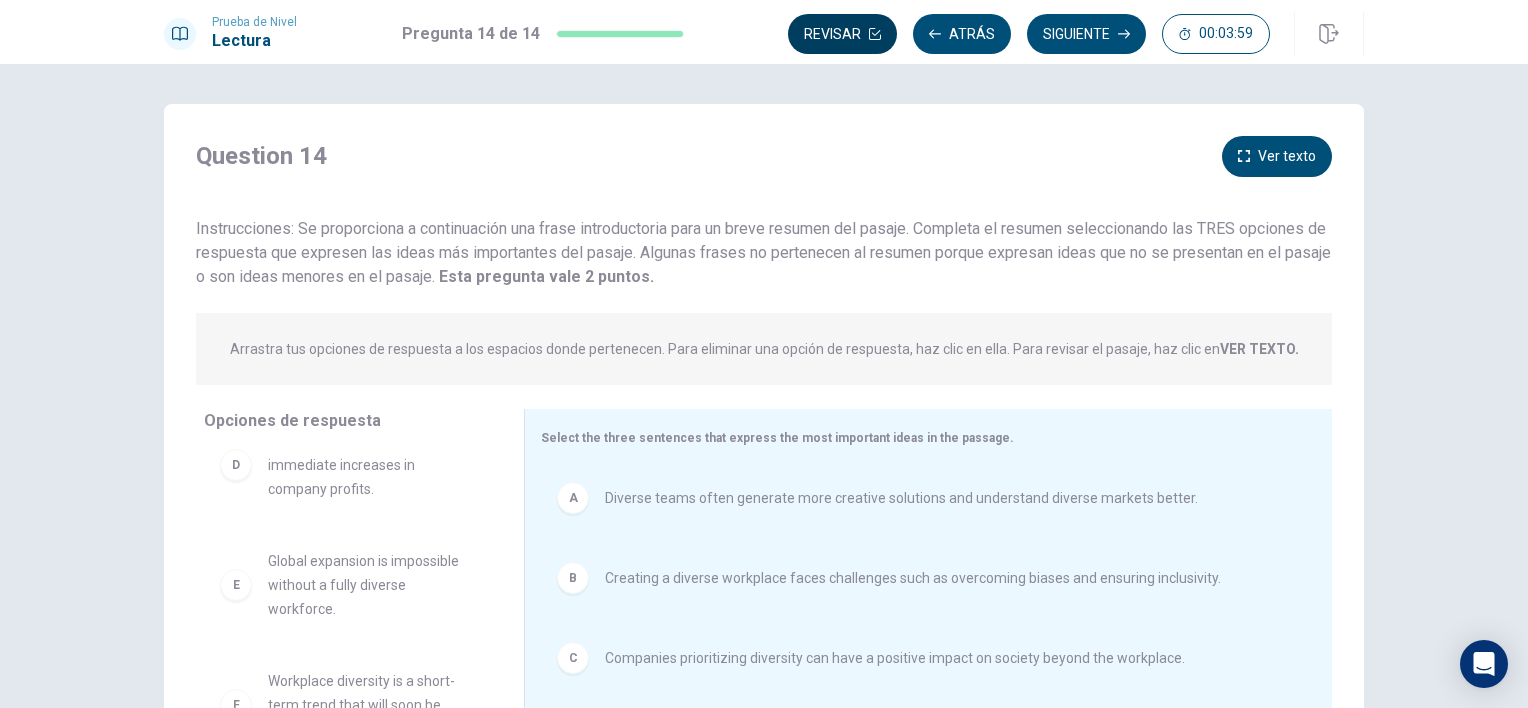 click on "Revisar" at bounding box center (842, 34) 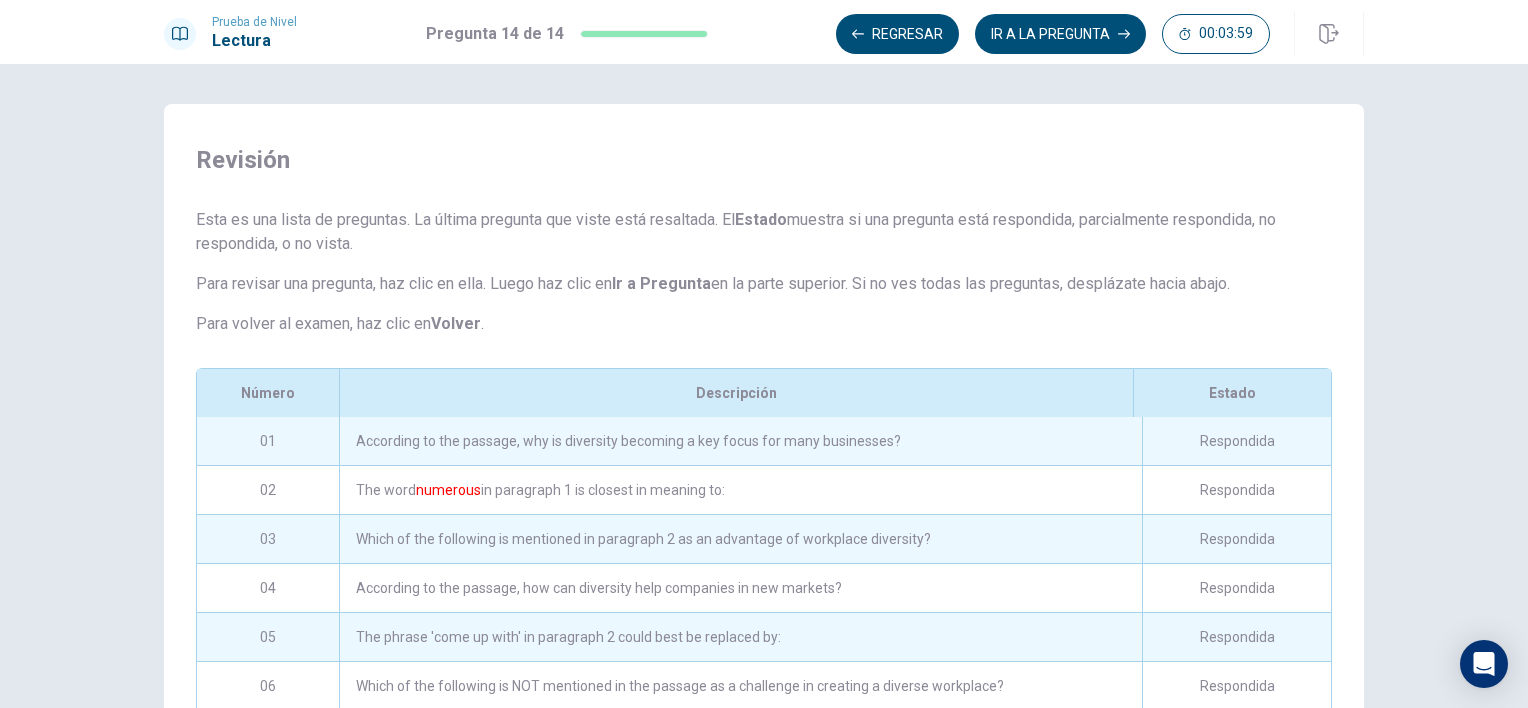 scroll, scrollTop: 158, scrollLeft: 0, axis: vertical 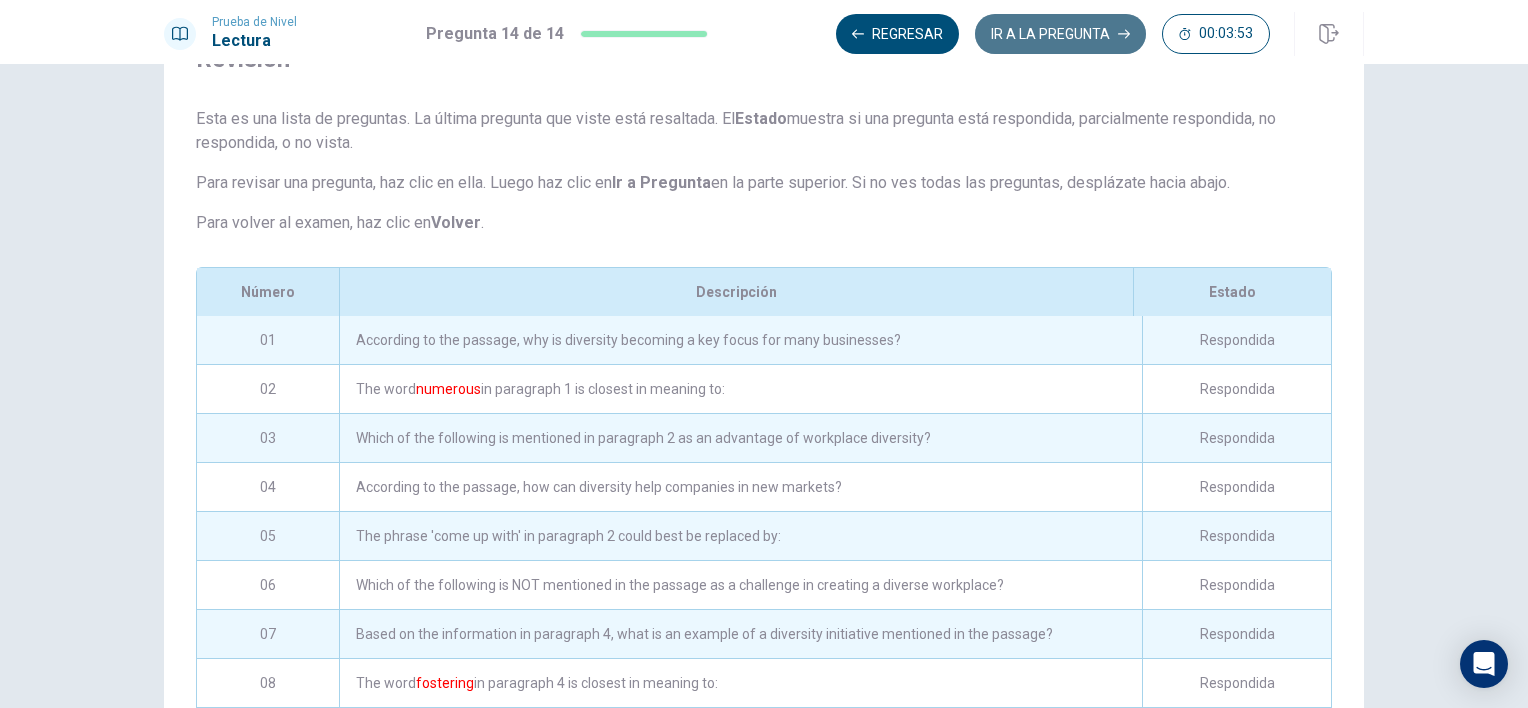click on "IR A LA PREGUNTA" at bounding box center [1060, 34] 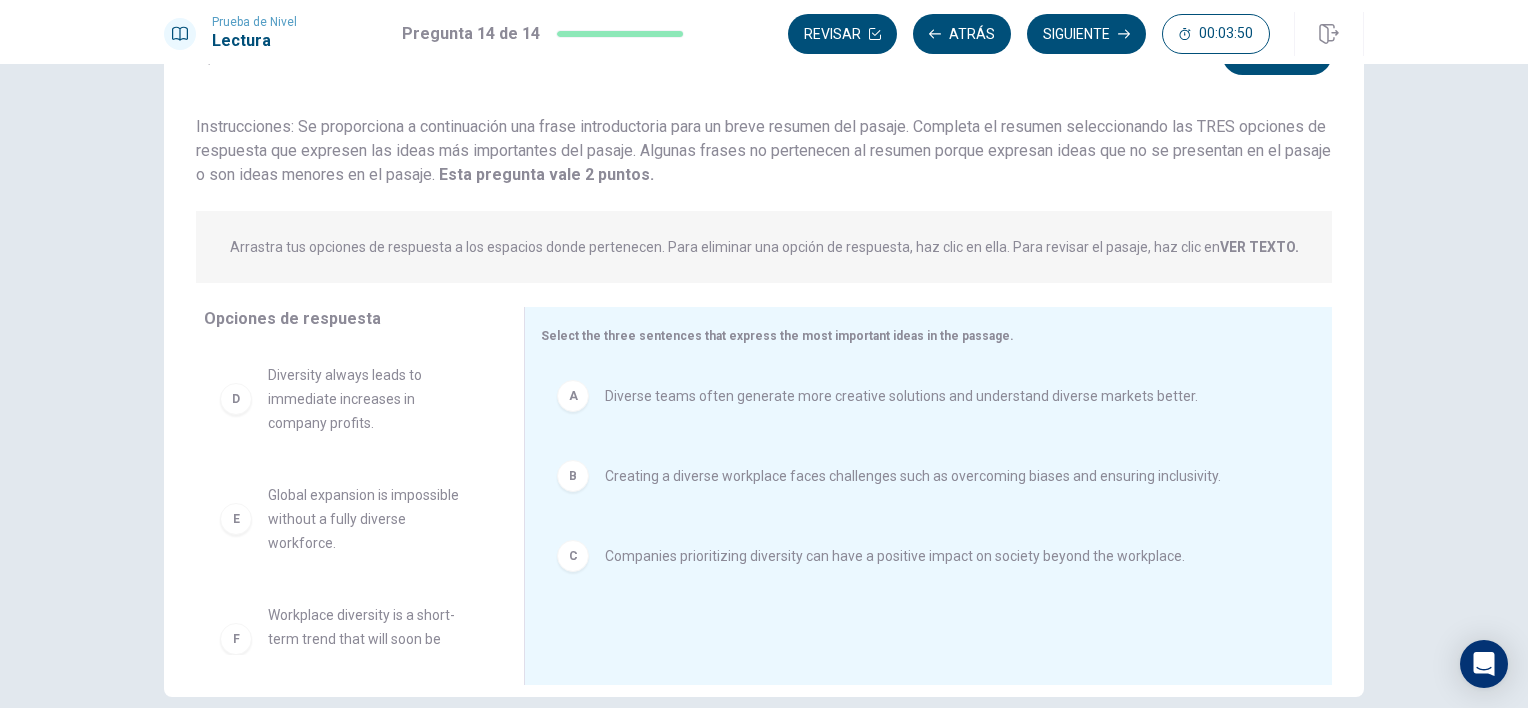 scroll, scrollTop: 0, scrollLeft: 0, axis: both 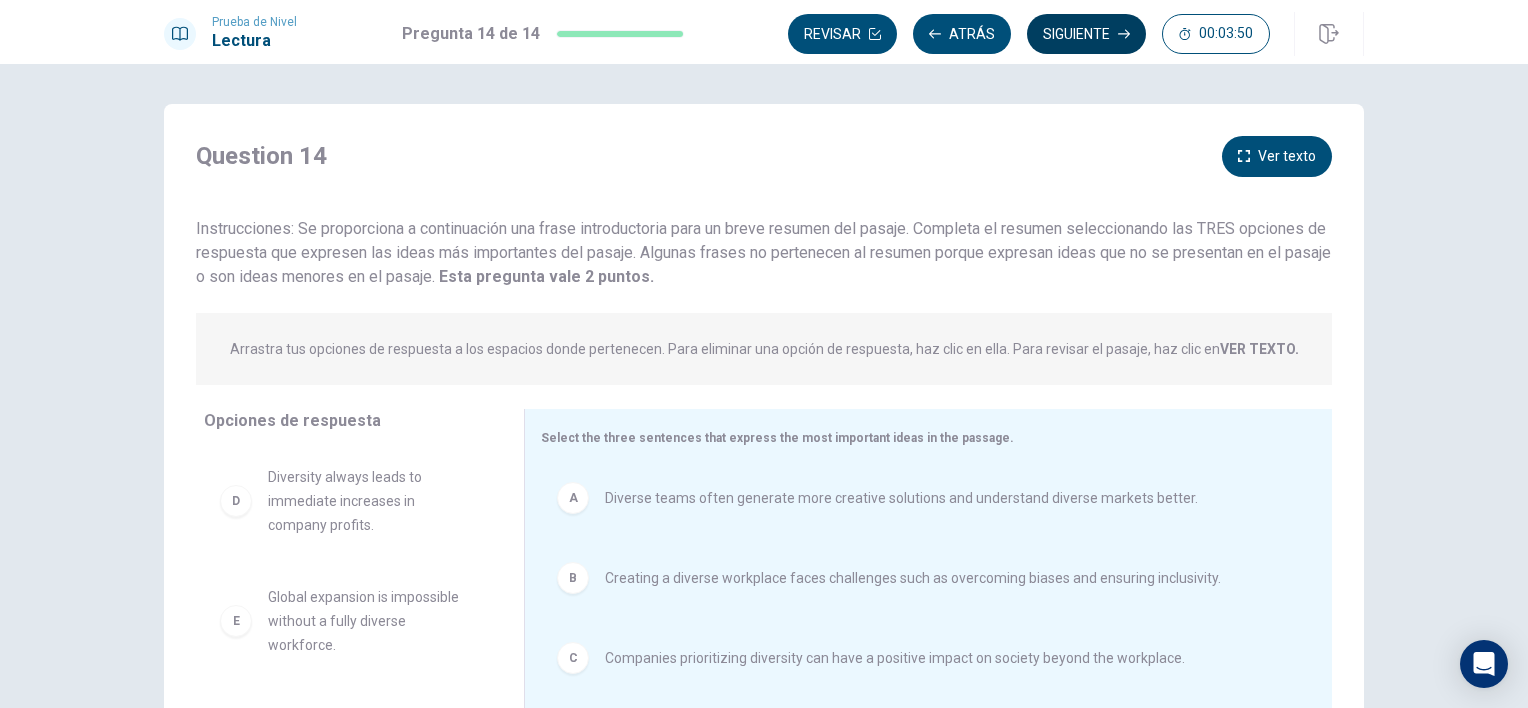 click on "Siguiente" at bounding box center (1086, 34) 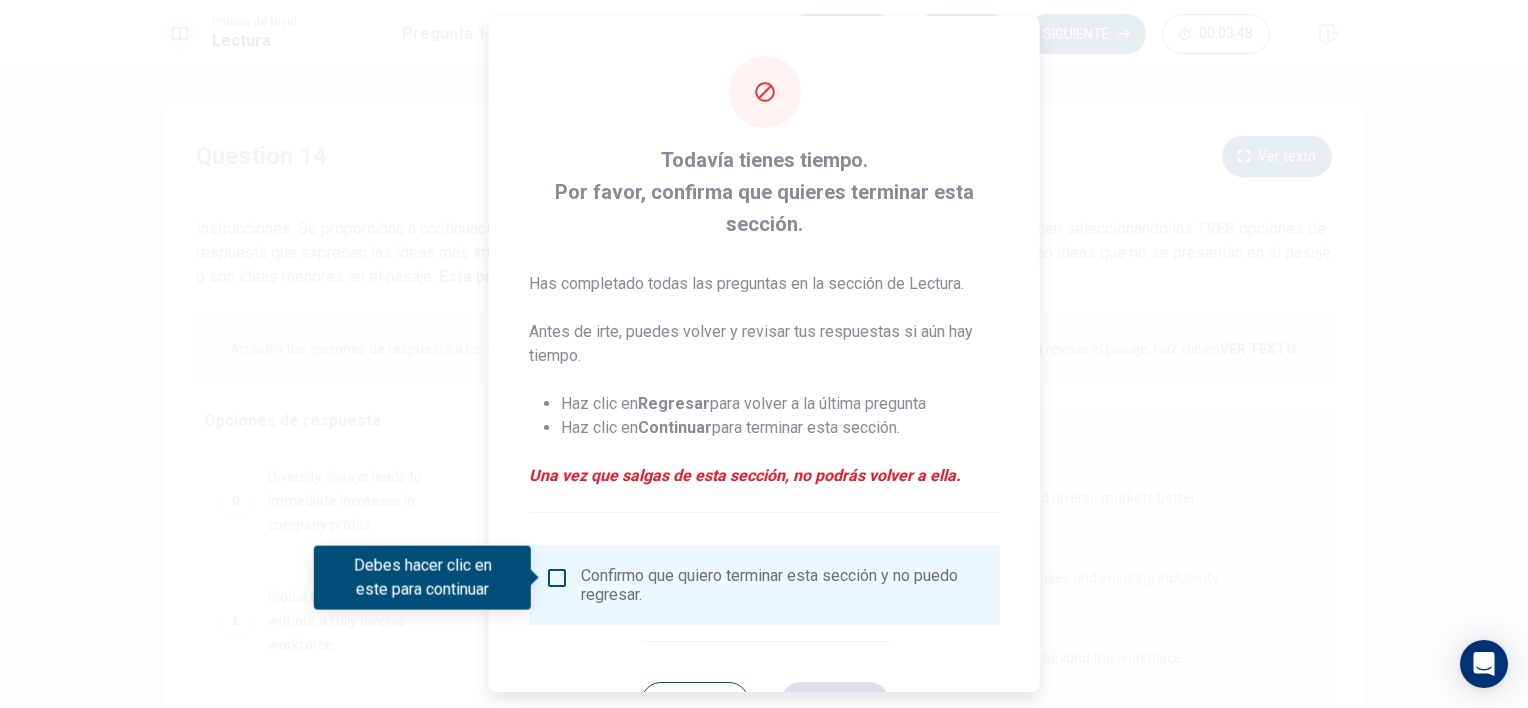 click at bounding box center [557, 578] 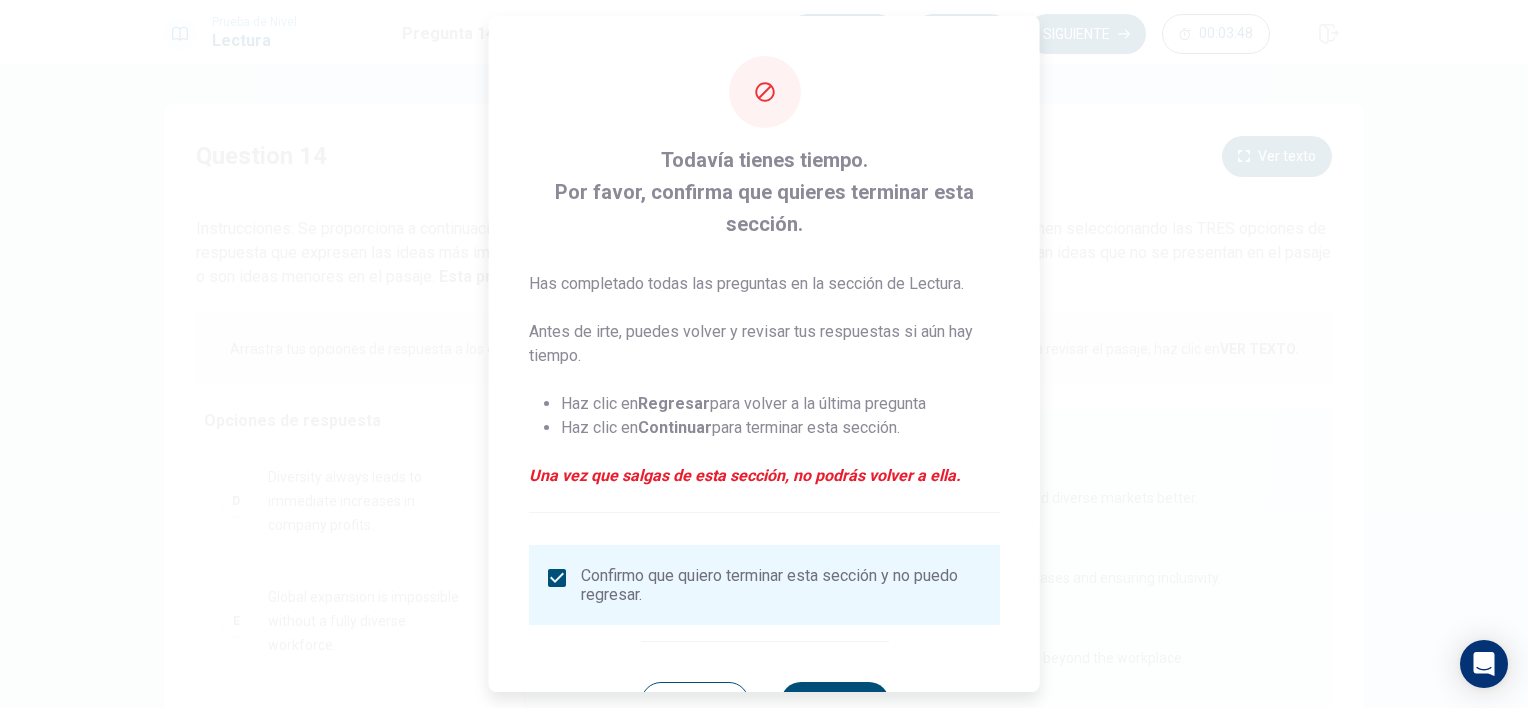 scroll, scrollTop: 69, scrollLeft: 0, axis: vertical 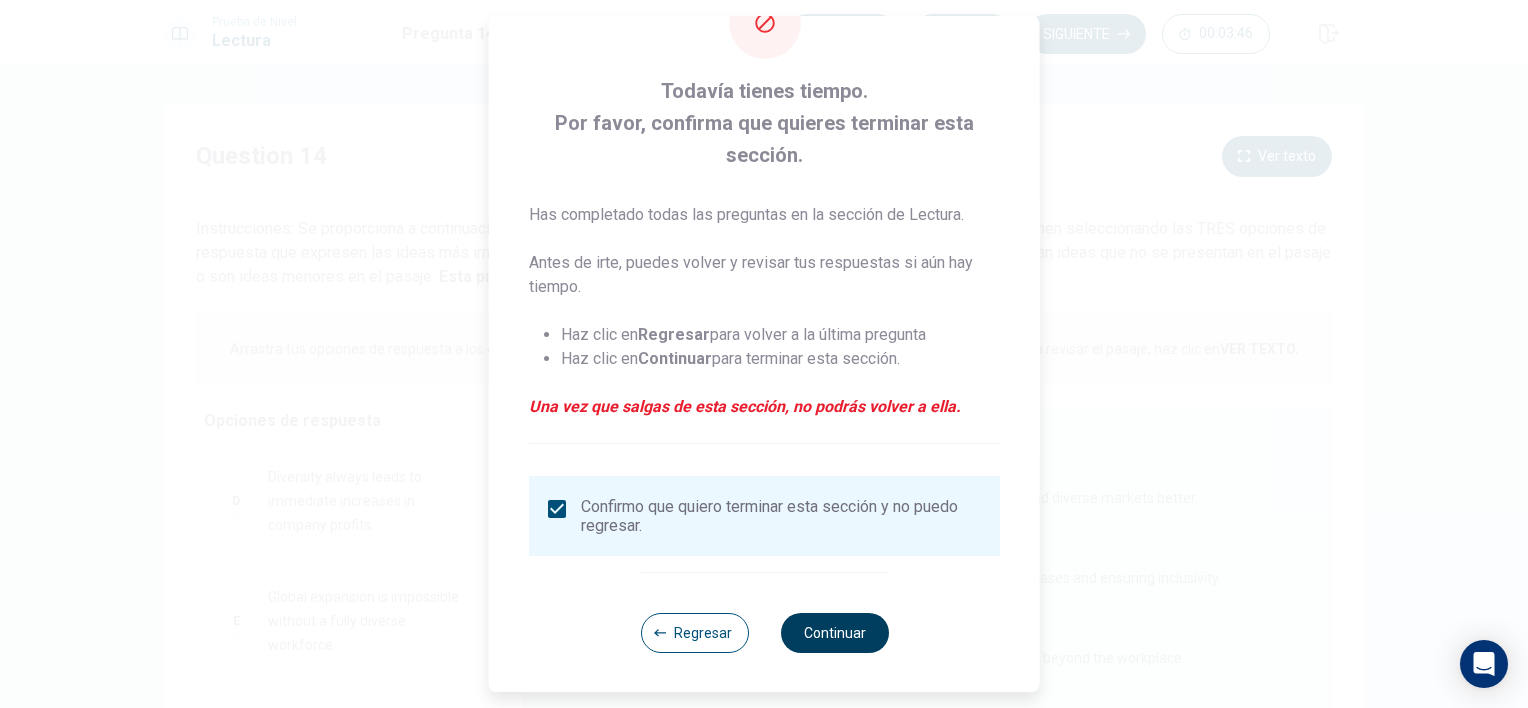 click on "Continuar" at bounding box center (834, 633) 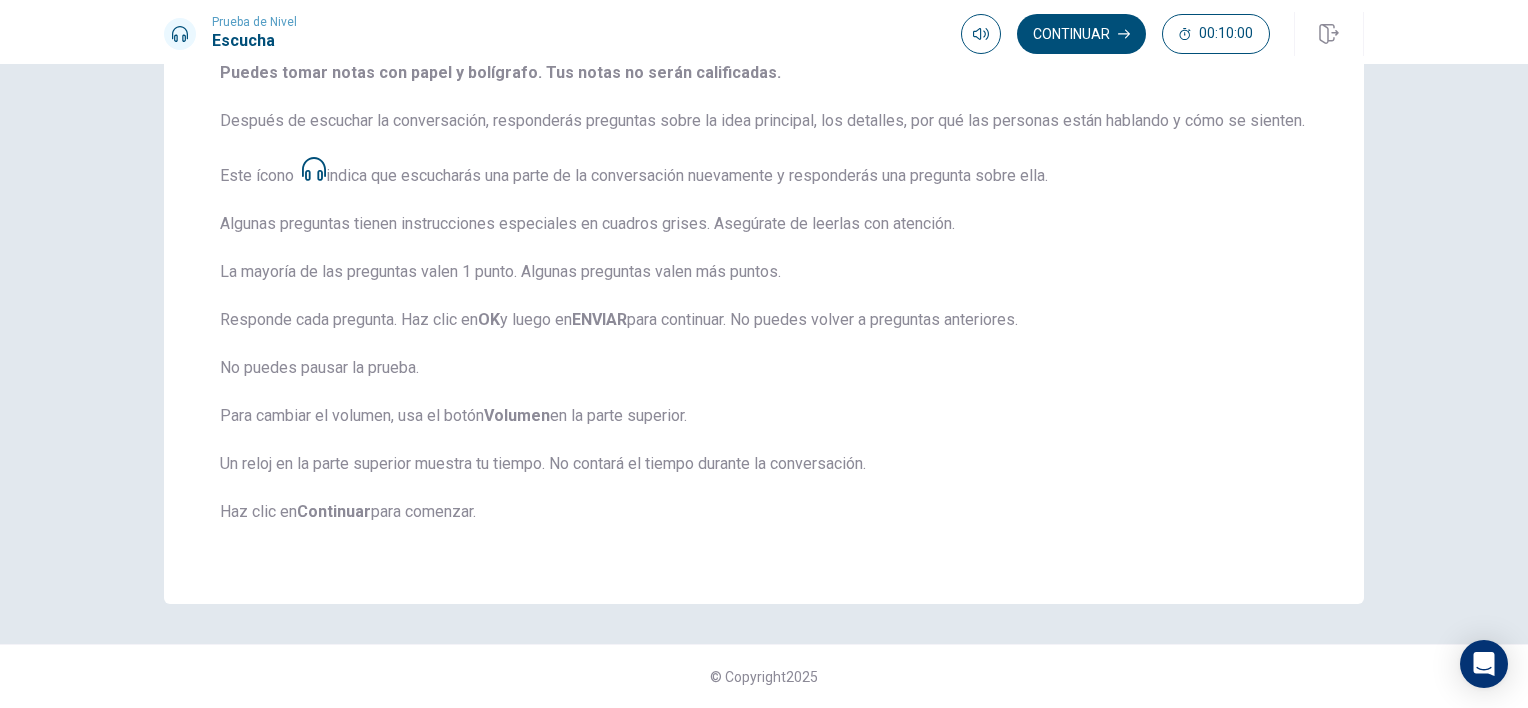 scroll, scrollTop: 298, scrollLeft: 0, axis: vertical 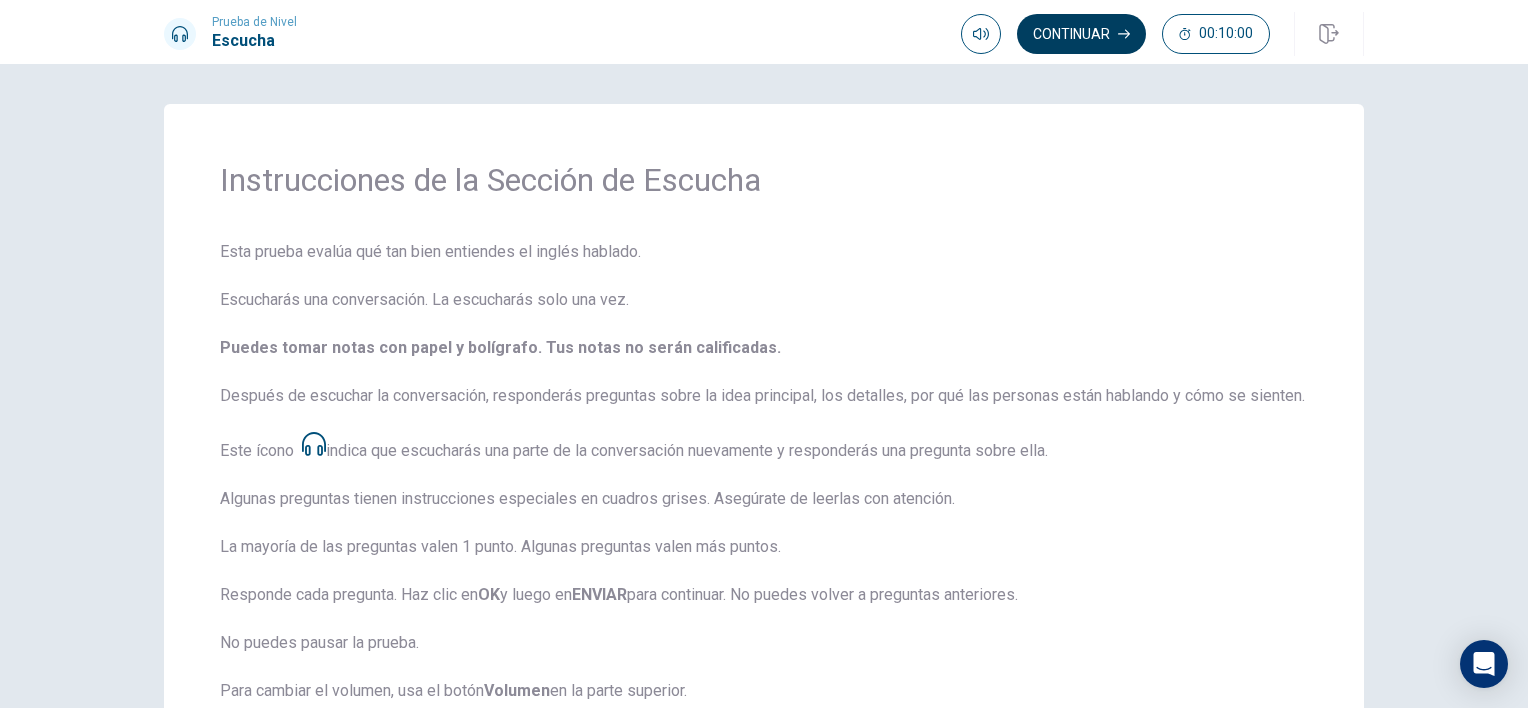 click on "Continuar" at bounding box center (1081, 34) 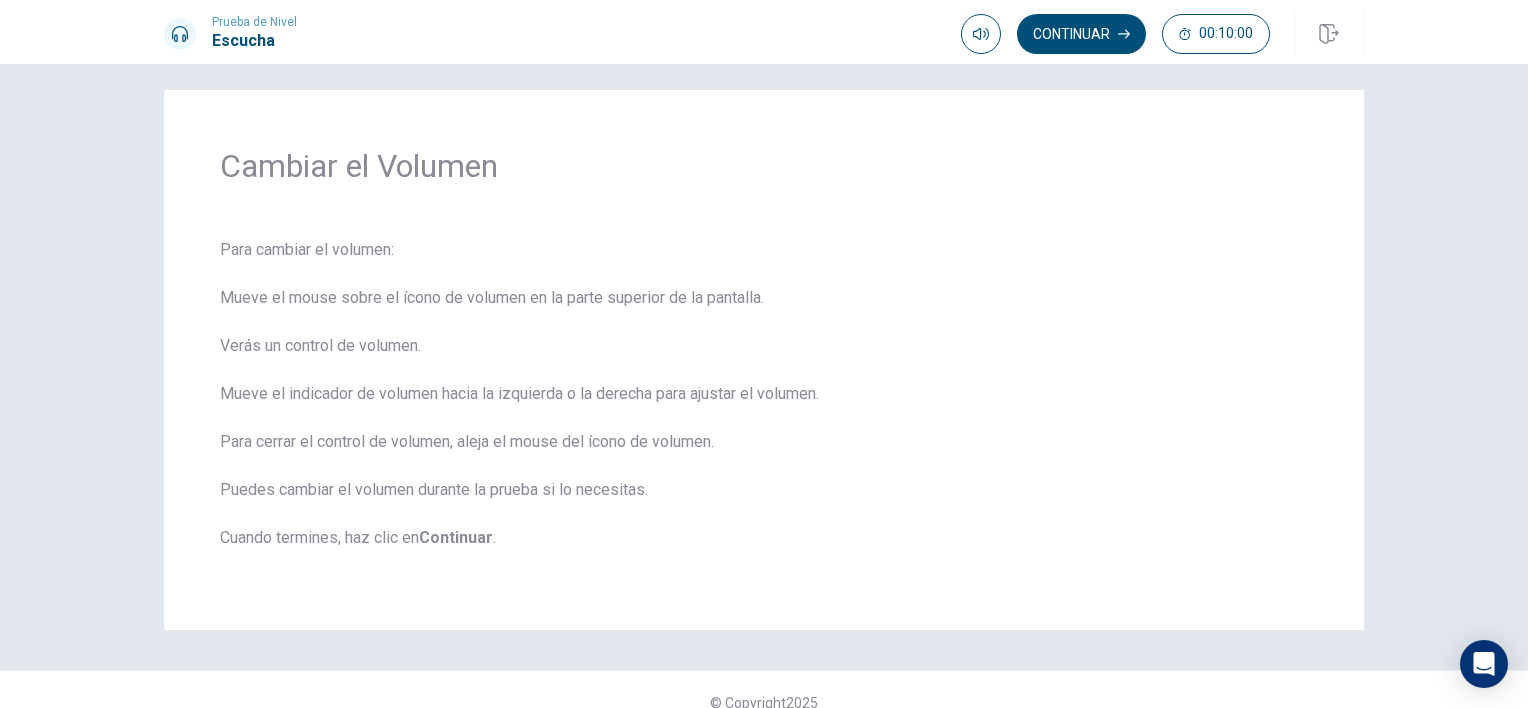 scroll, scrollTop: 0, scrollLeft: 0, axis: both 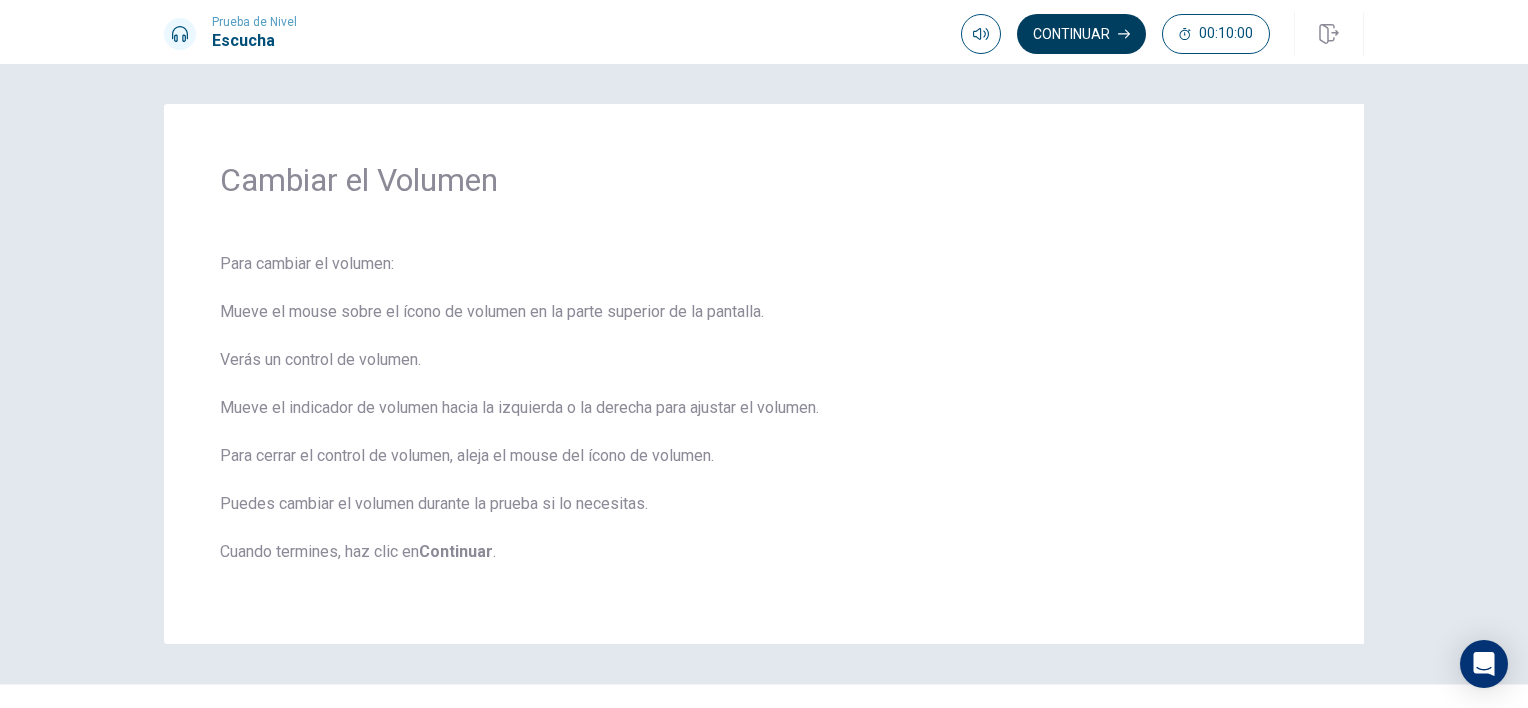 click on "Continuar" at bounding box center (1081, 34) 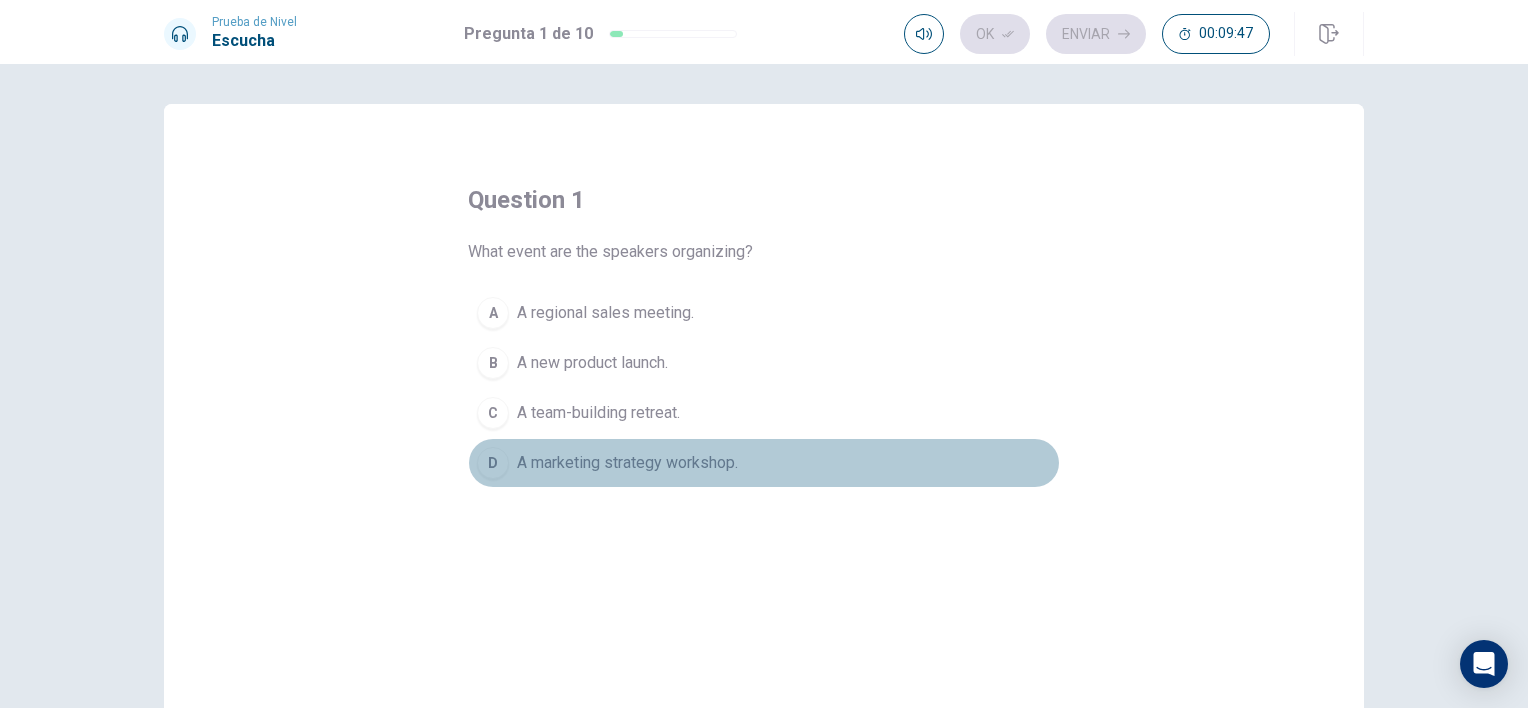 click on "D A marketing strategy workshop." at bounding box center (764, 463) 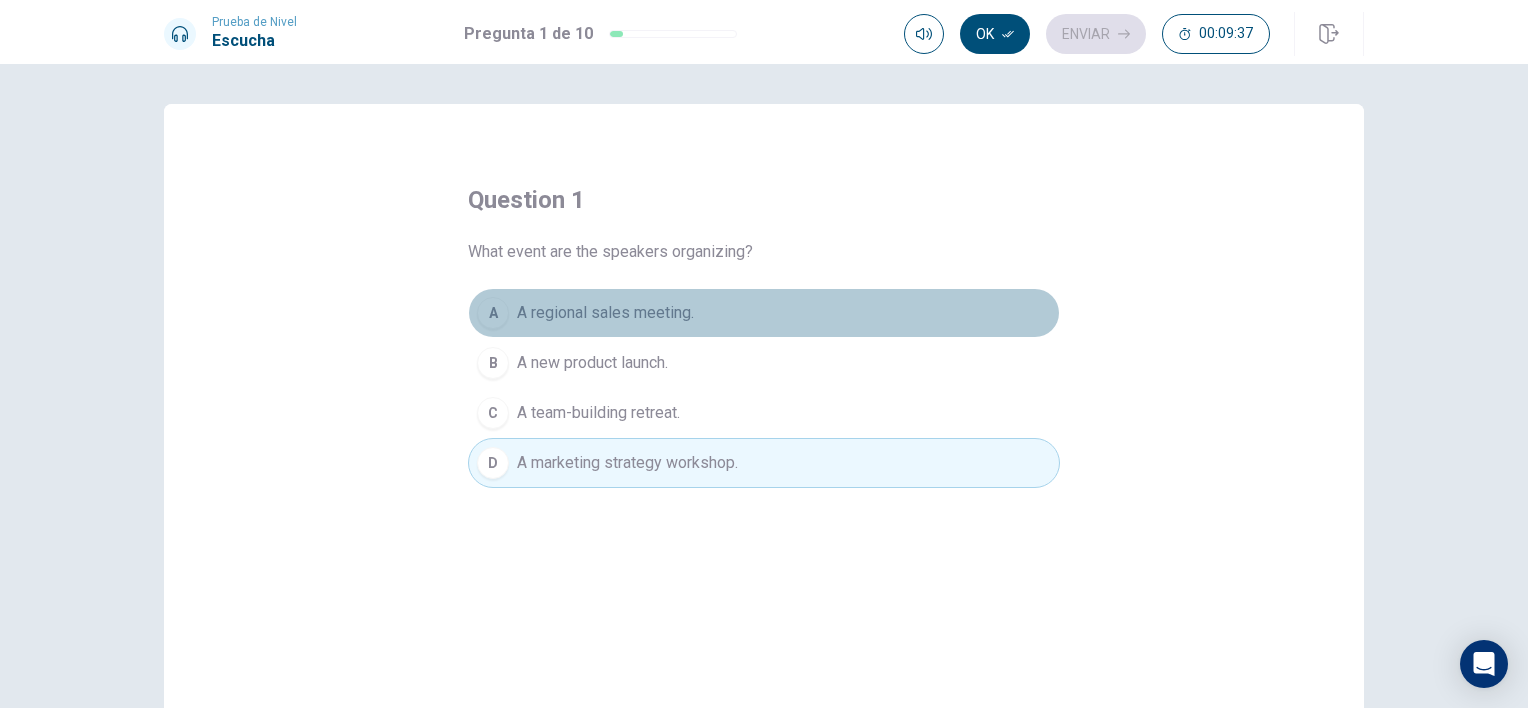 click on "A regional sales meeting." at bounding box center [605, 313] 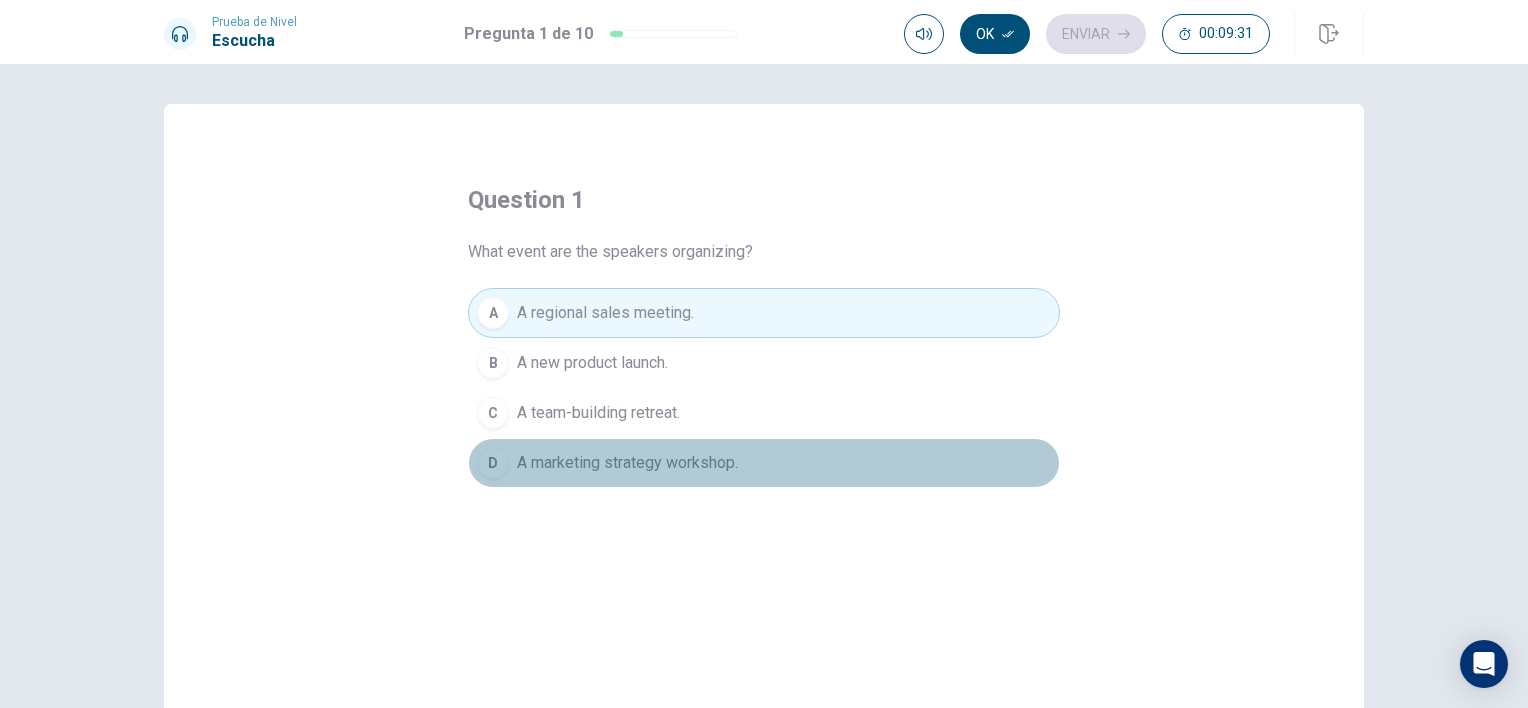 click on "A marketing strategy workshop." at bounding box center (627, 463) 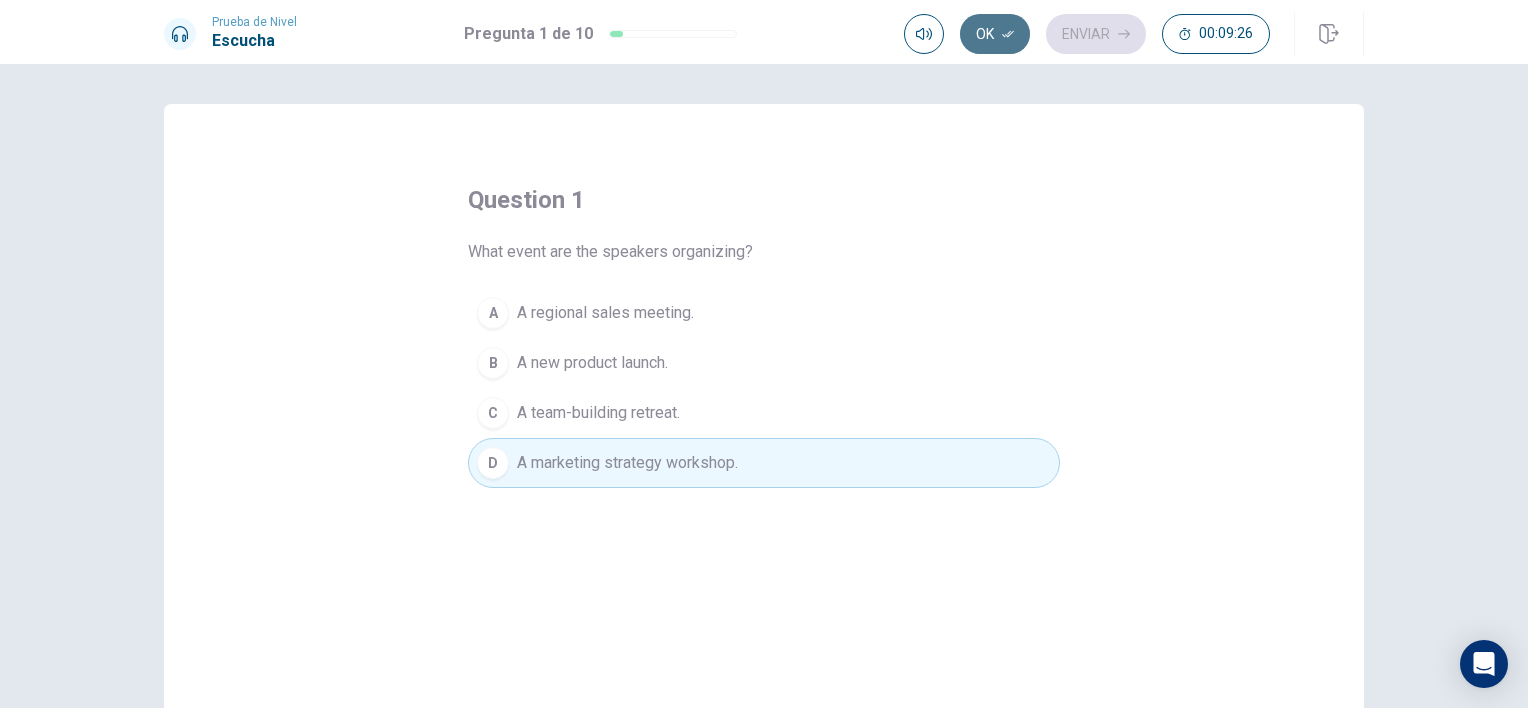 click on "Ok" at bounding box center [995, 34] 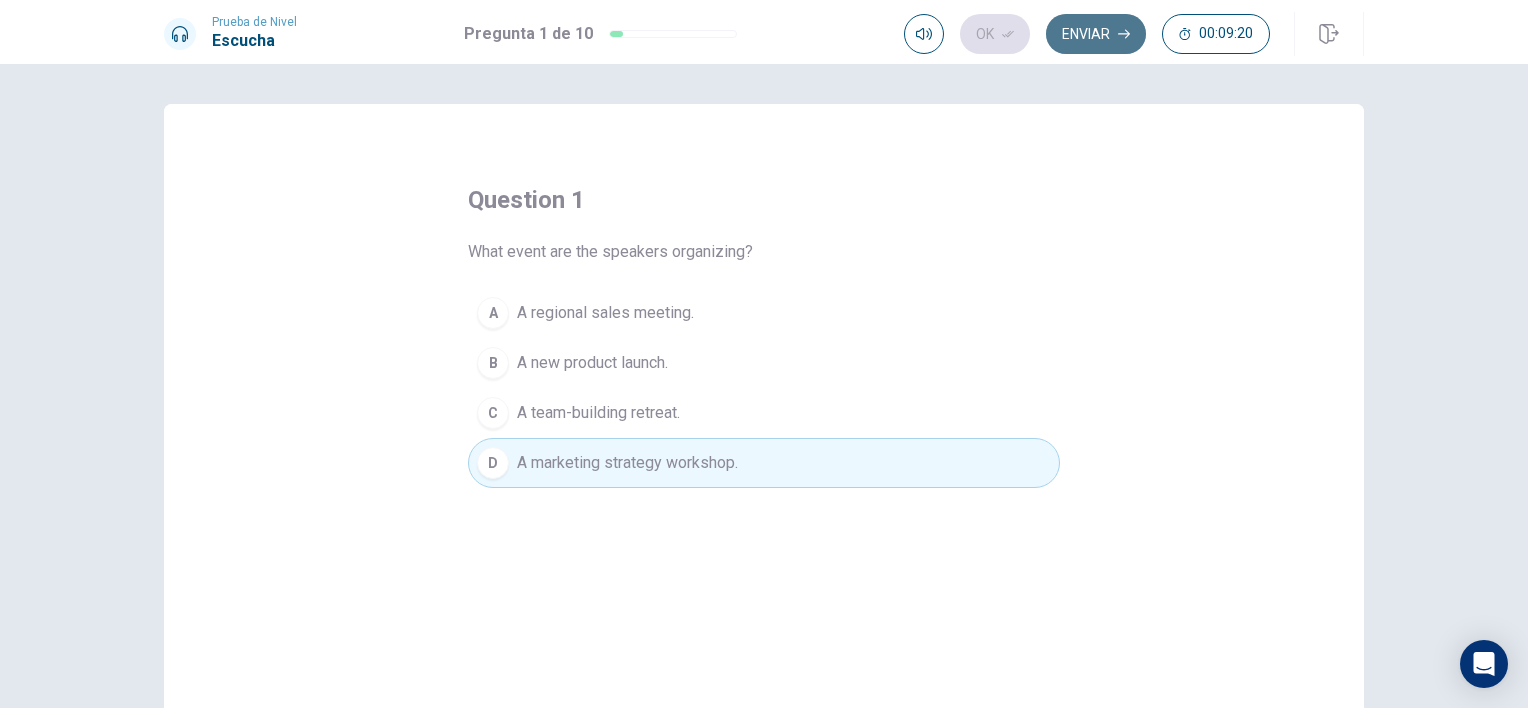 click on "Enviar" at bounding box center (1096, 34) 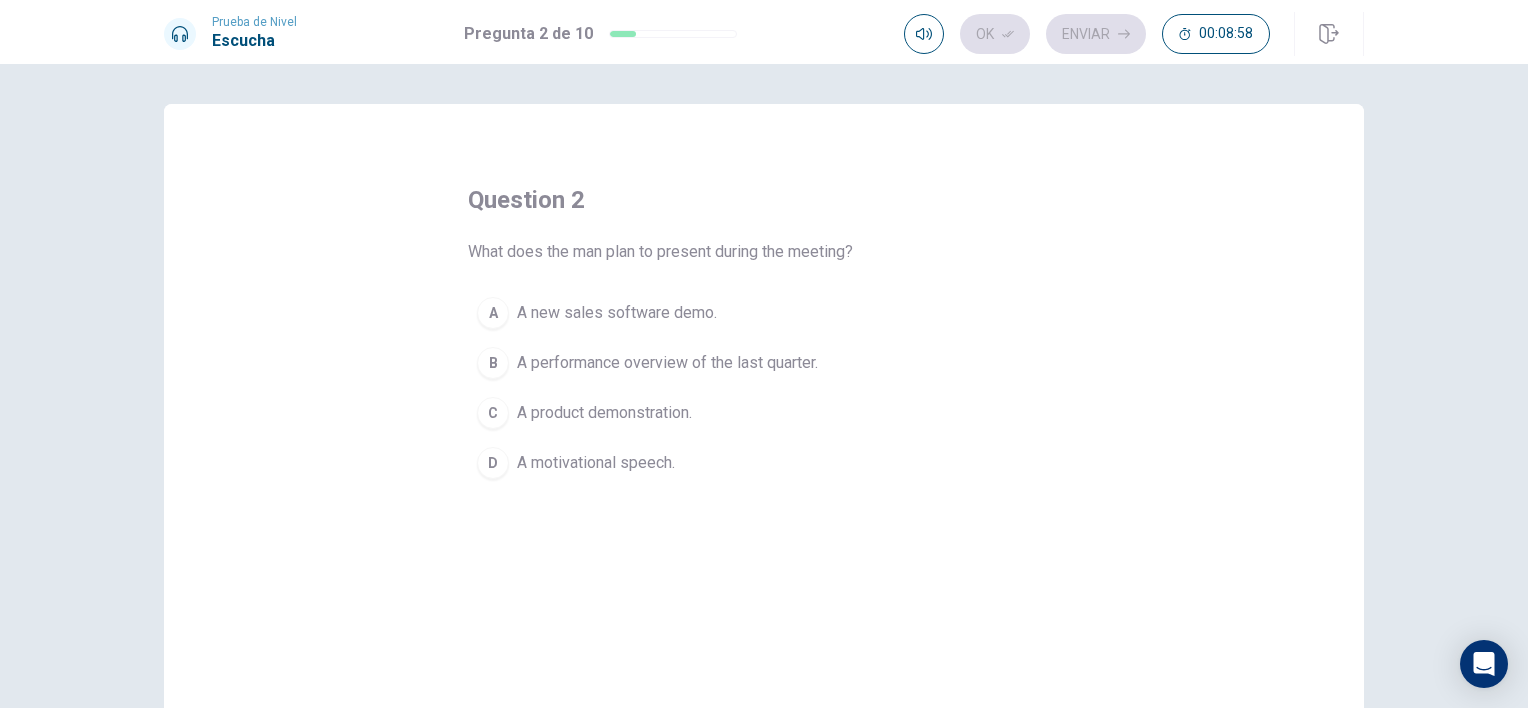 click on "A performance overview of the last quarter." at bounding box center (667, 363) 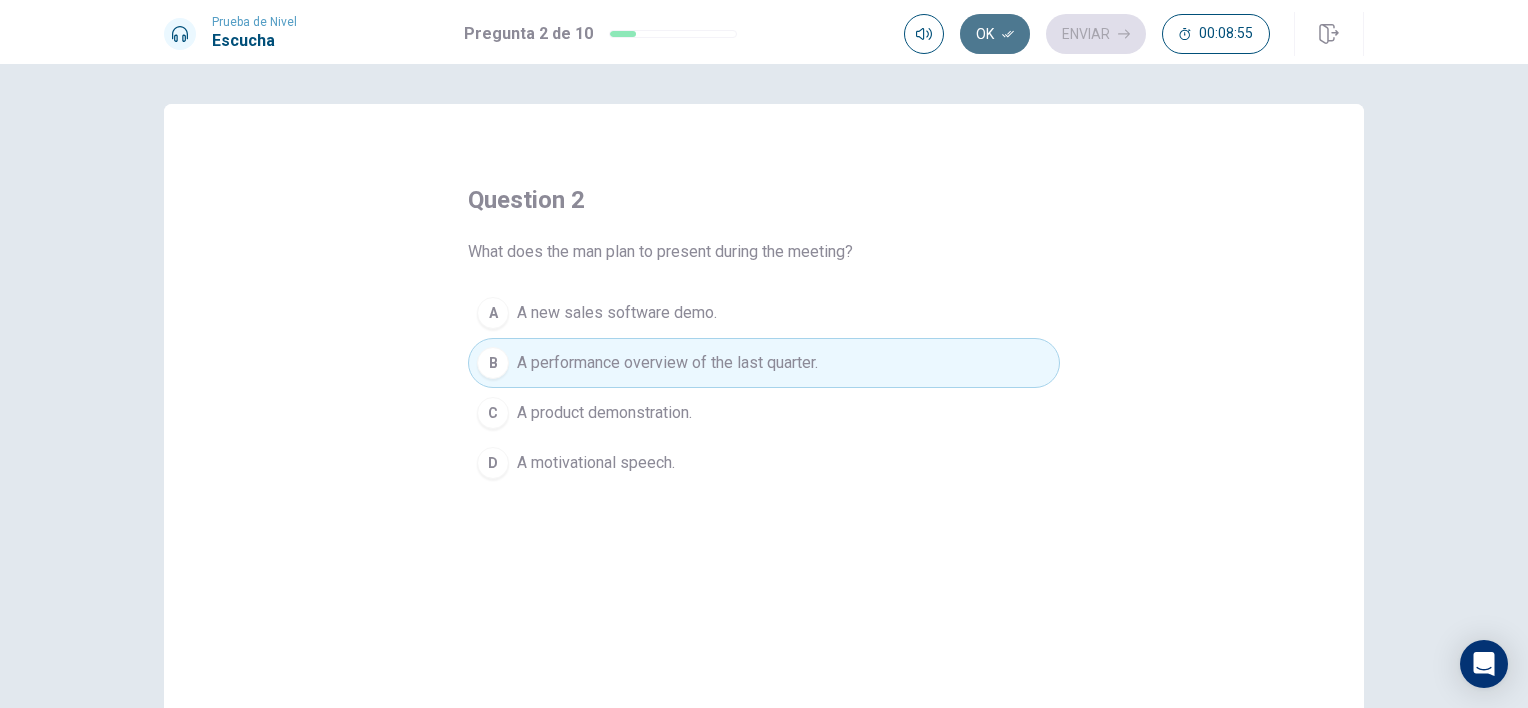 click on "Ok" at bounding box center [995, 34] 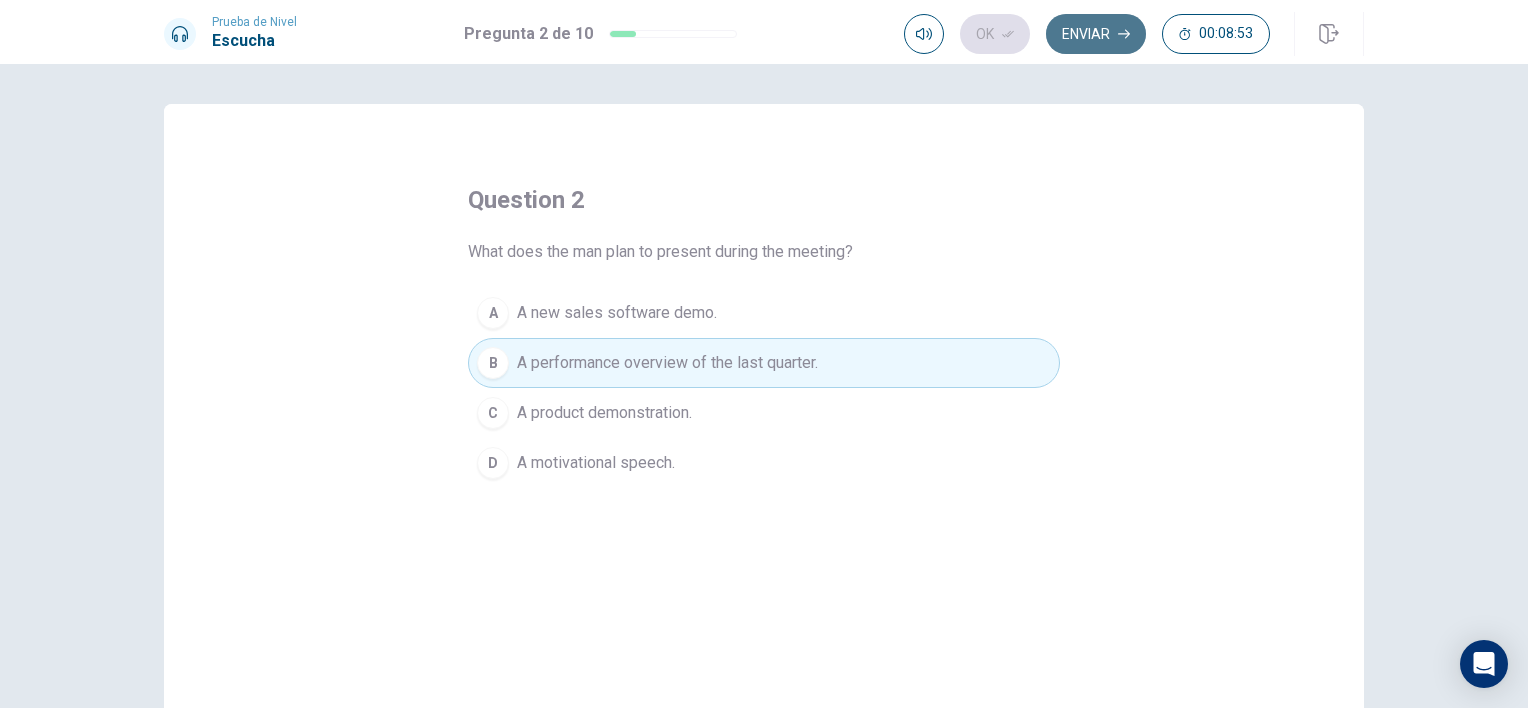 click 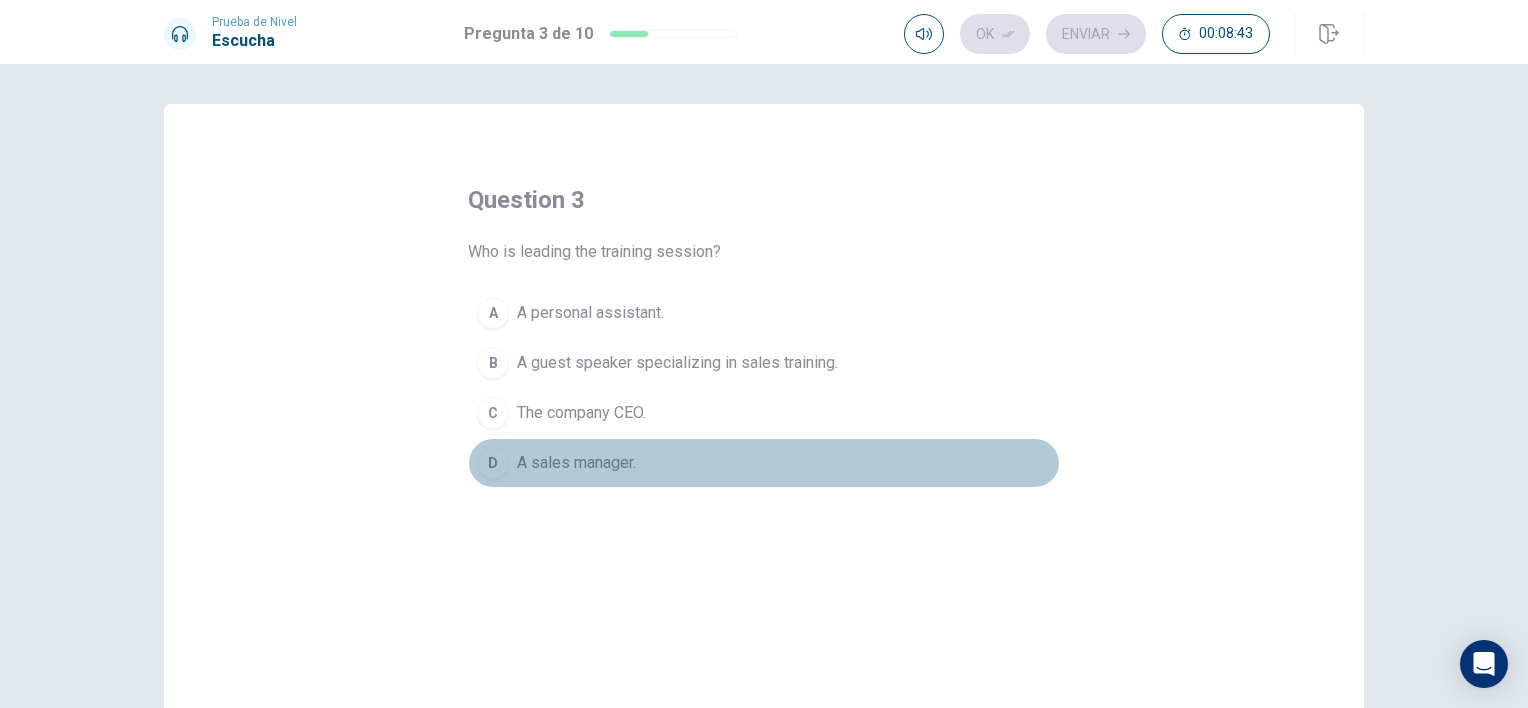 click on "A sales manager." at bounding box center (576, 463) 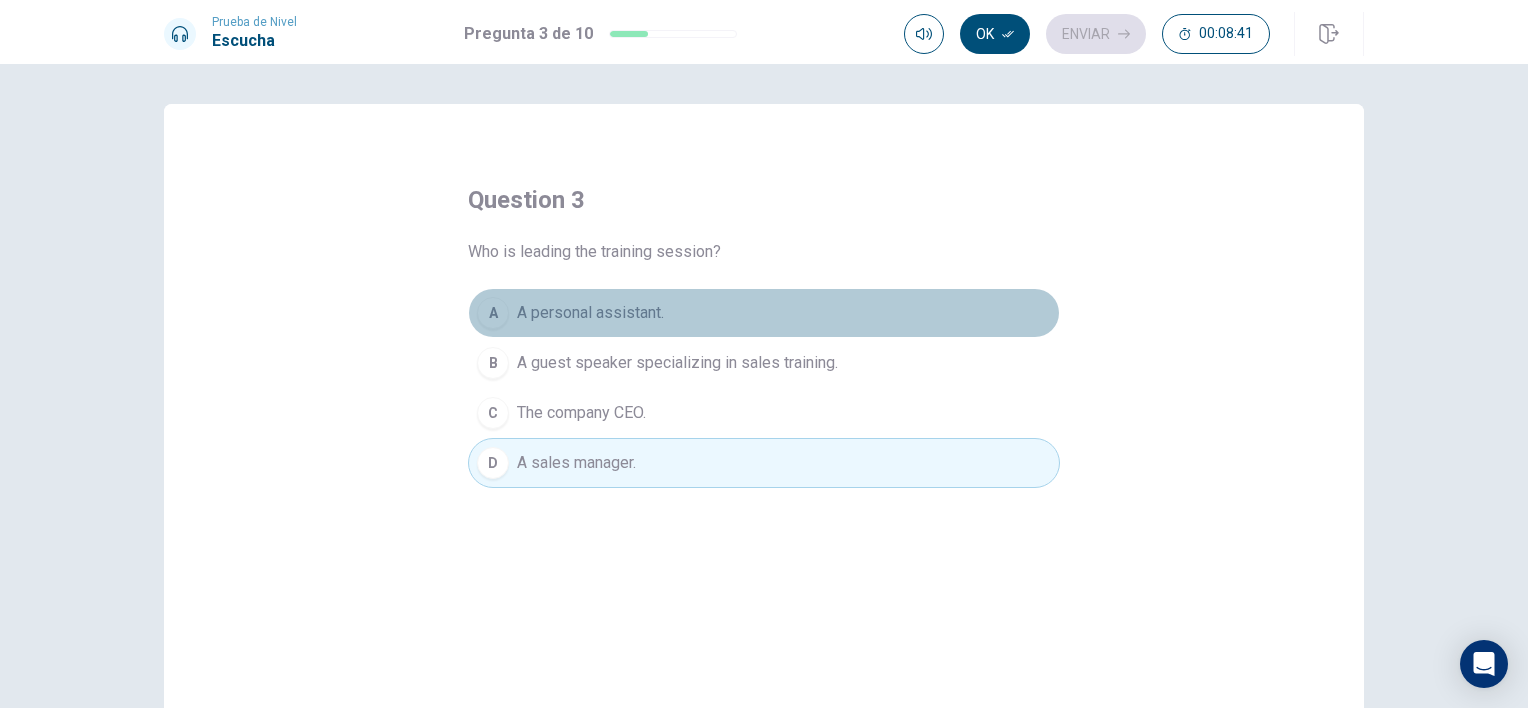 click on "A A personal assistant." at bounding box center (764, 313) 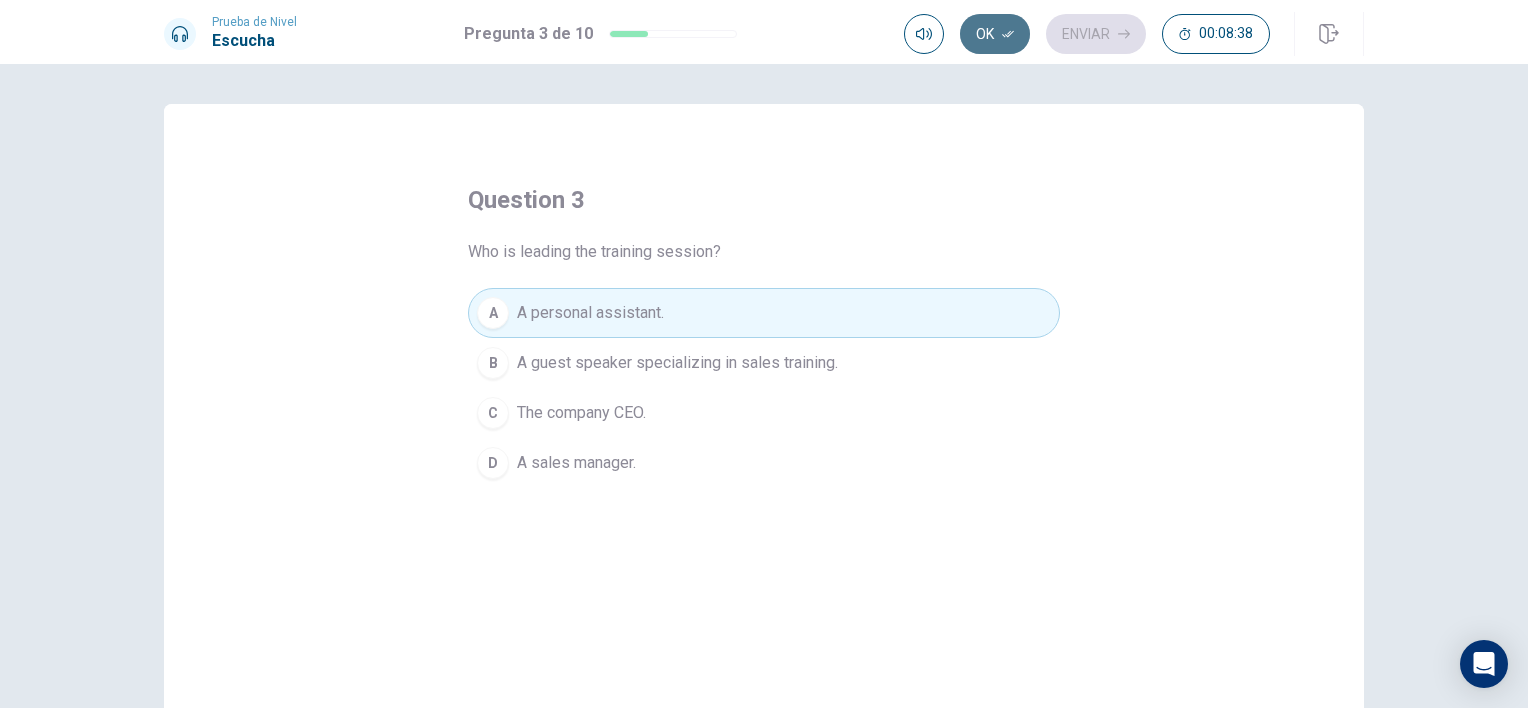 click on "Ok" at bounding box center (995, 34) 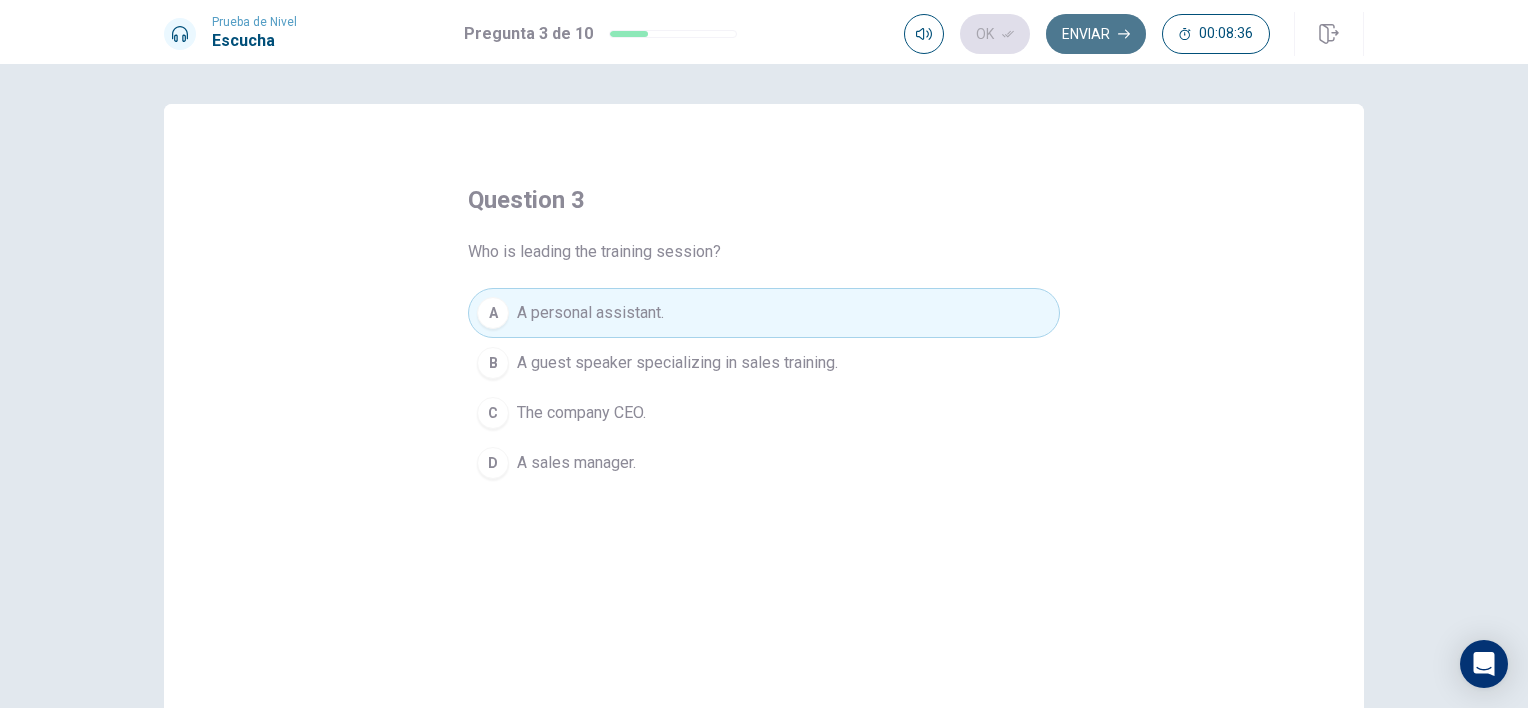 click on "Enviar" at bounding box center (1096, 34) 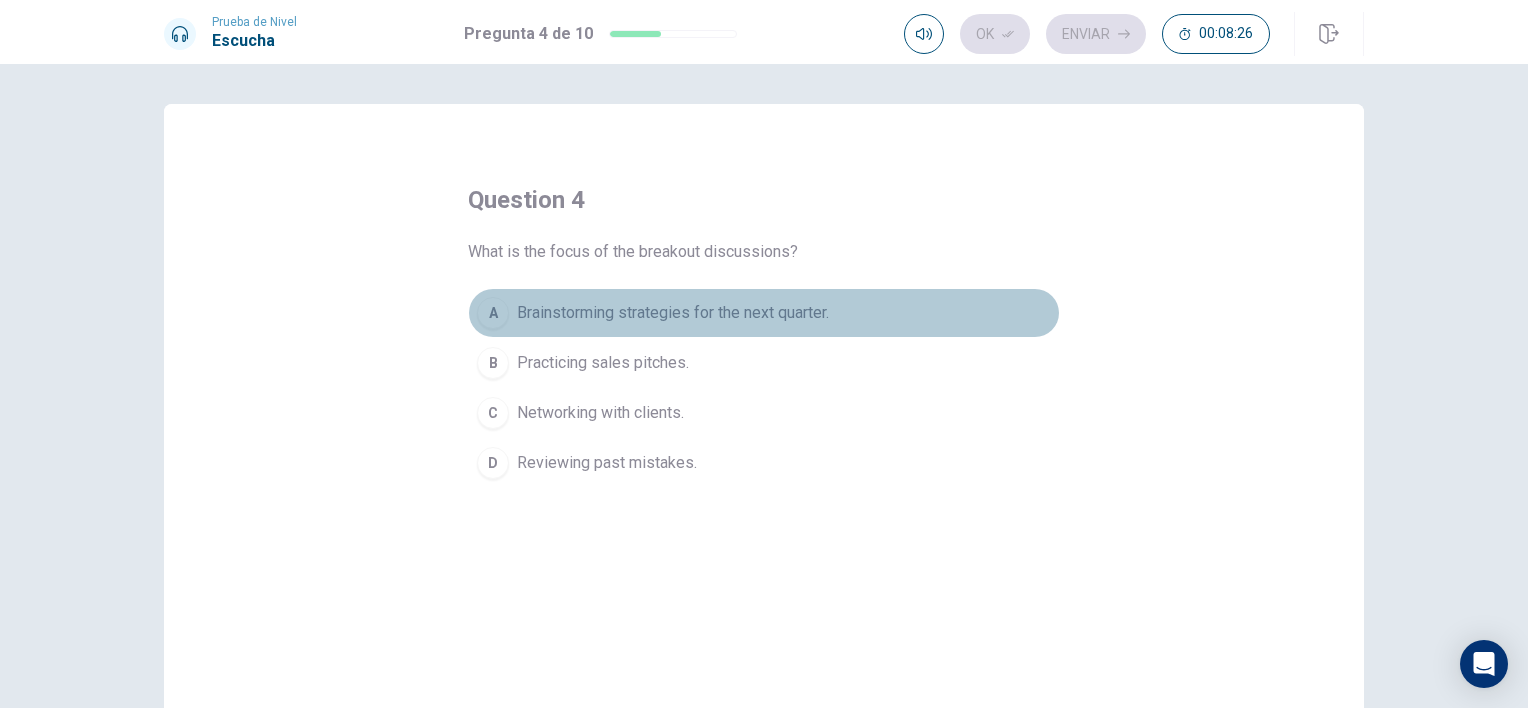 click on "Brainstorming strategies for the next quarter." at bounding box center (673, 313) 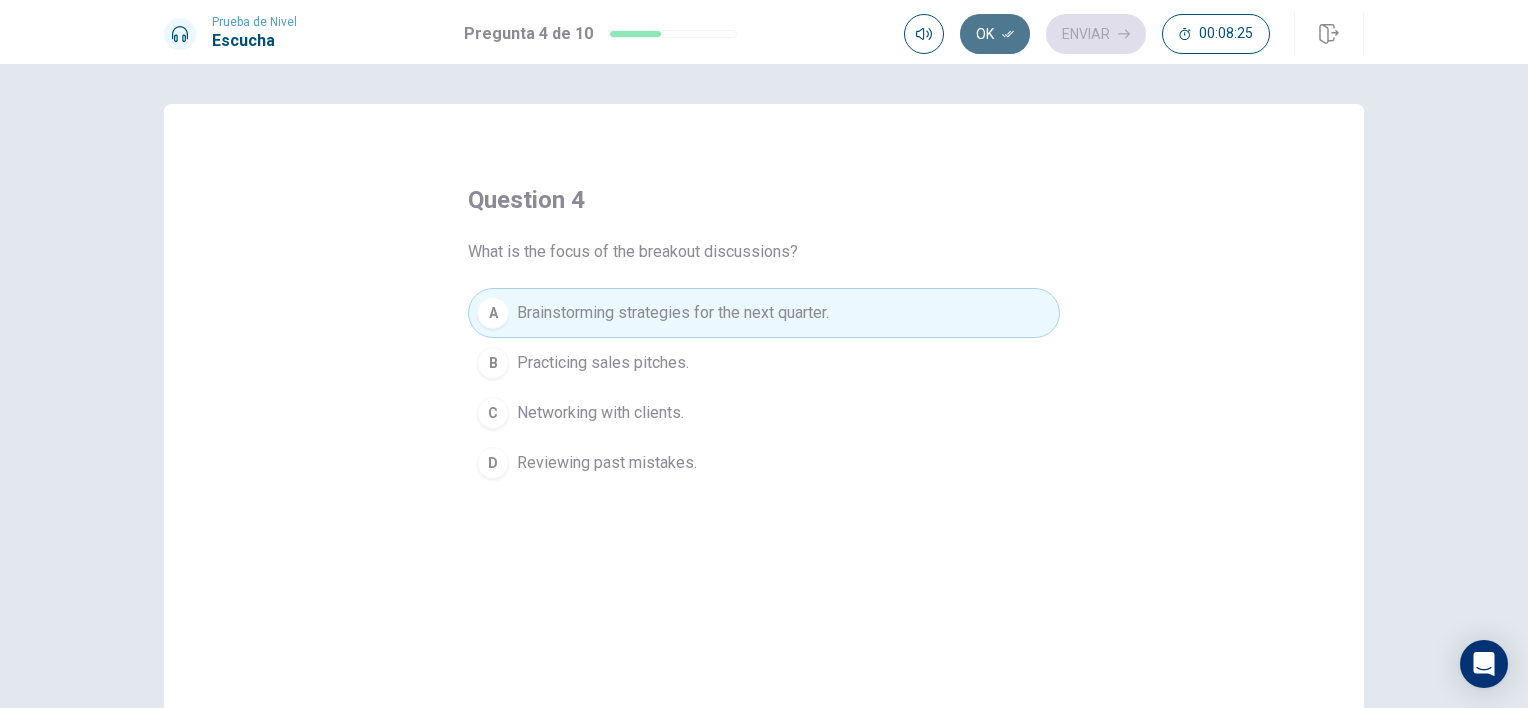 click on "Ok" at bounding box center [995, 34] 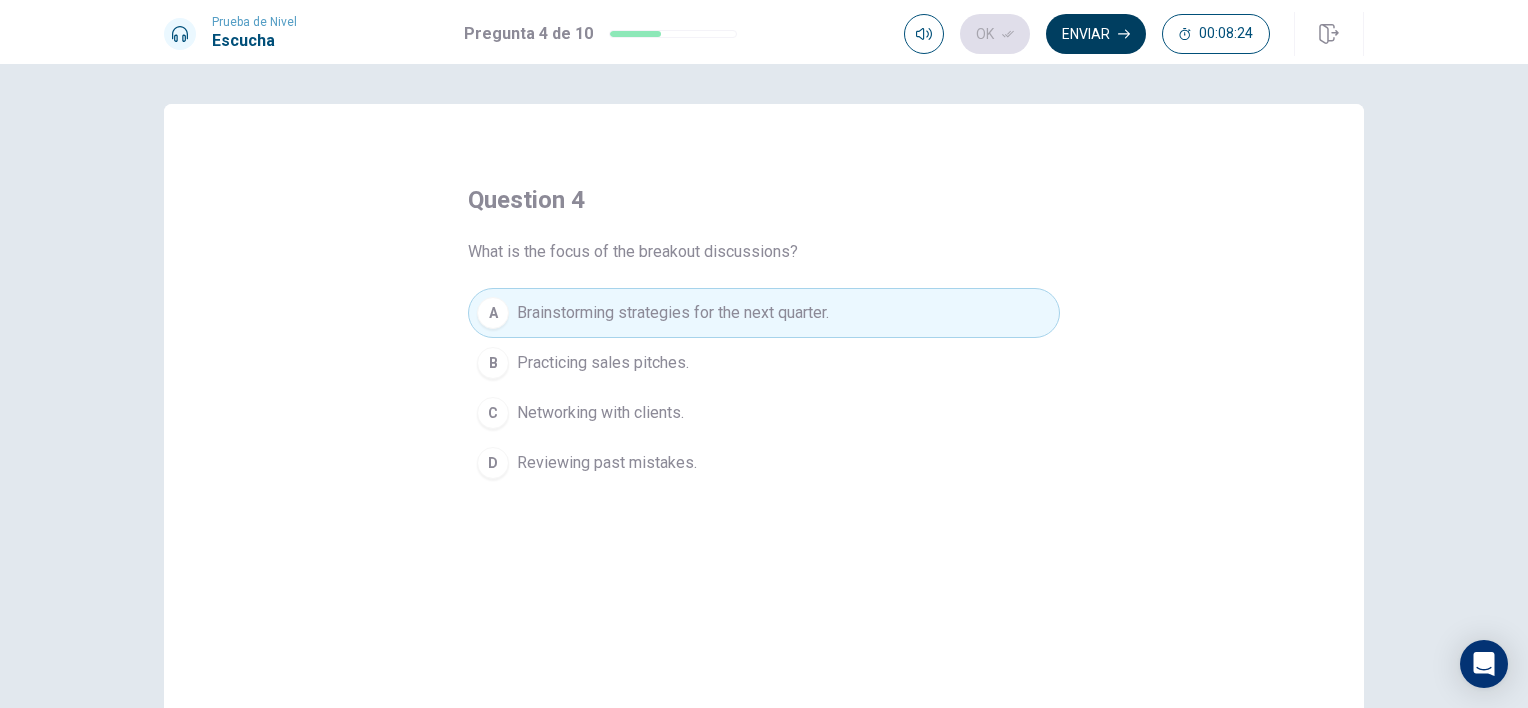 click on "Enviar" at bounding box center [1096, 34] 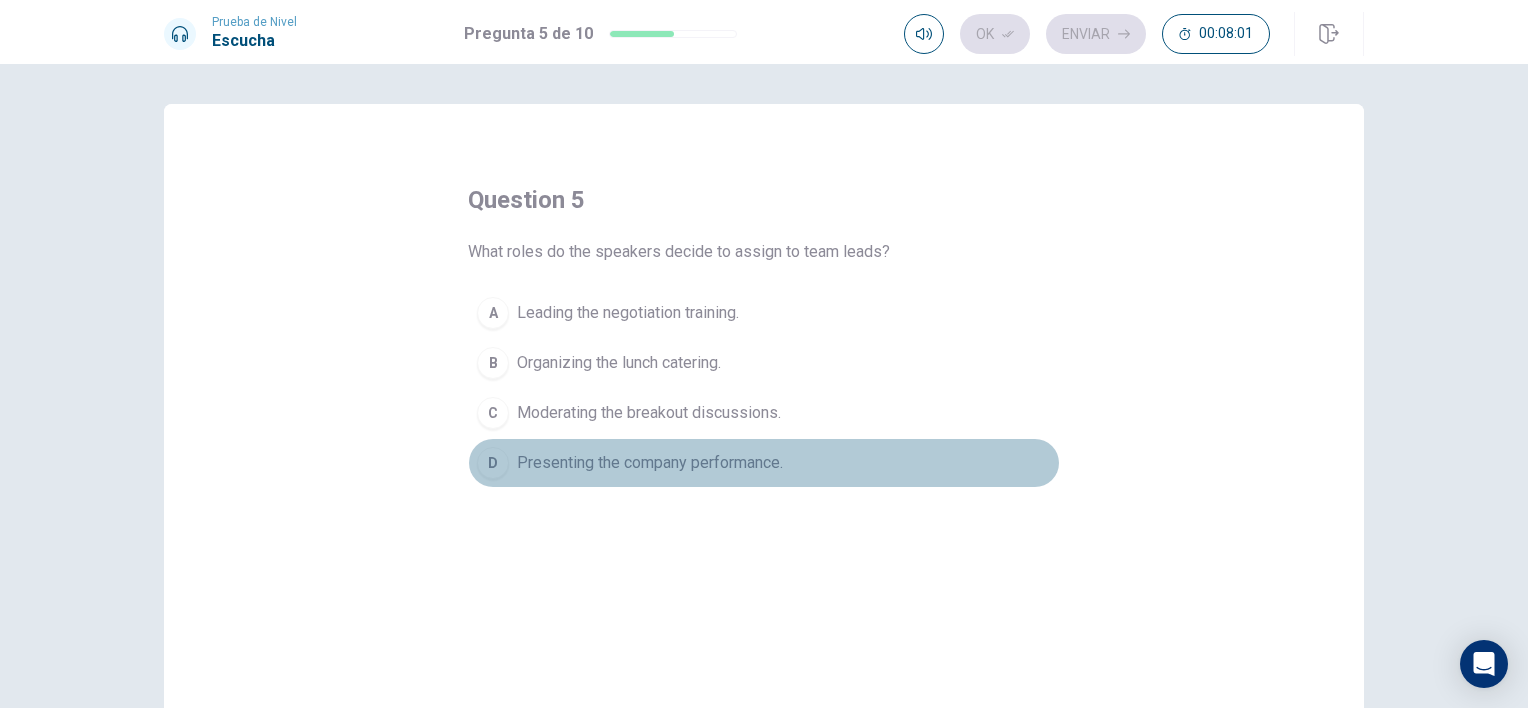 click on "Presenting the company performance." at bounding box center [650, 463] 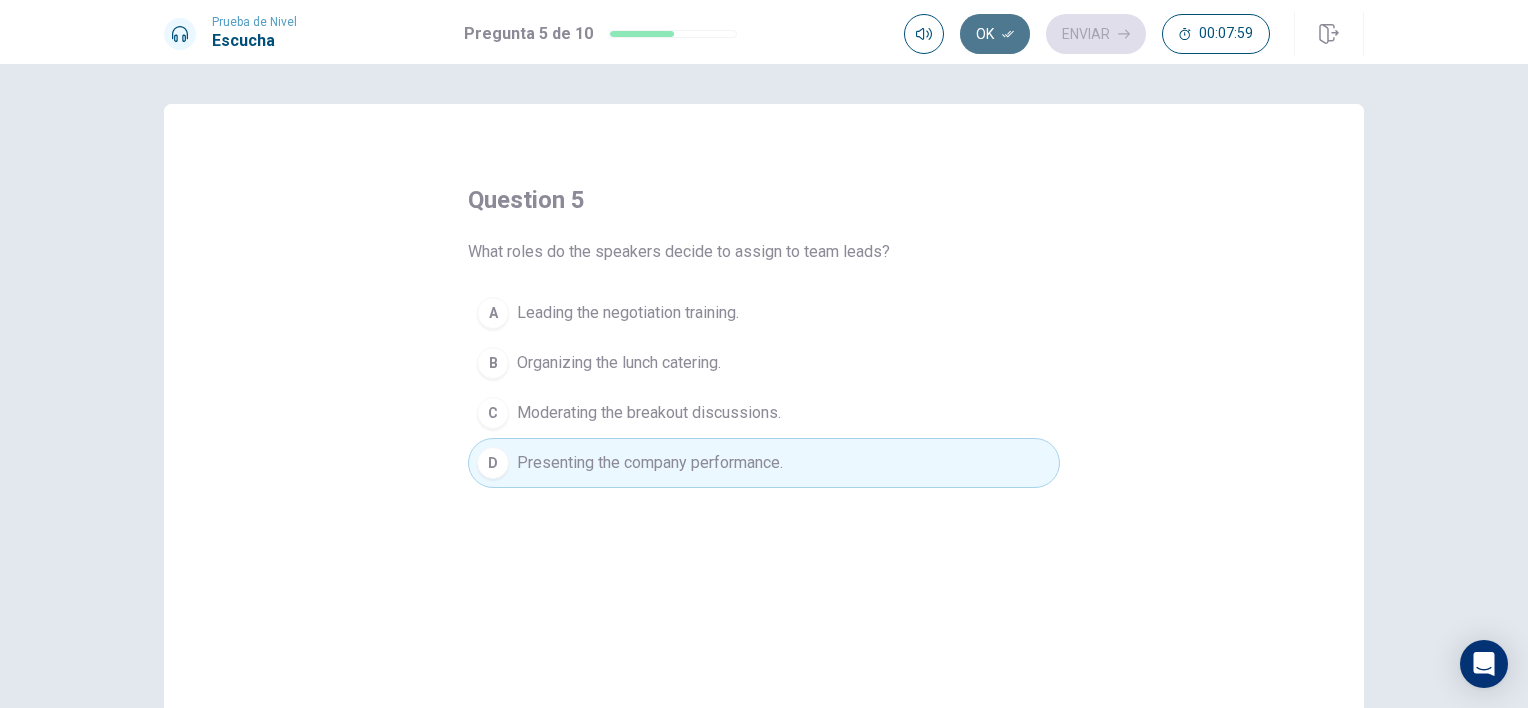 click on "Ok" at bounding box center [995, 34] 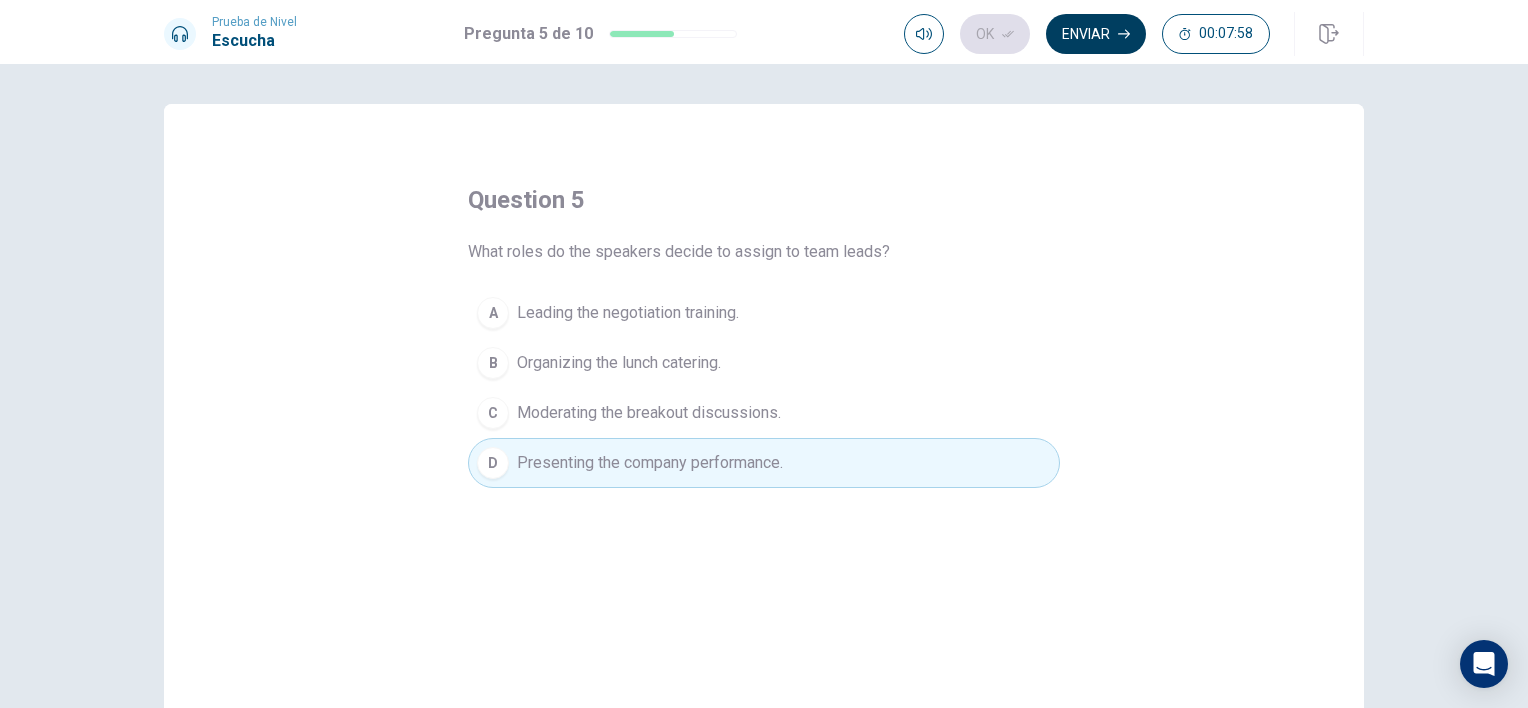 click on "Enviar" at bounding box center [1096, 34] 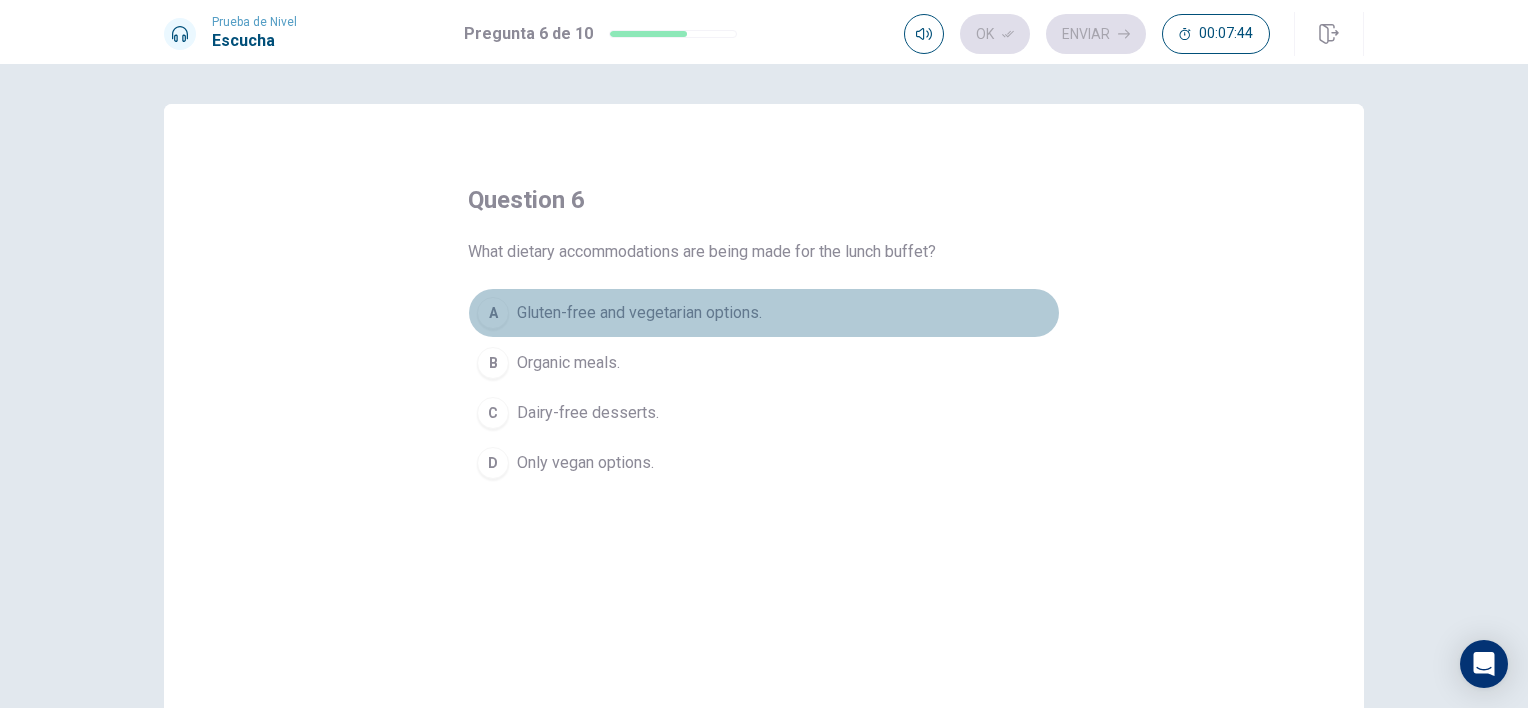 click on "Gluten-free and vegetarian options." at bounding box center [639, 313] 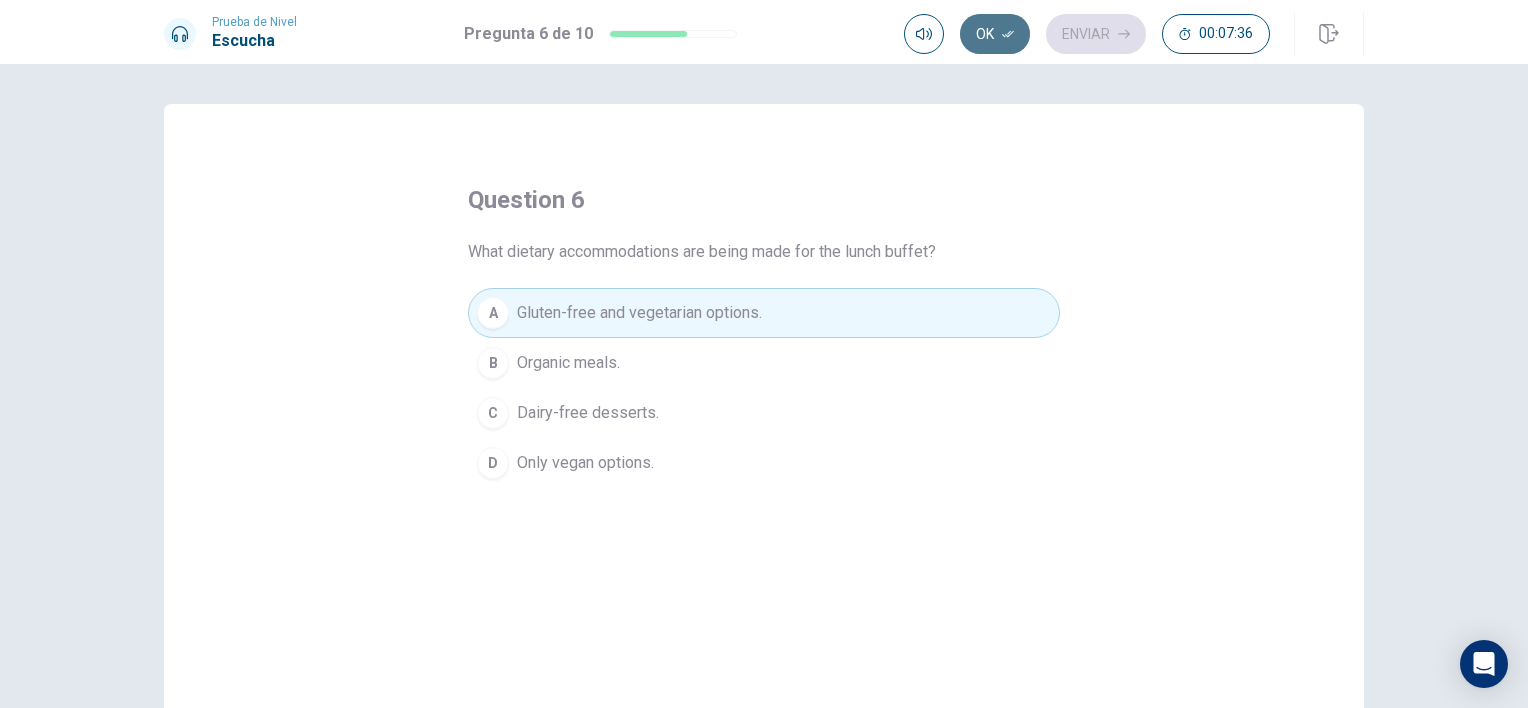 click on "Ok" at bounding box center [995, 34] 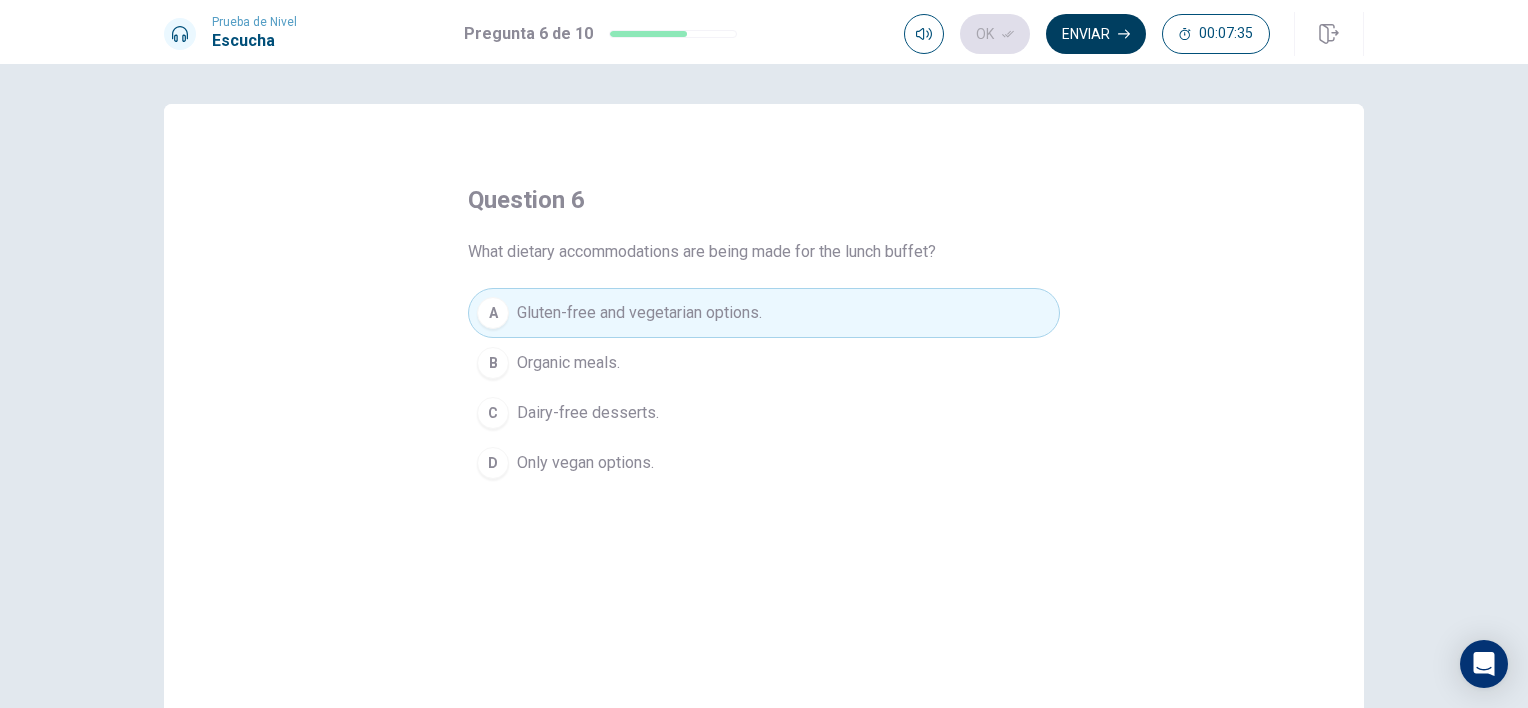 click on "Enviar" at bounding box center [1096, 34] 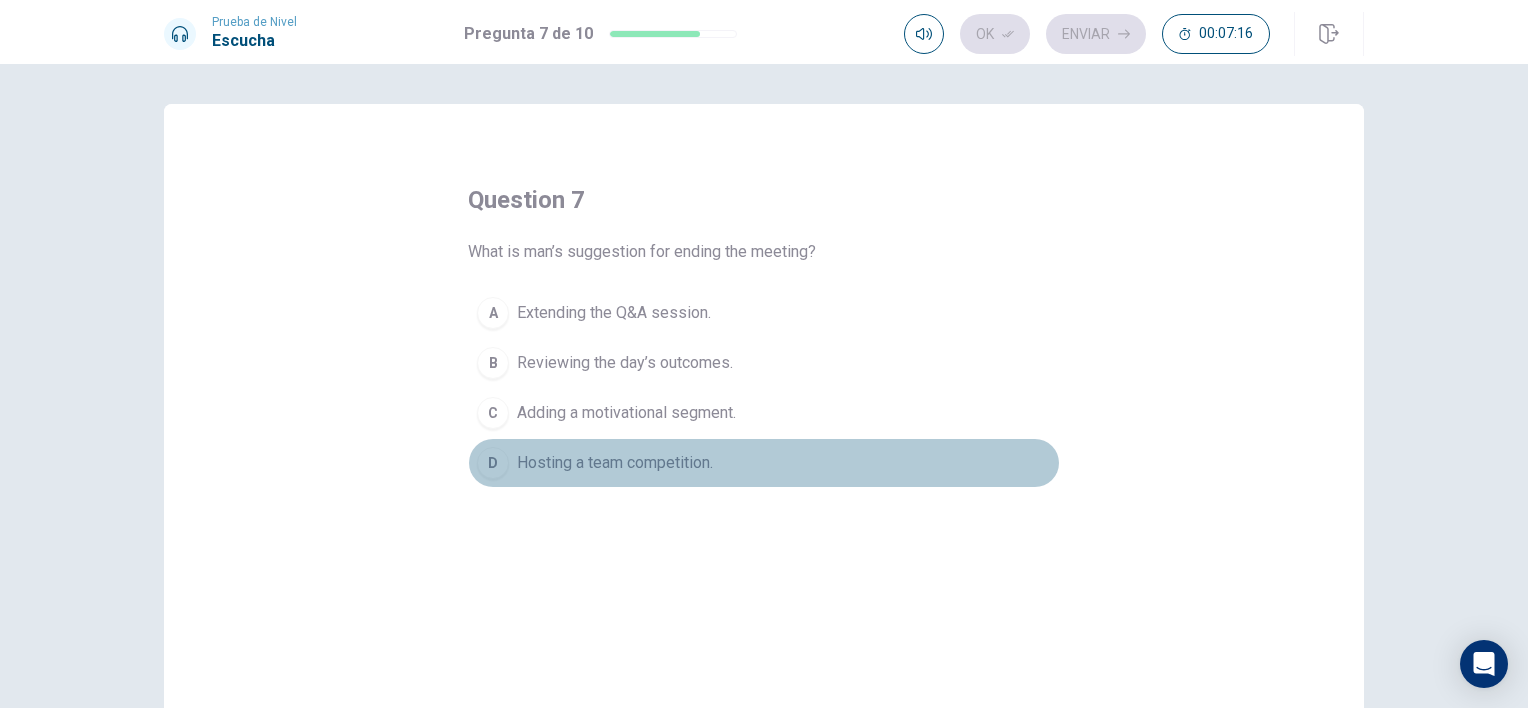 click on "Hosting a team competition." at bounding box center [615, 463] 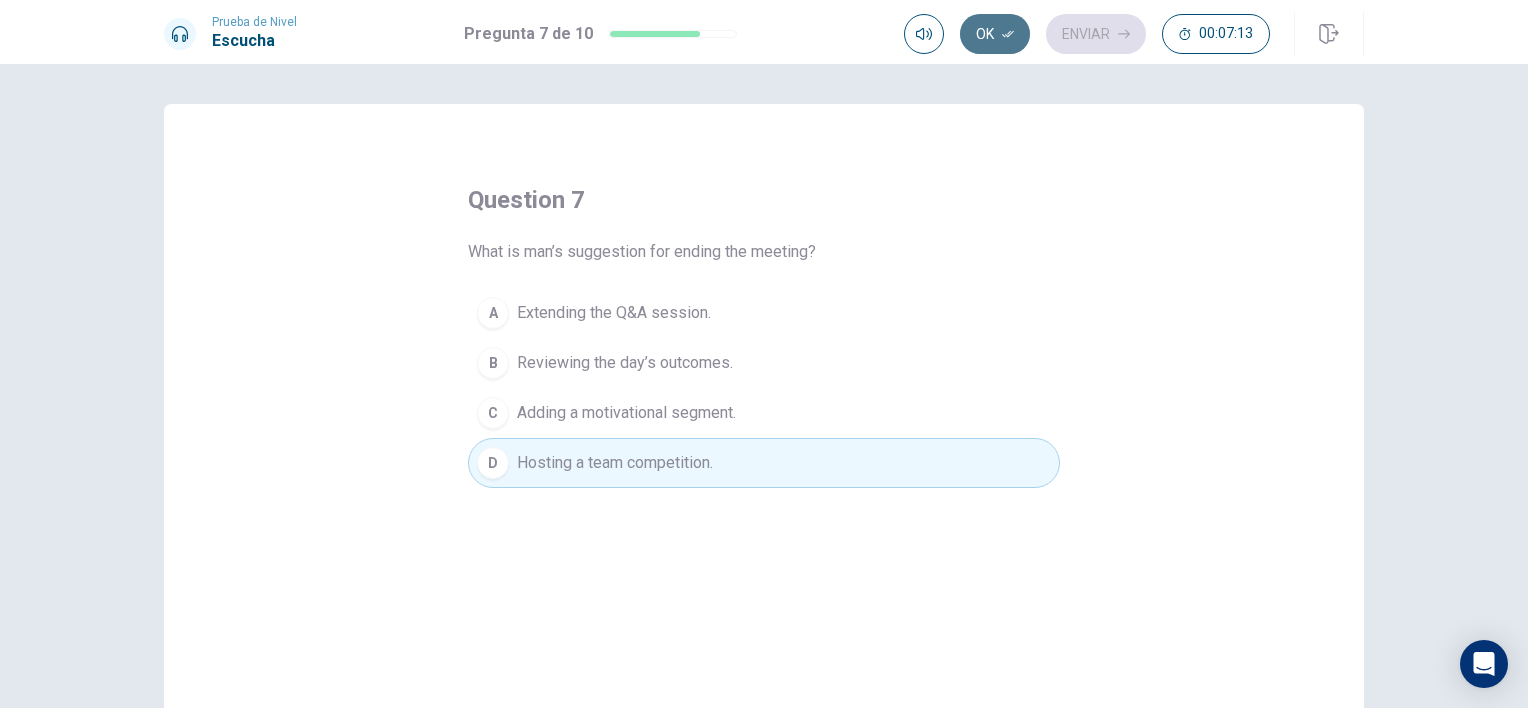 click on "Ok" at bounding box center [995, 34] 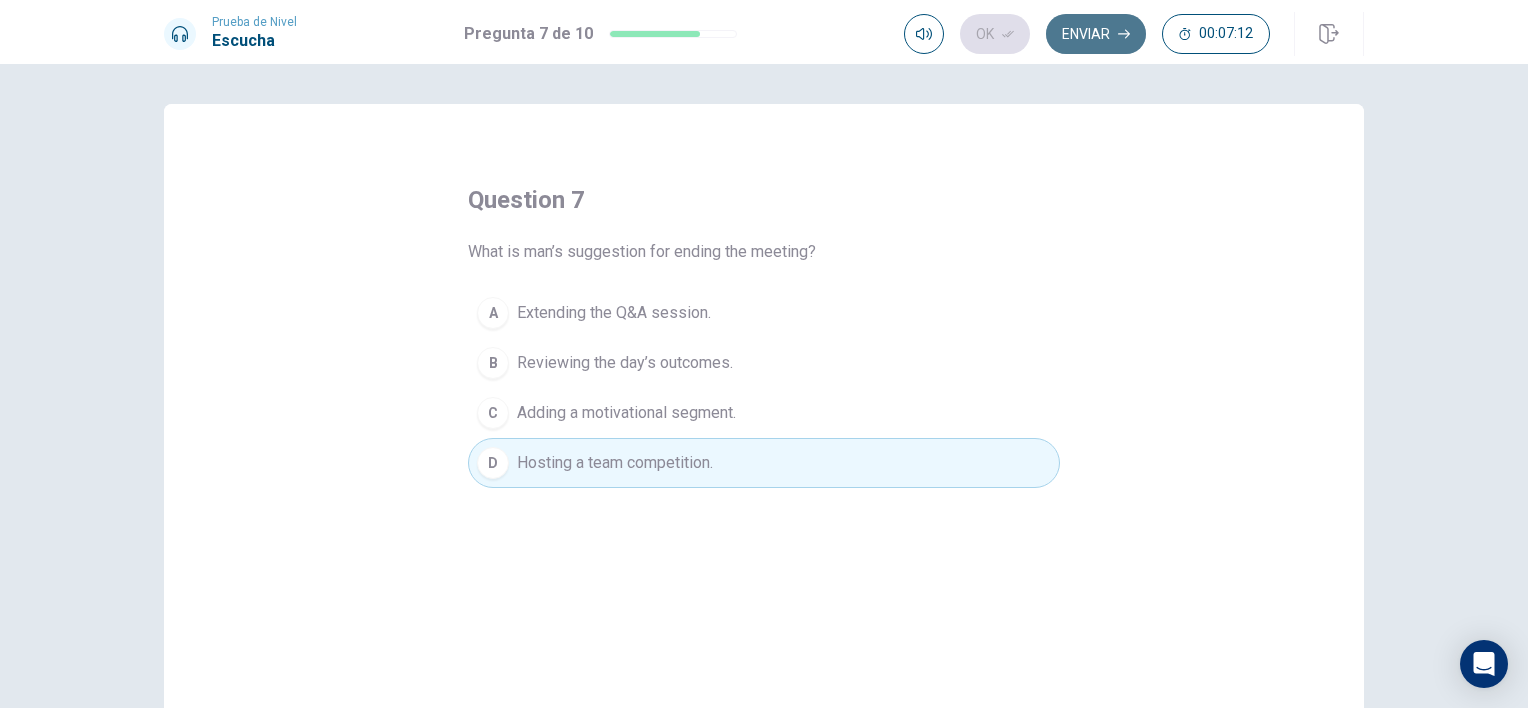 click on "Enviar" at bounding box center [1096, 34] 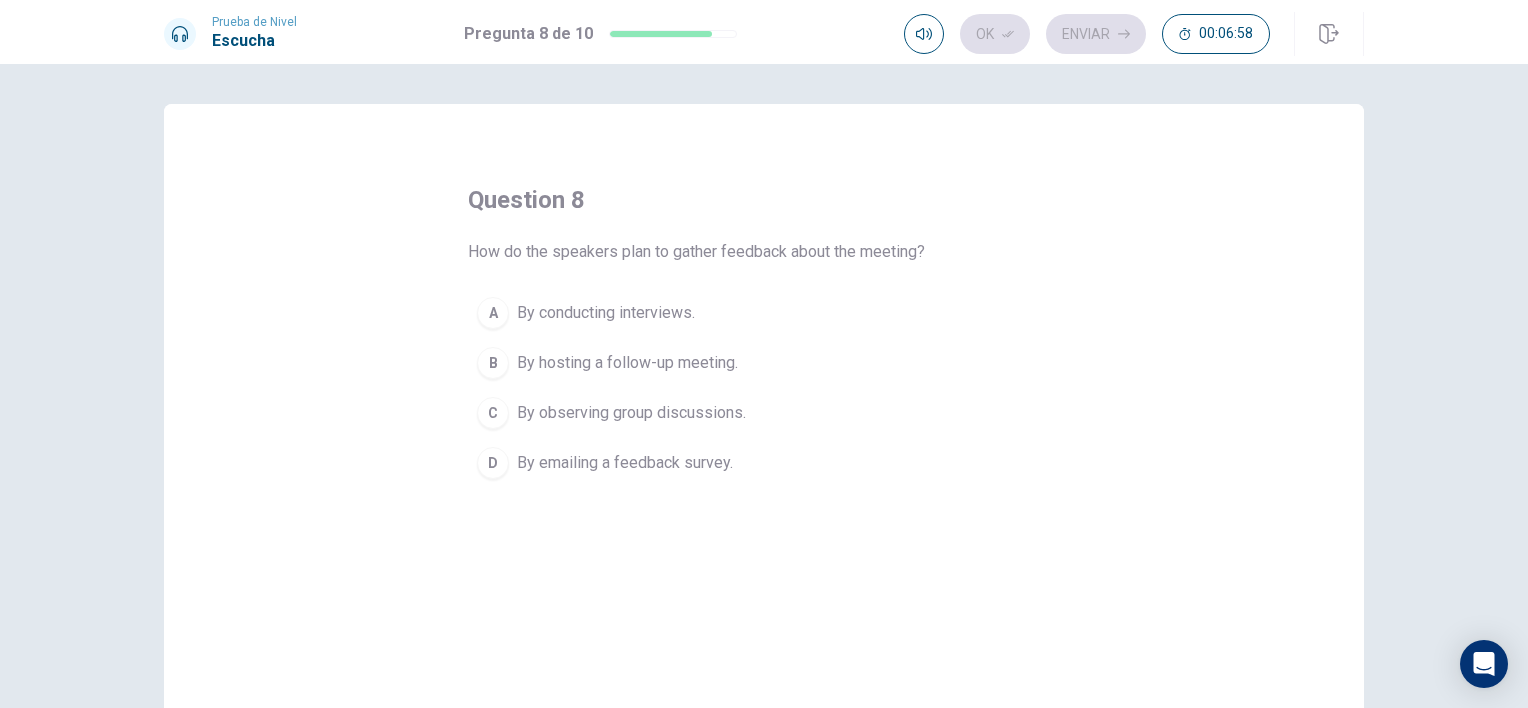 click on "By hosting a follow-up meeting." at bounding box center [627, 363] 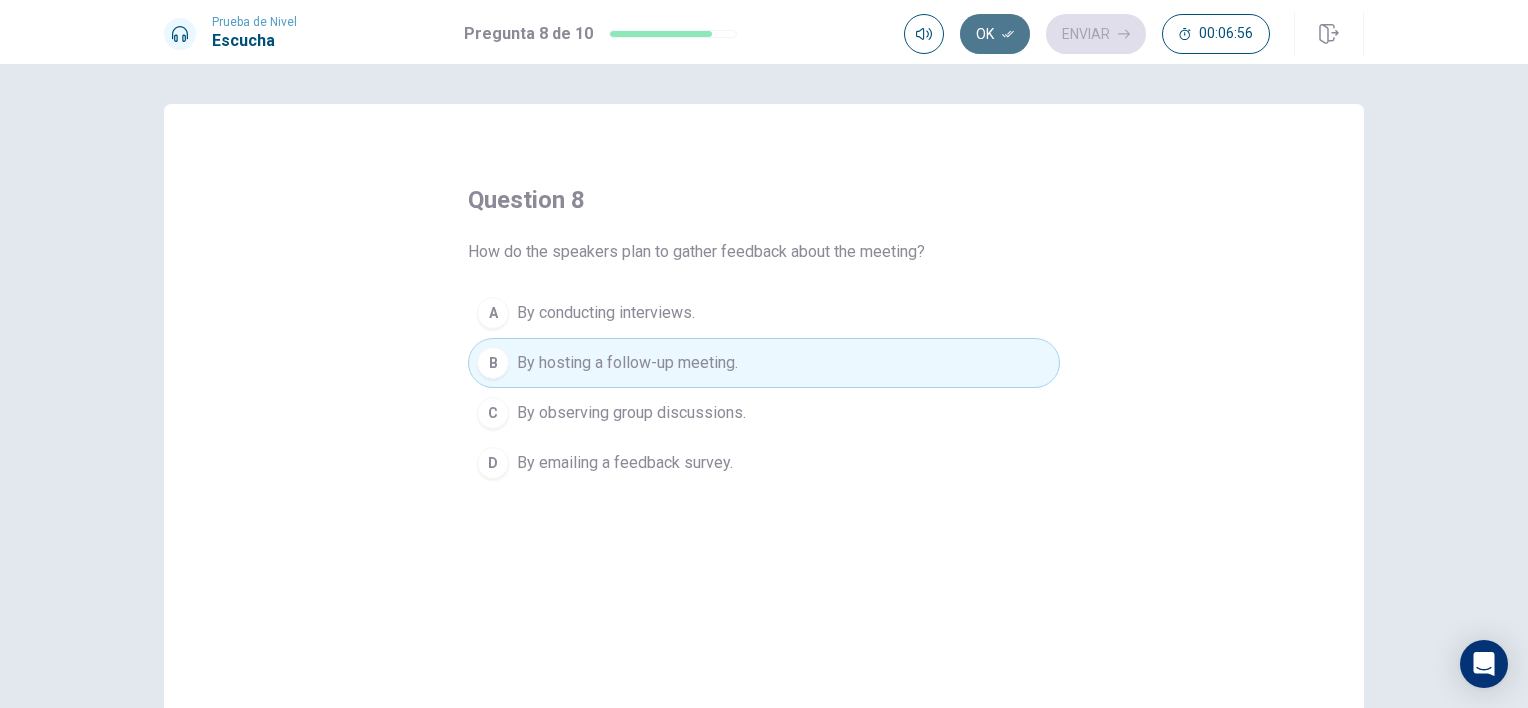 click on "Ok" at bounding box center (995, 34) 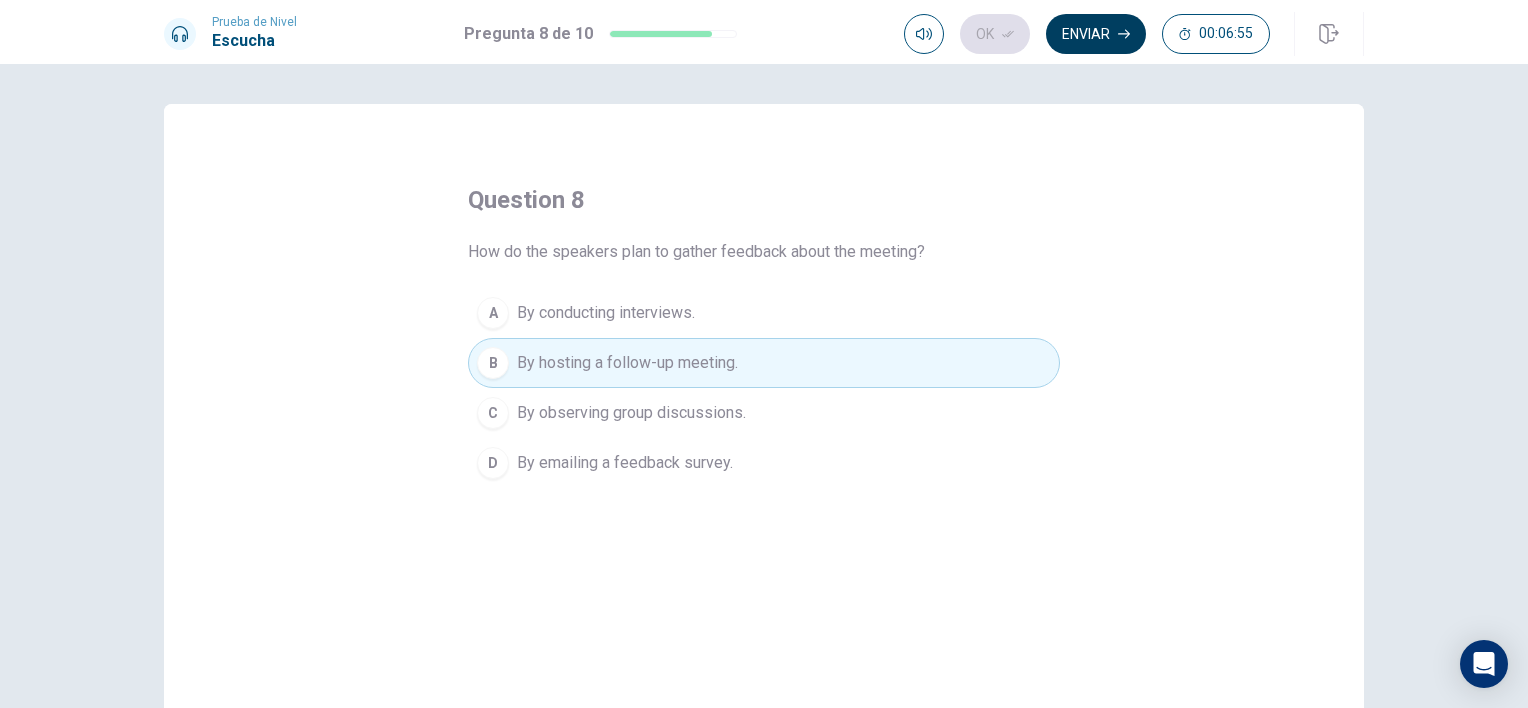 click on "Enviar" at bounding box center (1096, 34) 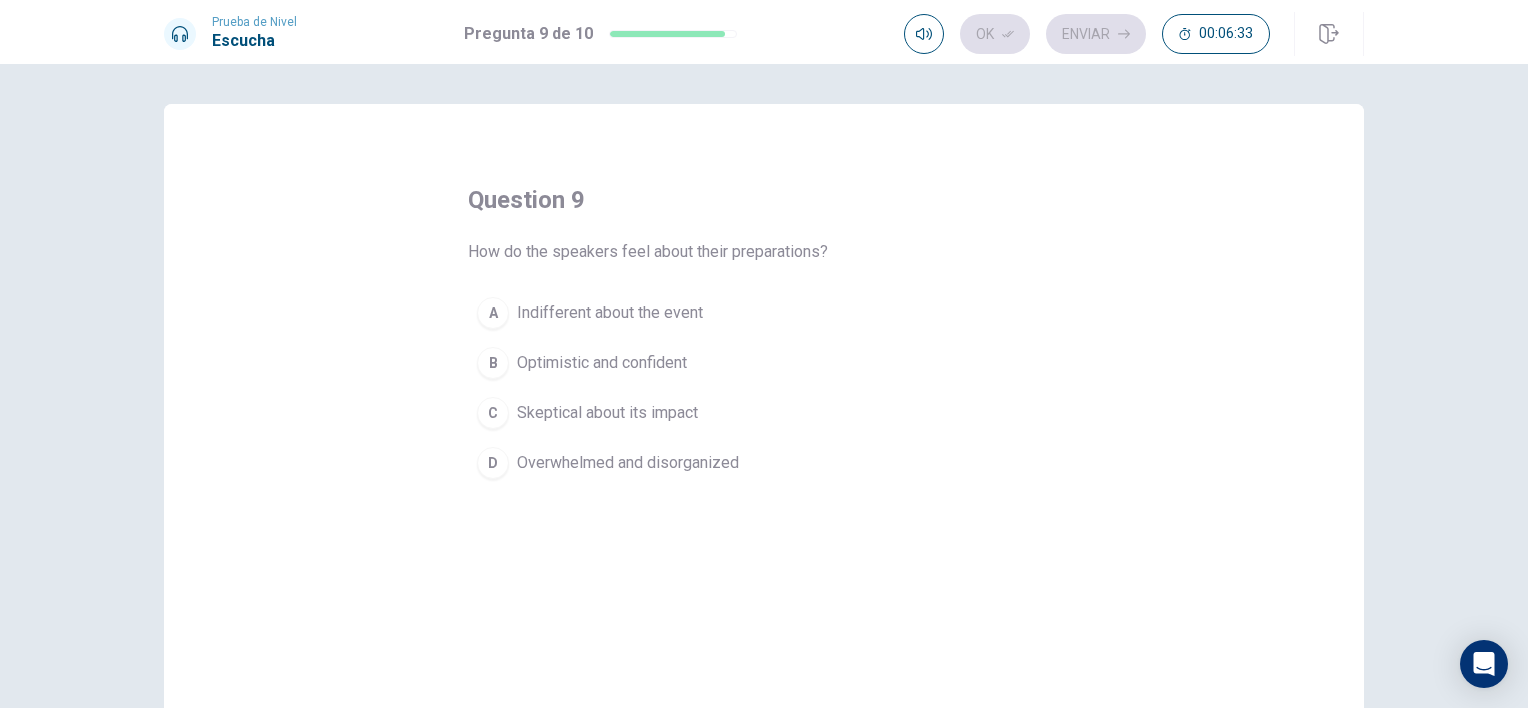 click on "Overwhelmed and disorganized" at bounding box center (628, 463) 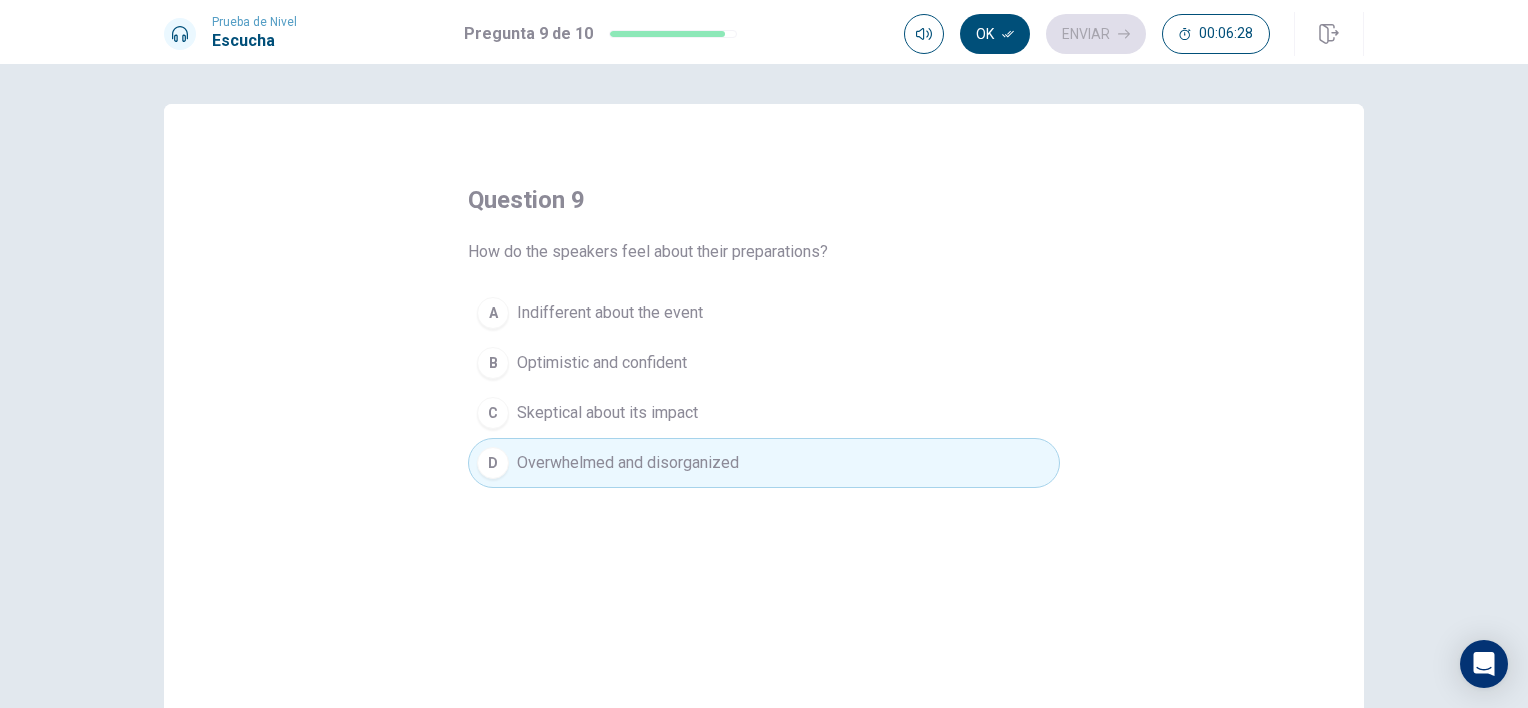 click on "Optimistic and confident" at bounding box center (602, 363) 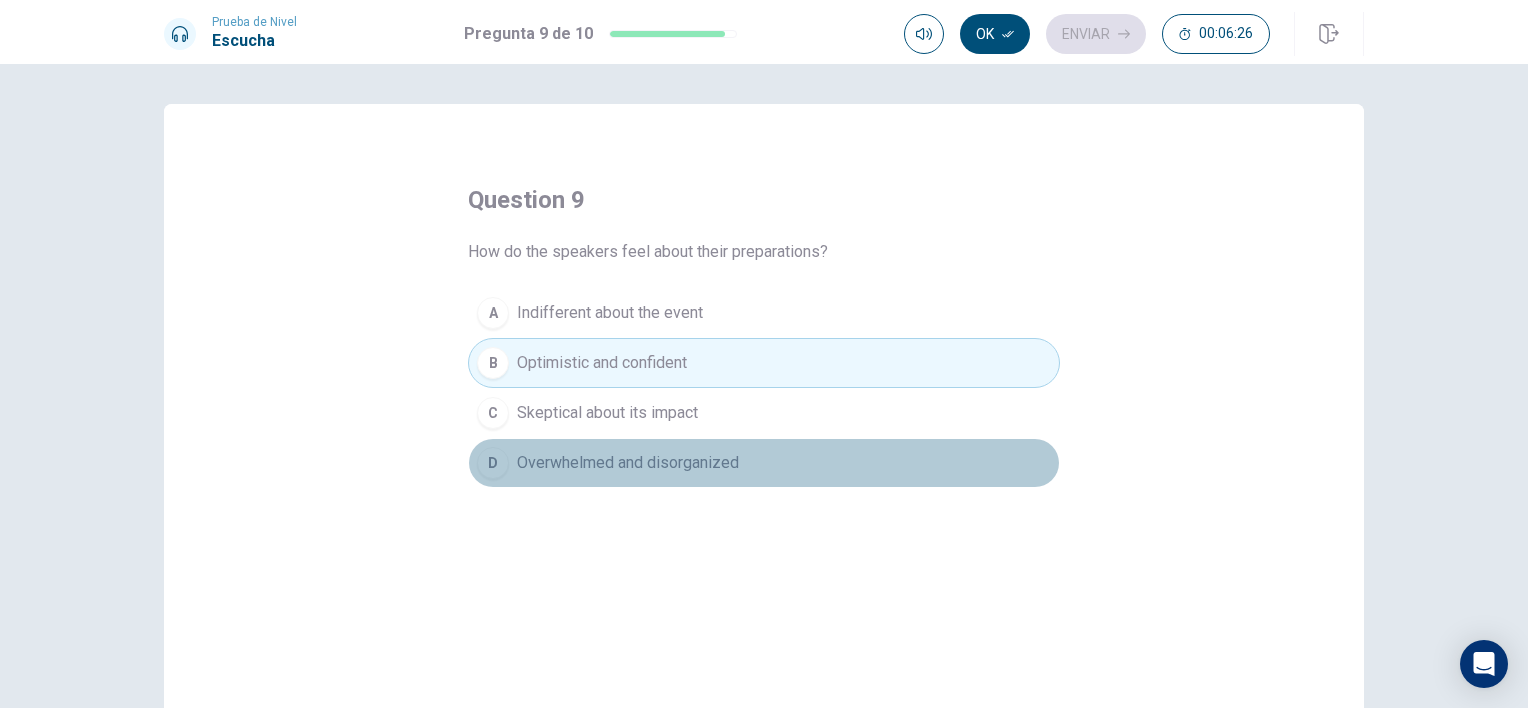 click on "Overwhelmed and disorganized" at bounding box center [628, 463] 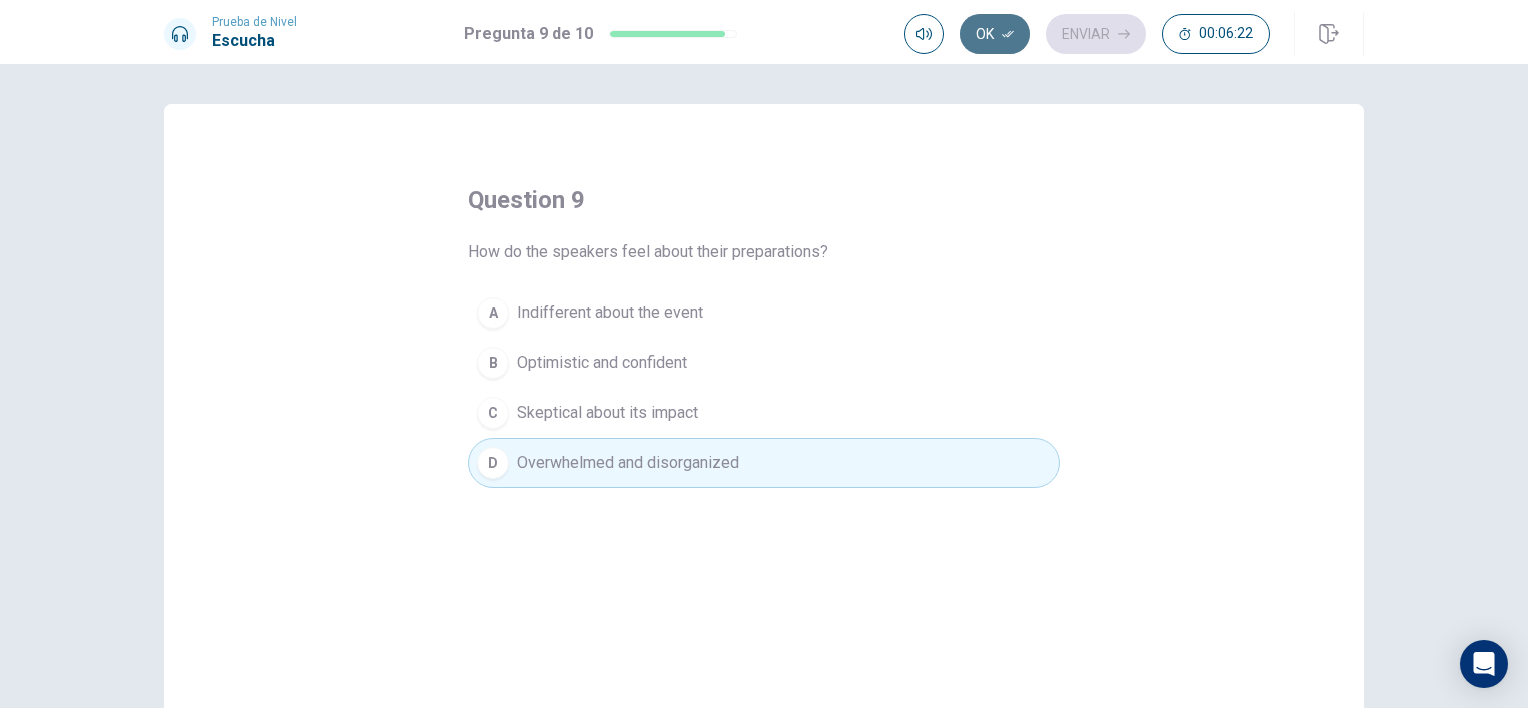 click on "Ok" at bounding box center (995, 34) 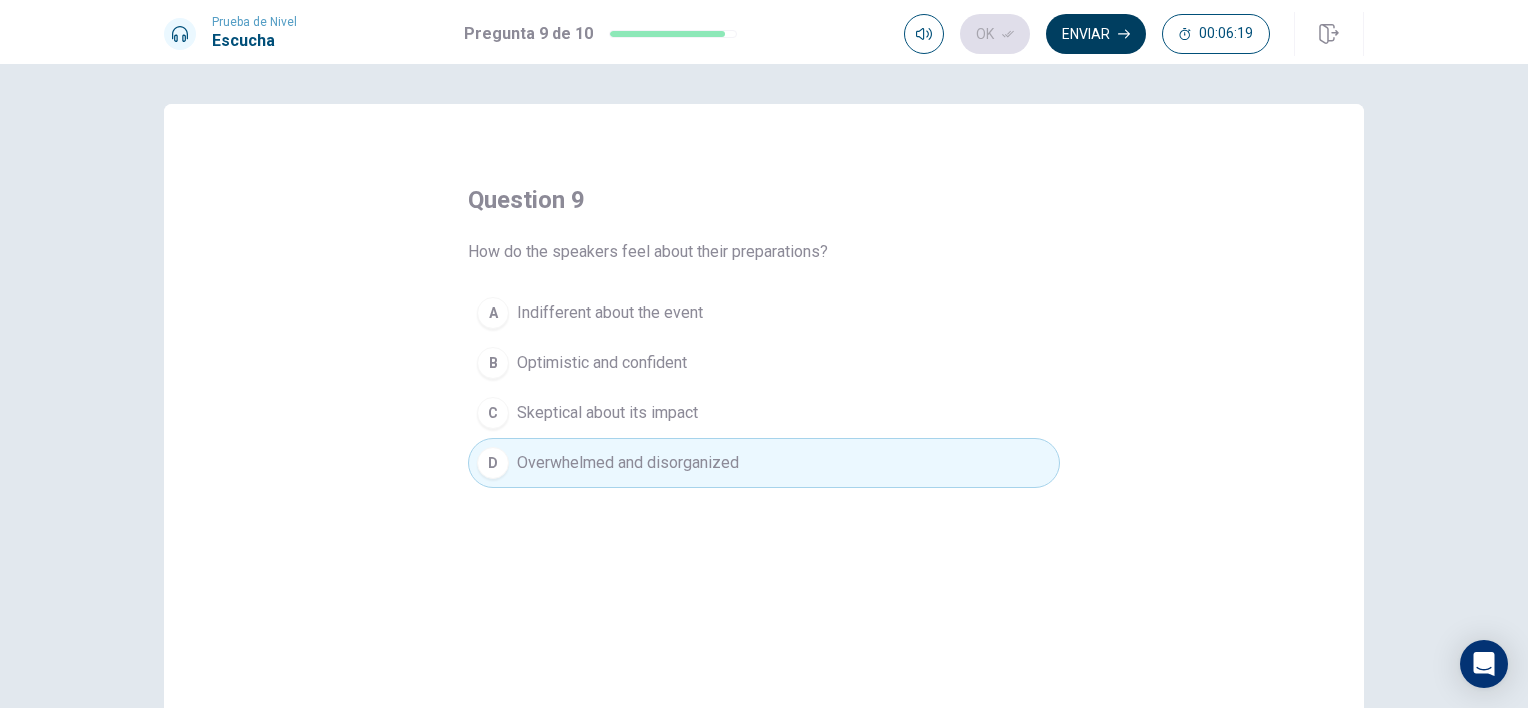 click on "Enviar" at bounding box center (1096, 34) 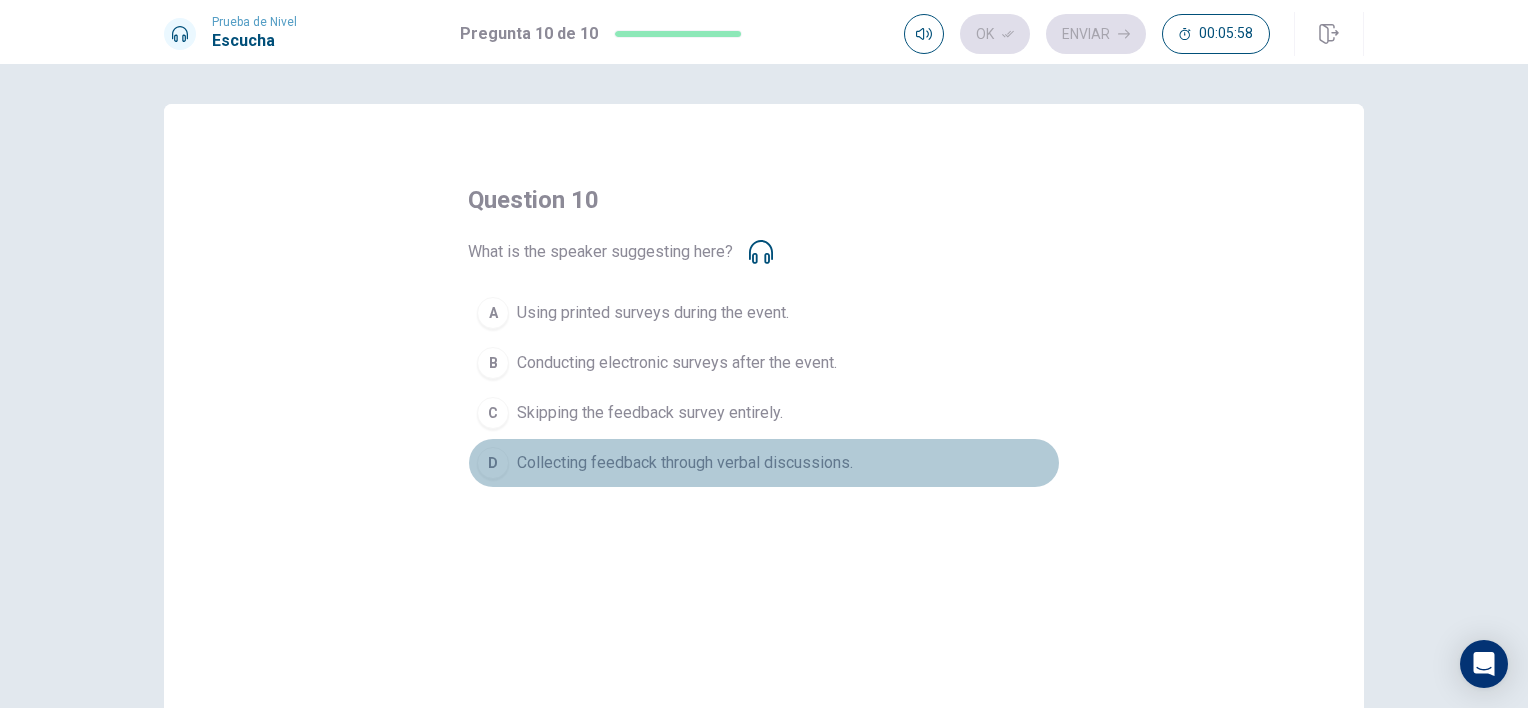 click on "Collecting feedback through verbal discussions." at bounding box center (685, 463) 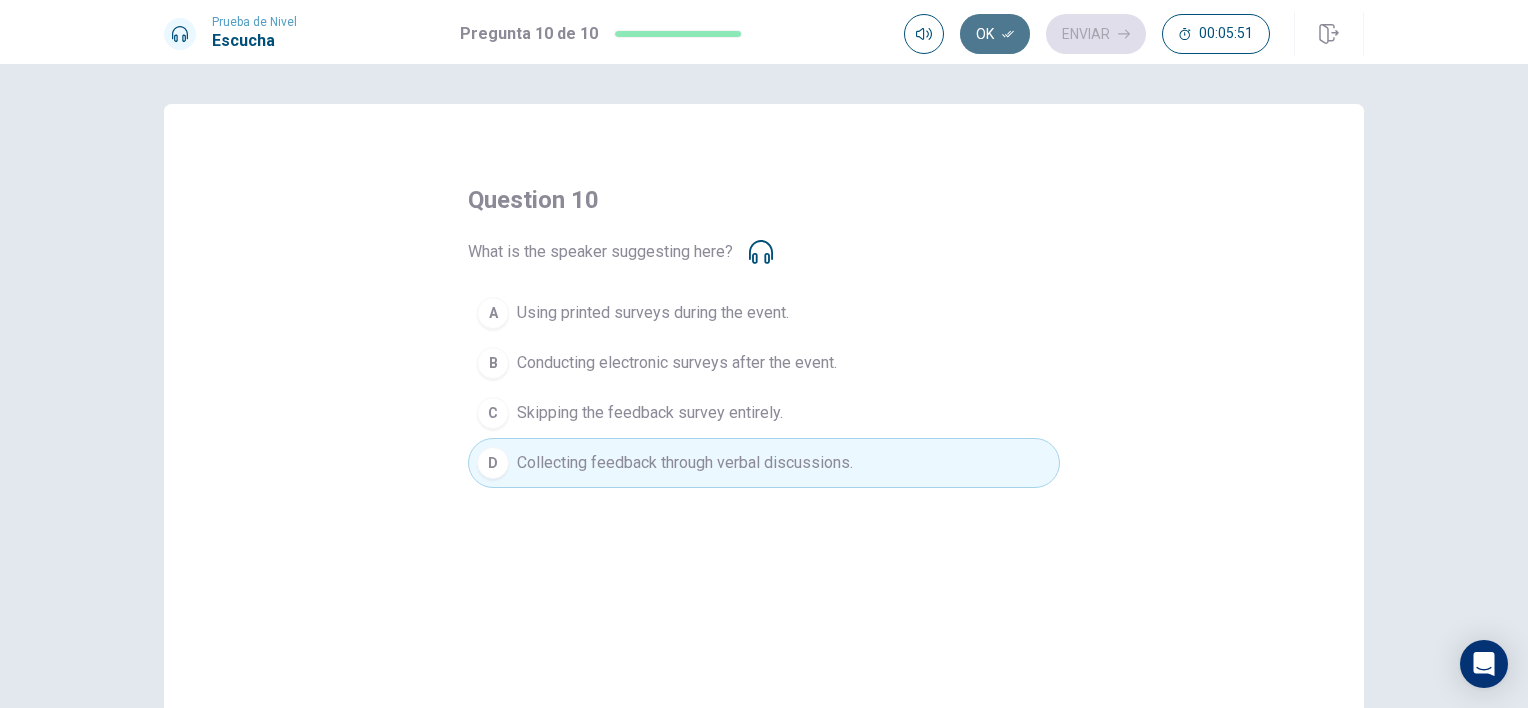 click on "Ok" at bounding box center (995, 34) 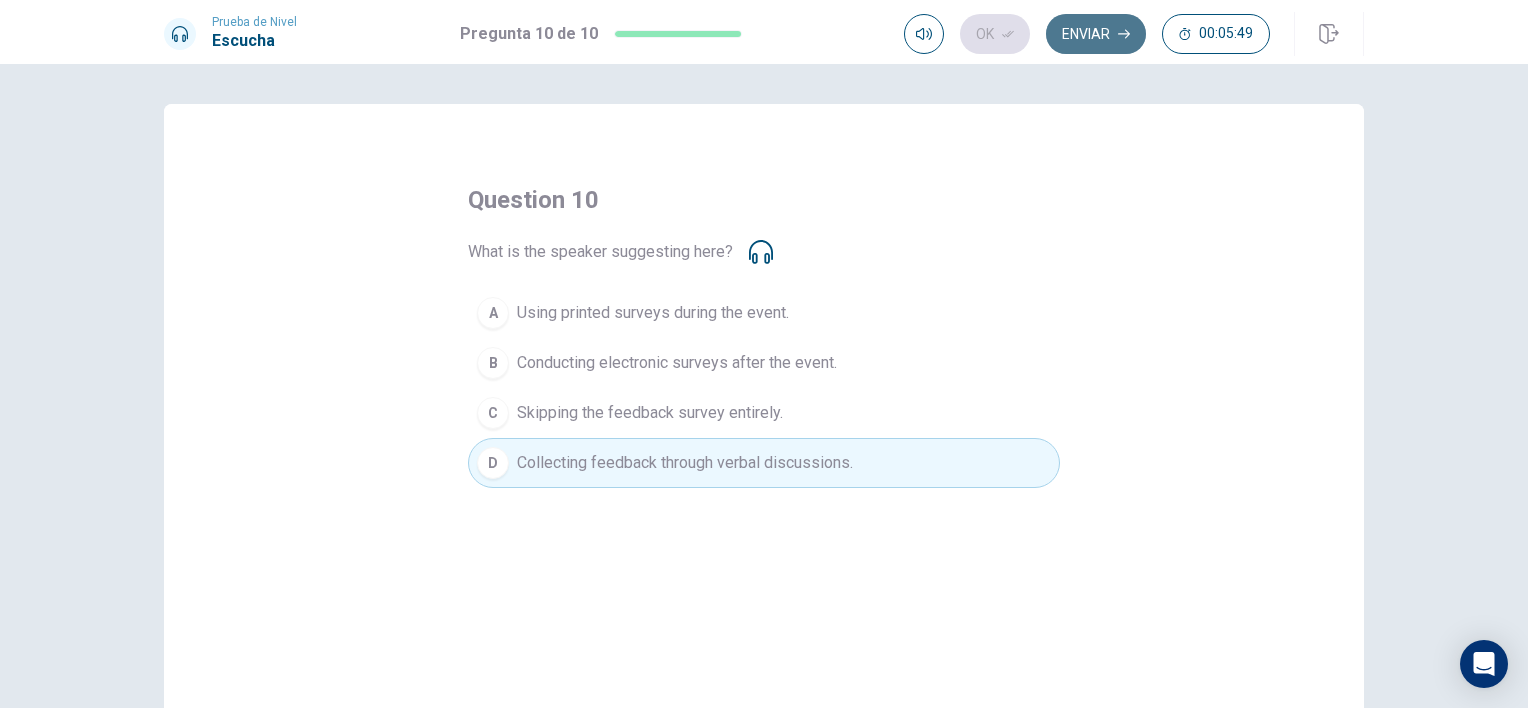 click on "Enviar" at bounding box center (1096, 34) 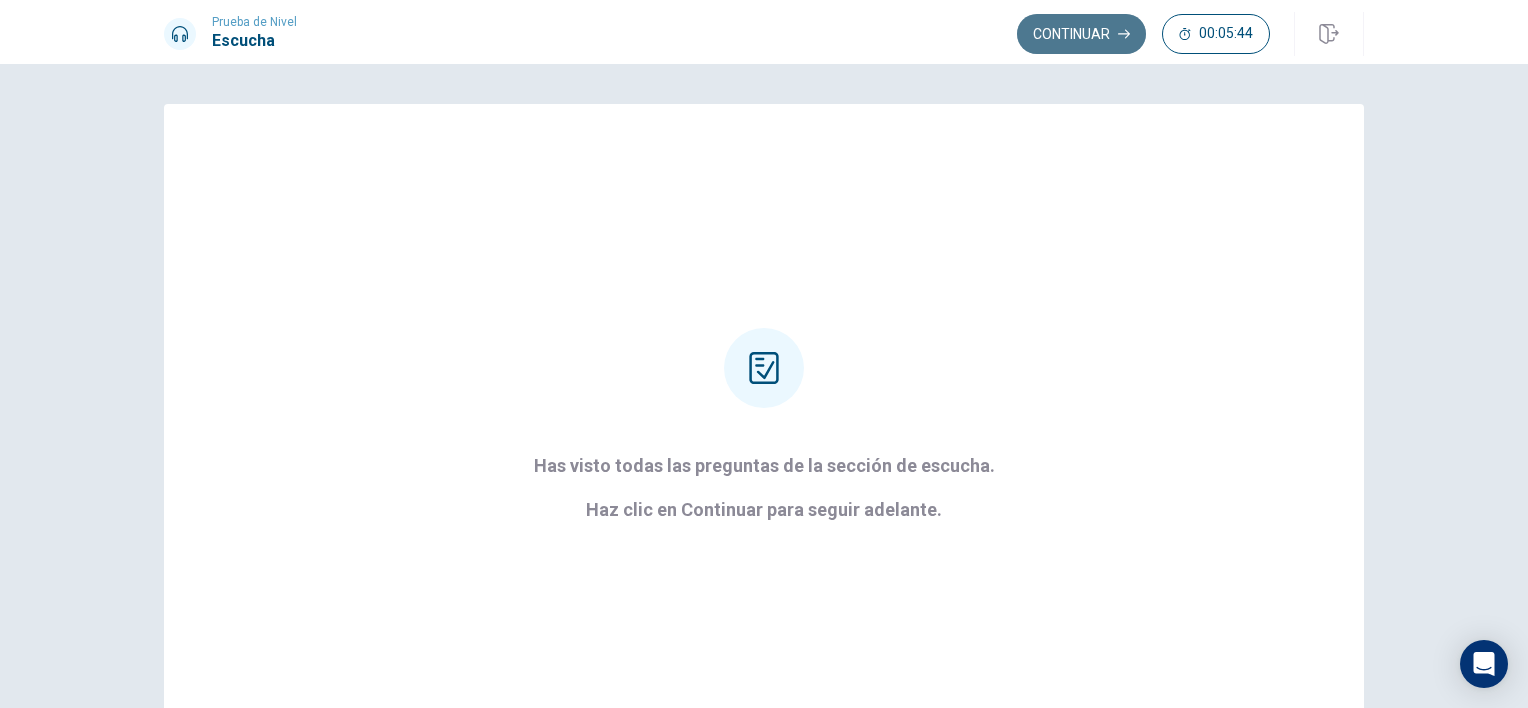 click on "Continuar" at bounding box center [1081, 34] 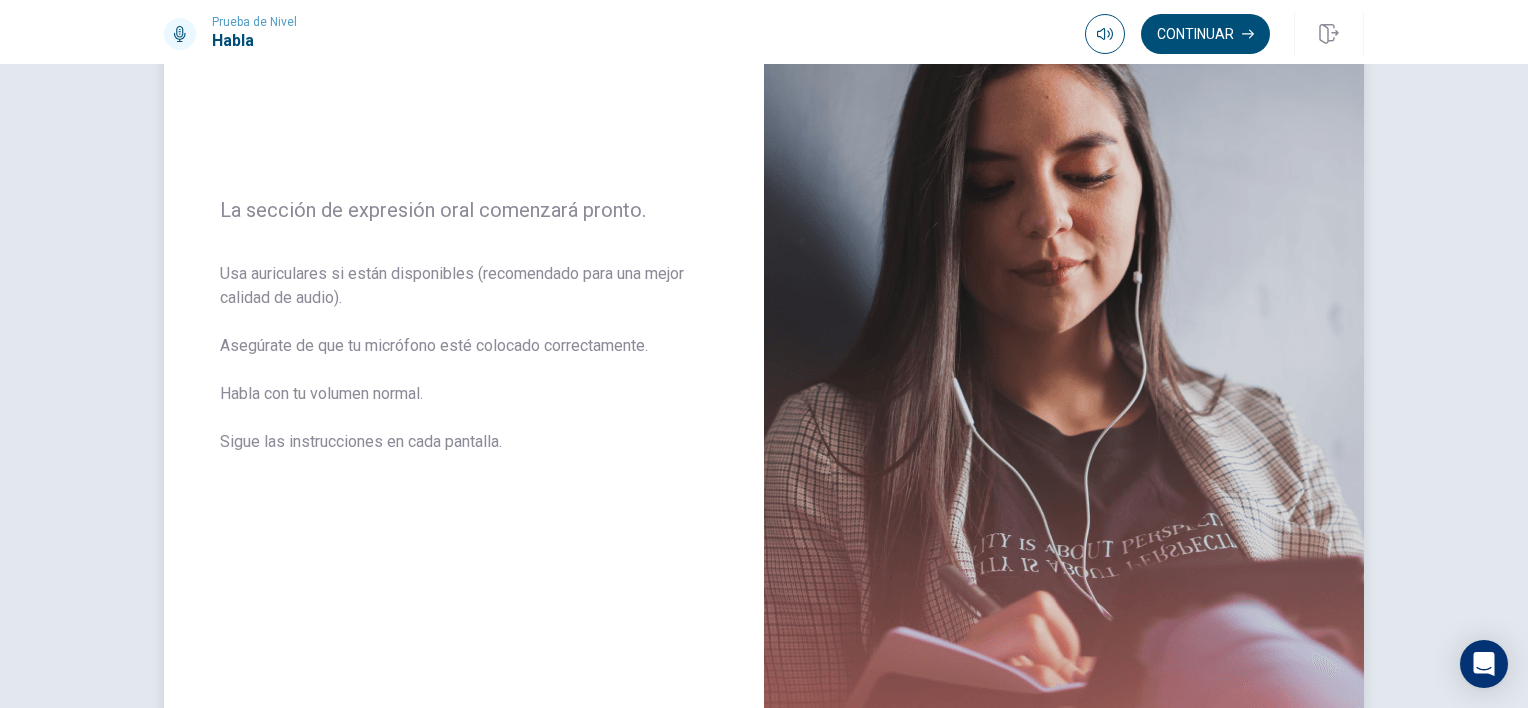 scroll, scrollTop: 203, scrollLeft: 0, axis: vertical 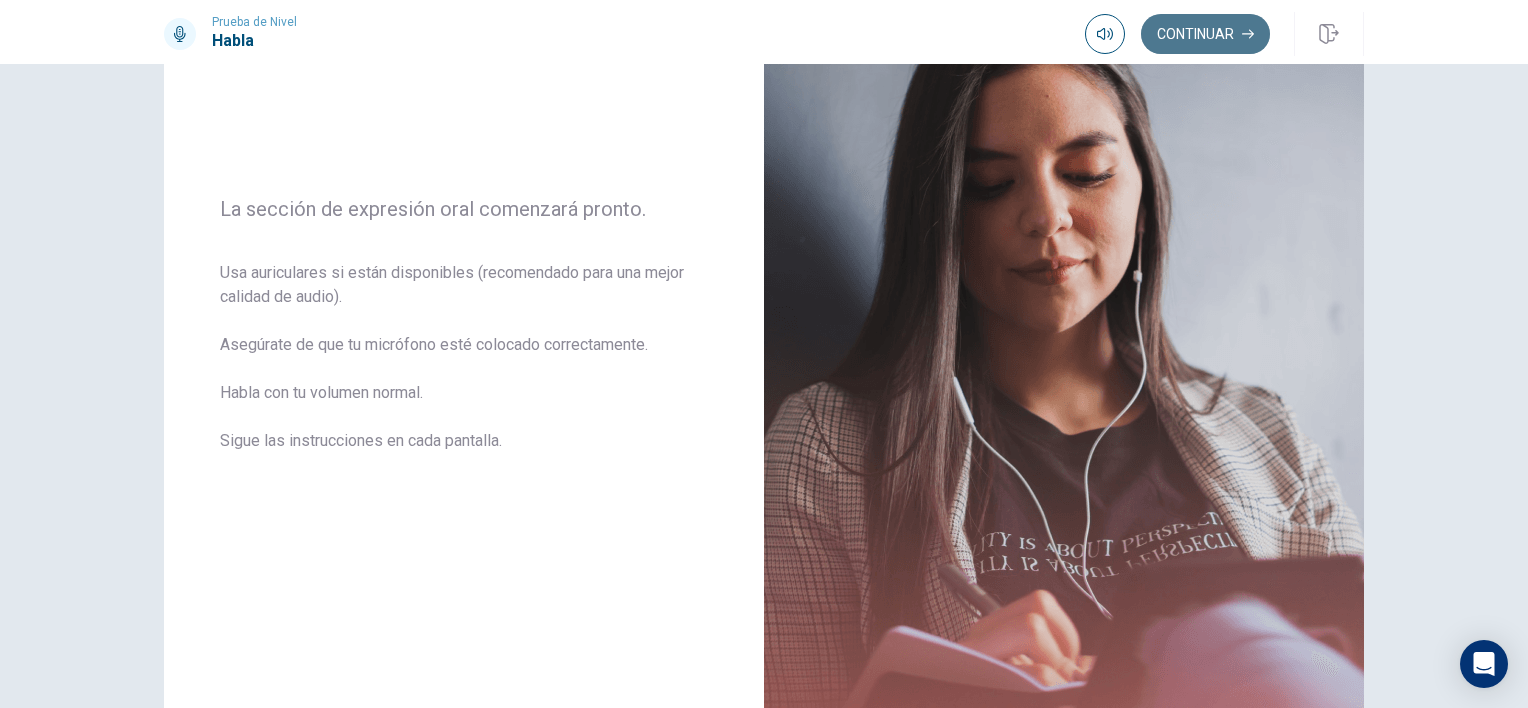click on "Continuar" at bounding box center (1205, 34) 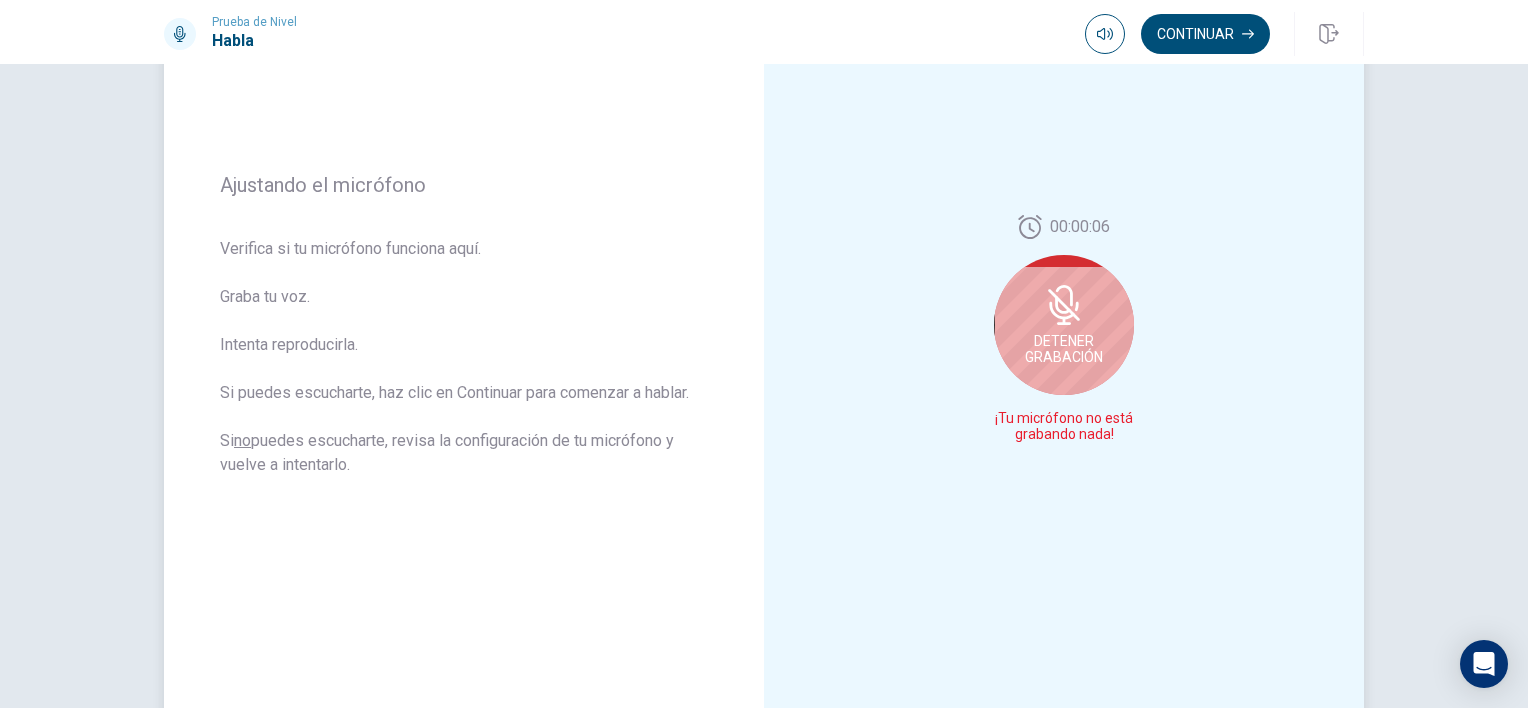 click on "Detener   Grabación" at bounding box center (1064, 349) 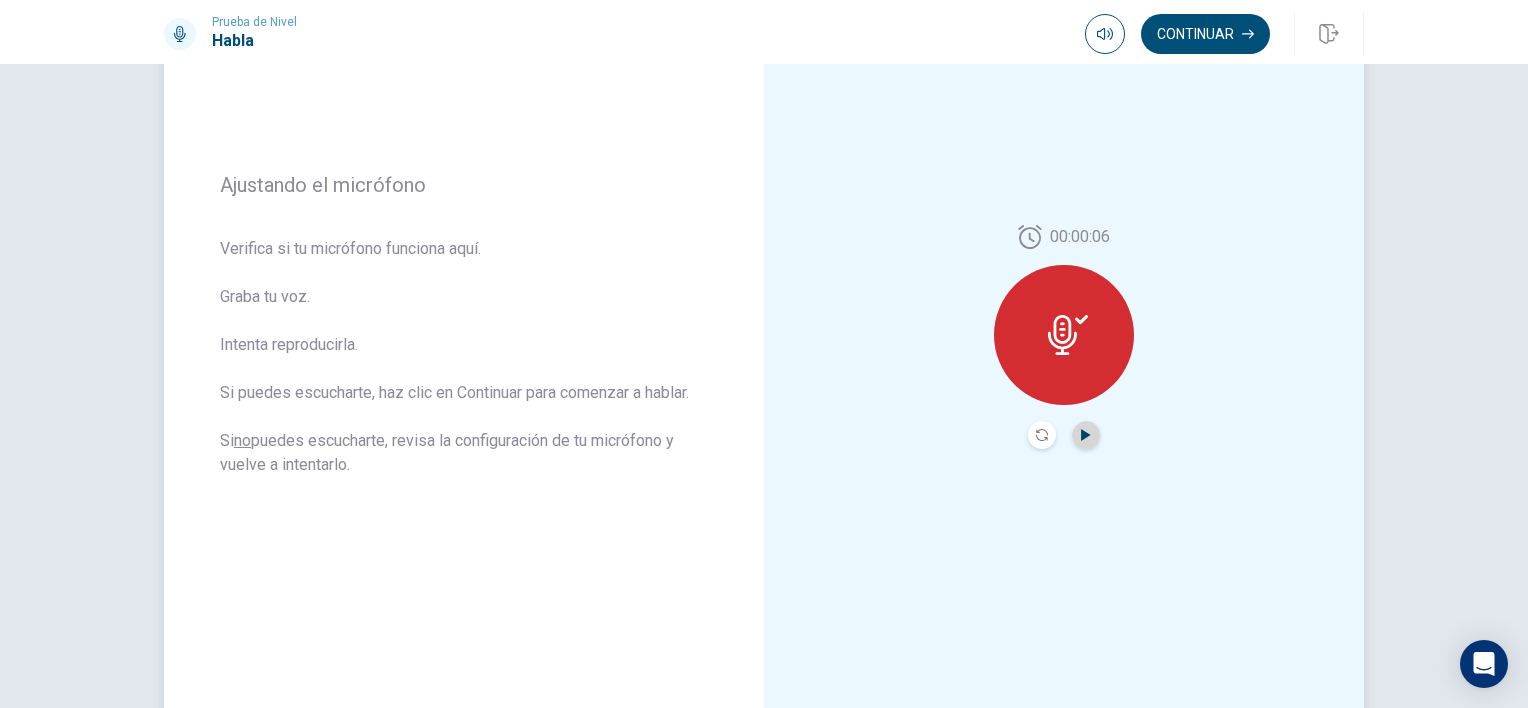click 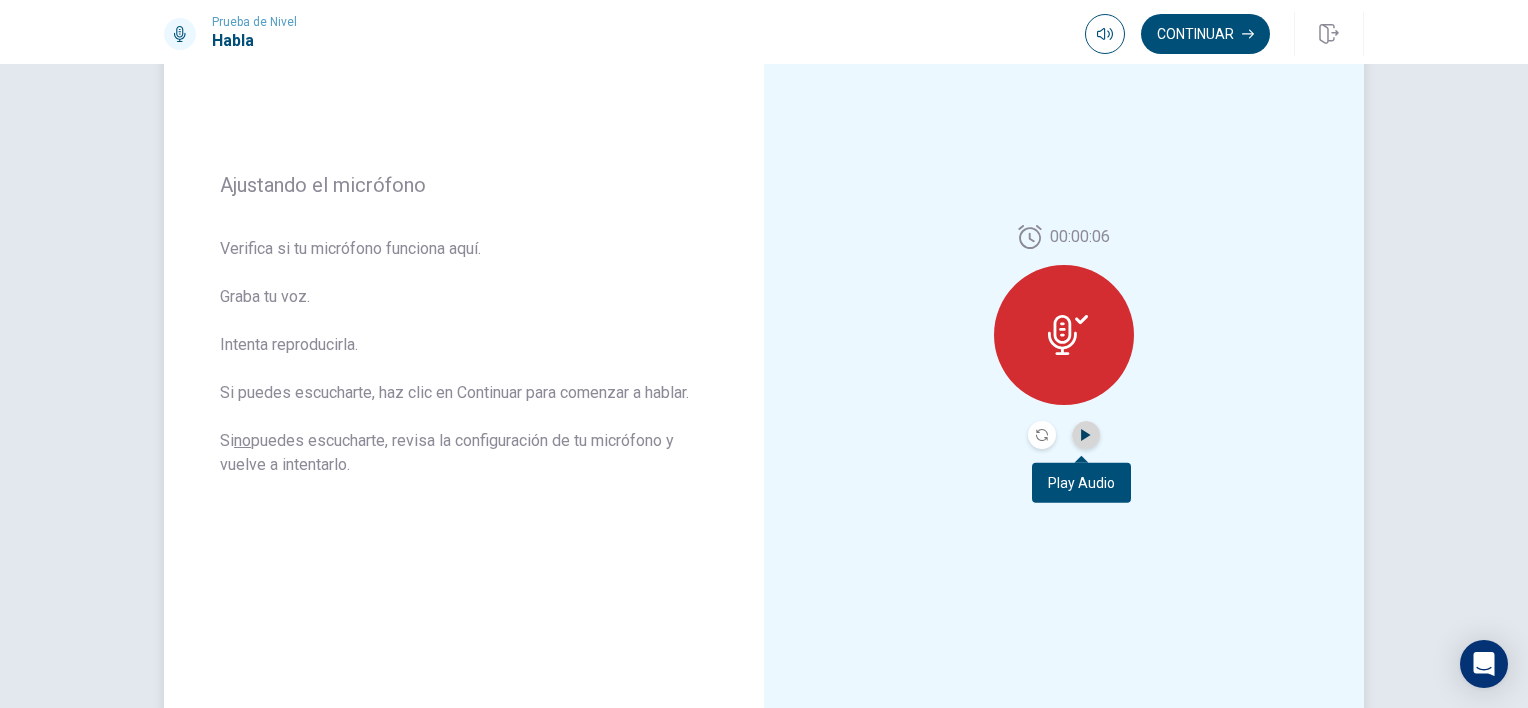 click 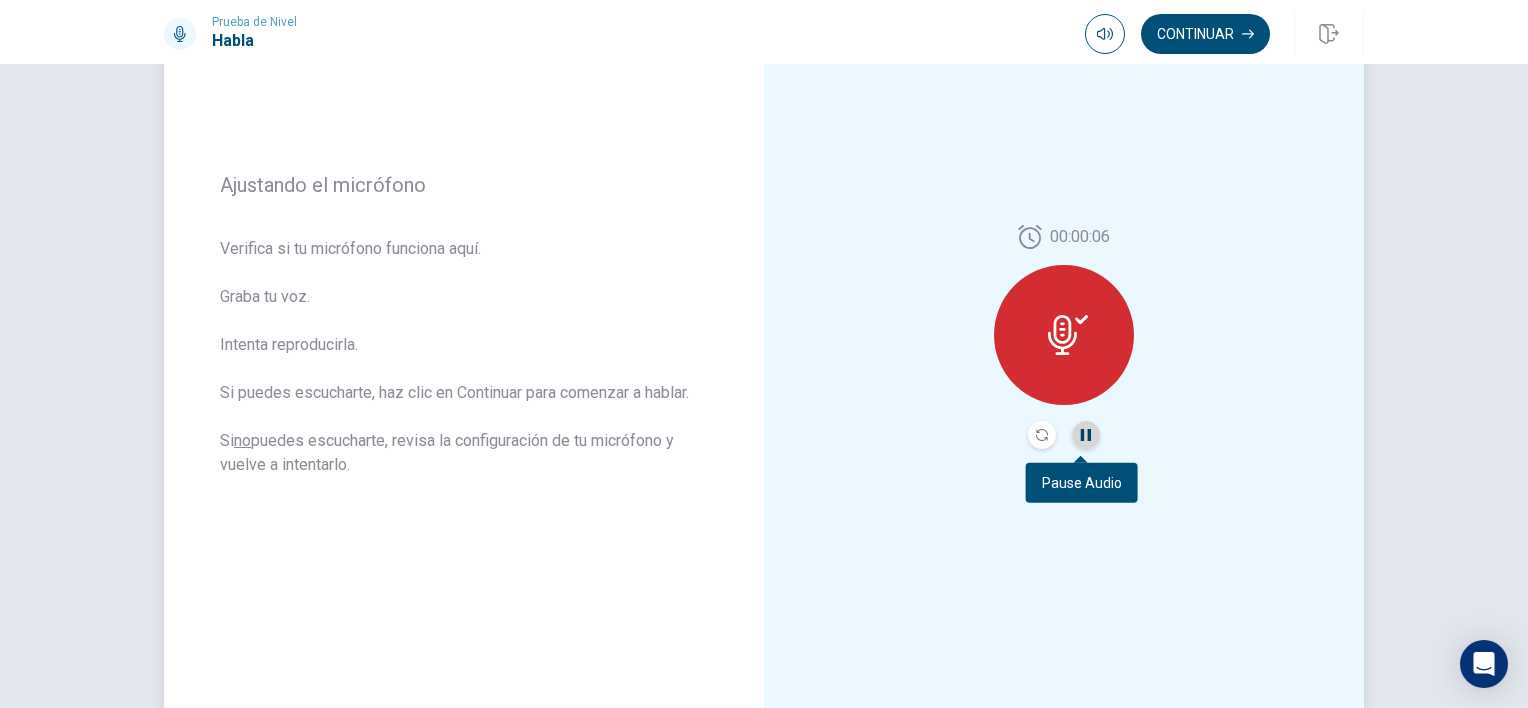 click 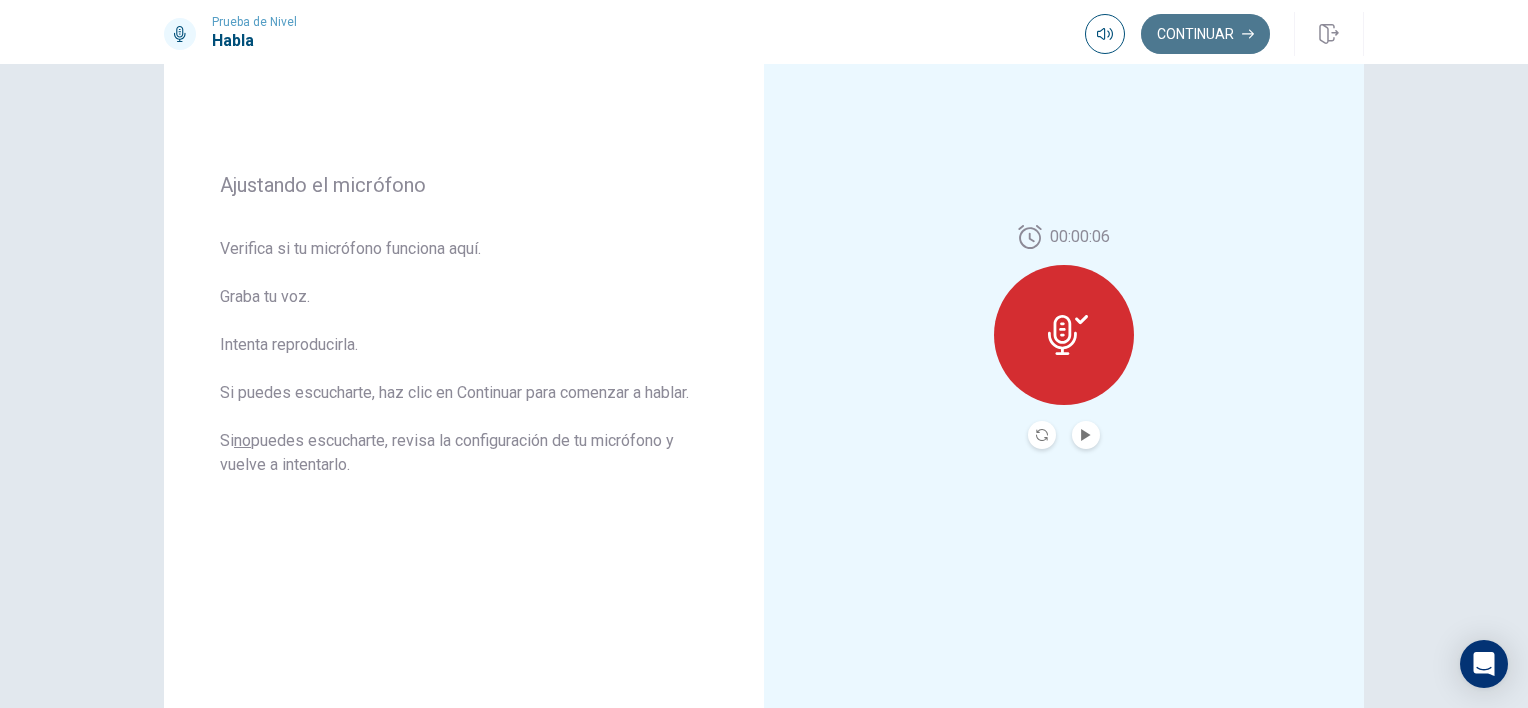 click on "Continuar" at bounding box center (1205, 34) 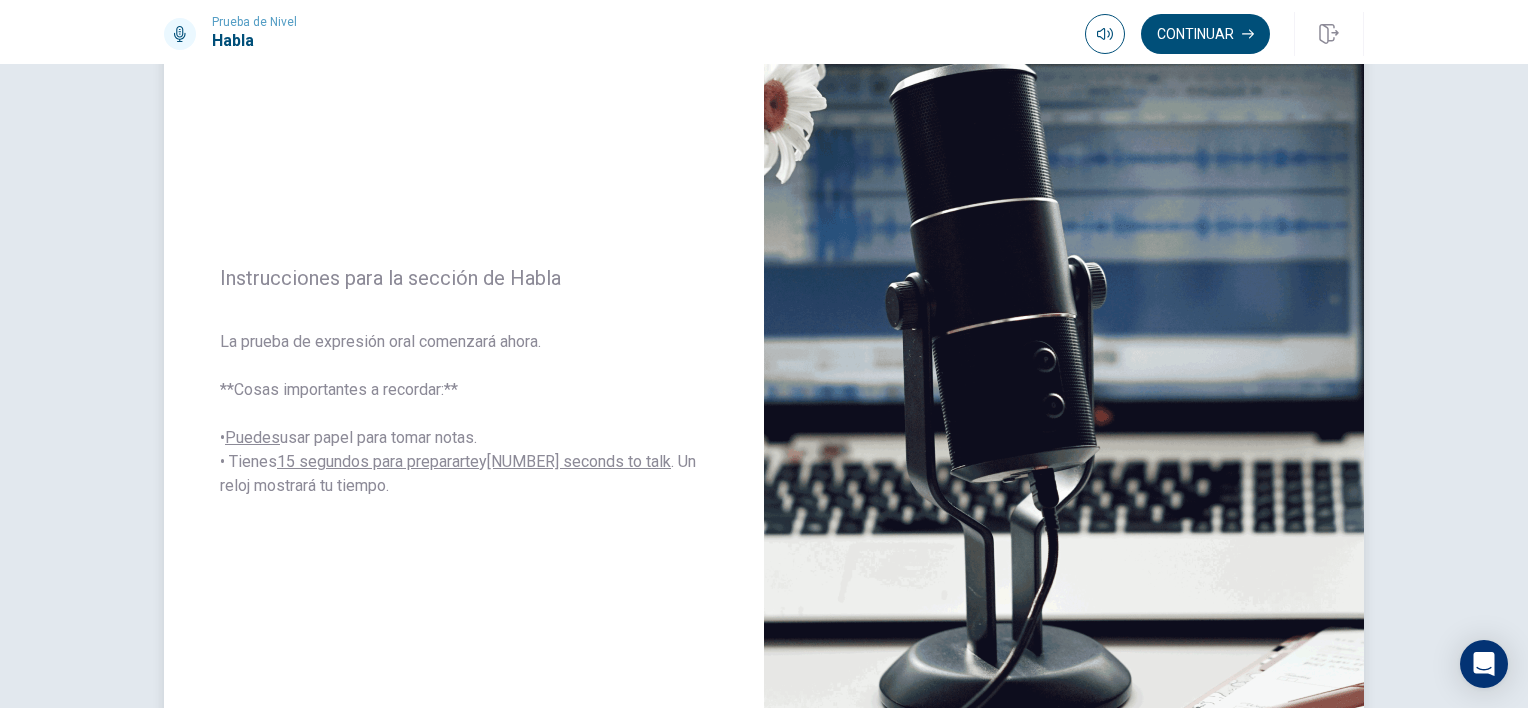 scroll, scrollTop: 106, scrollLeft: 0, axis: vertical 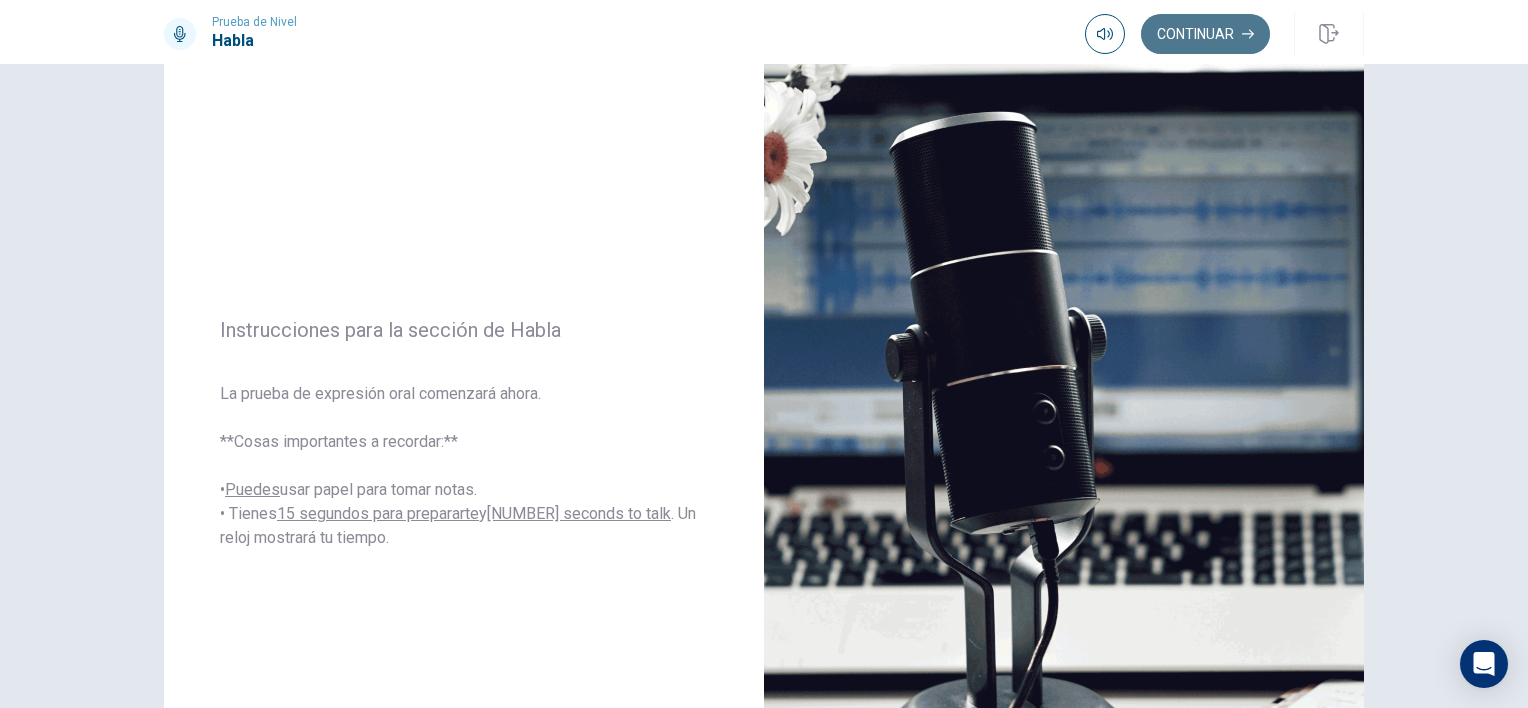 click on "Continuar" at bounding box center (1205, 34) 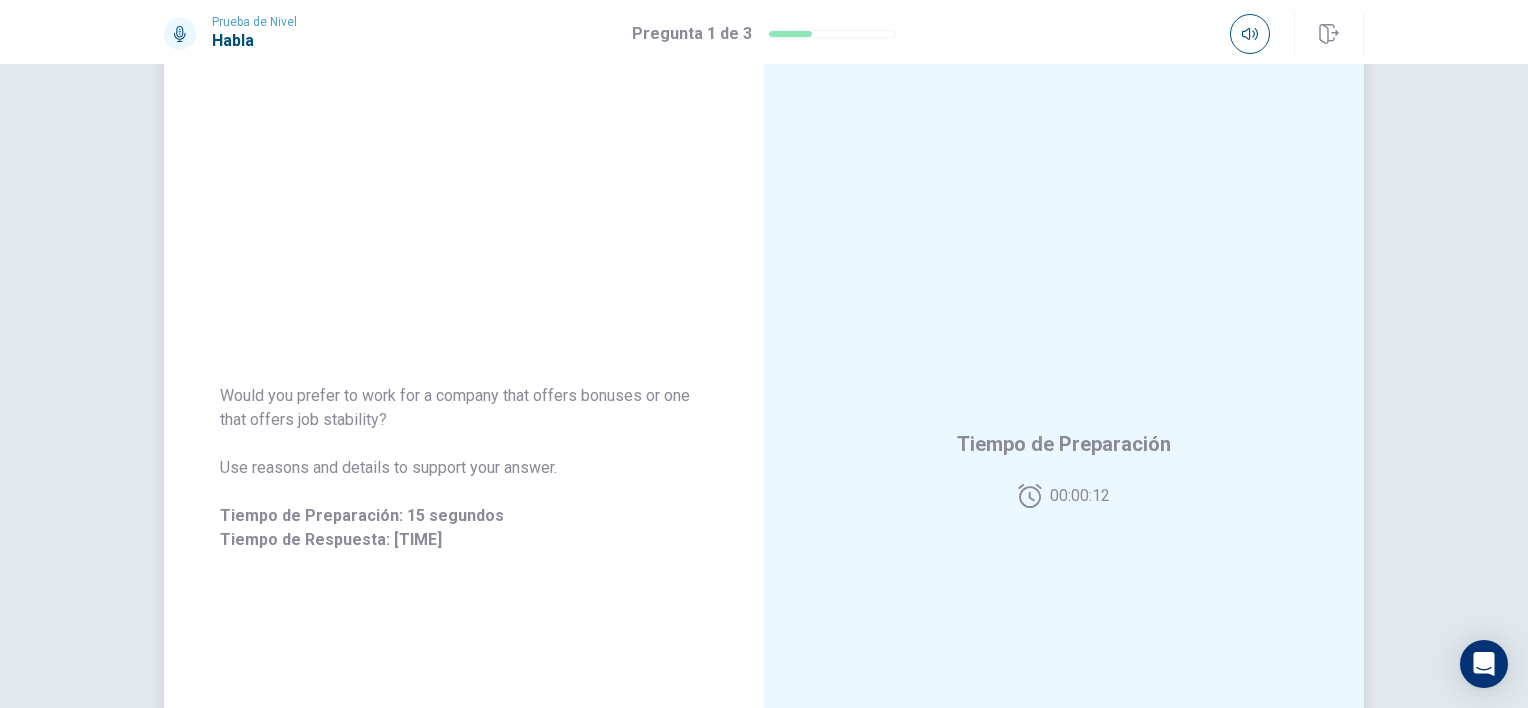 scroll, scrollTop: 70, scrollLeft: 0, axis: vertical 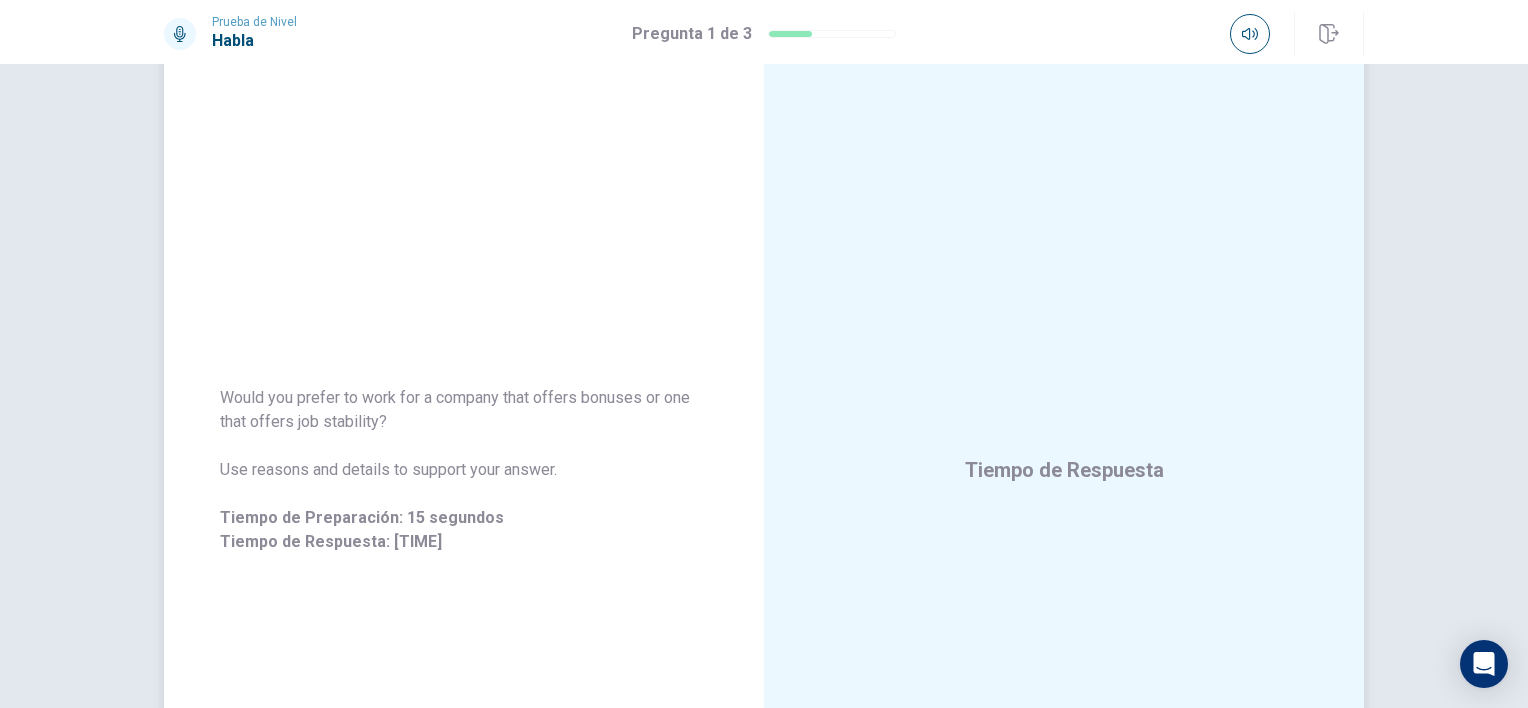 drag, startPoint x: 389, startPoint y: 421, endPoint x: 234, endPoint y: 385, distance: 159.12573 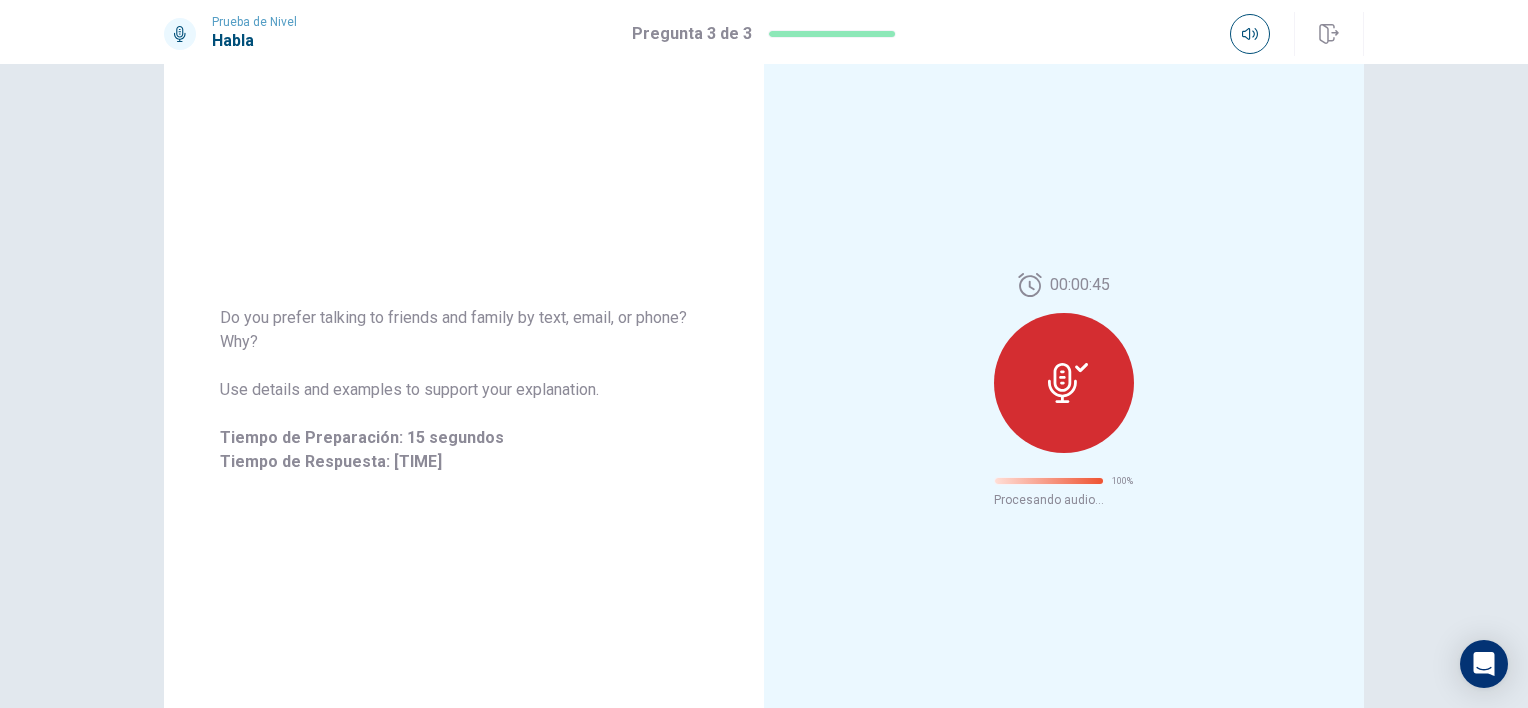 scroll, scrollTop: 20, scrollLeft: 0, axis: vertical 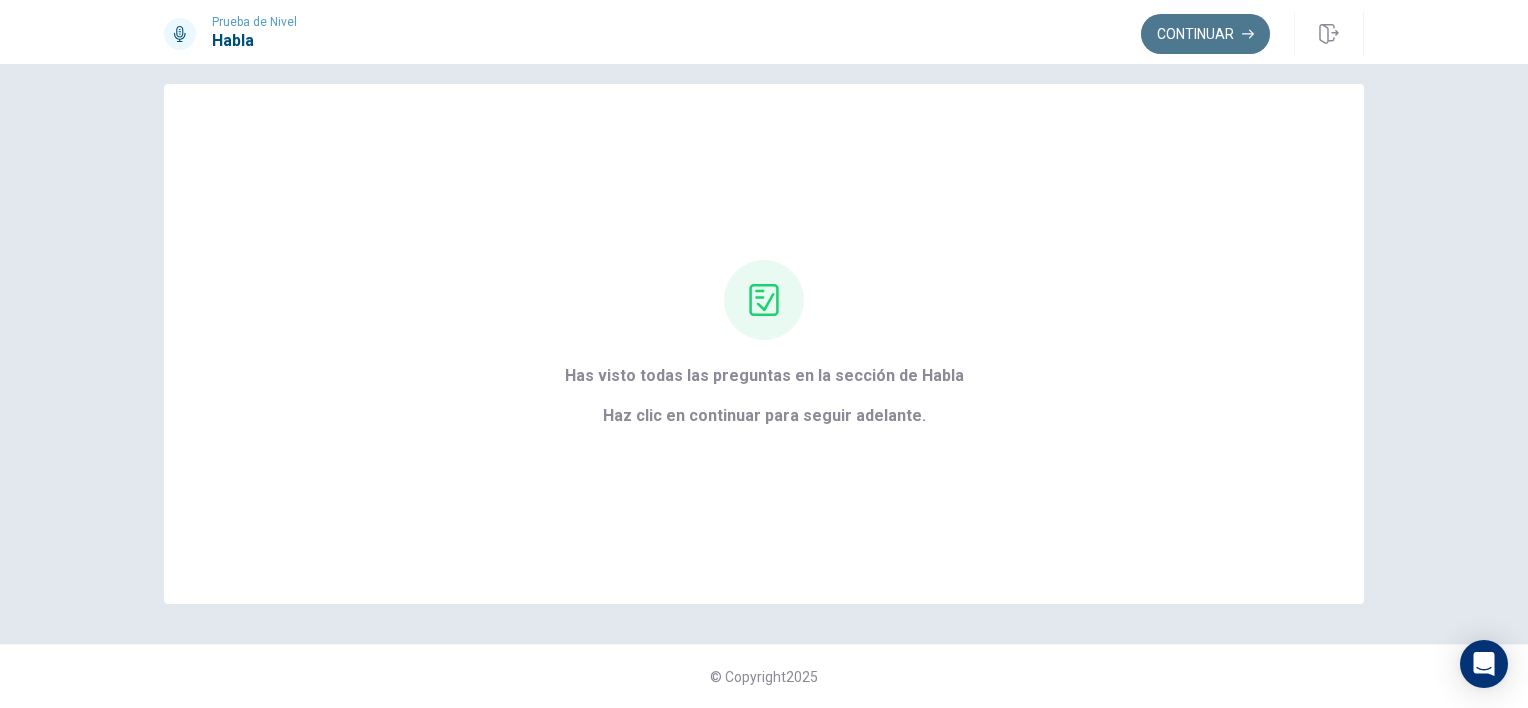 click on "Continuar" at bounding box center (1205, 34) 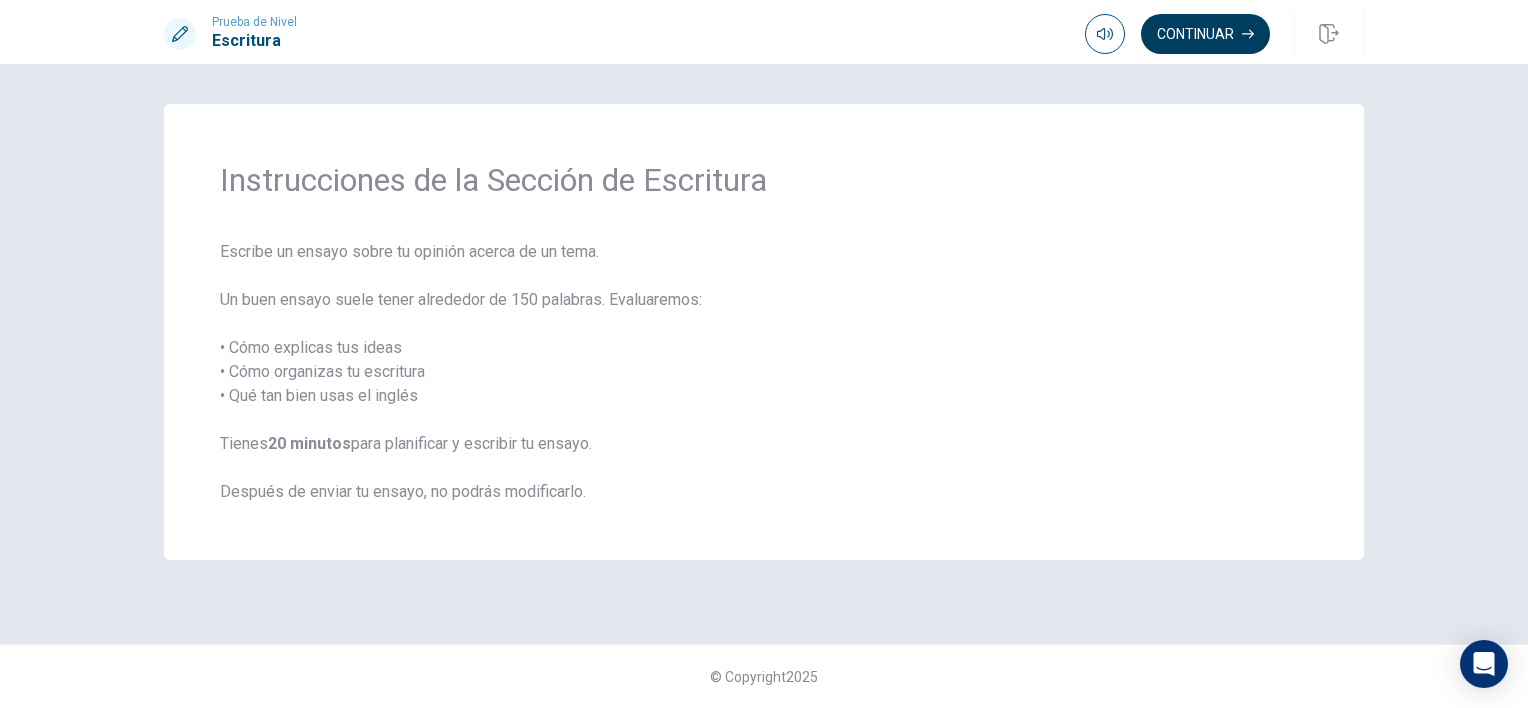 click on "Continuar" at bounding box center [1205, 34] 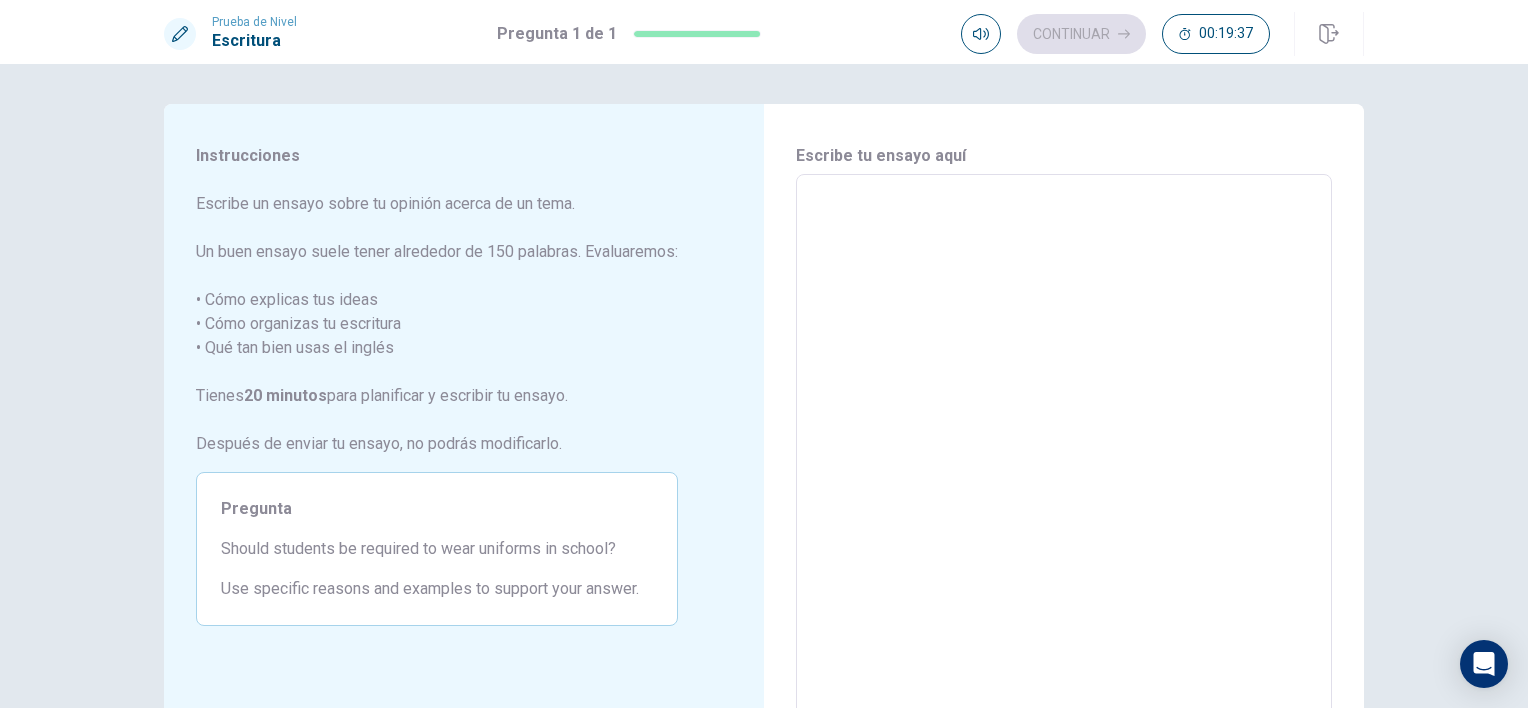 drag, startPoint x: 618, startPoint y: 547, endPoint x: 425, endPoint y: 548, distance: 193.0026 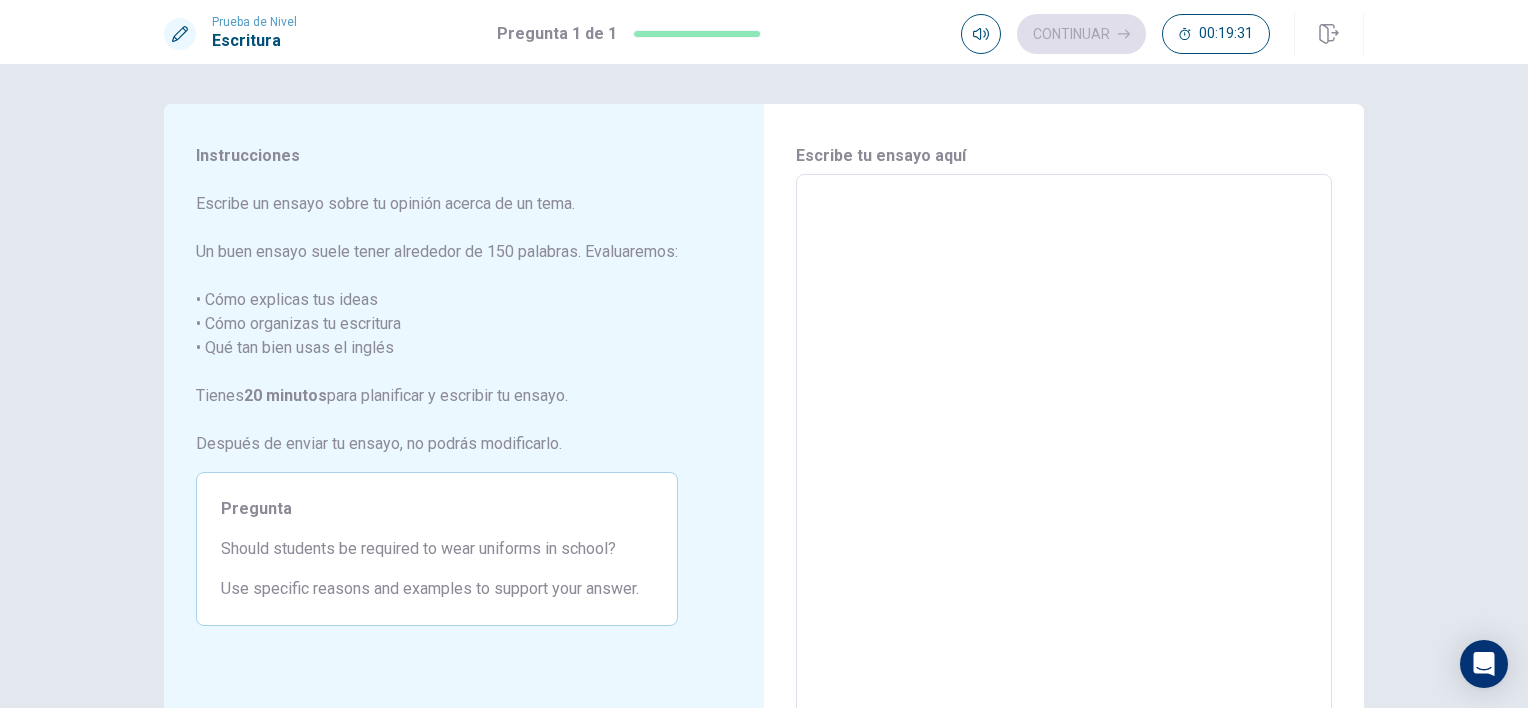 click at bounding box center (1064, 451) 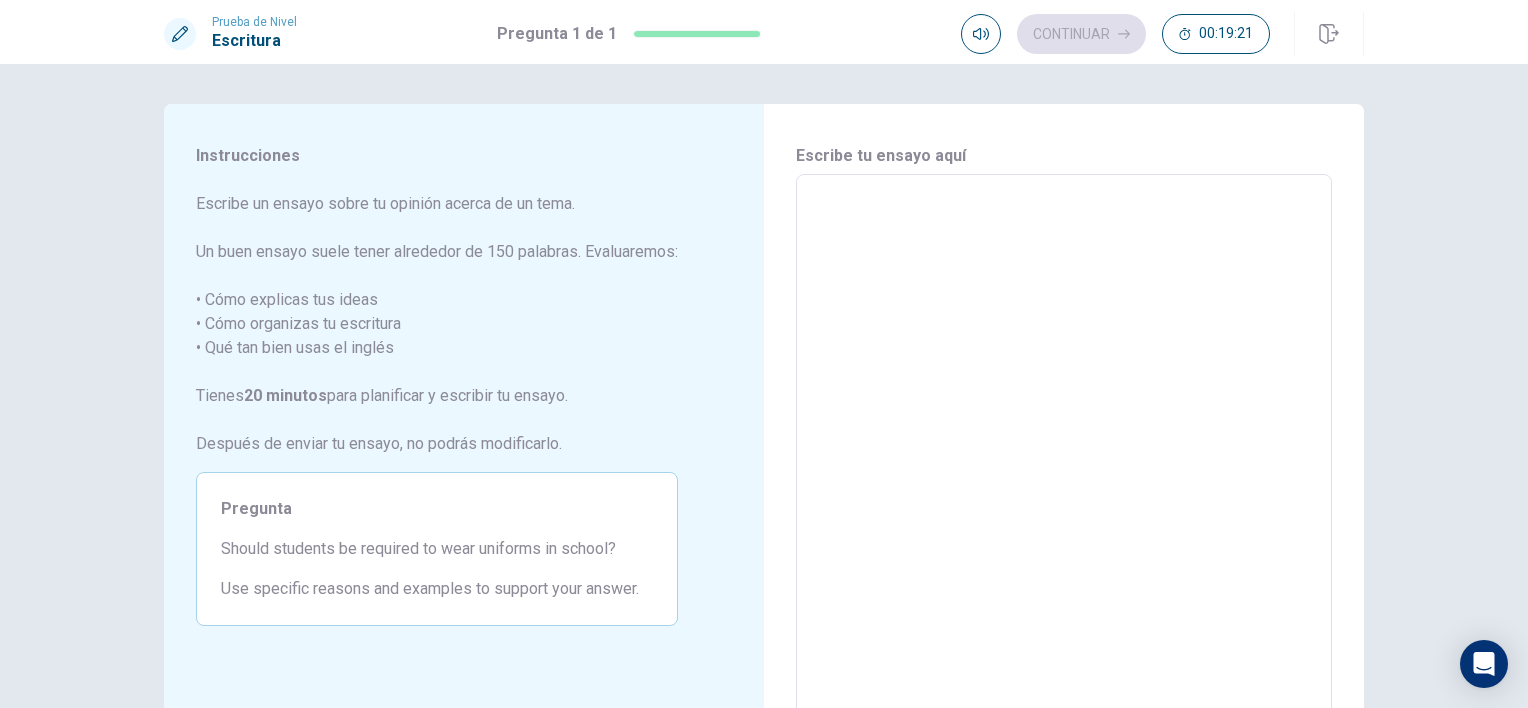 type on "M" 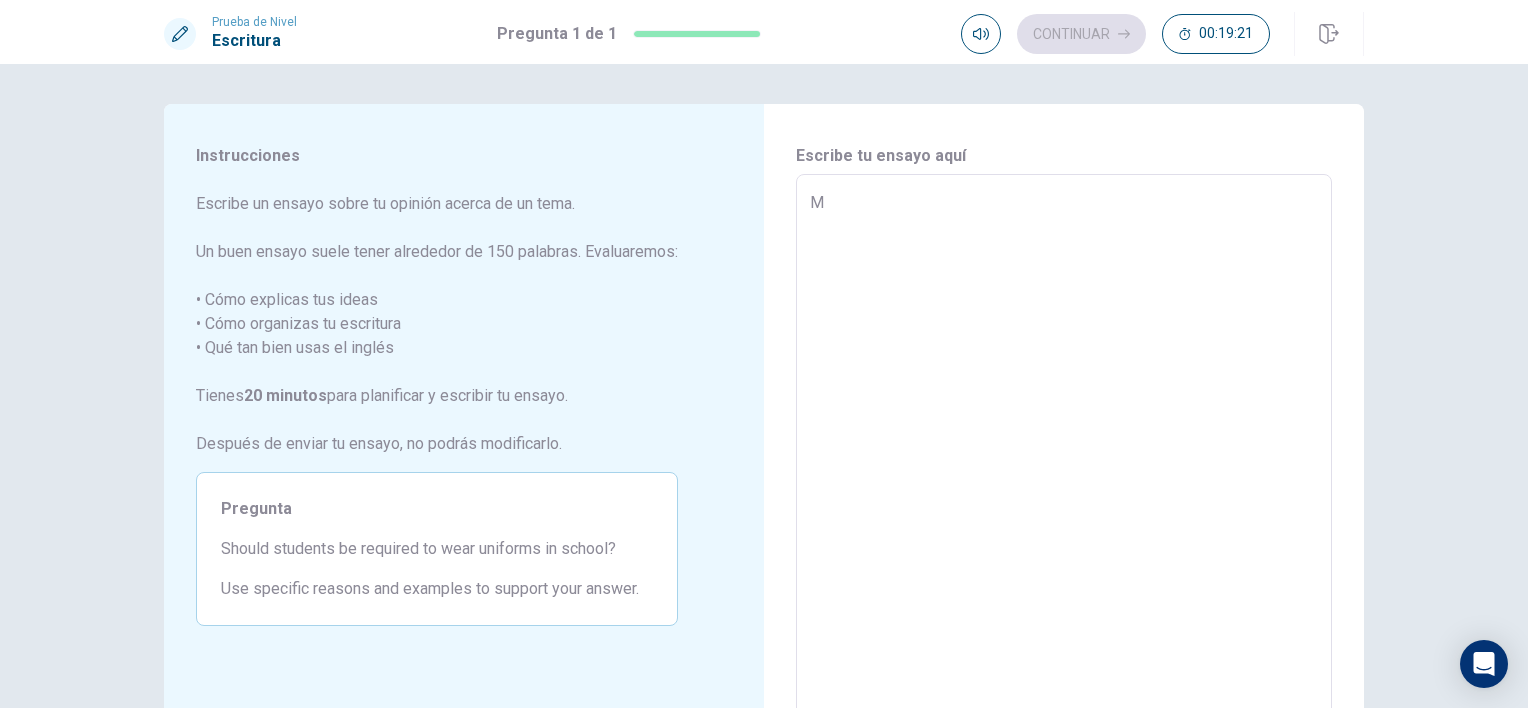 type on "x" 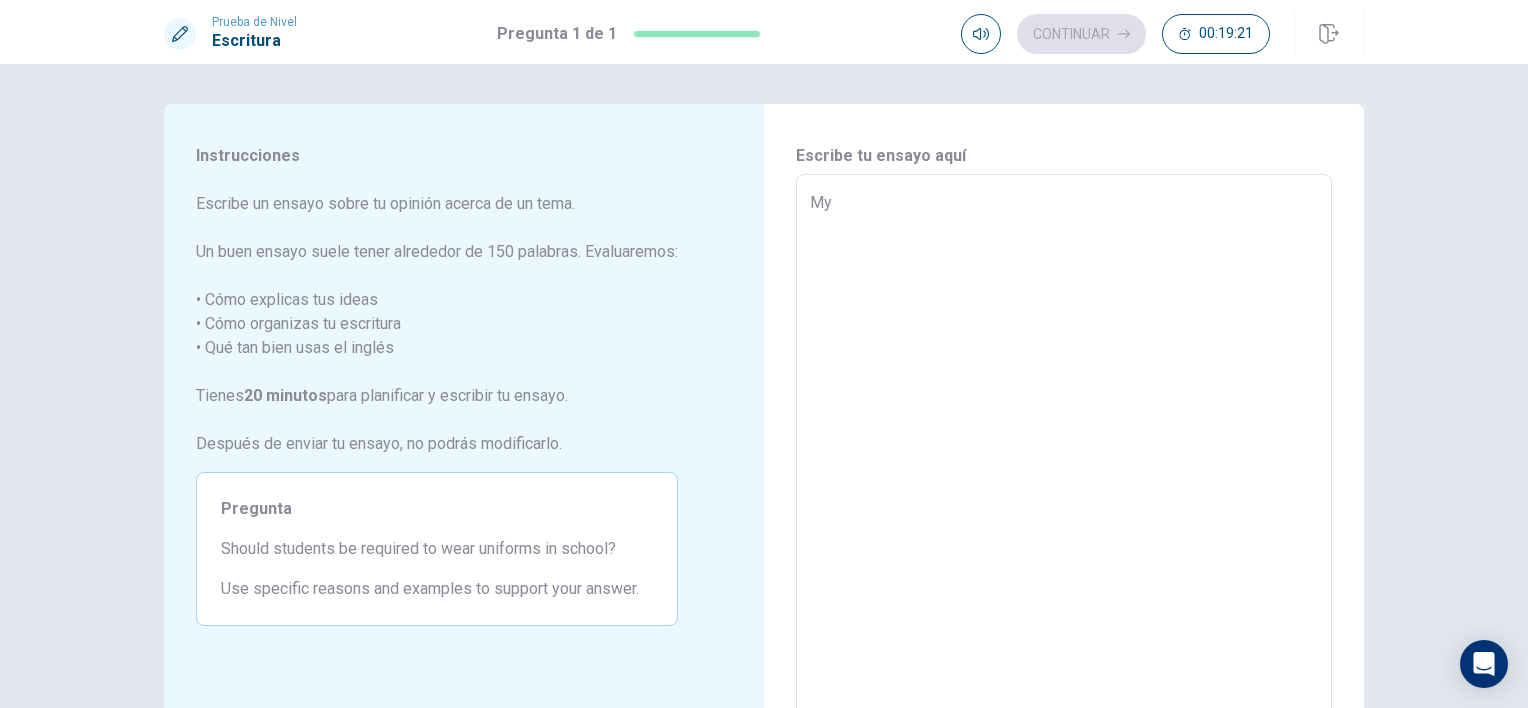 type on "x" 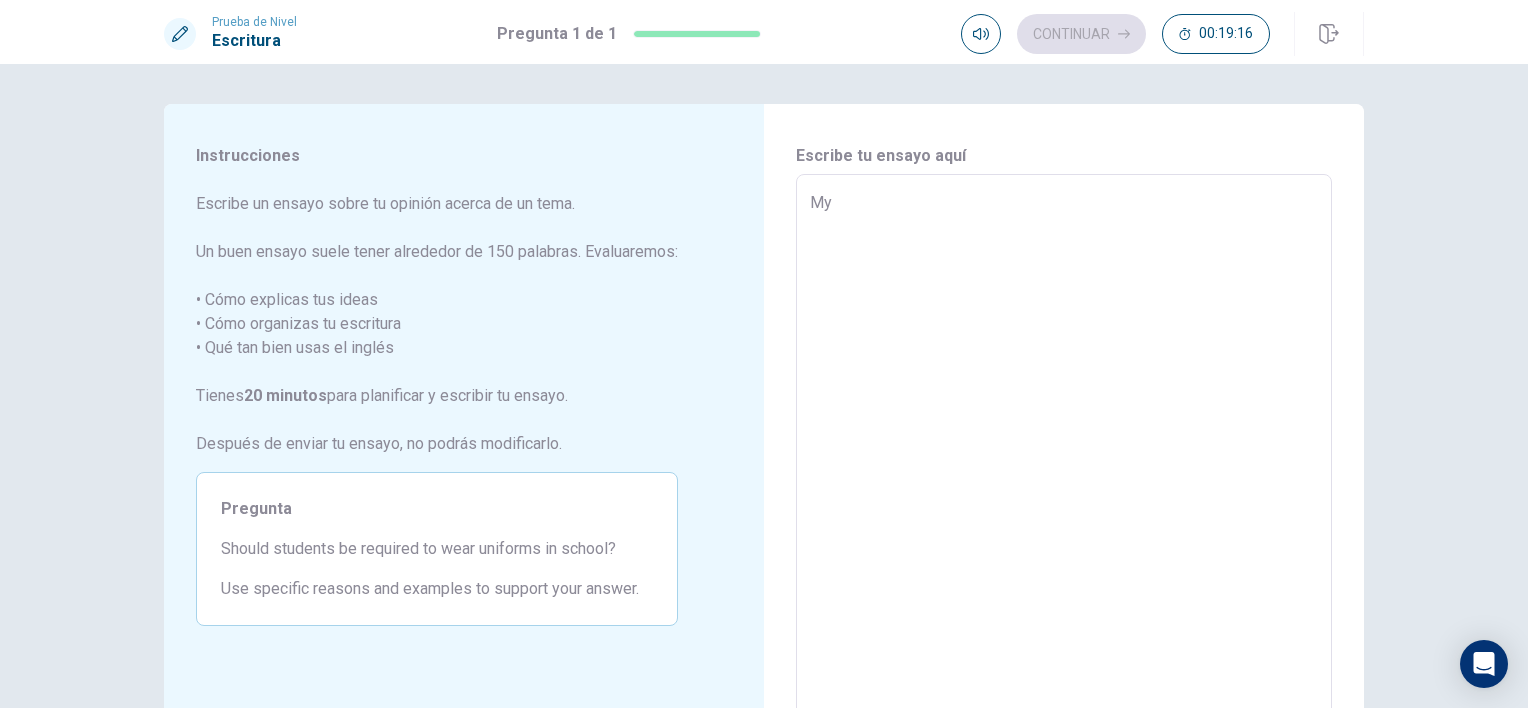 type on "x" 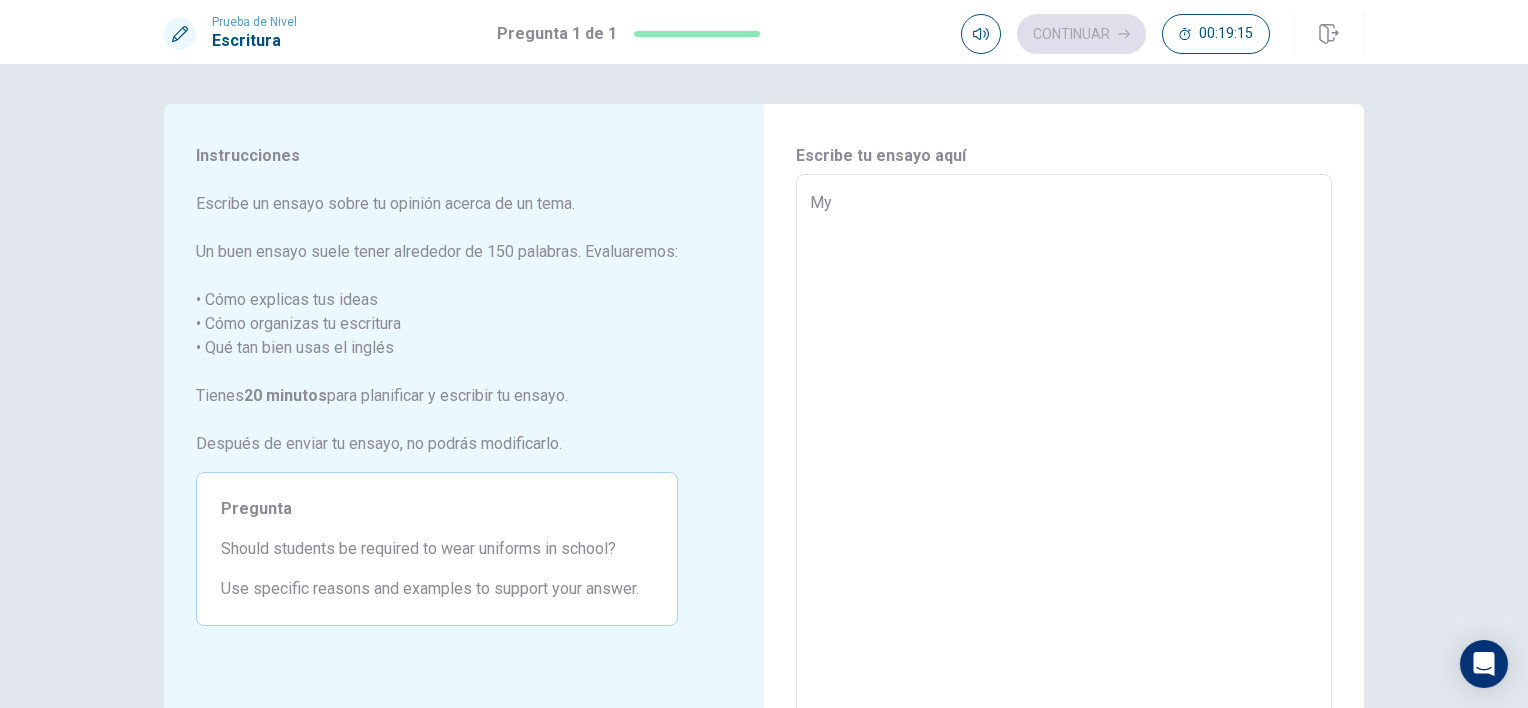 type on "My e" 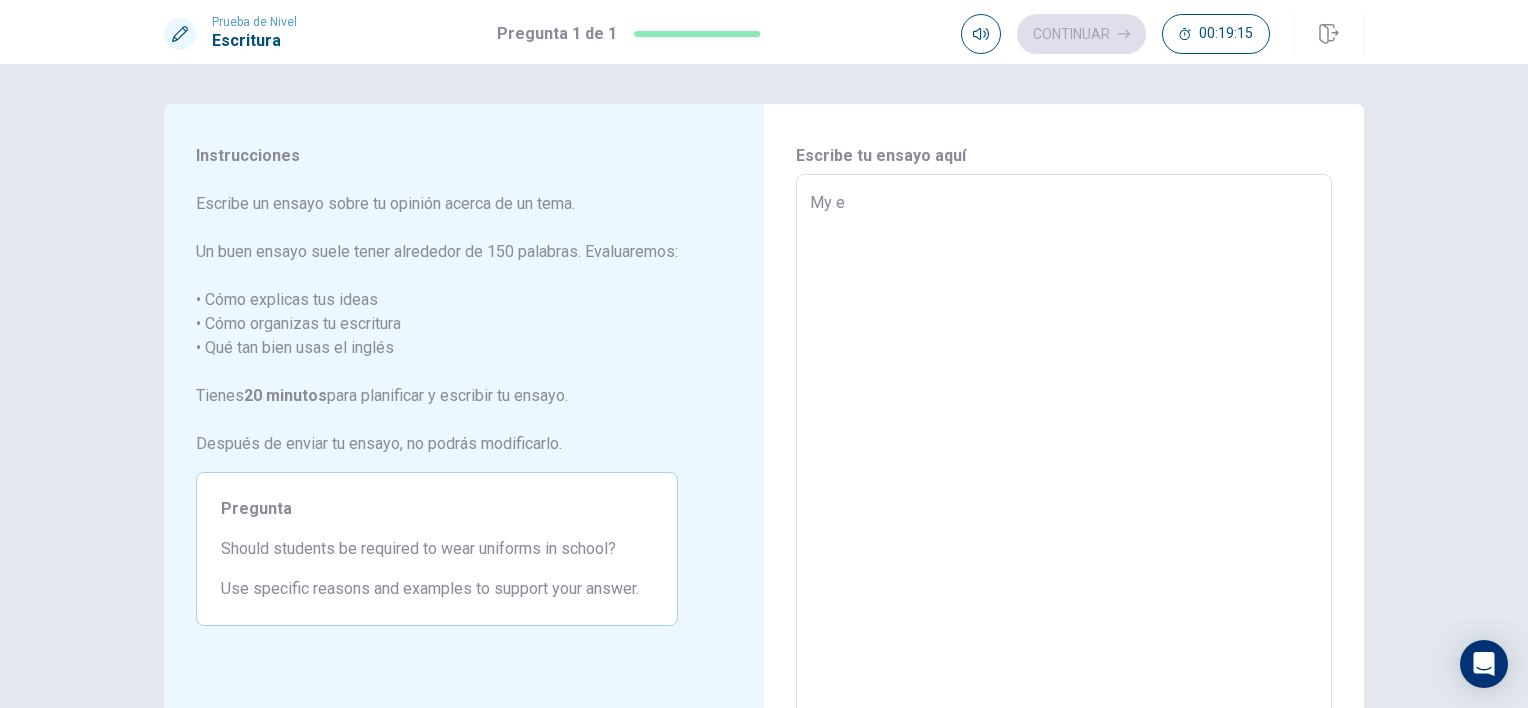 type on "x" 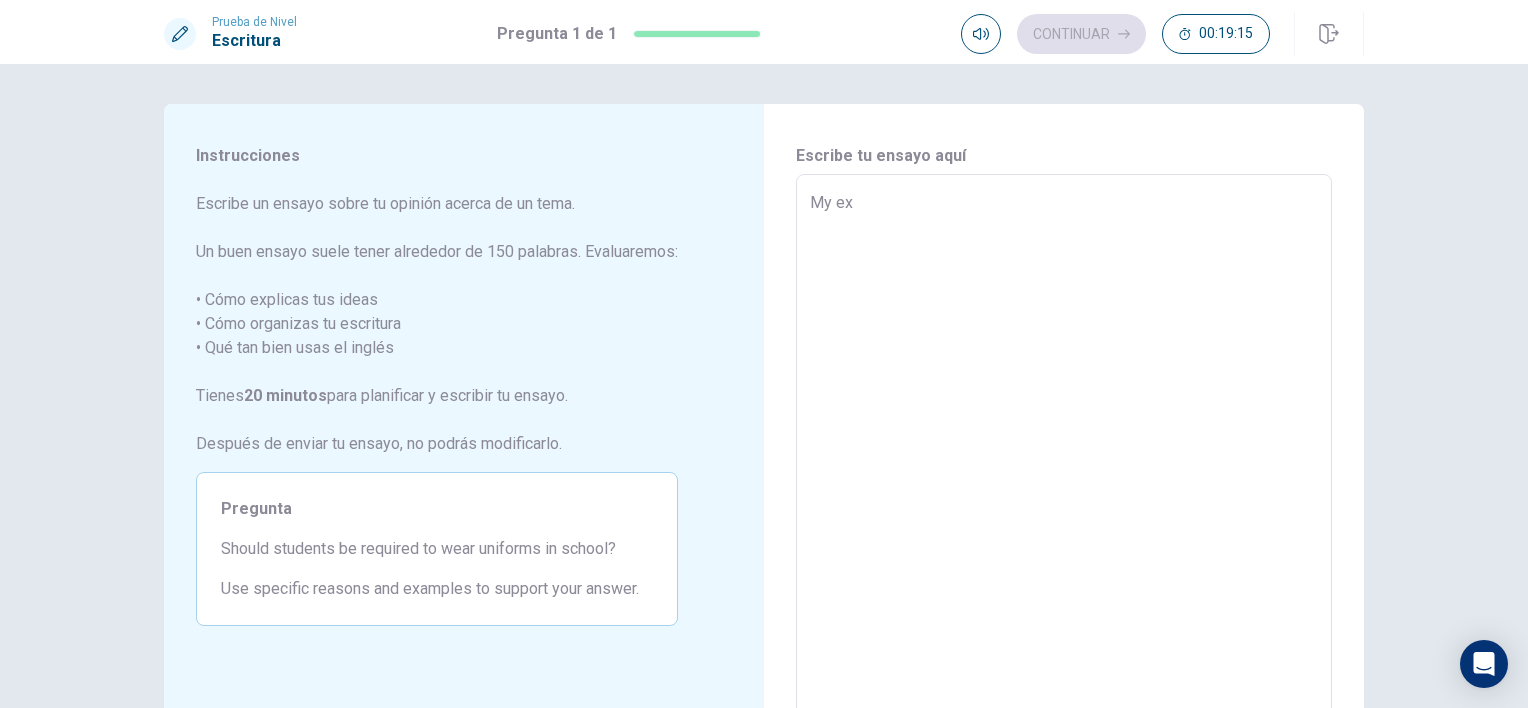 type on "x" 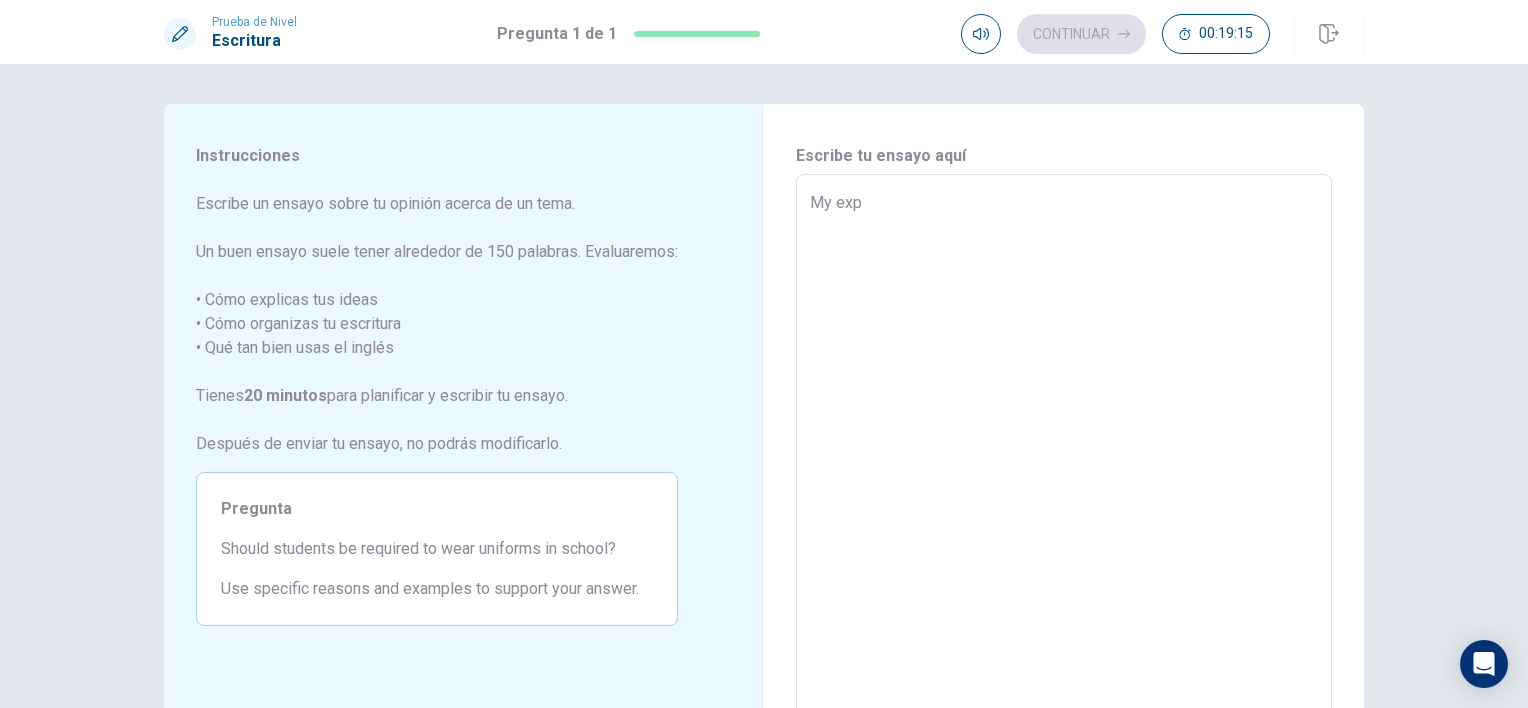 type on "x" 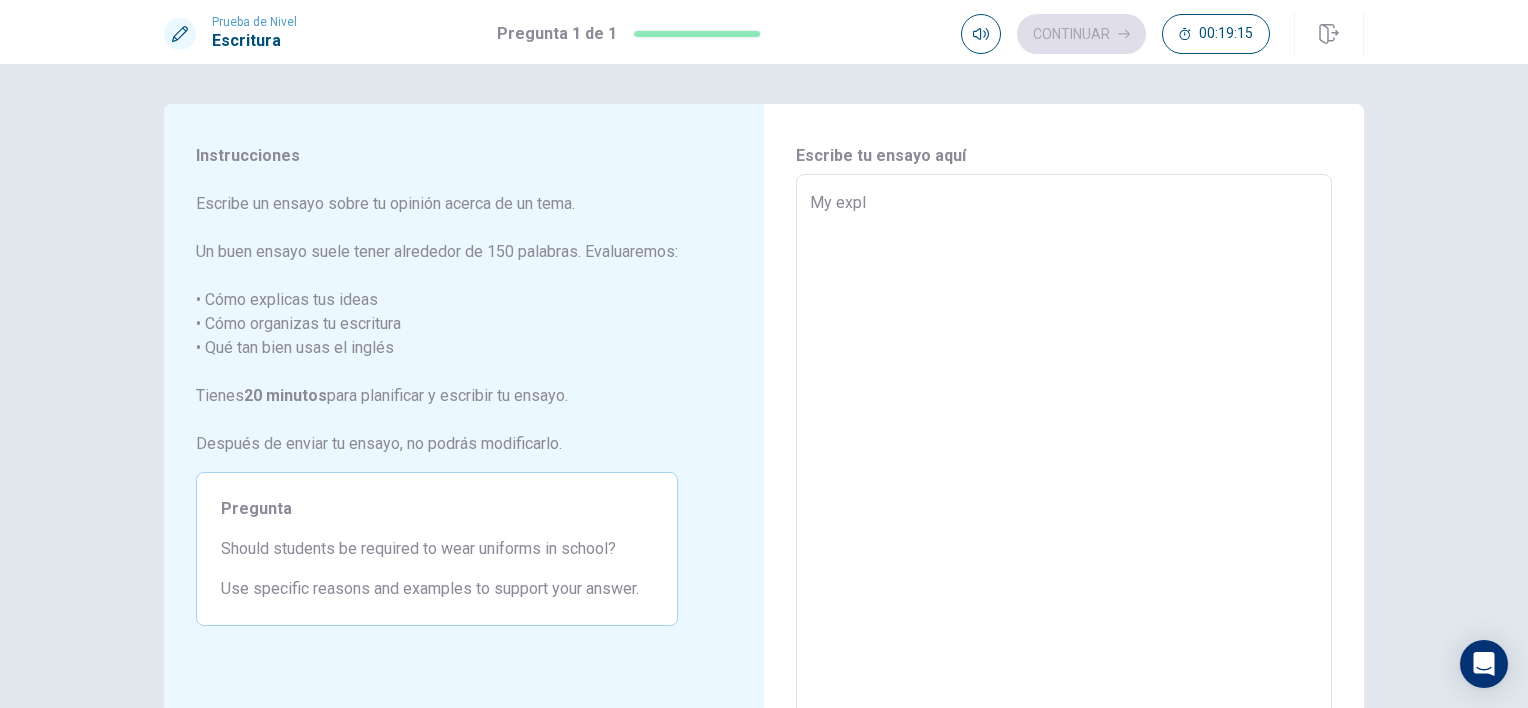 type on "x" 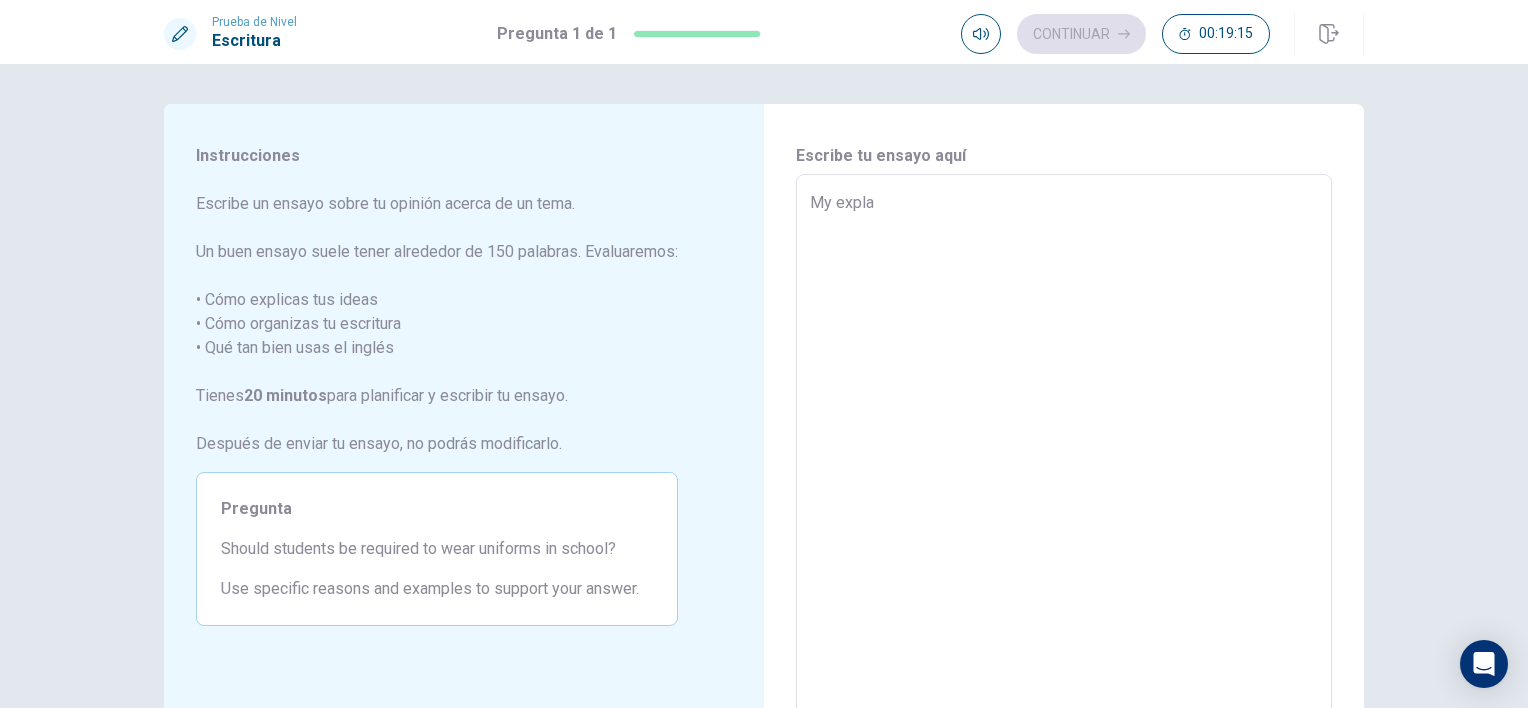type on "x" 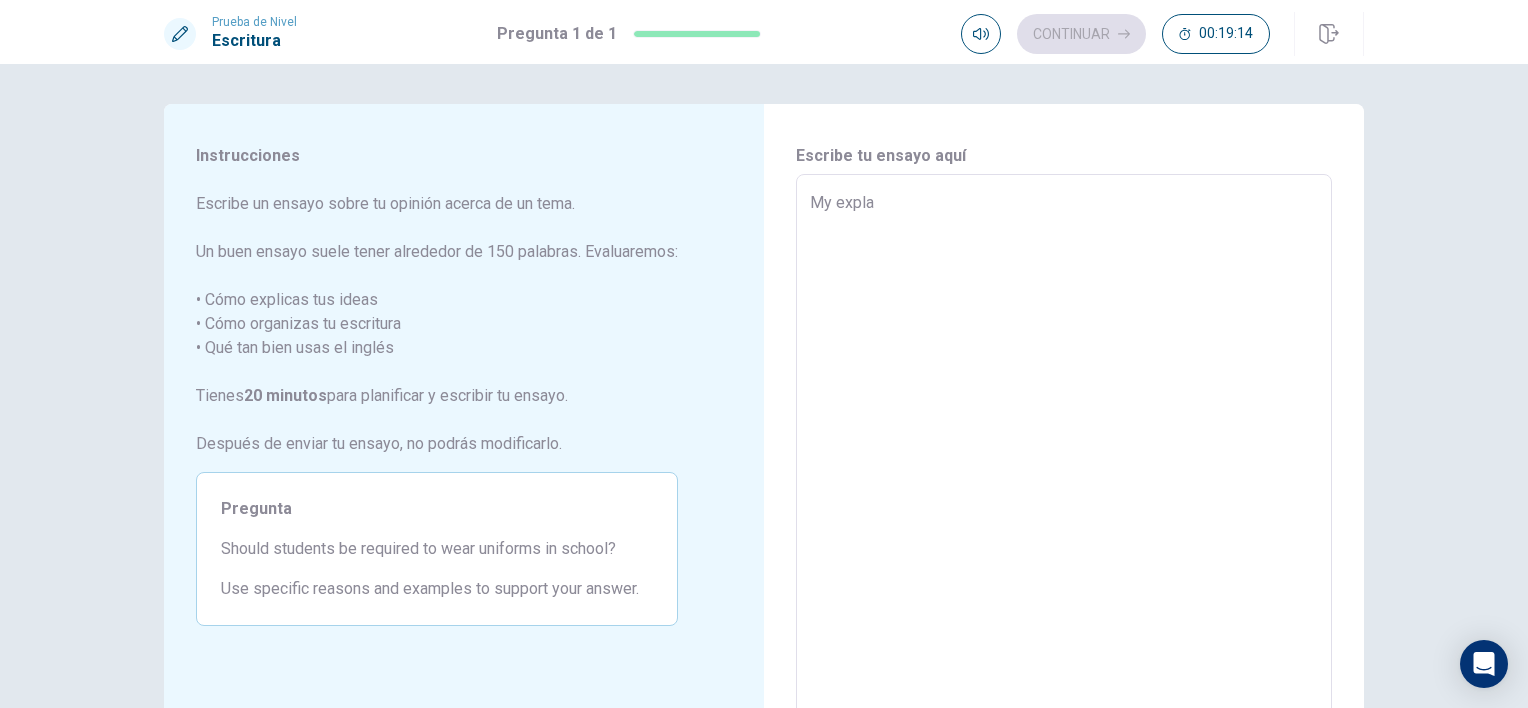 type on "My explan" 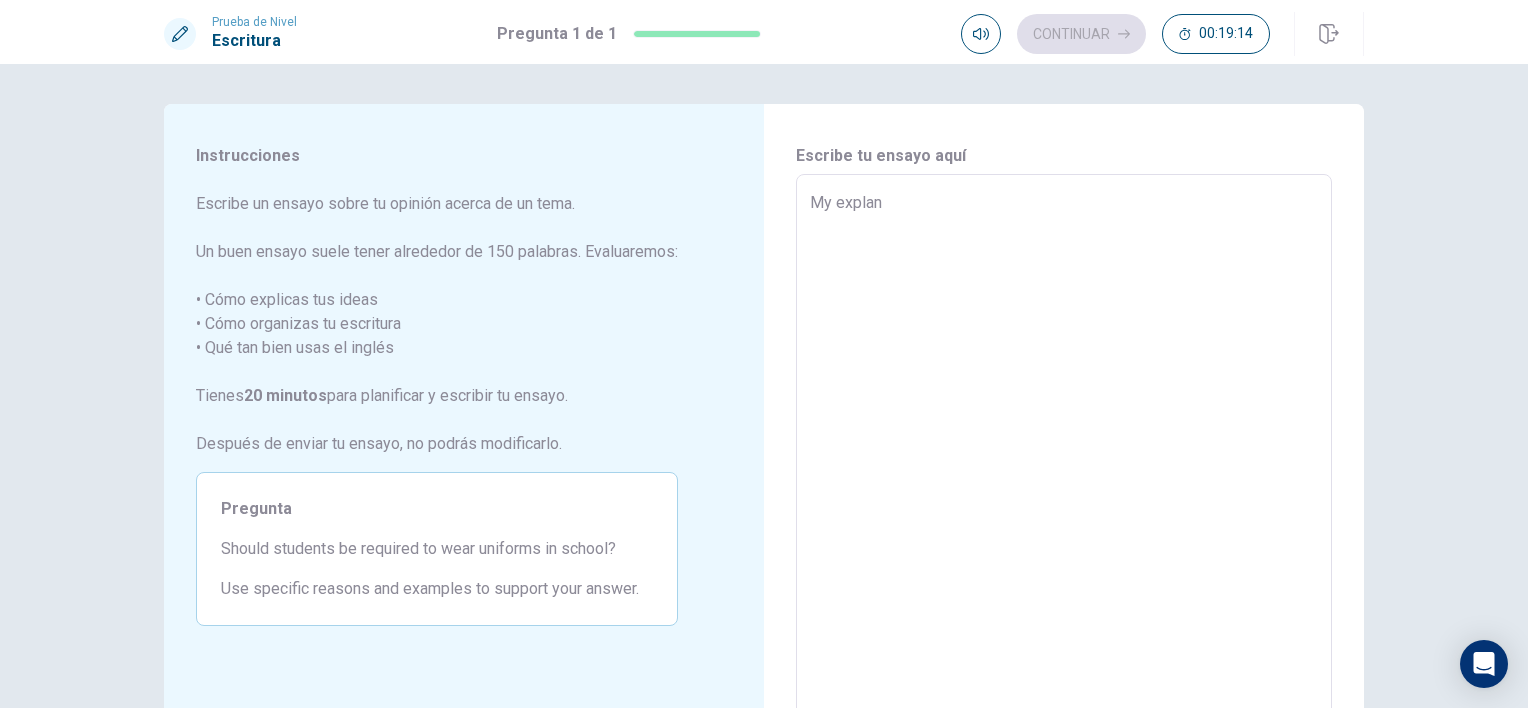 type on "x" 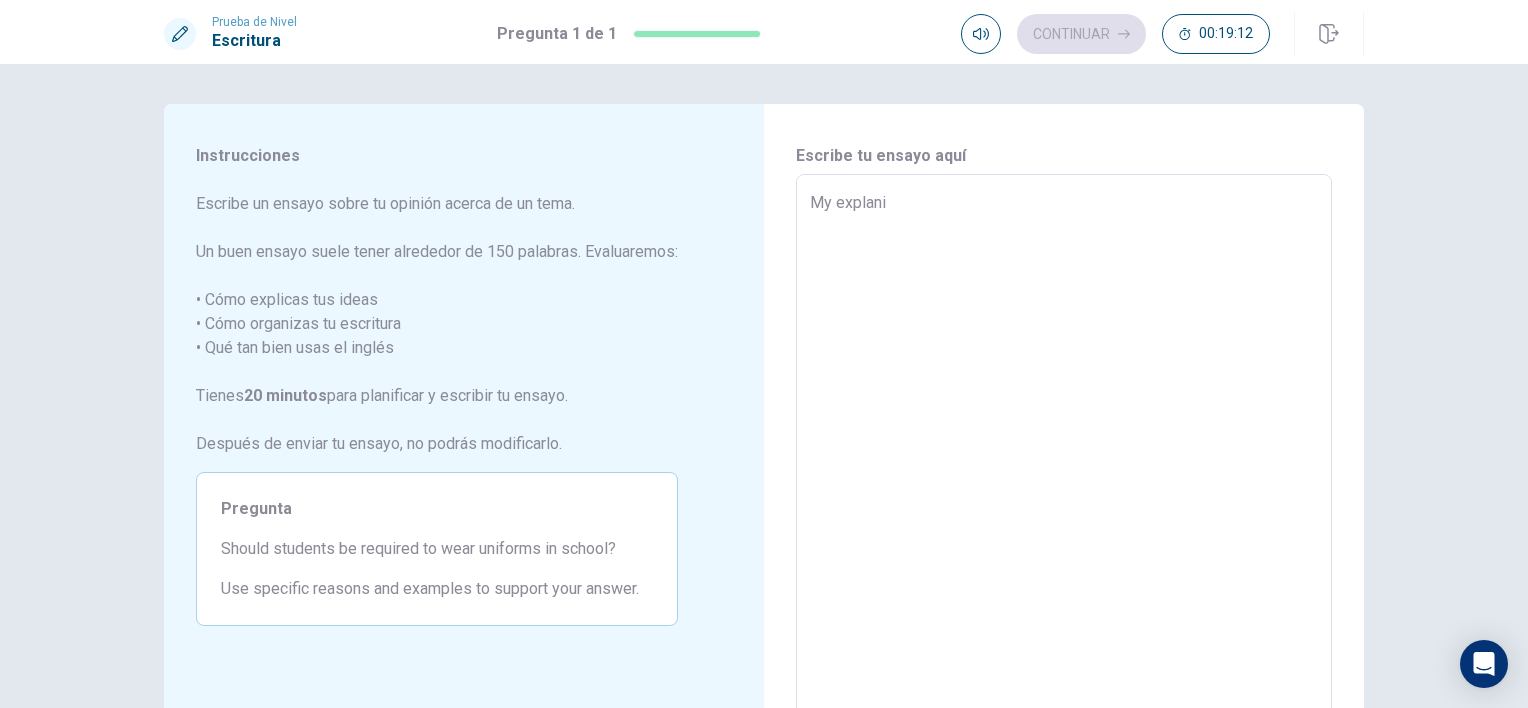 type on "x" 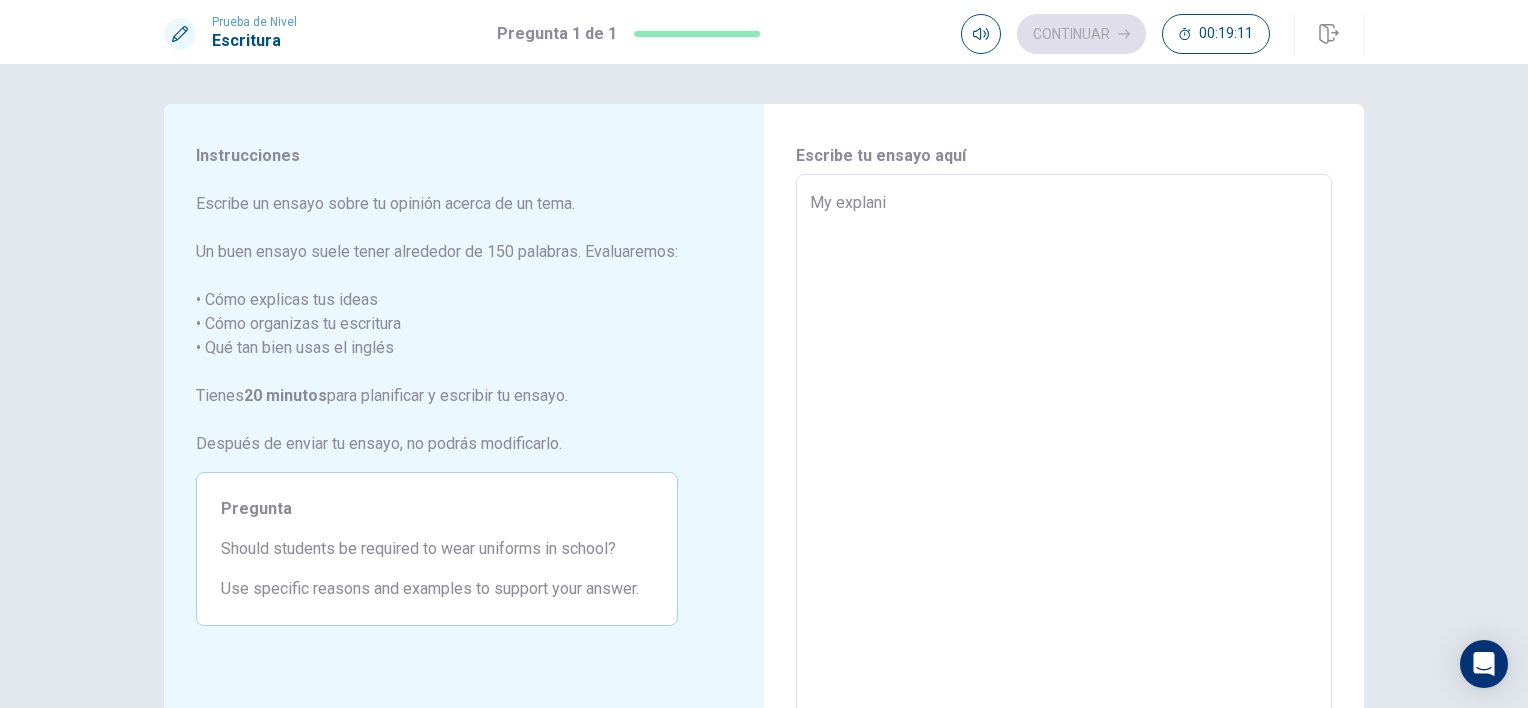 type on "My explan" 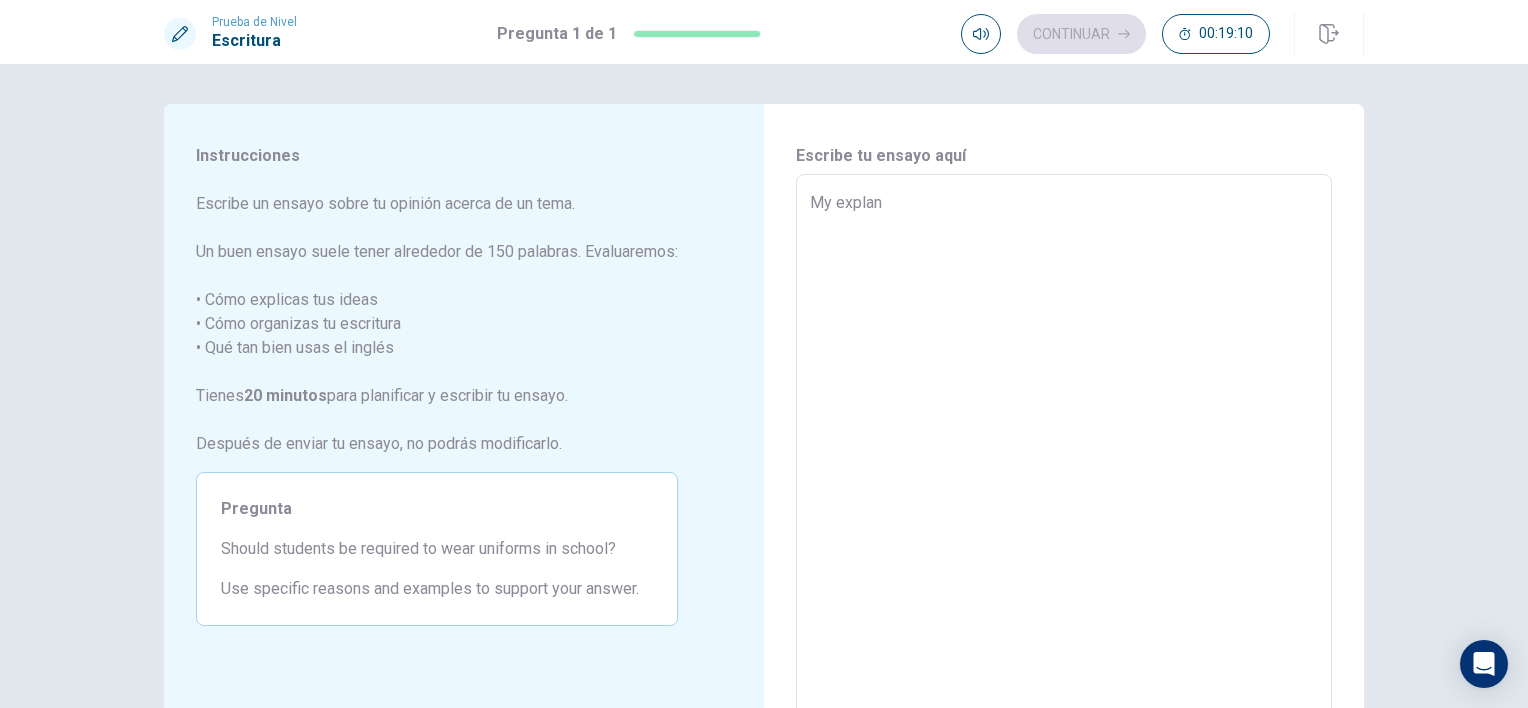 type on "x" 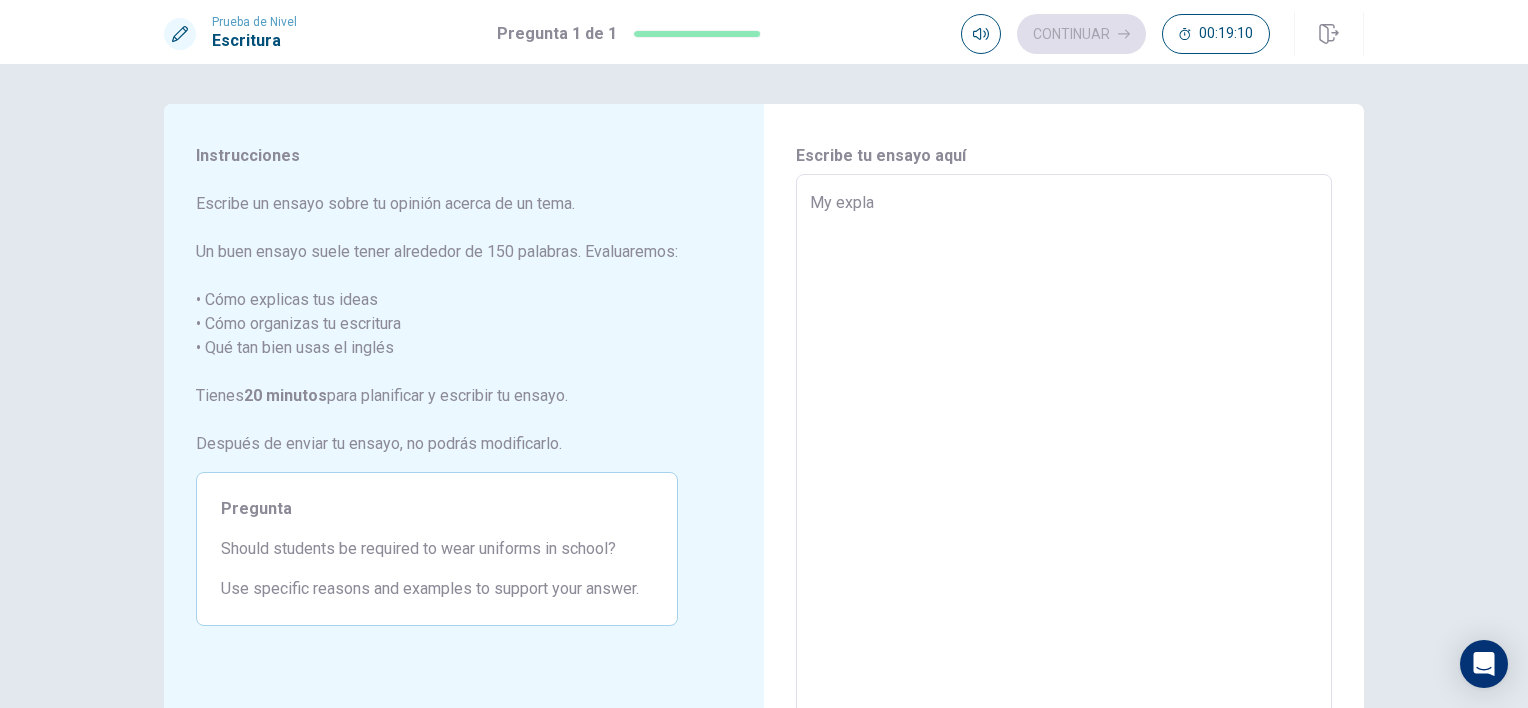 type on "x" 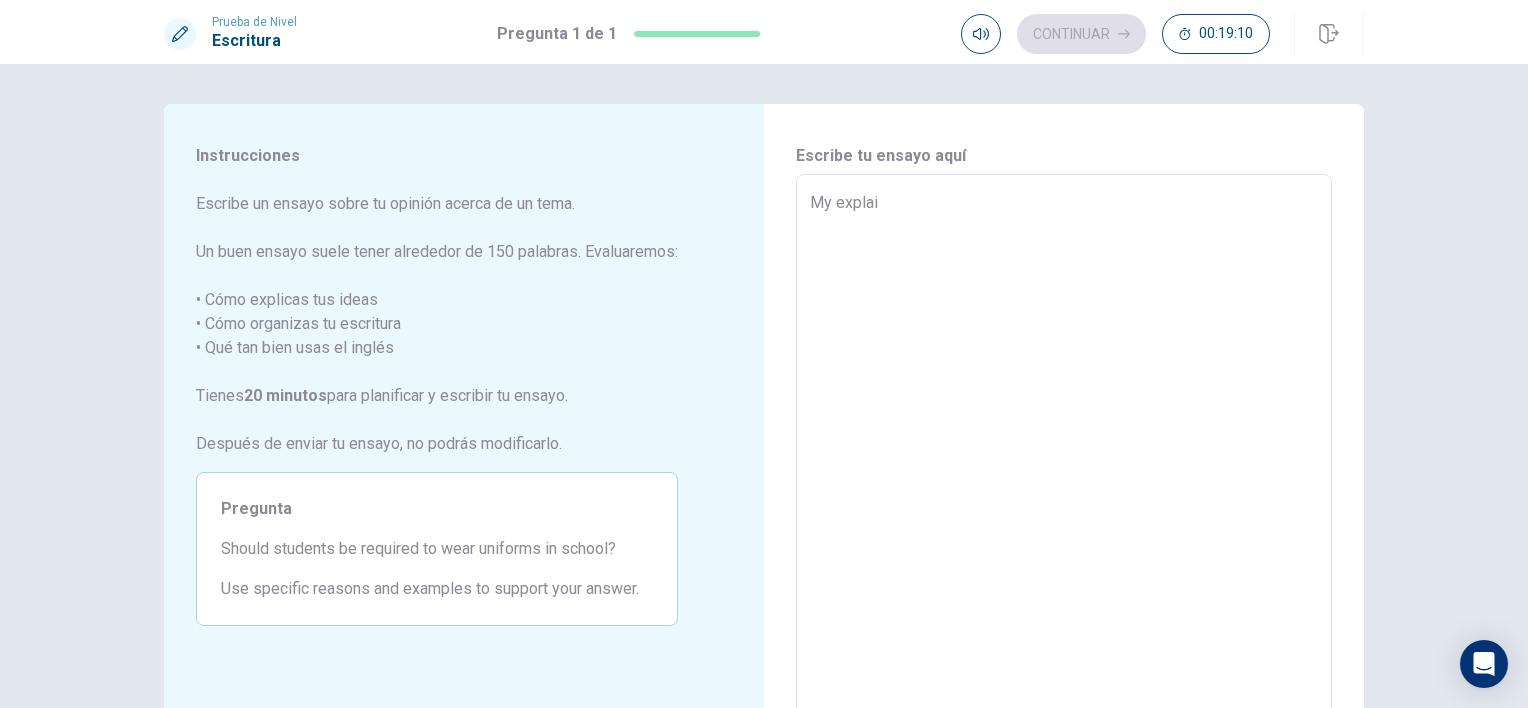 type on "x" 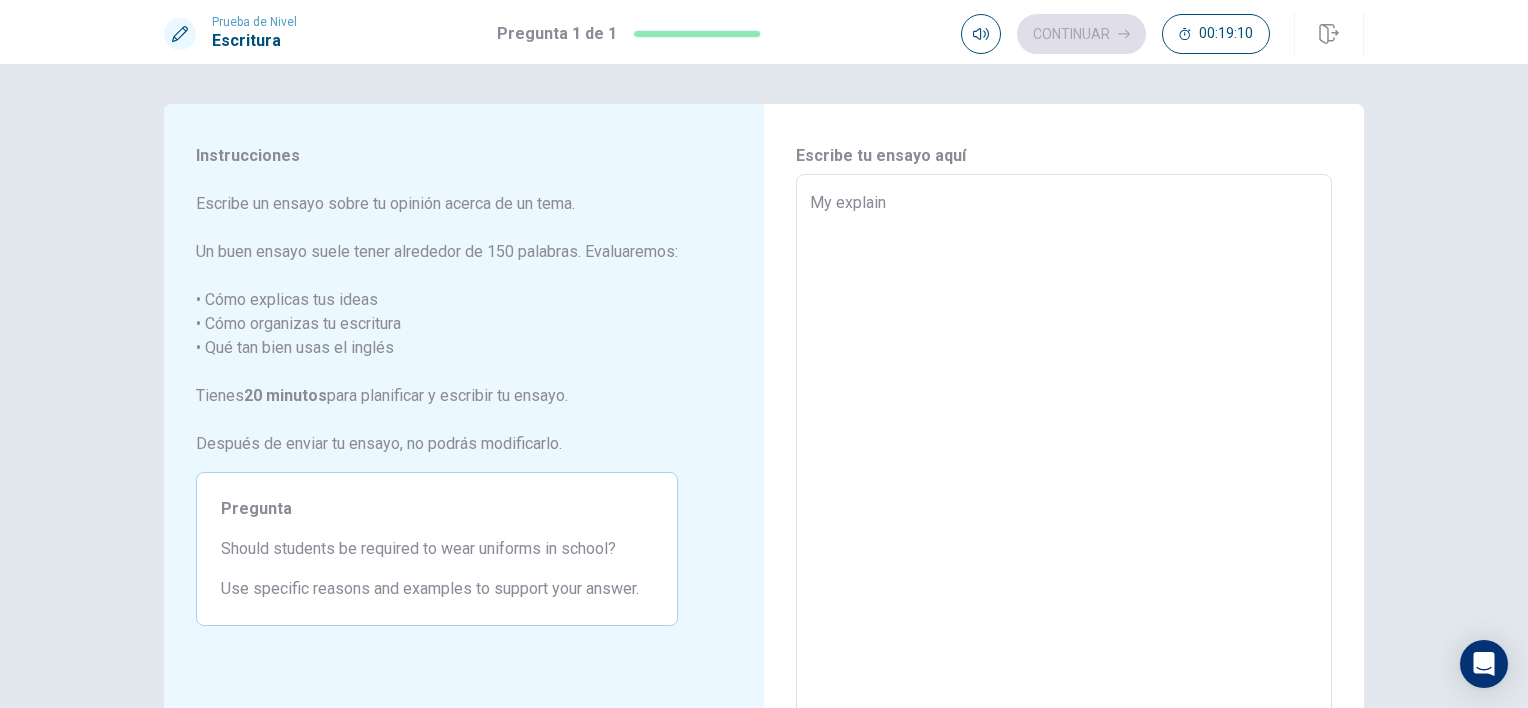 type on "x" 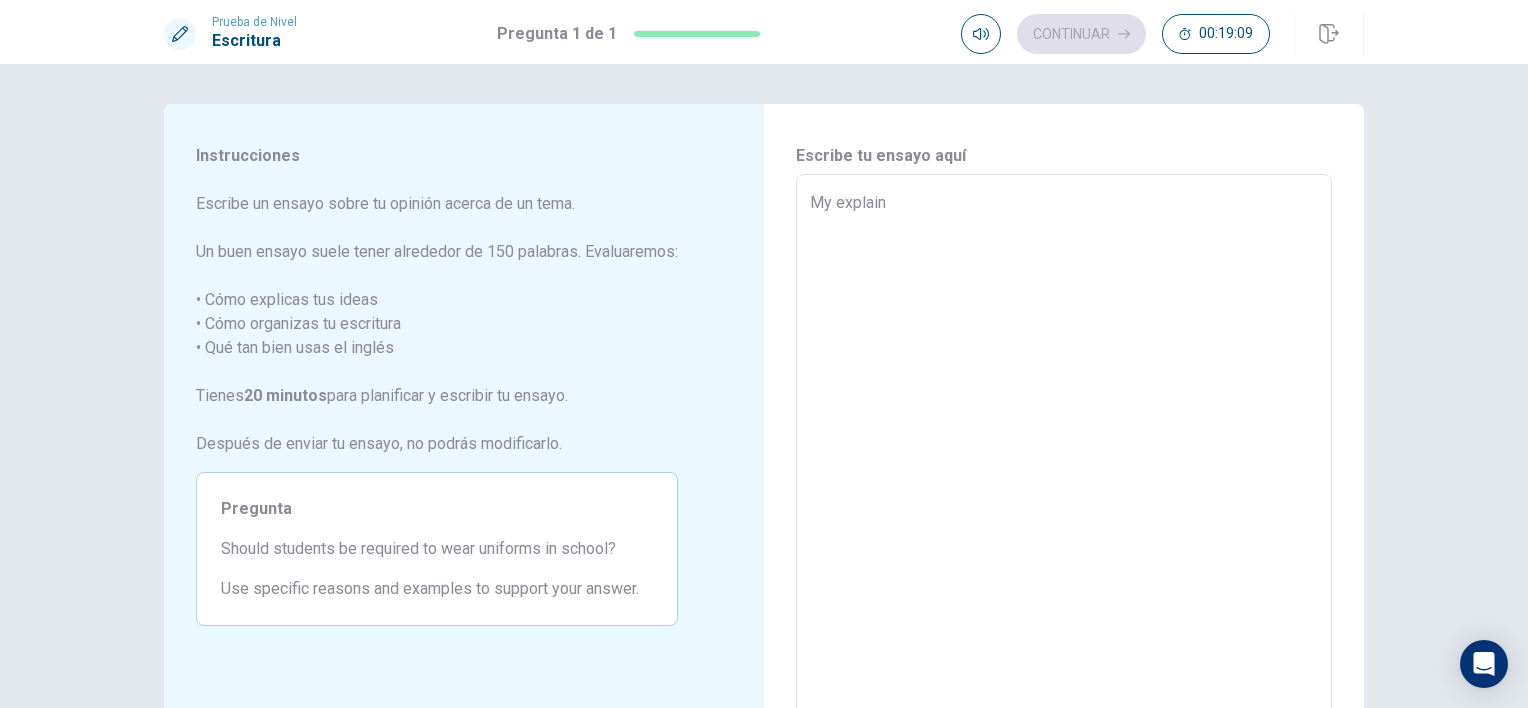 type on "My explain" 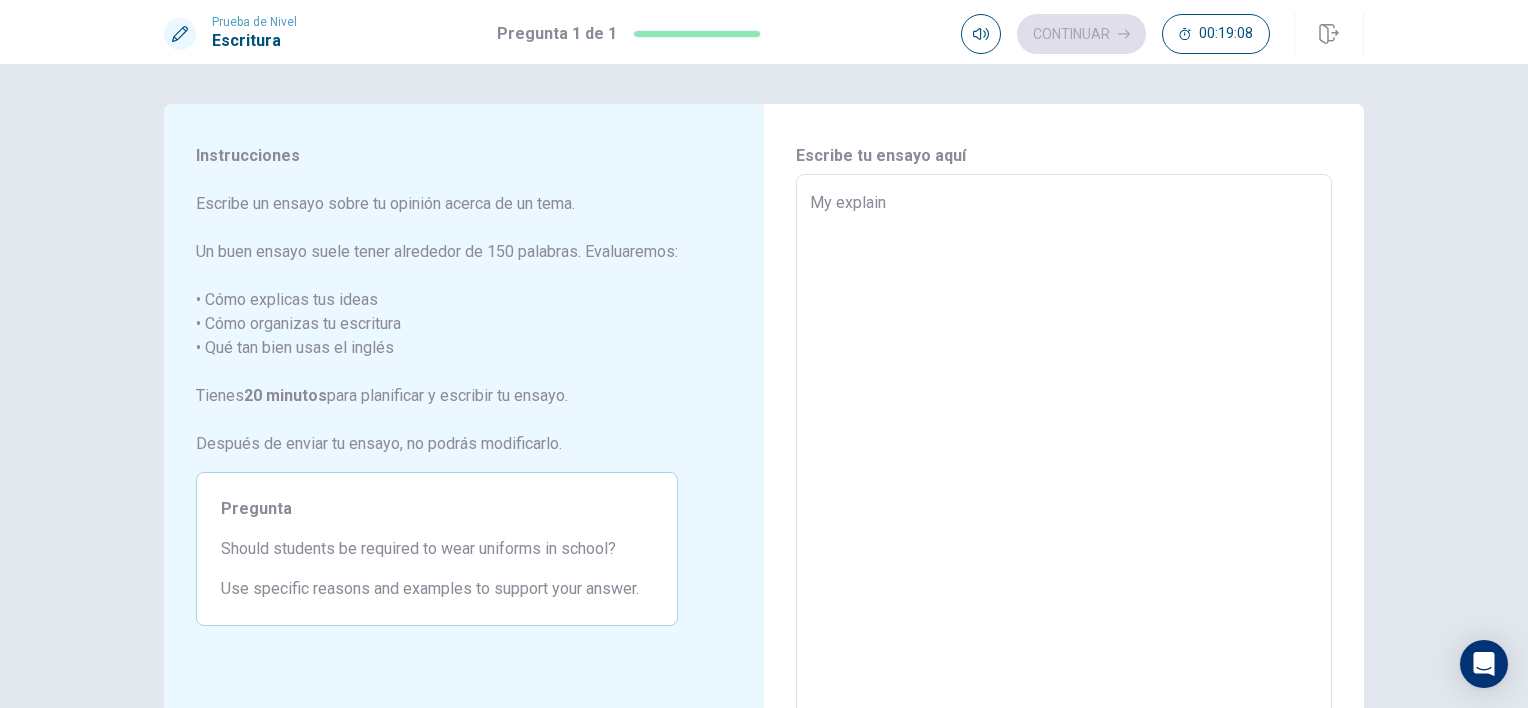 type on "My explain i" 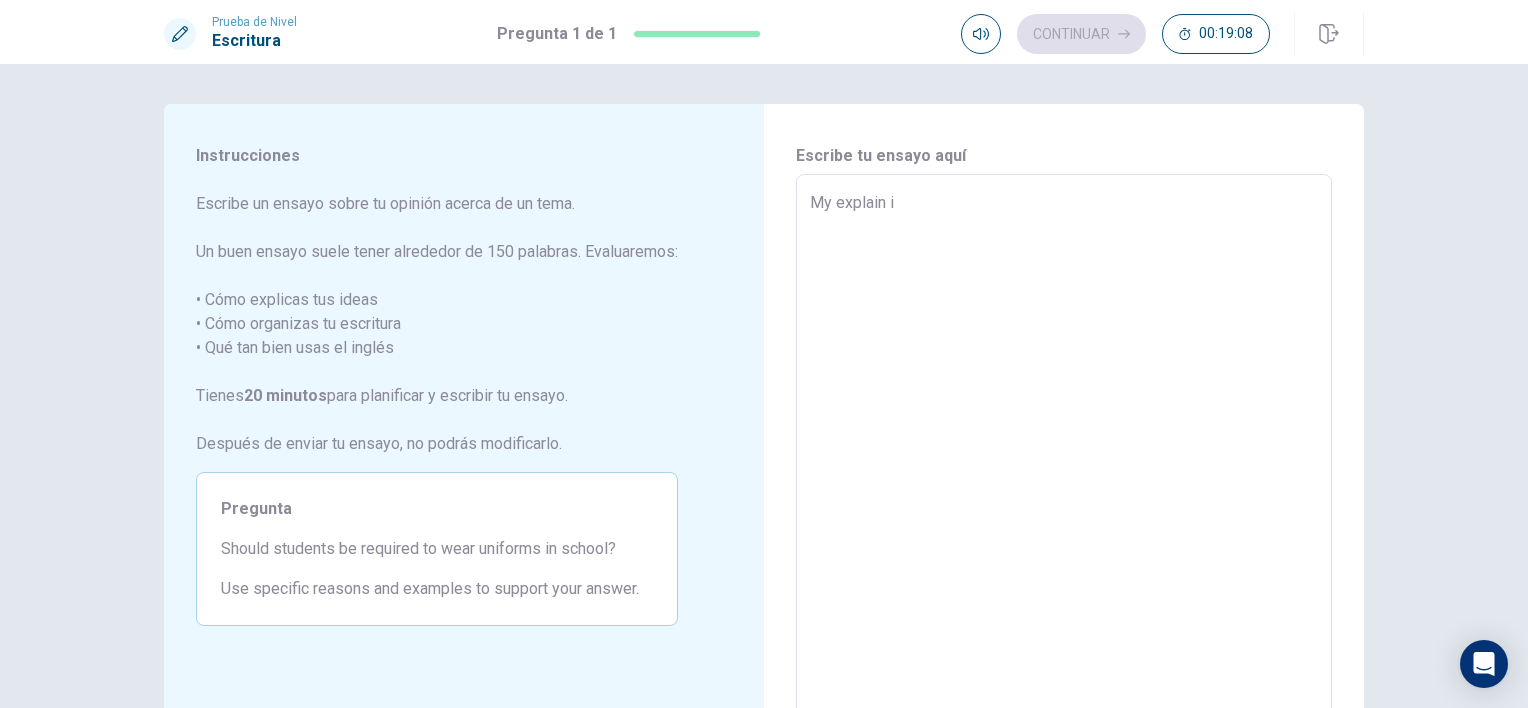 type on "x" 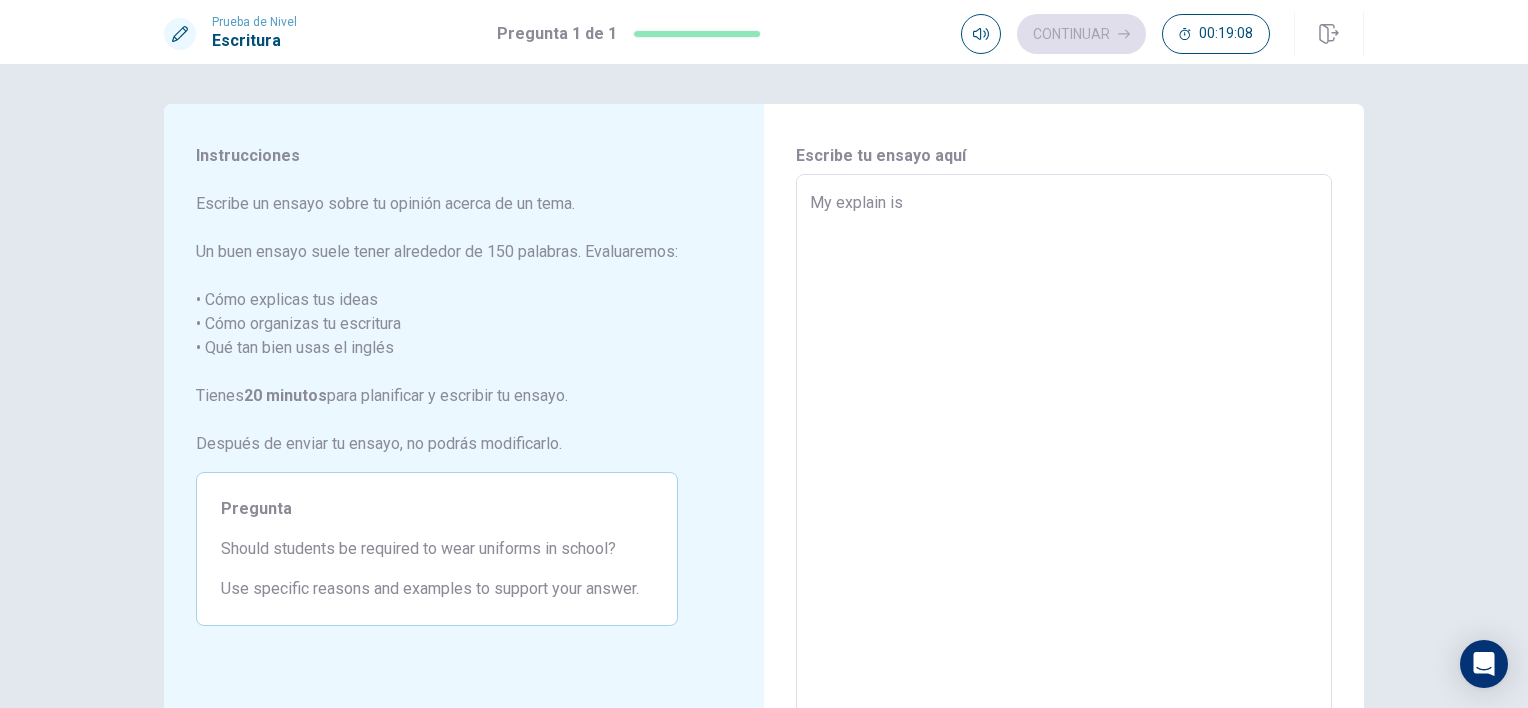 type on "x" 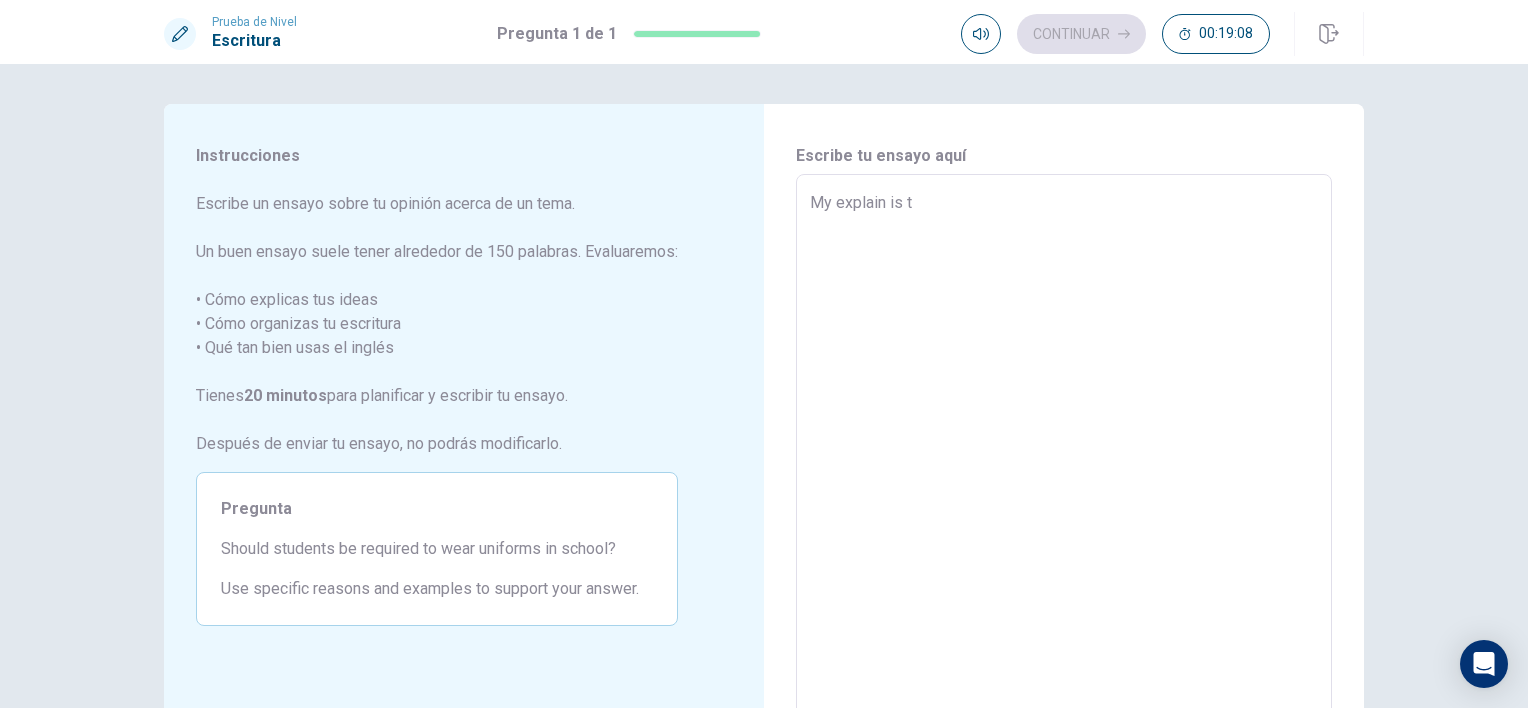type on "x" 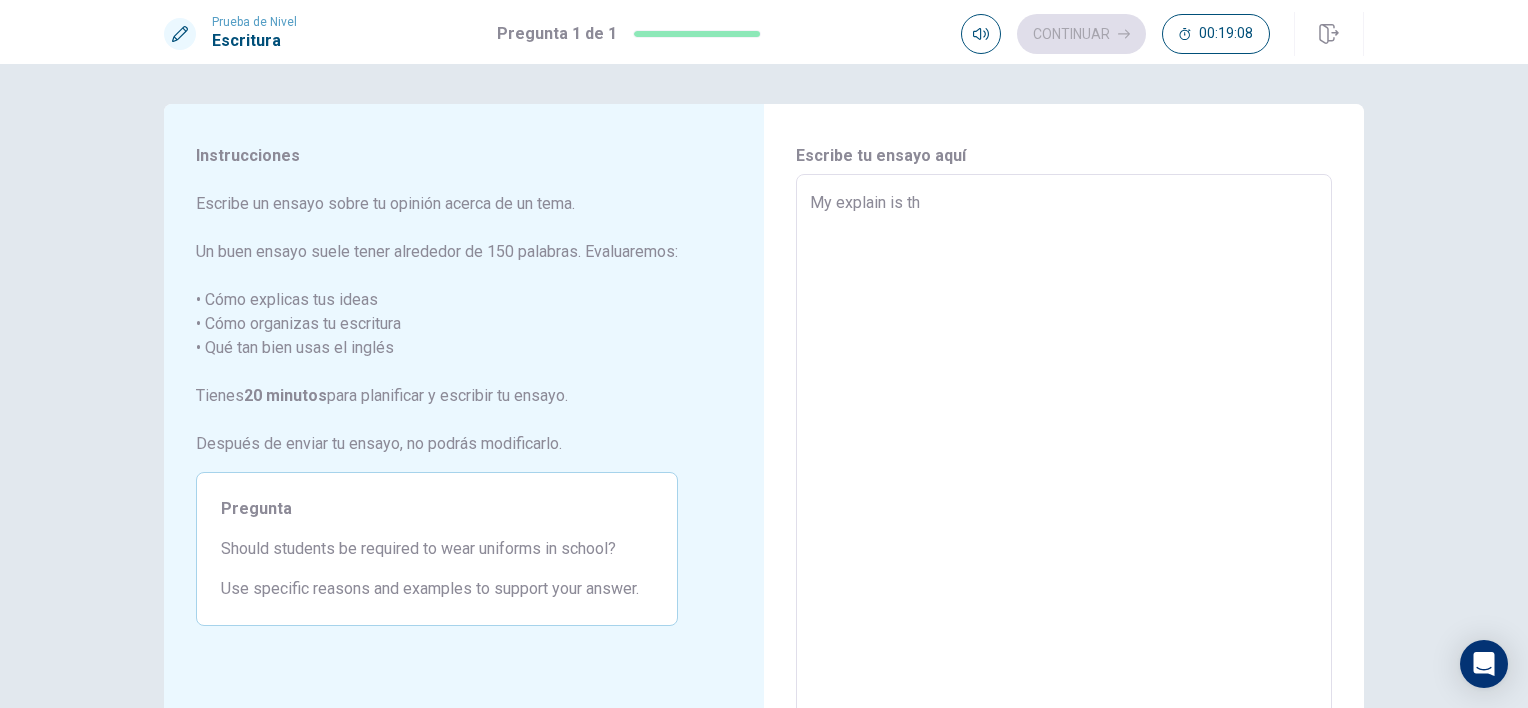 type on "x" 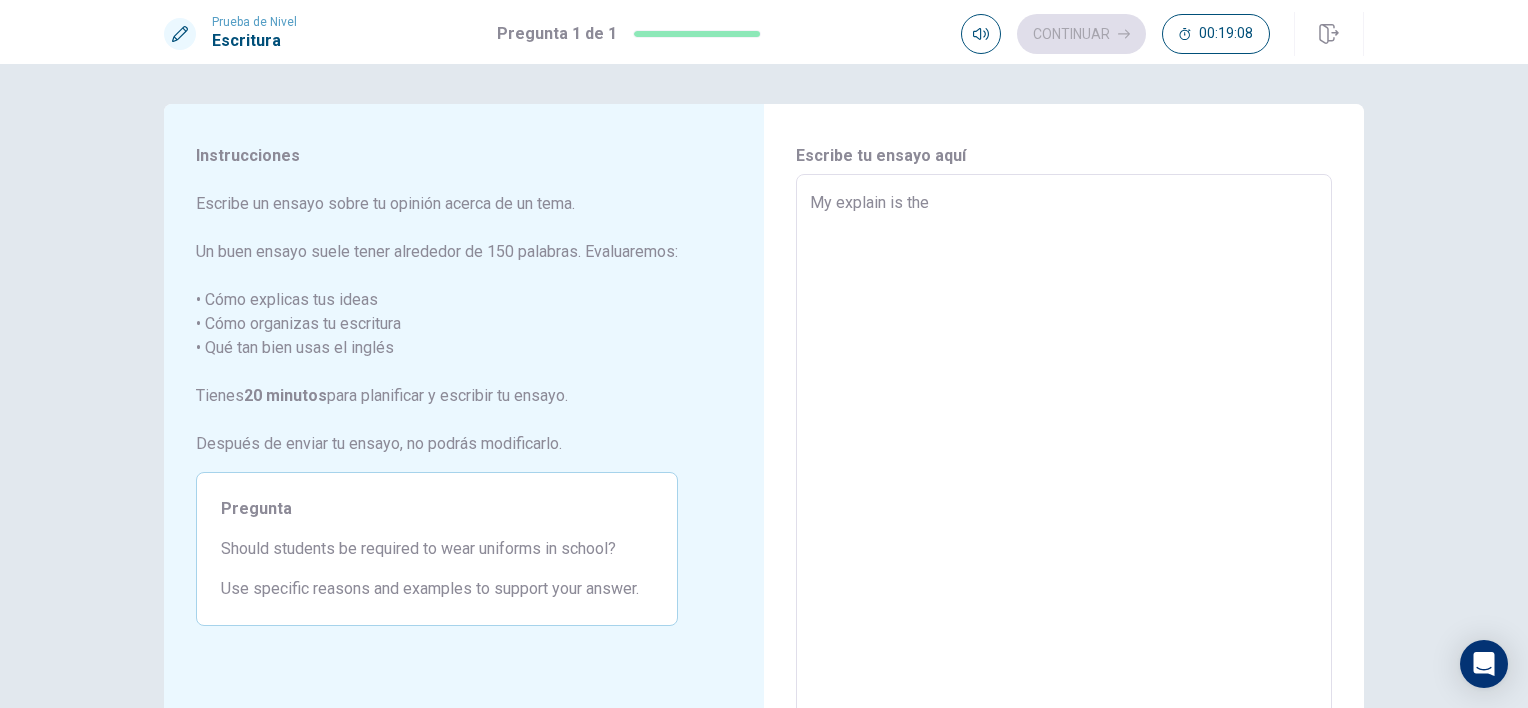 type on "x" 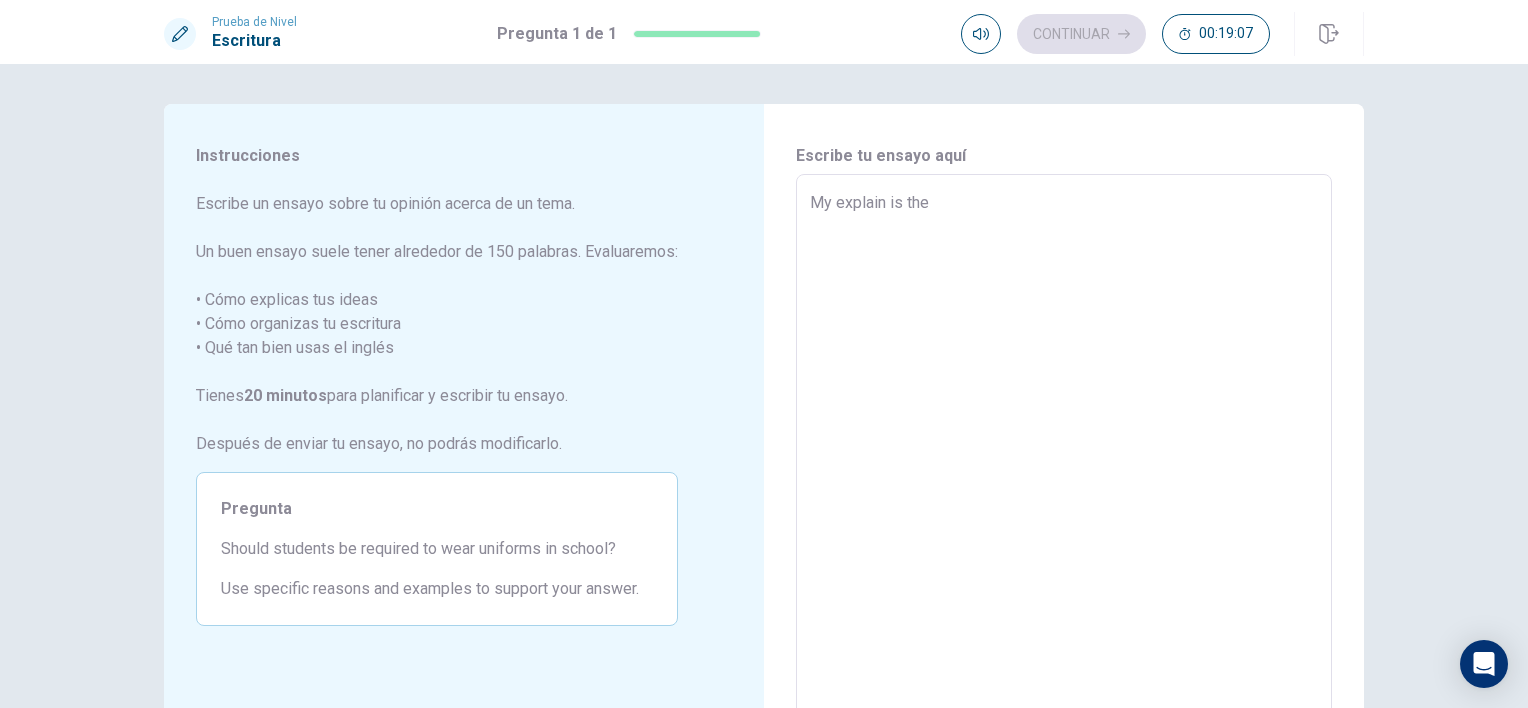 type on "My explain is the n" 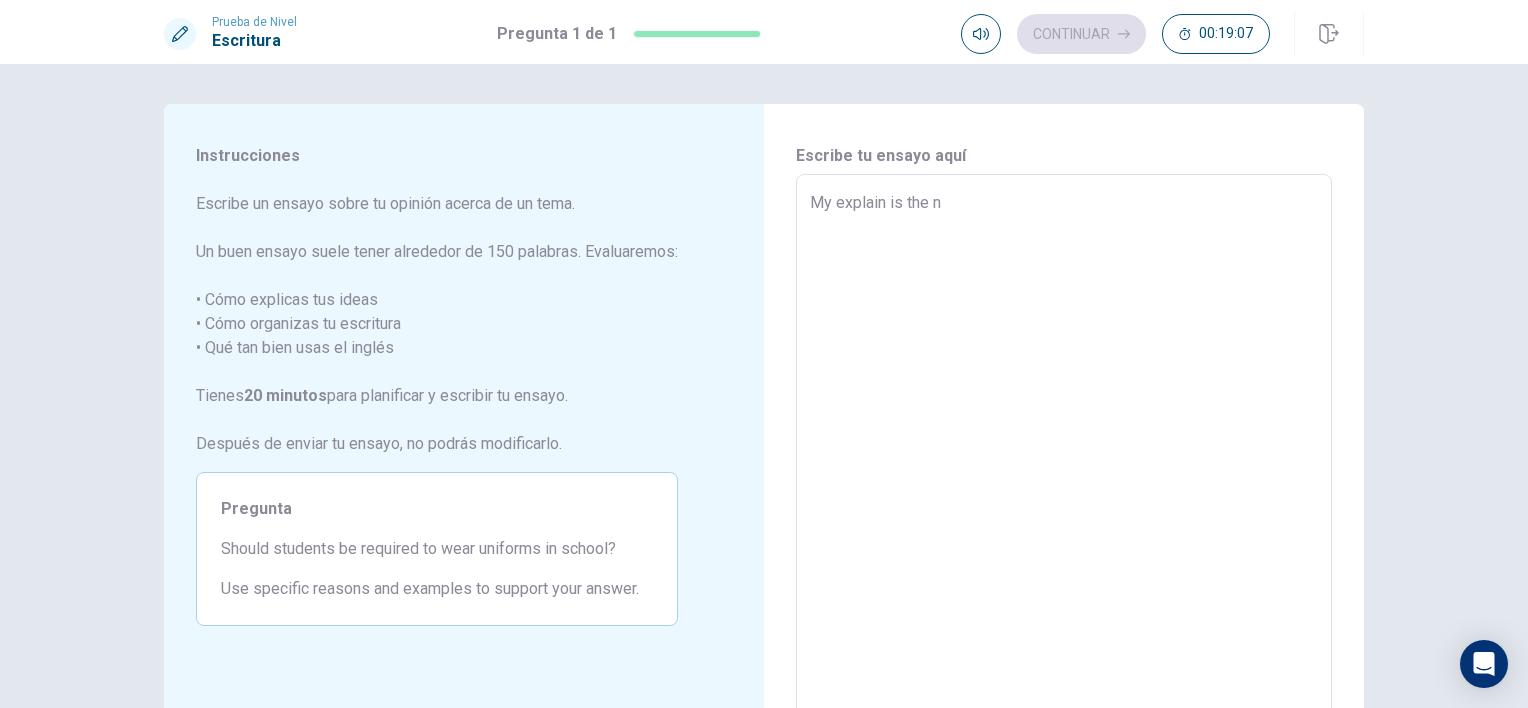 type on "x" 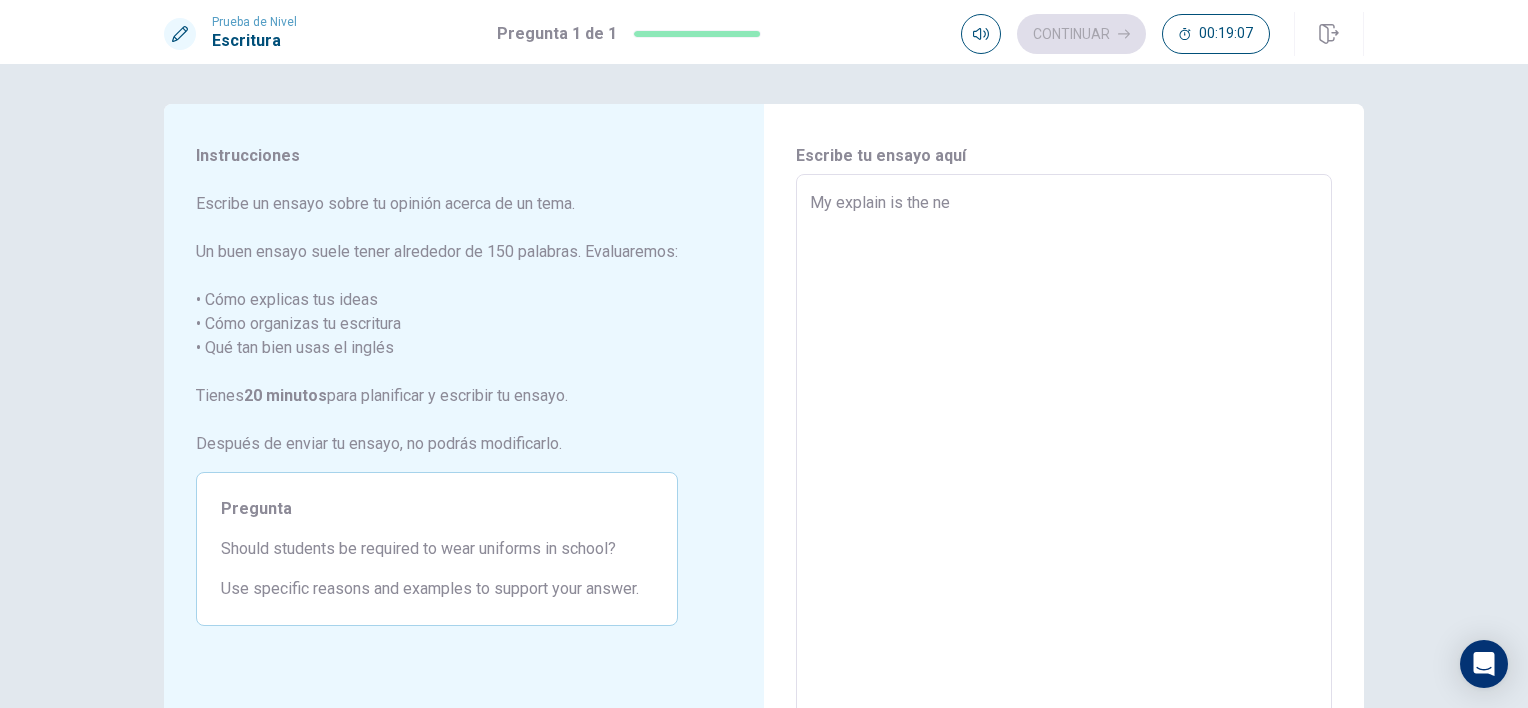 type on "x" 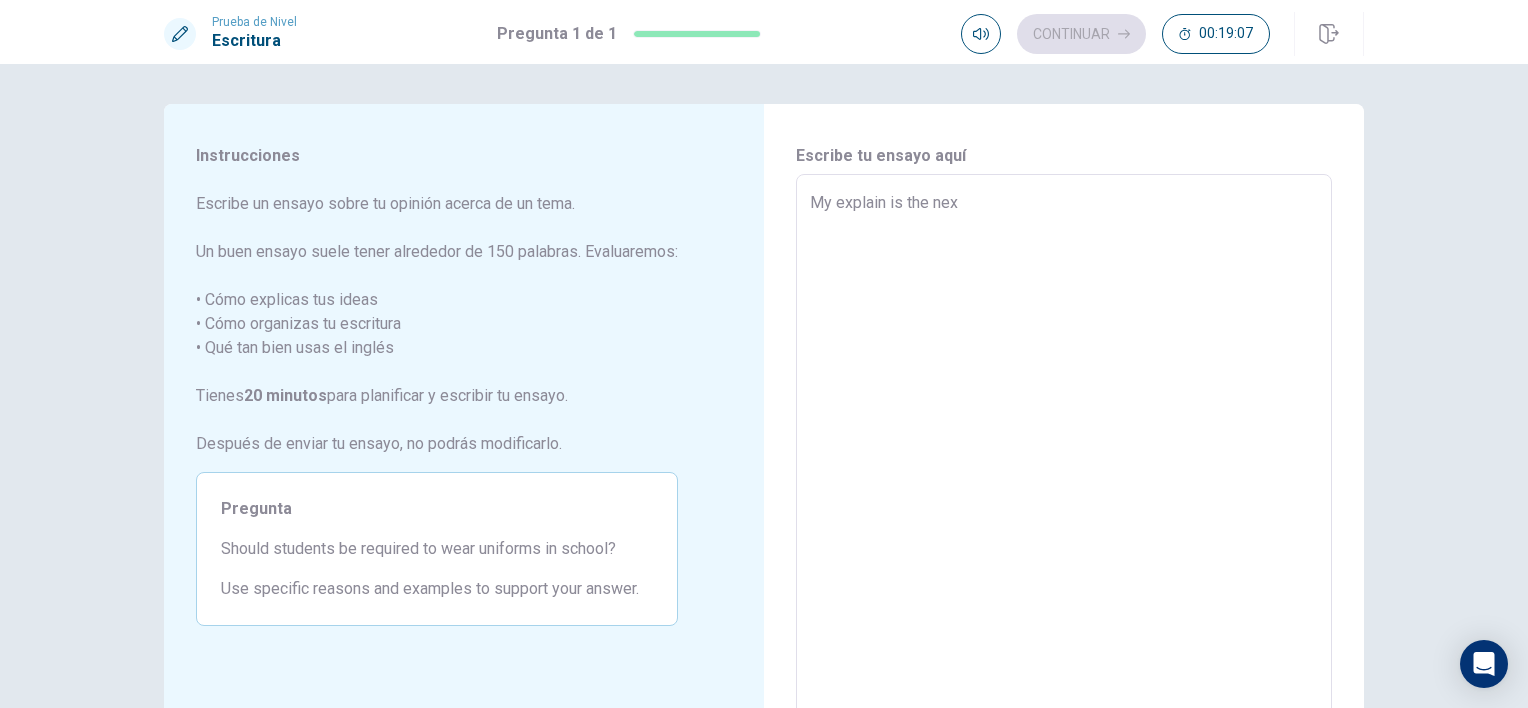 type on "x" 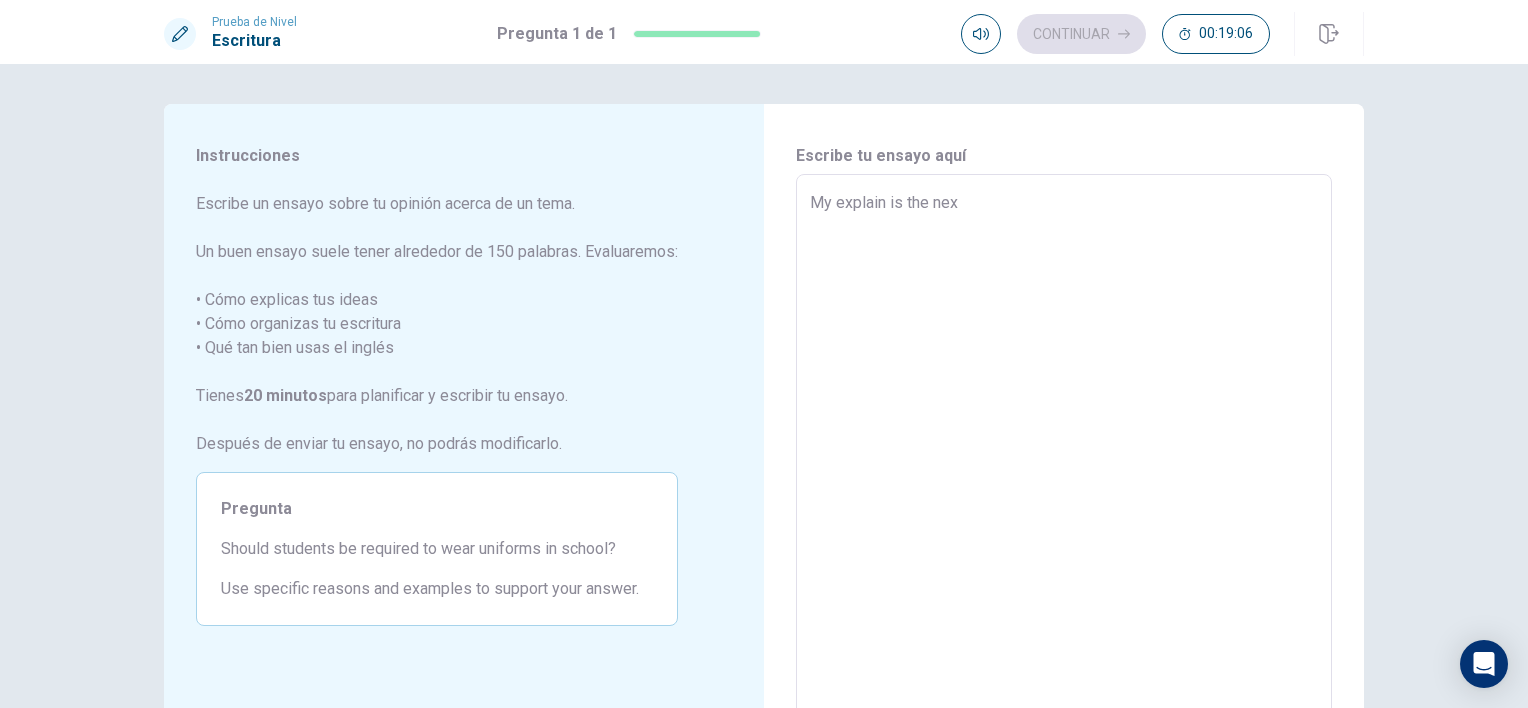 type on "My explain is the next" 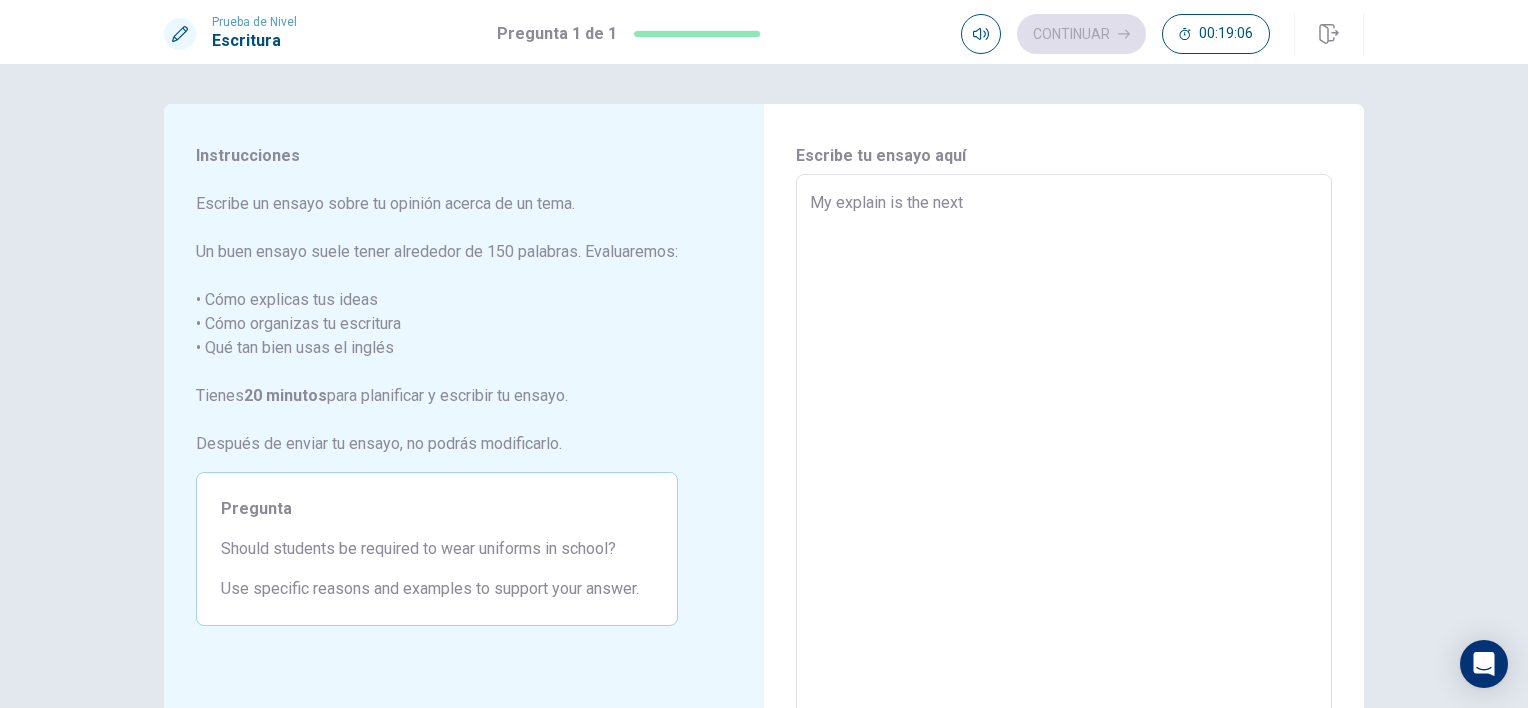 type on "x" 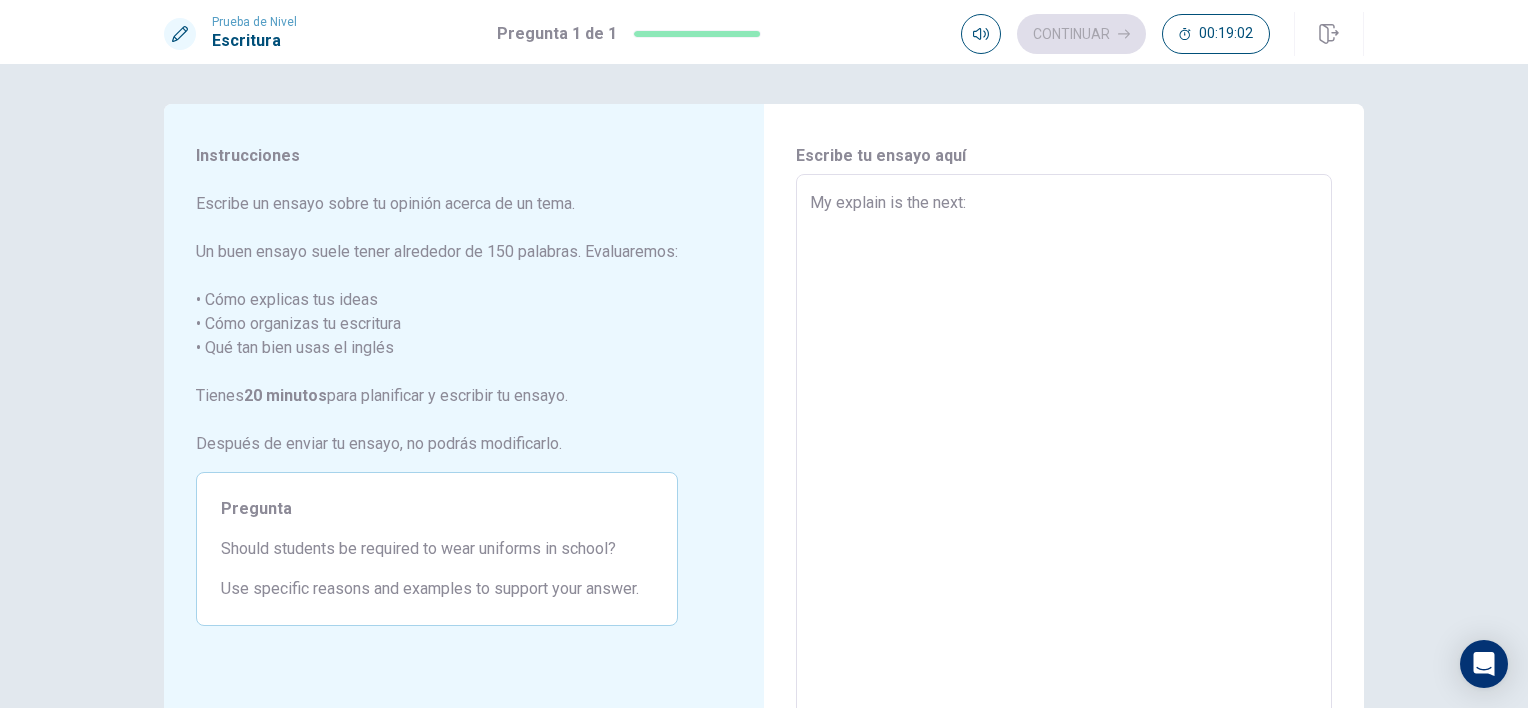 type on "x" 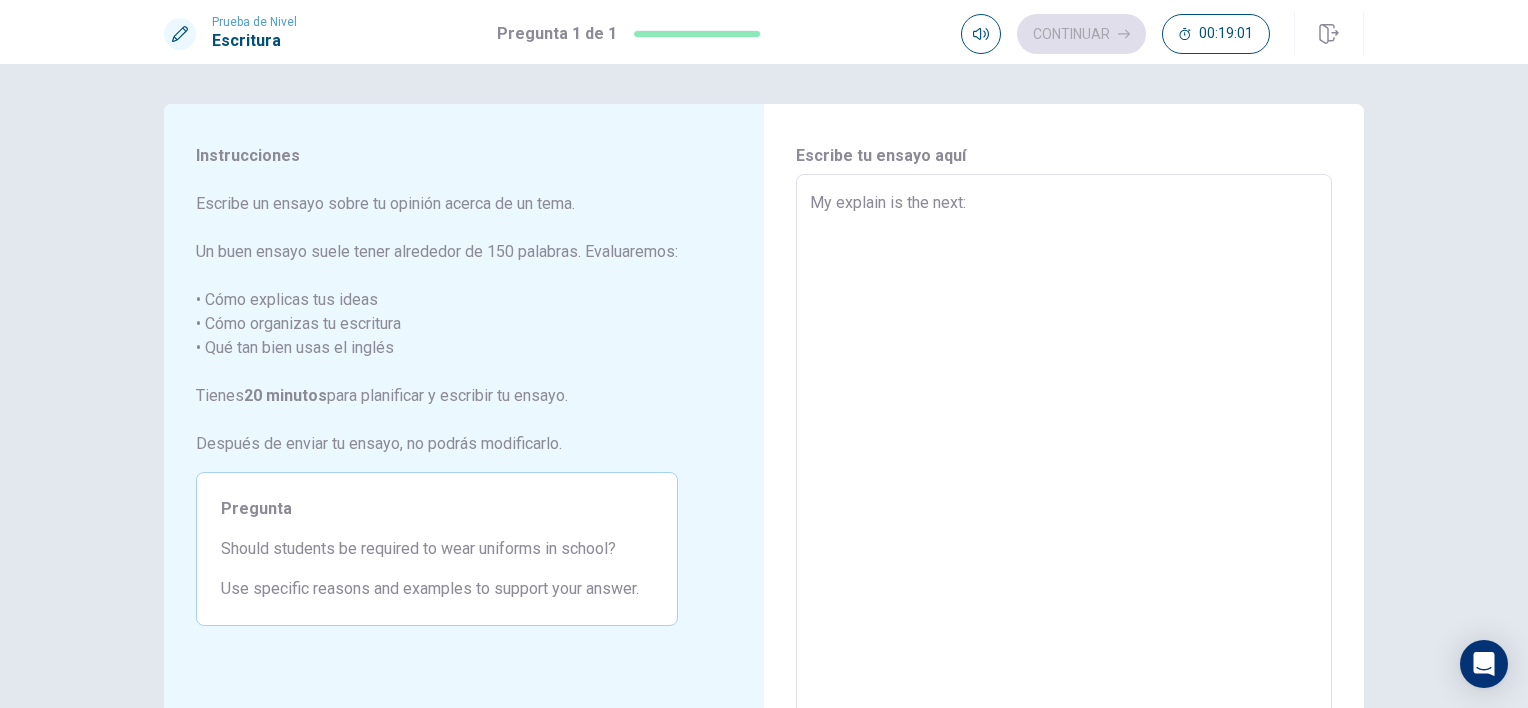 type on "My explain is the next:" 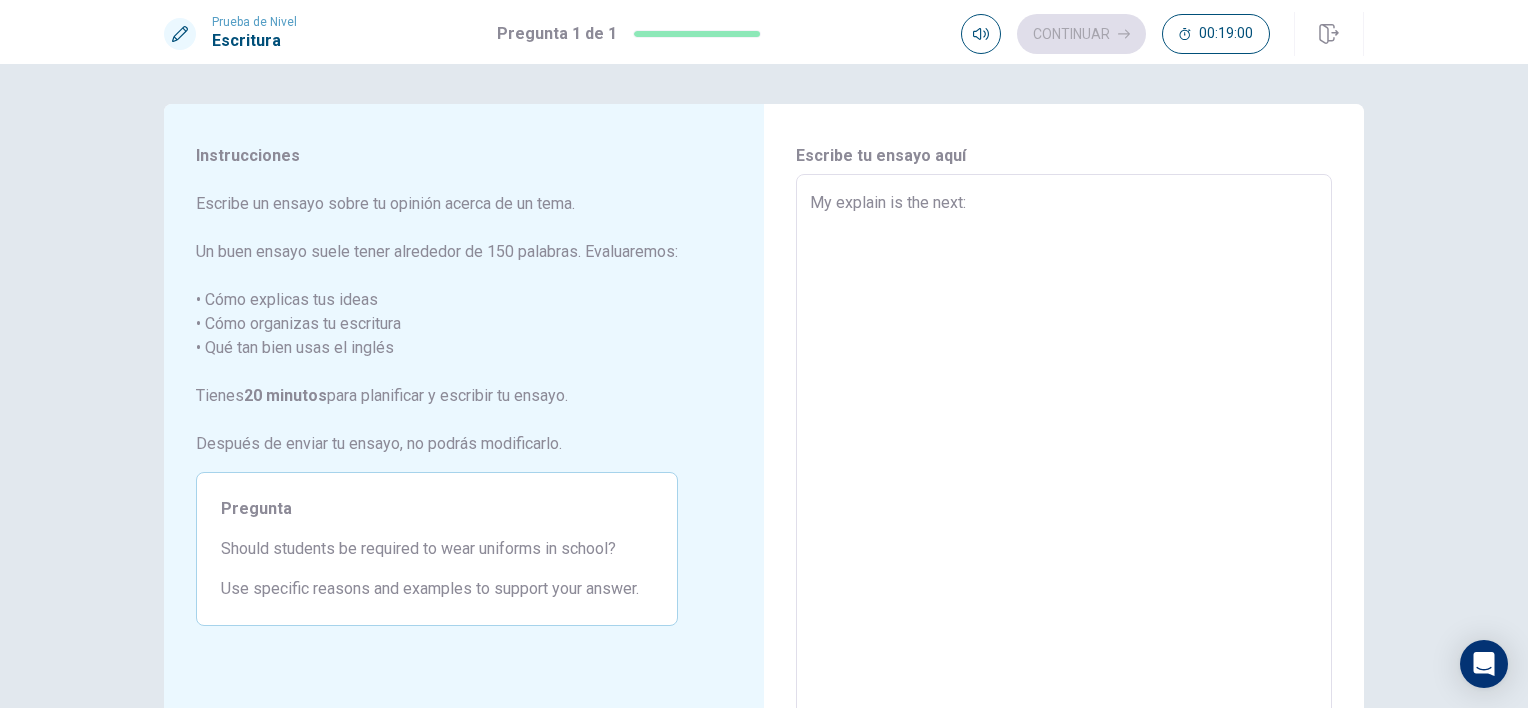 type on "My explain is the next:" 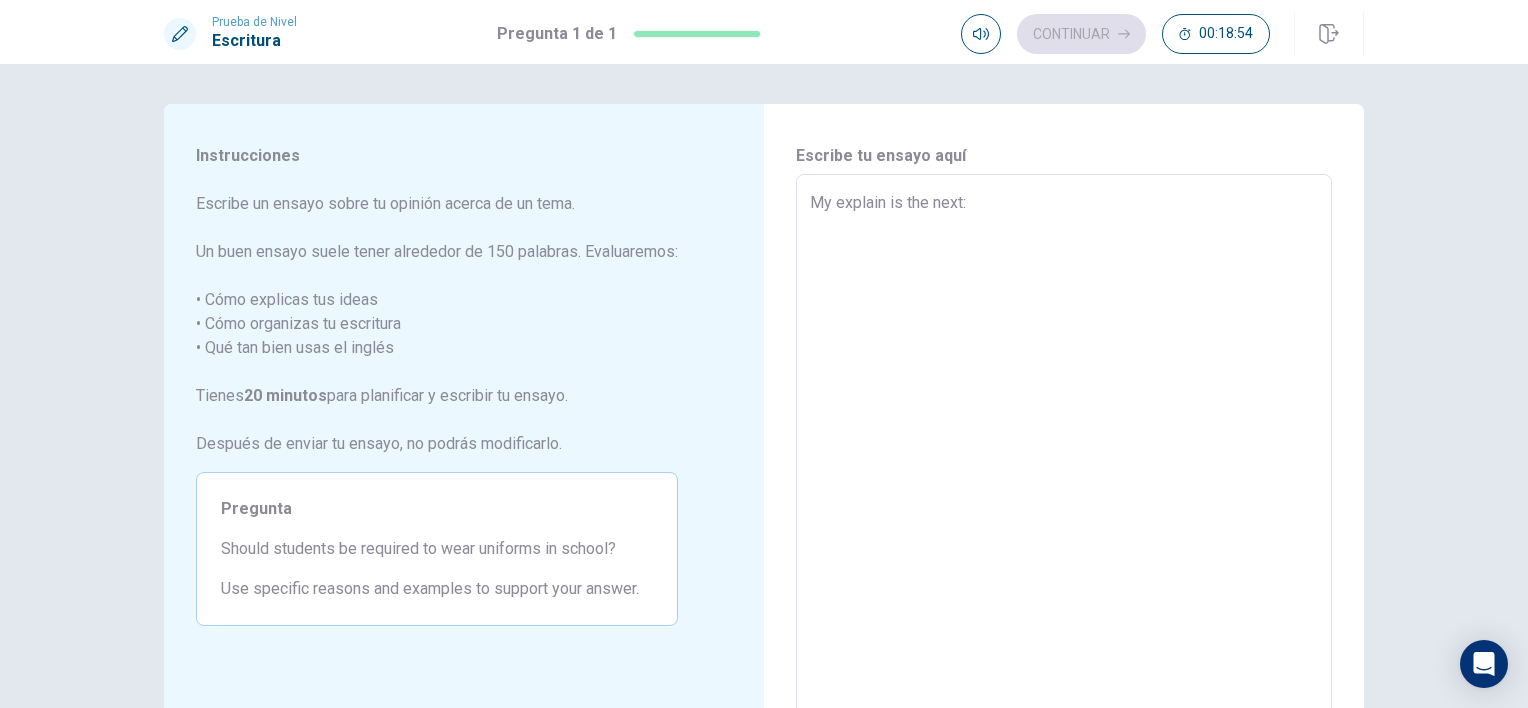 type on "x" 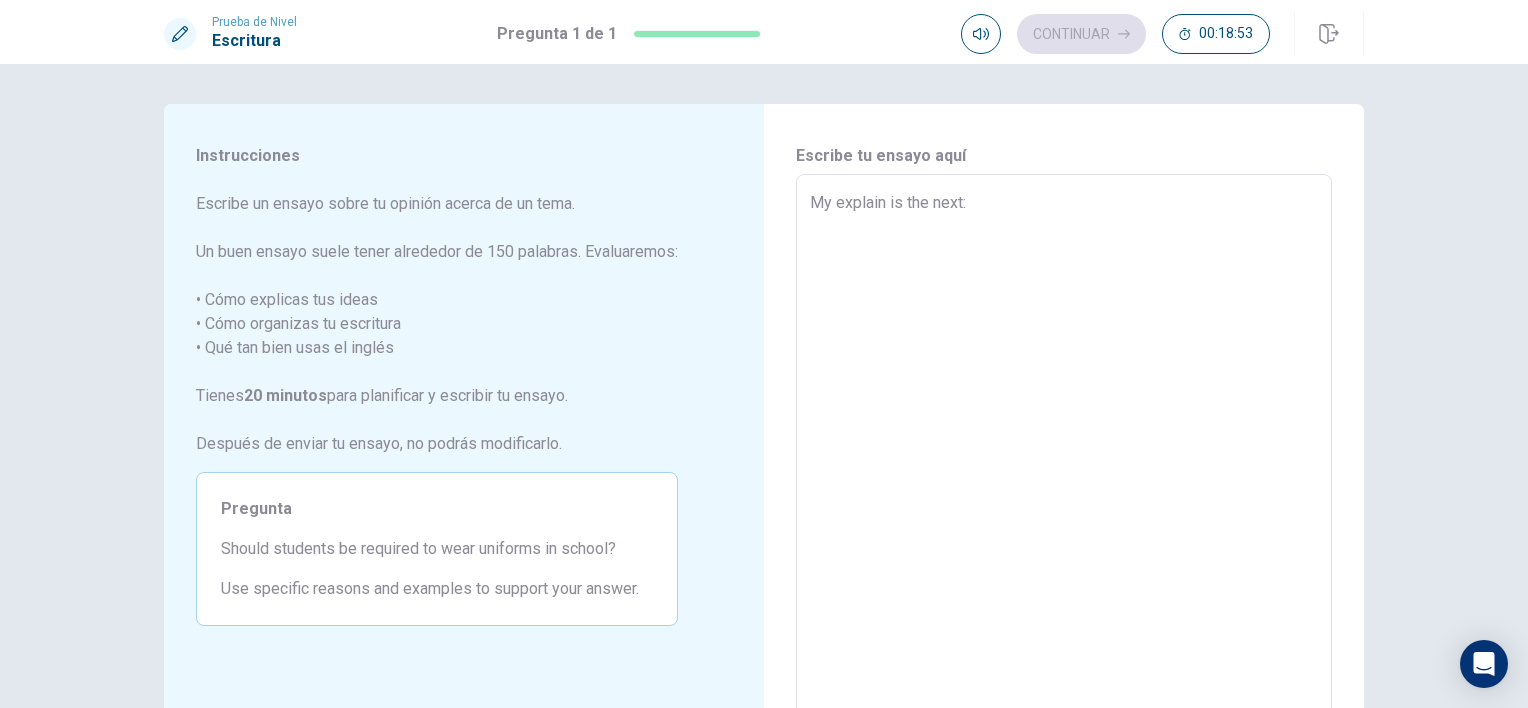 type on "My explain is the next:
F" 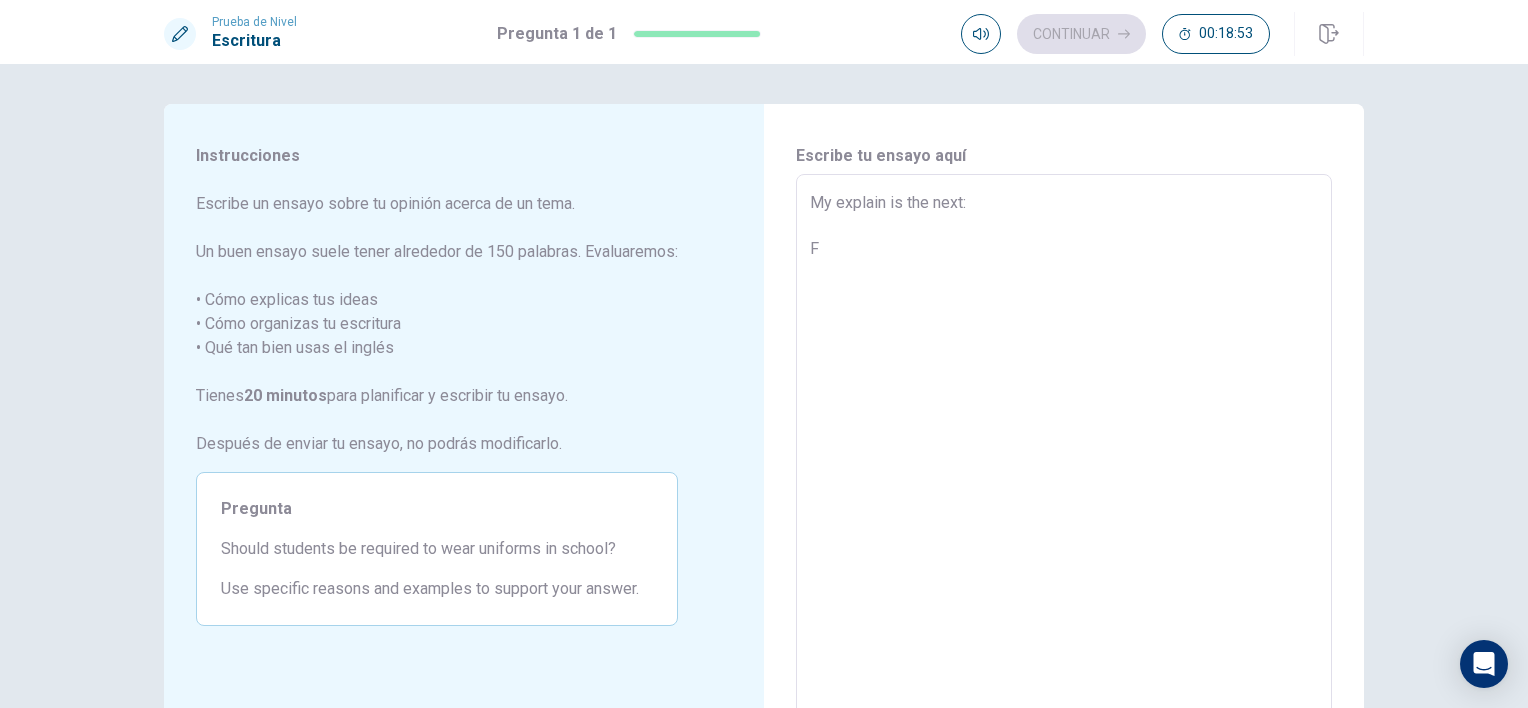 type on "x" 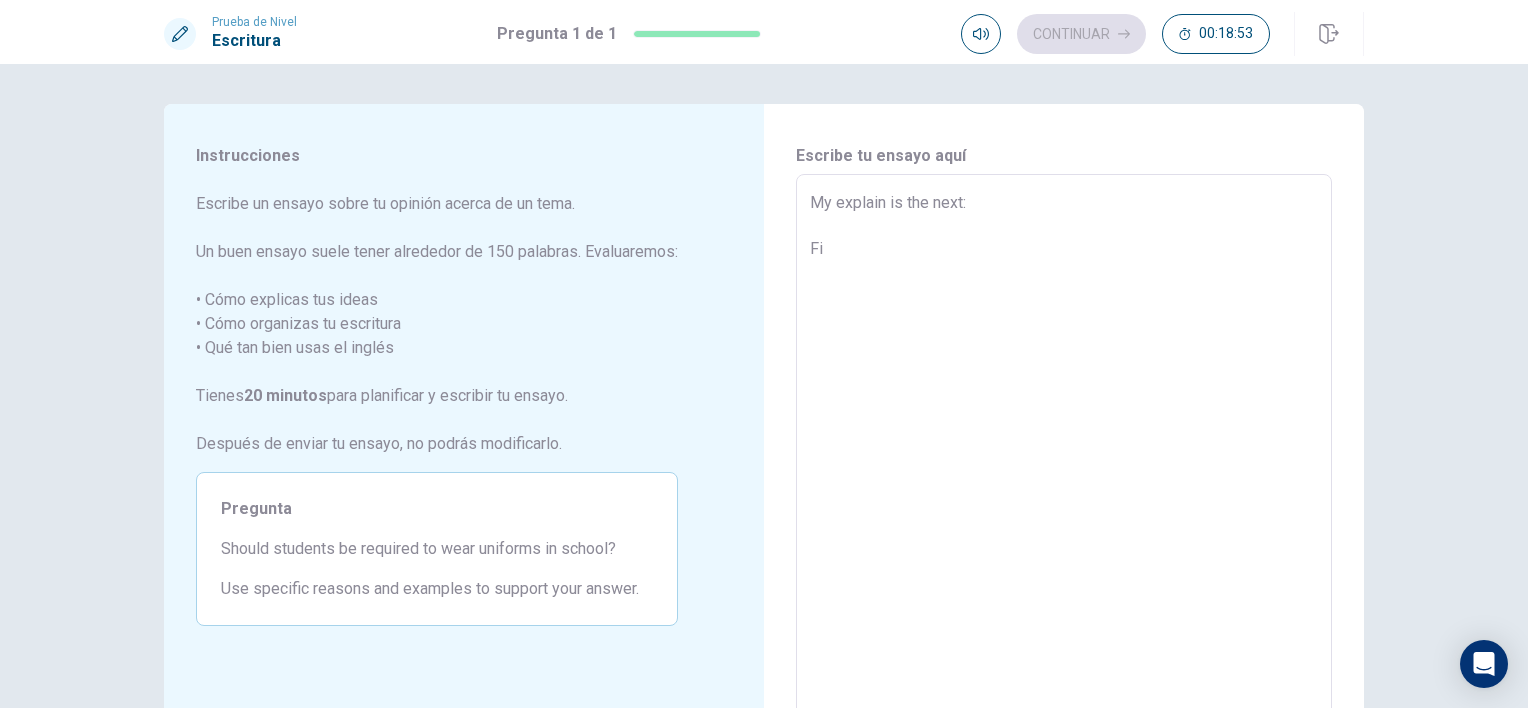 type on "x" 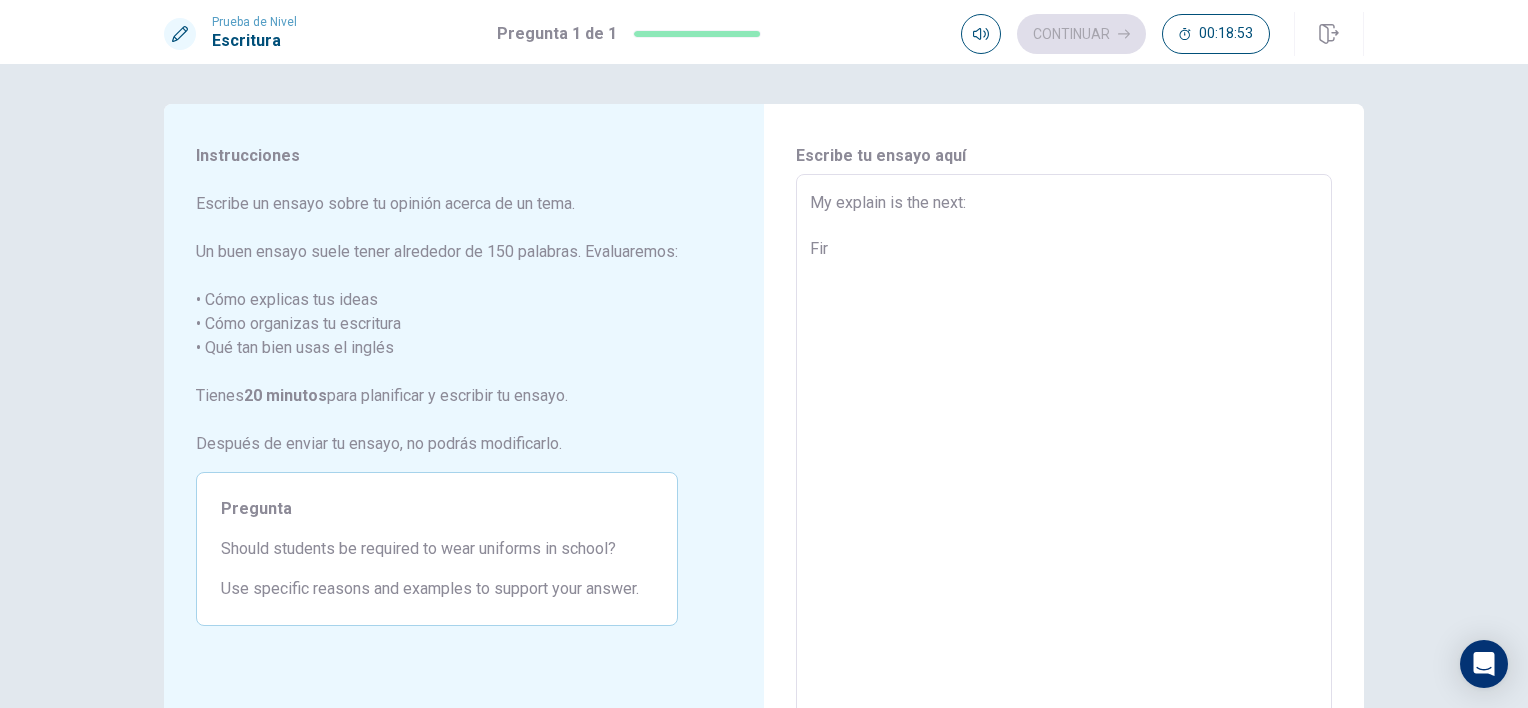 type on "x" 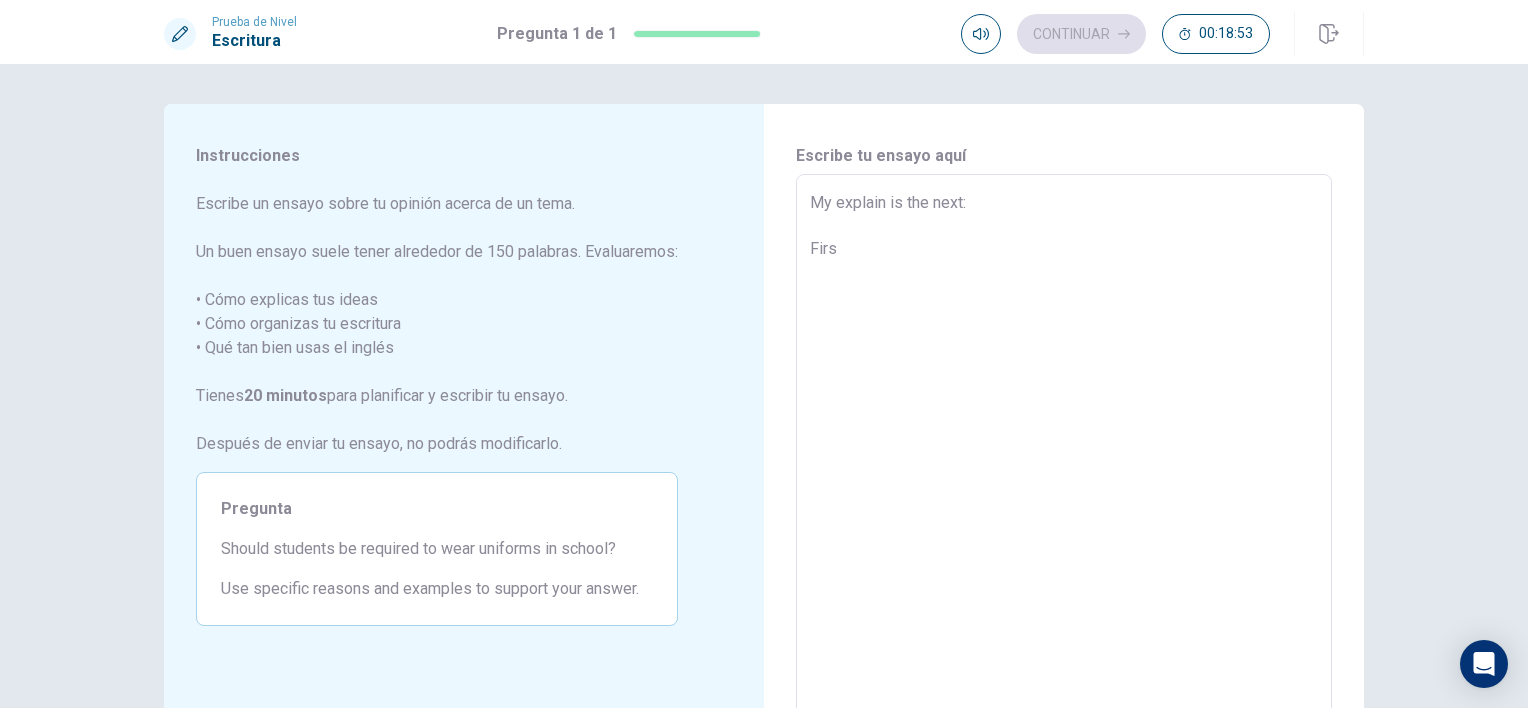 type on "x" 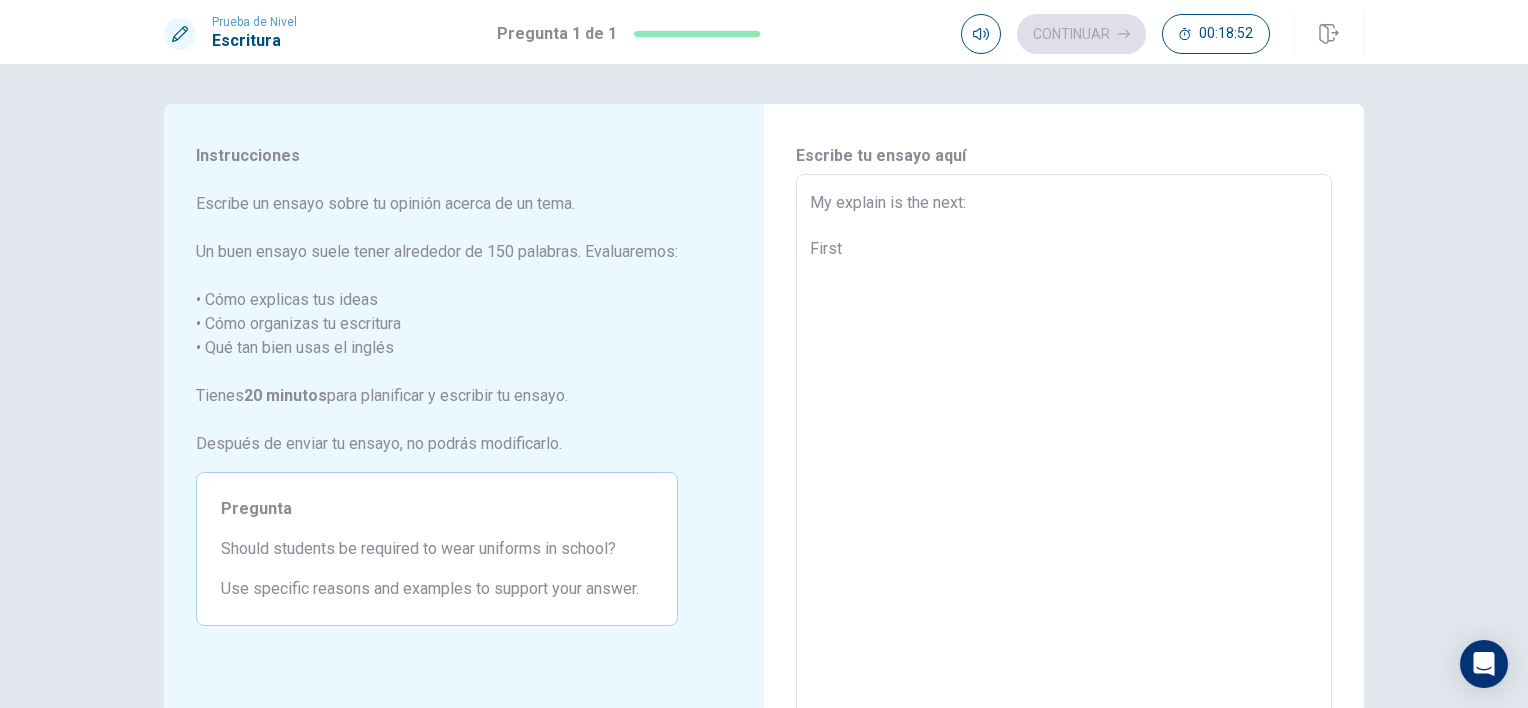 type on "x" 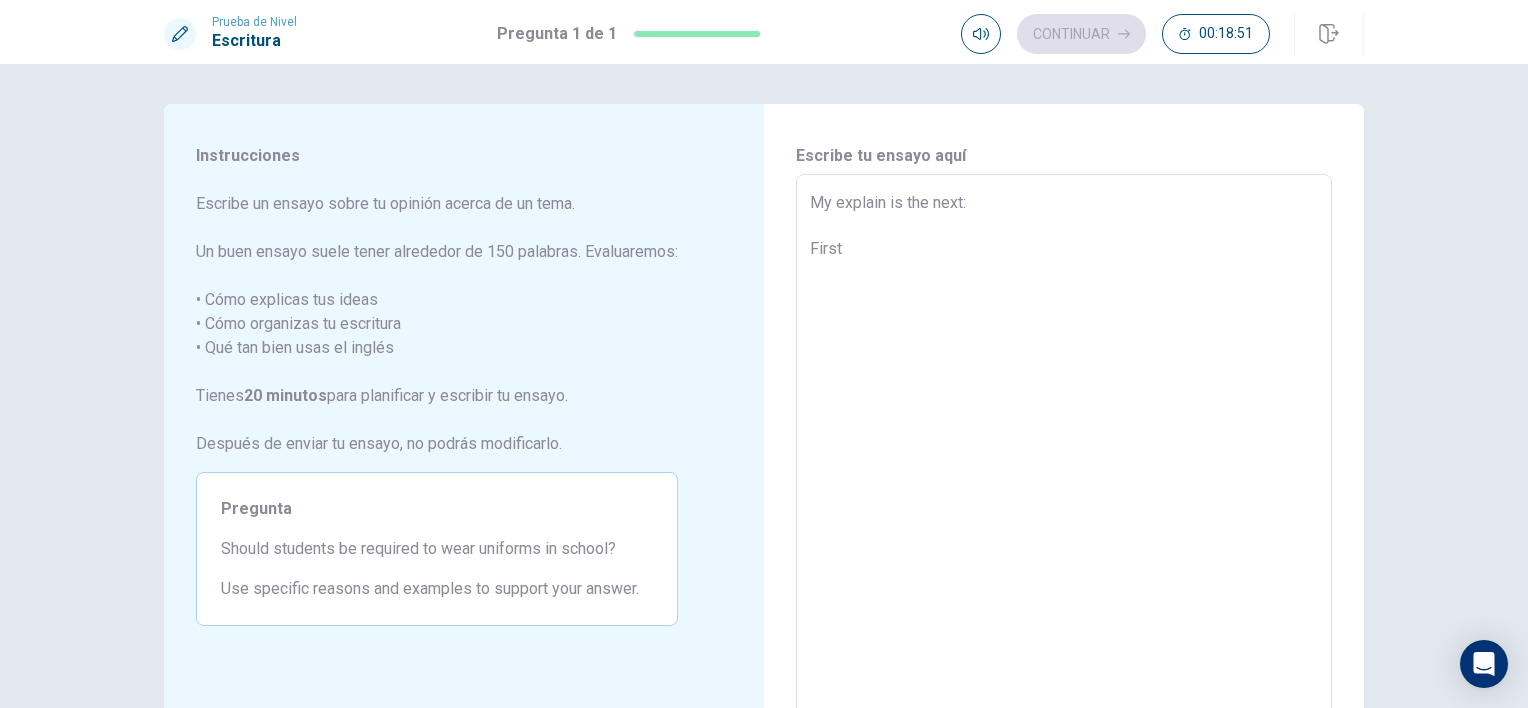 type on "My explain is the next:
First t" 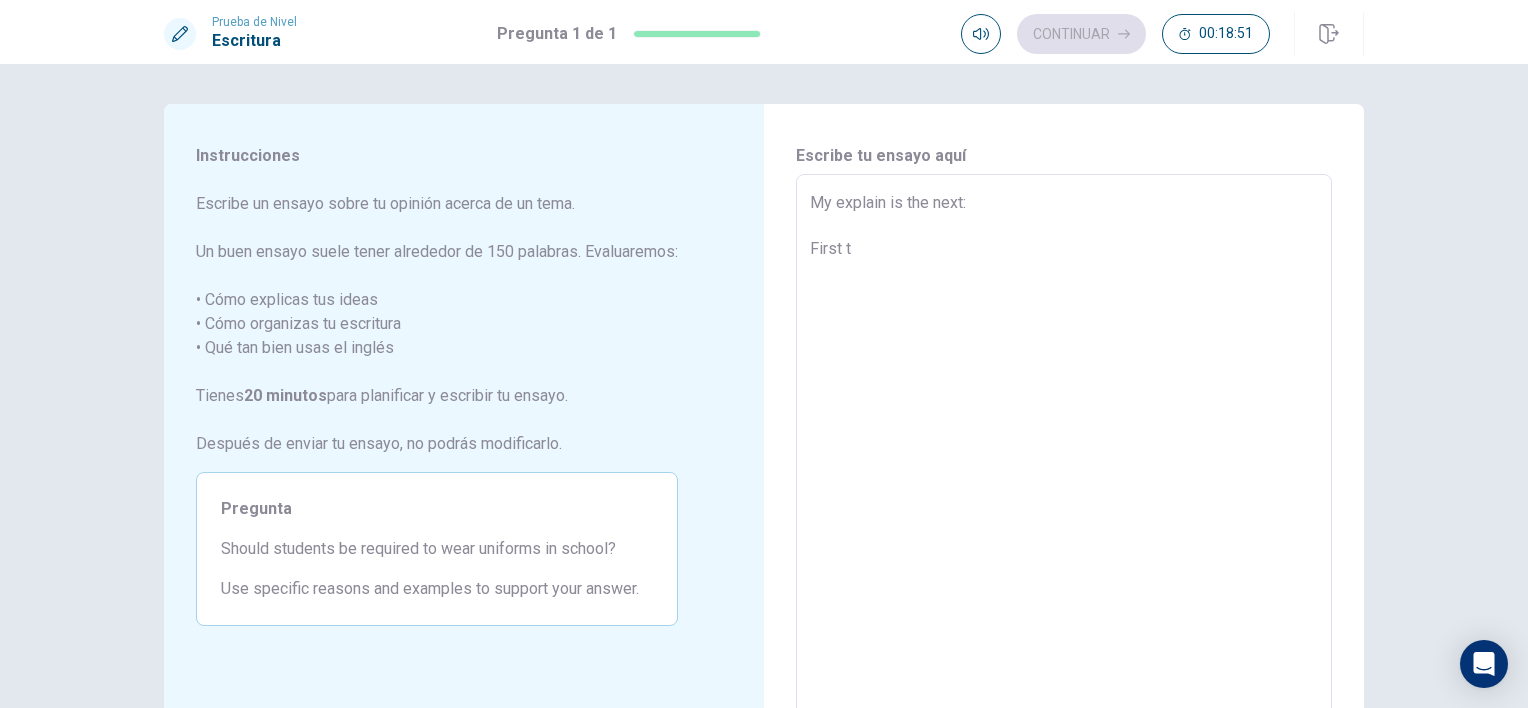 type on "x" 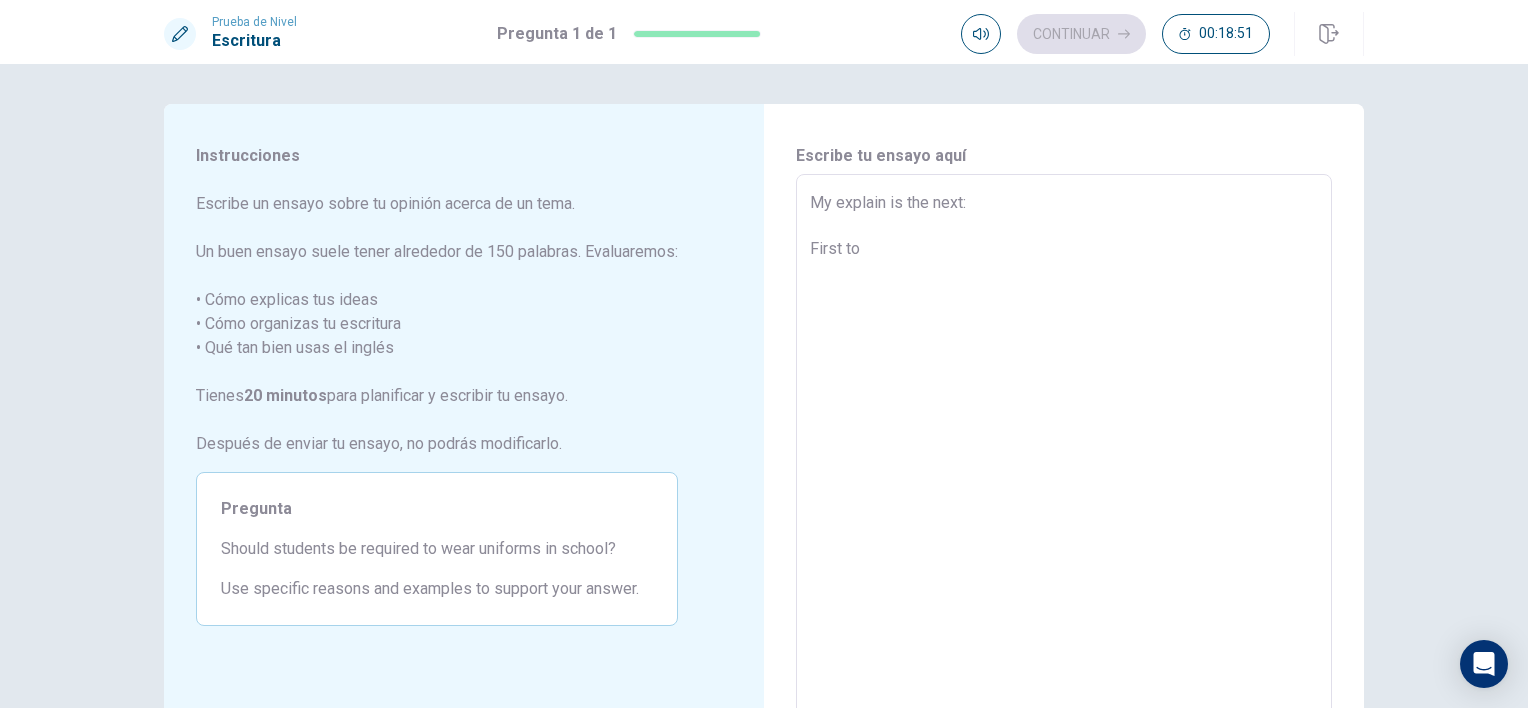 type on "My explain is the next:
First to" 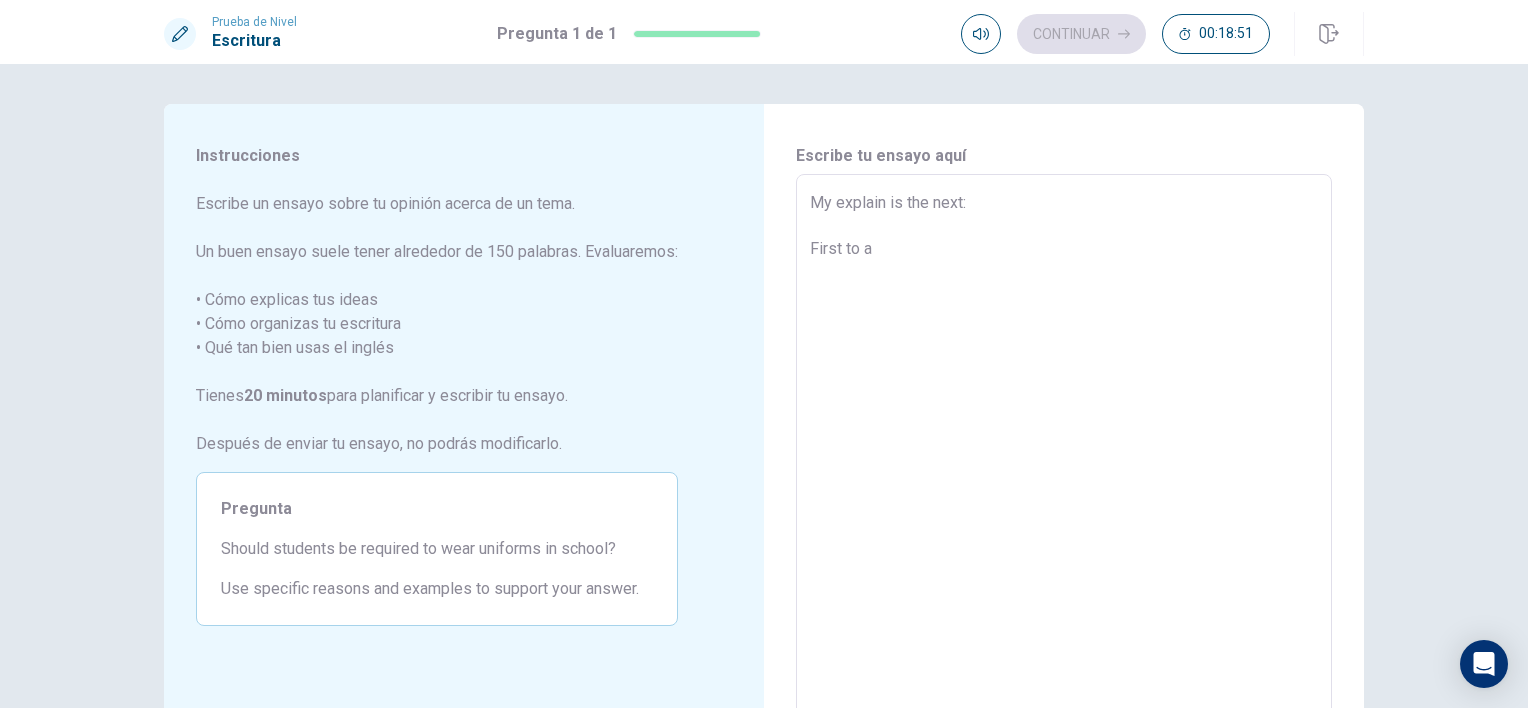 type on "x" 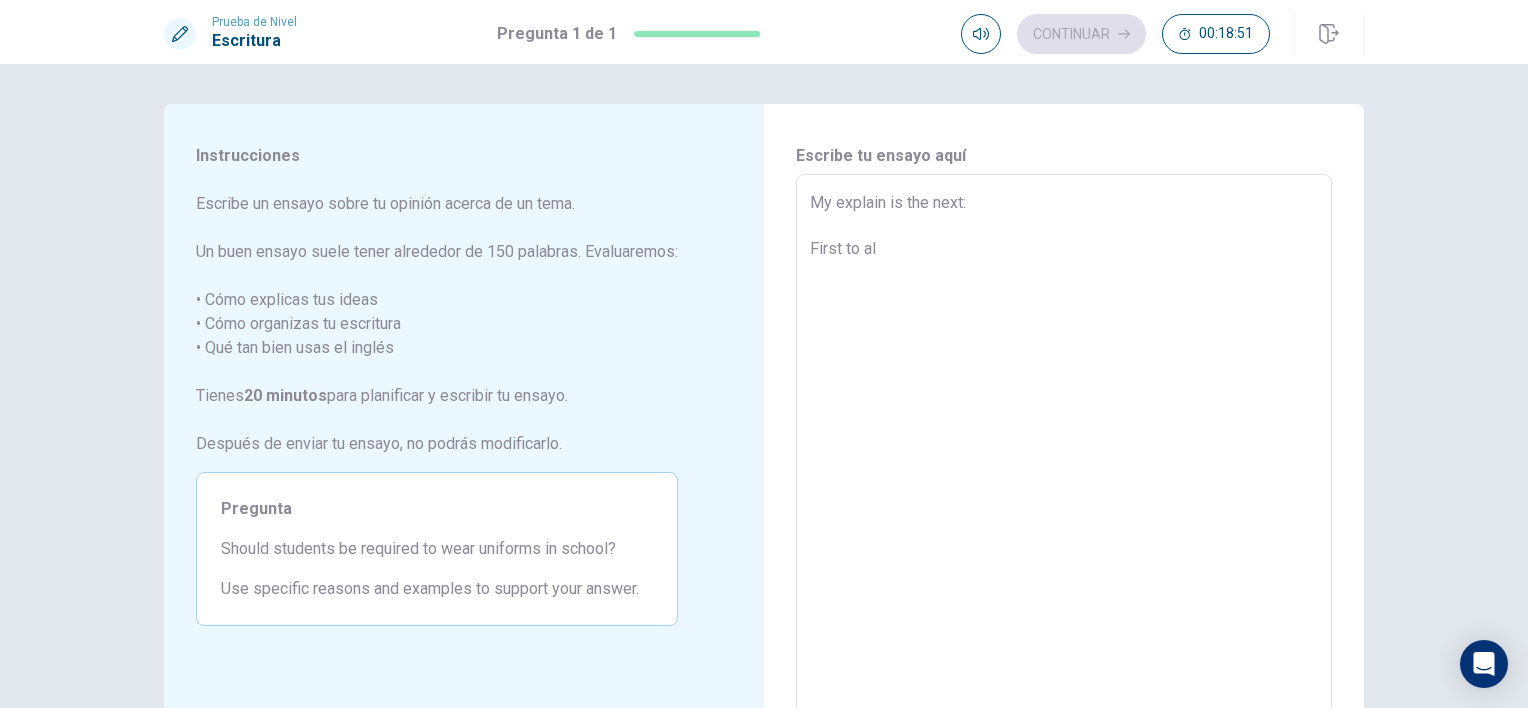 type on "x" 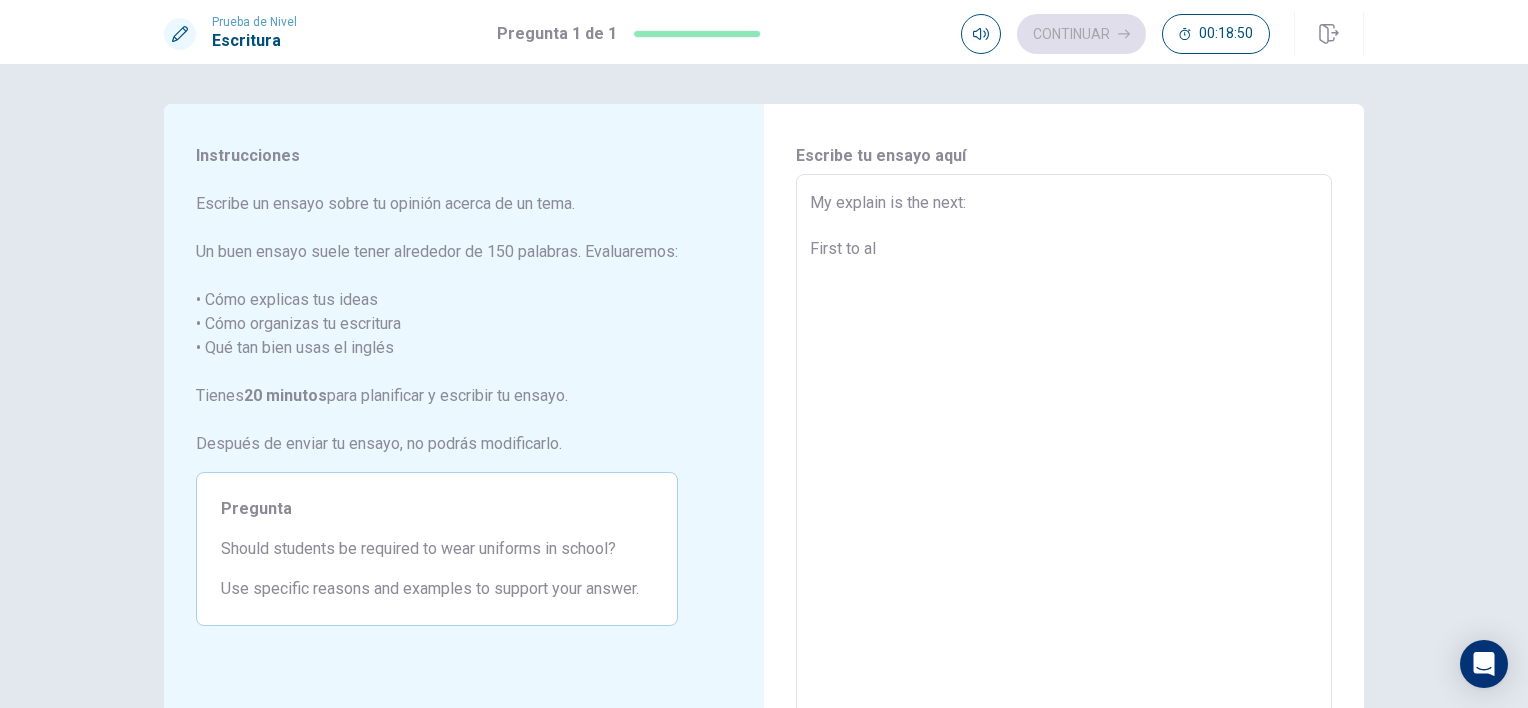 type on "My explain is the next:
First to all" 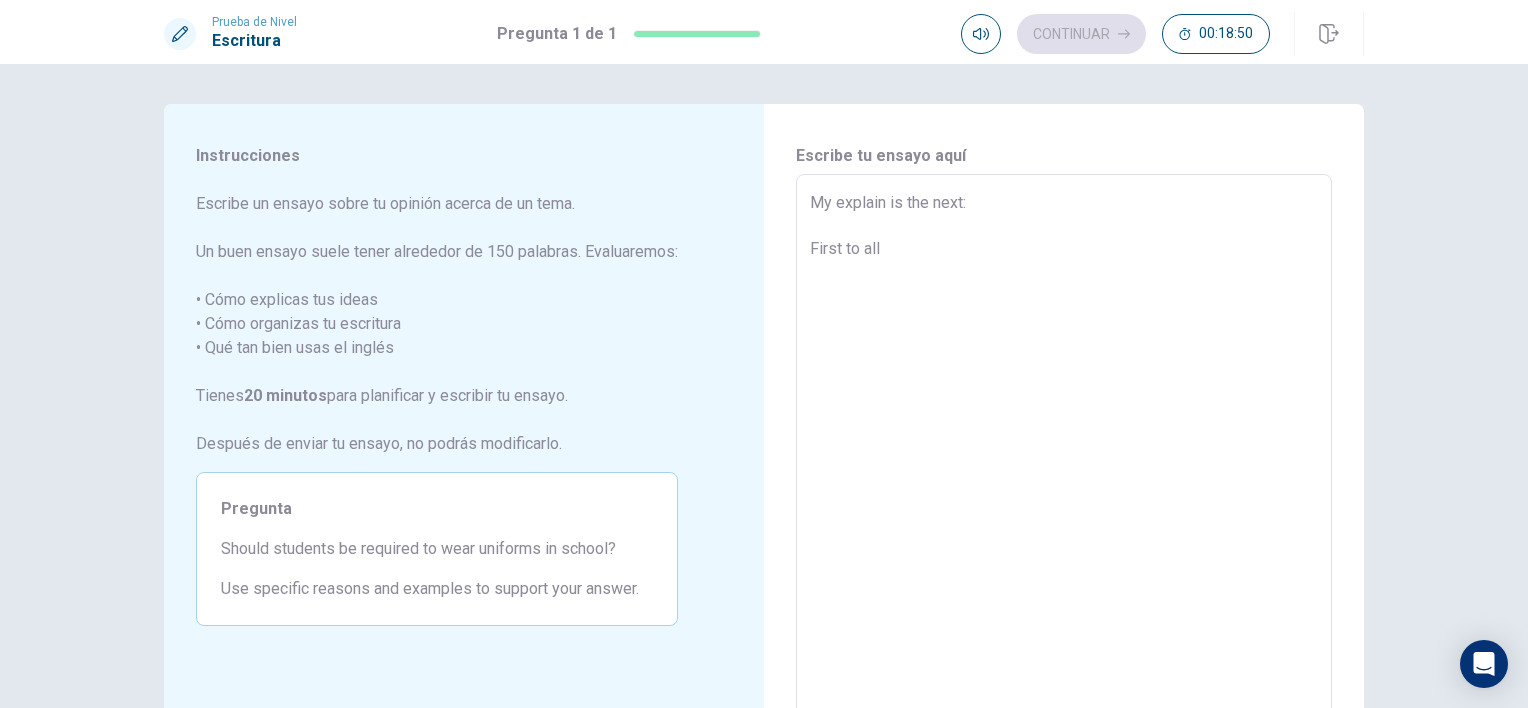 type on "x" 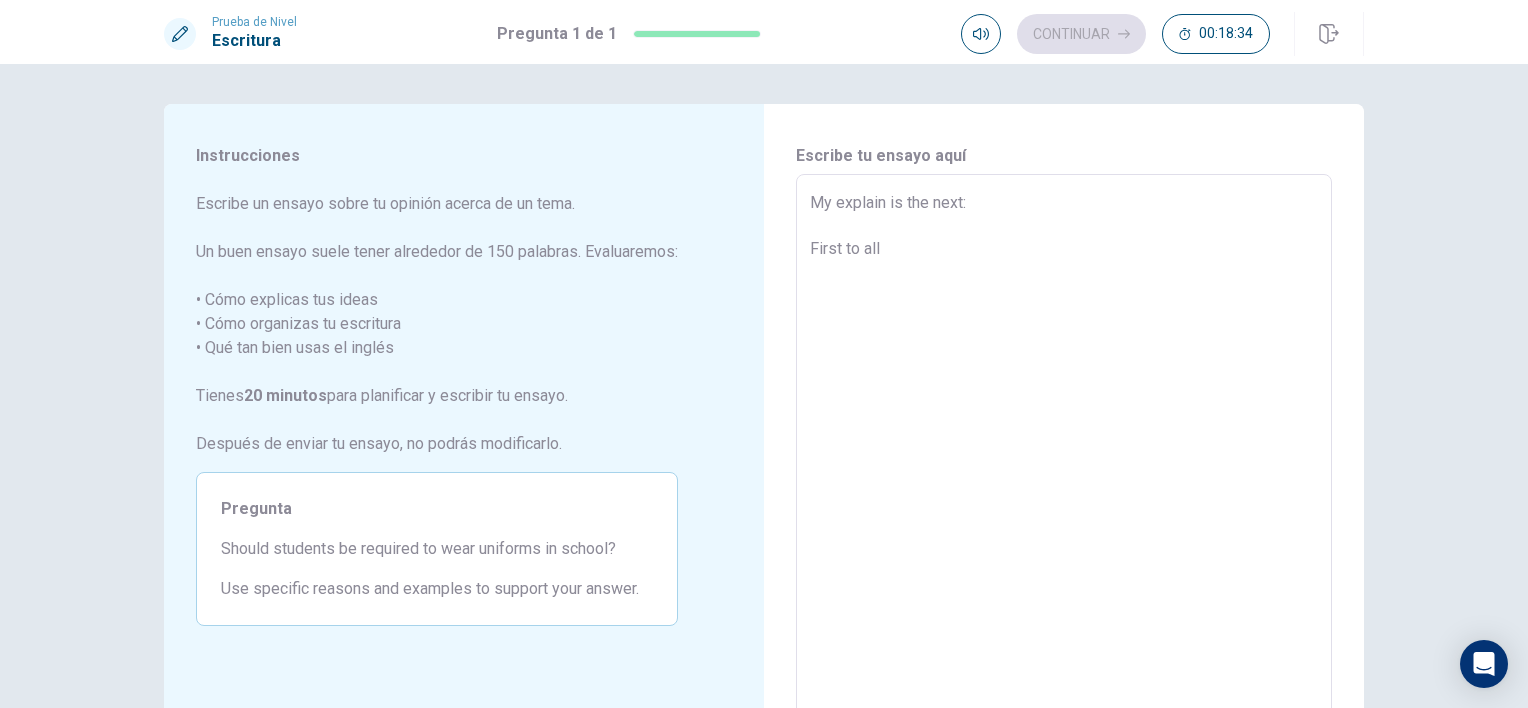 type on "x" 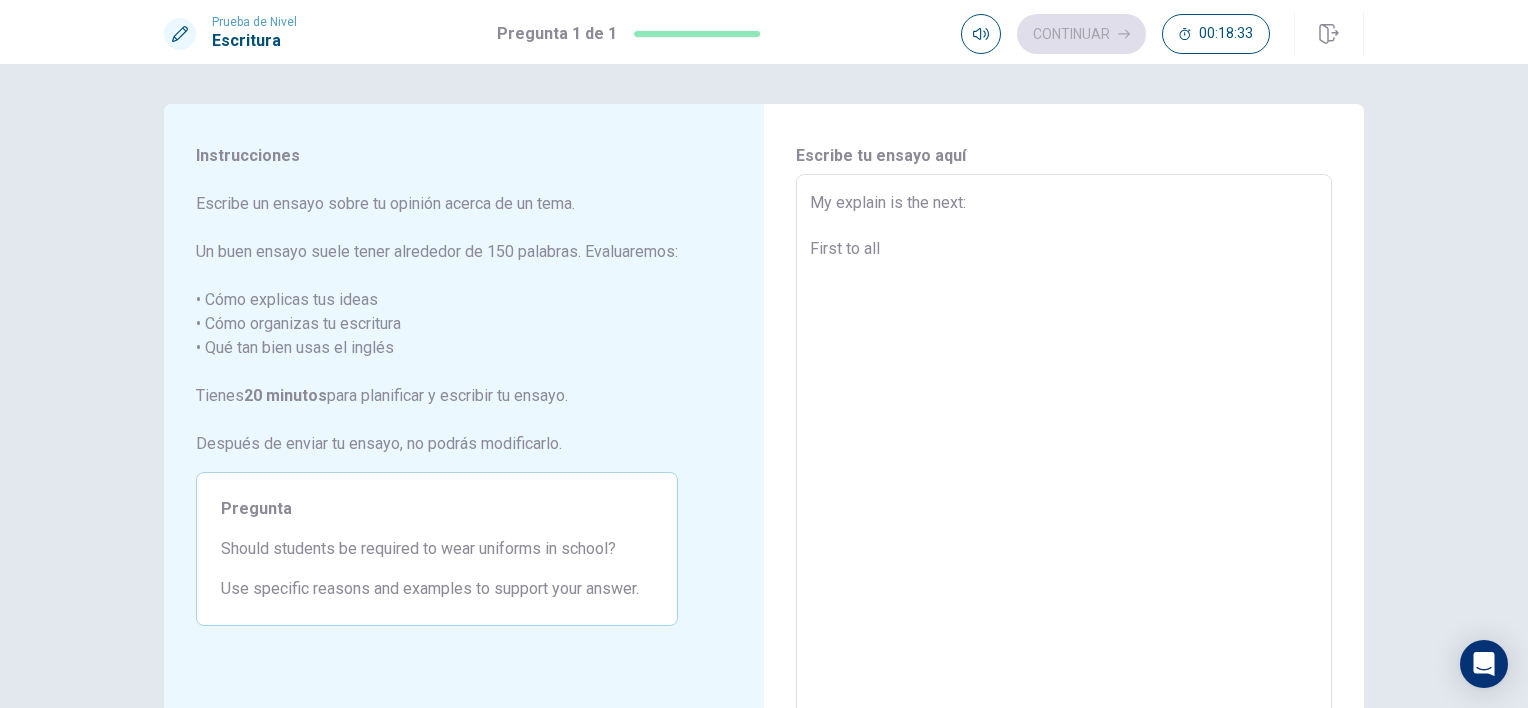 type on "My explain is the next:
First to all w" 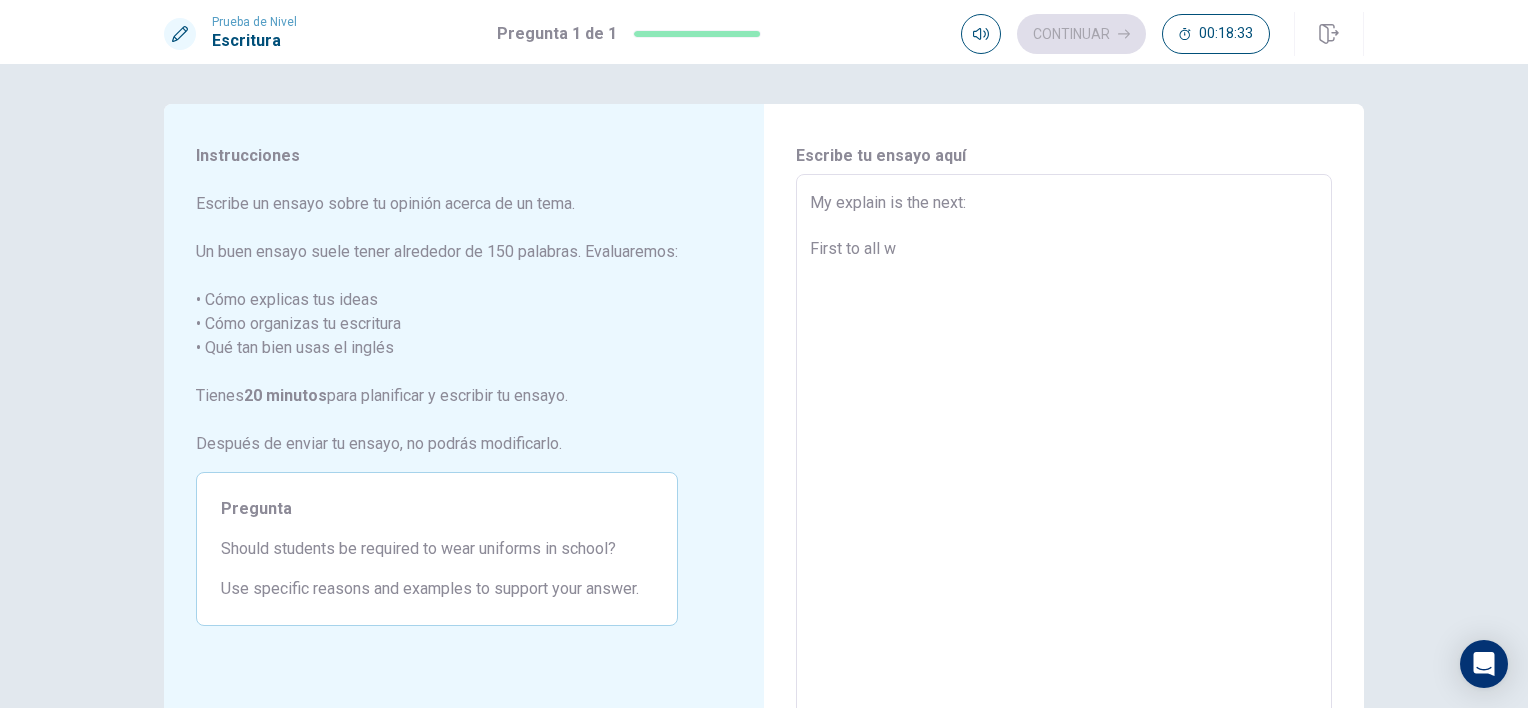 type on "My explain is the next:
First to all we" 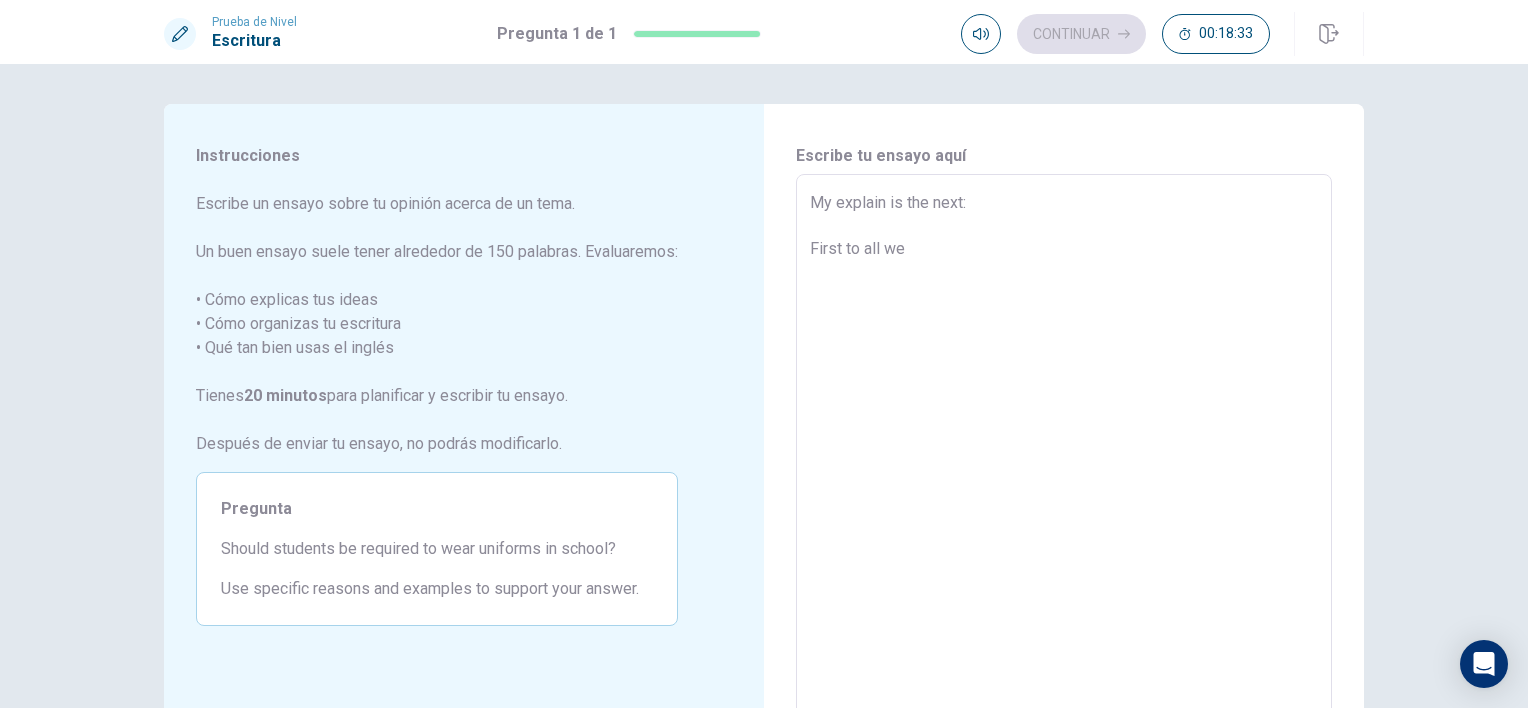 type on "x" 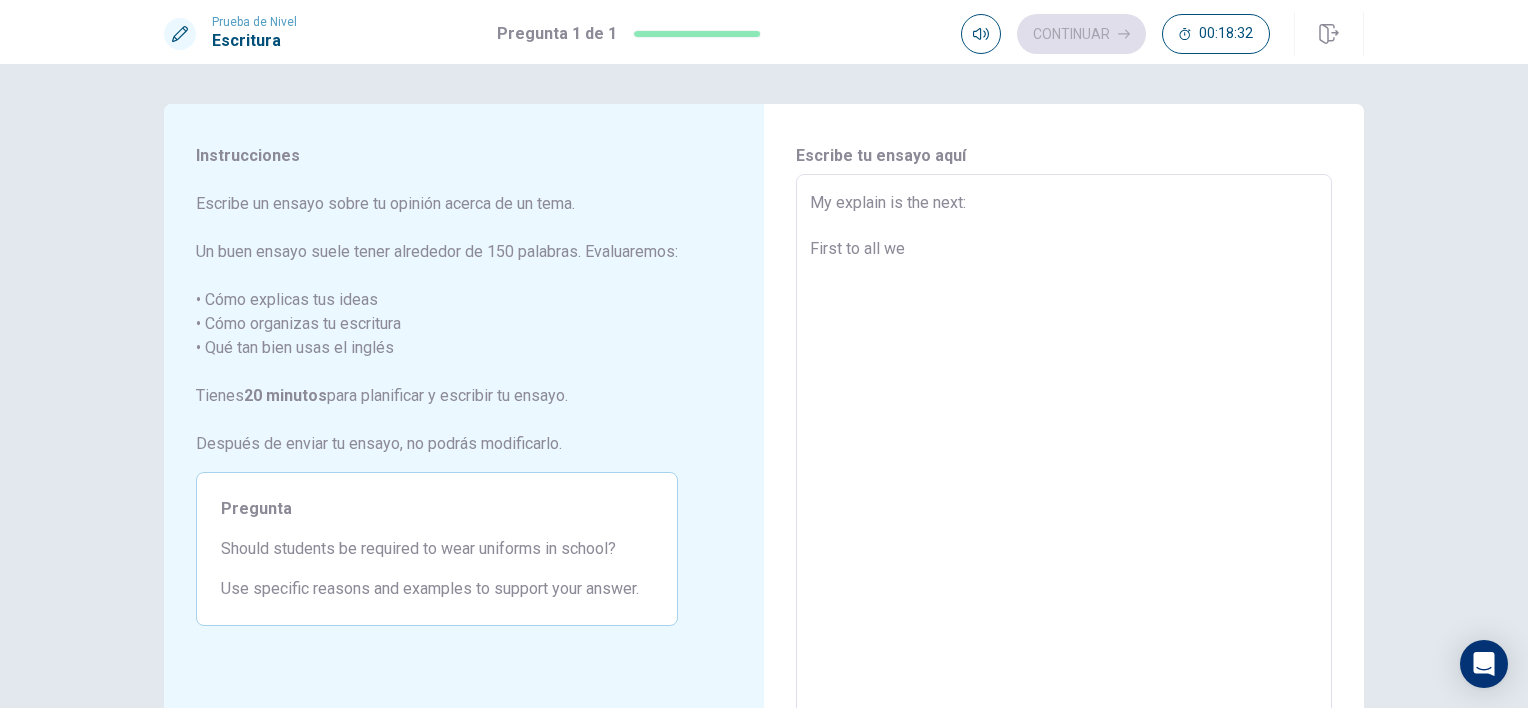 type on "My explain is the next:
First to all we s" 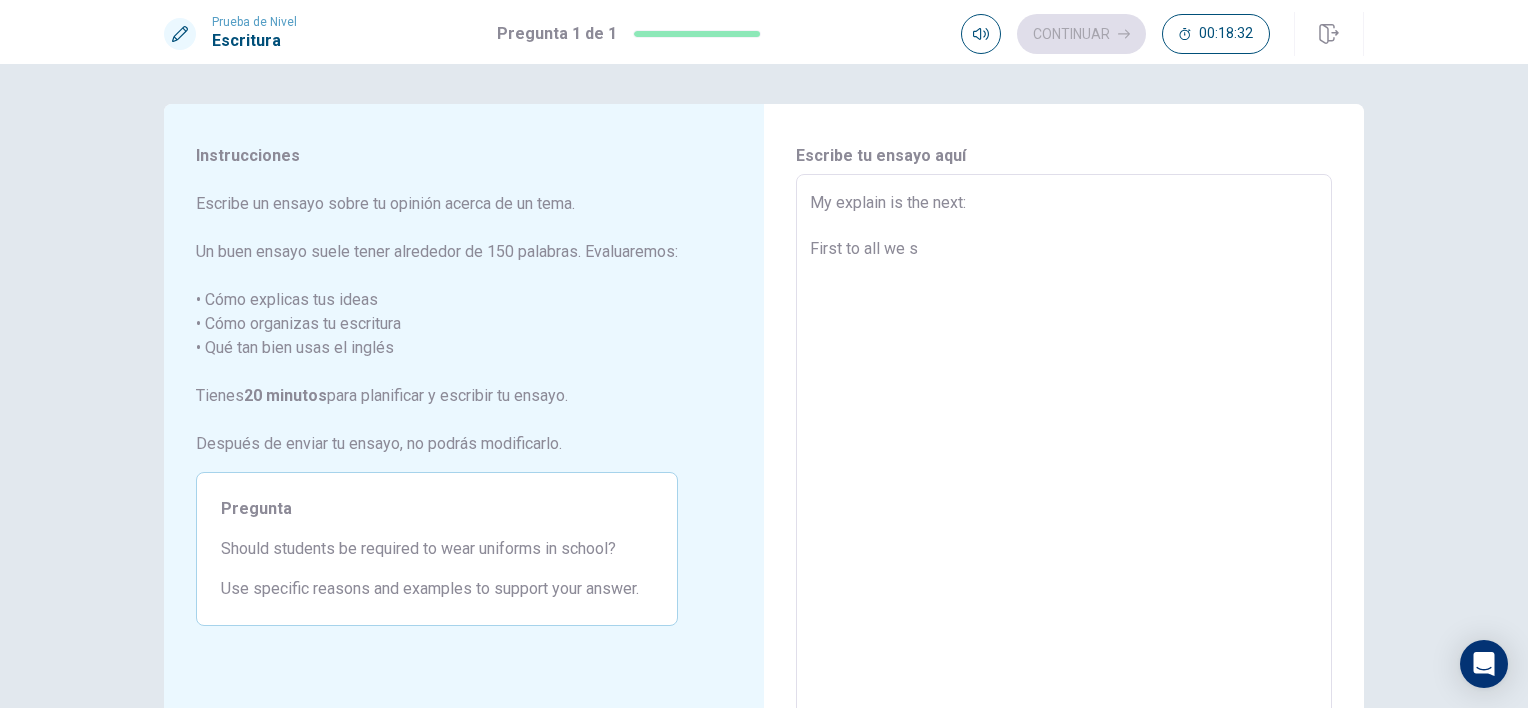type on "x" 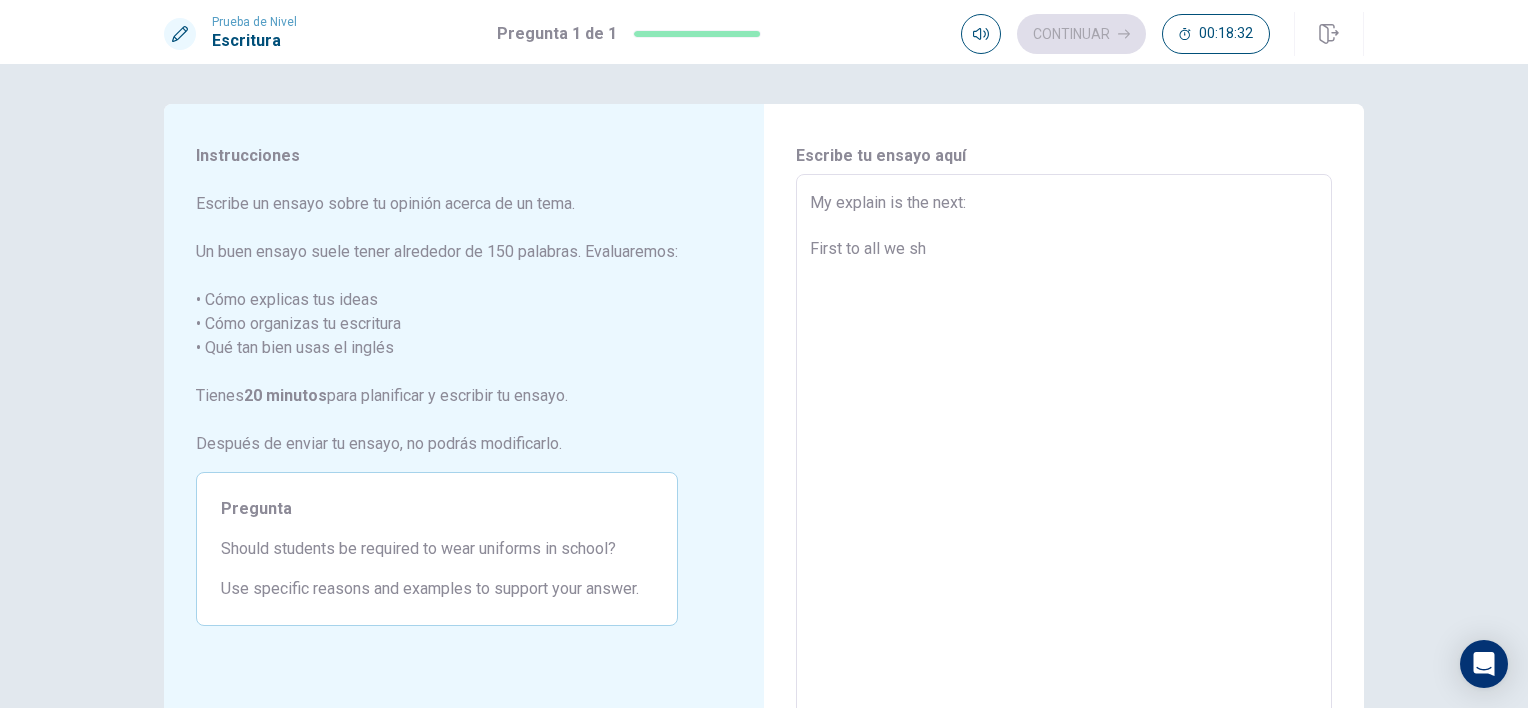 type on "x" 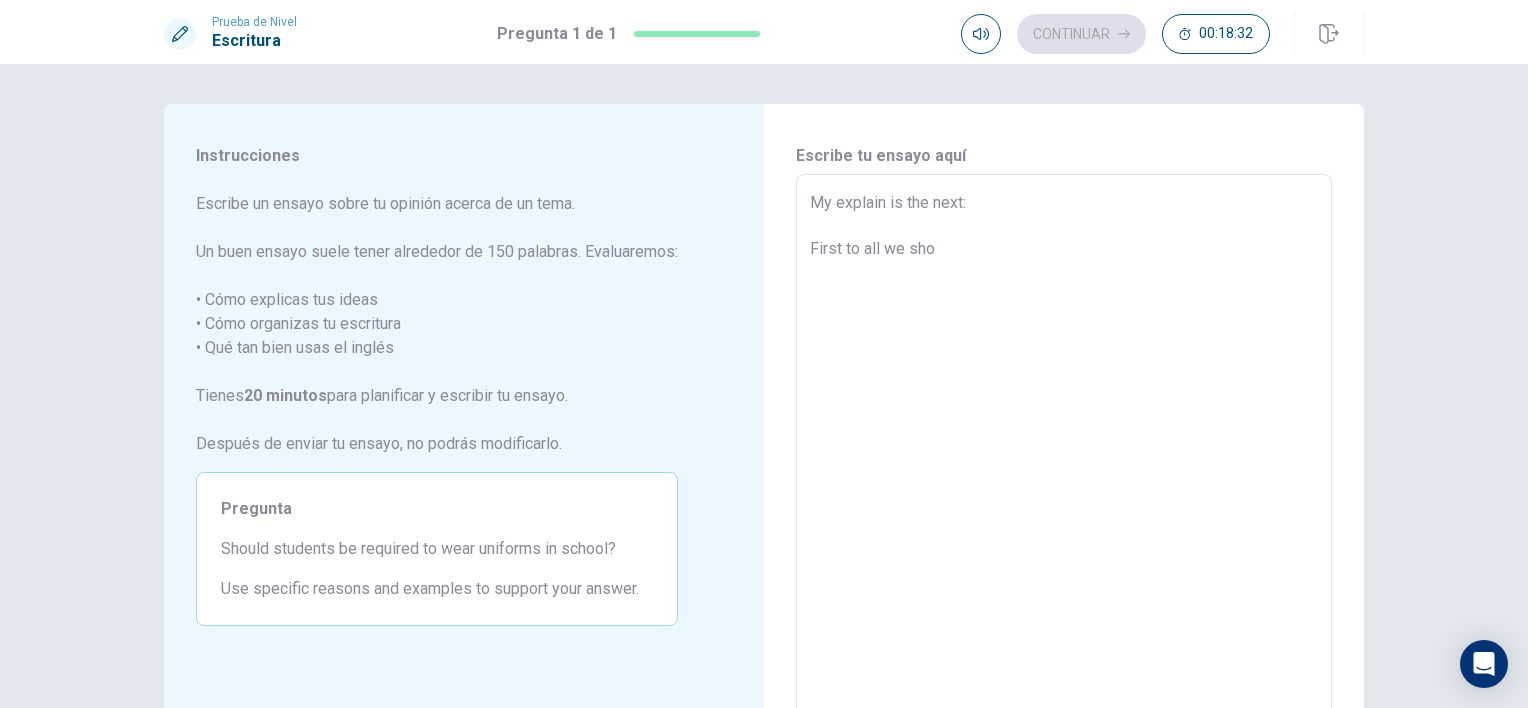 type on "x" 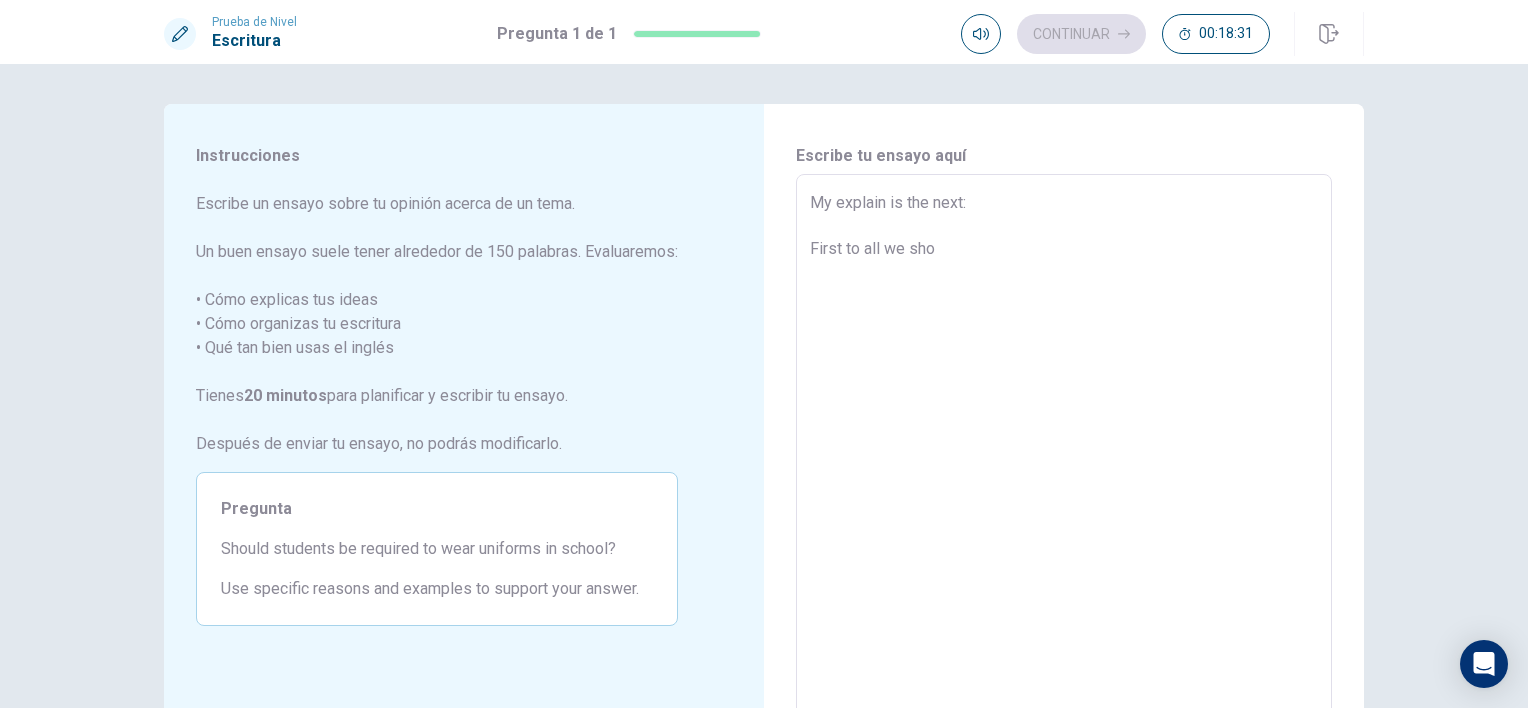 type on "My explain is the next:
First to all we shou" 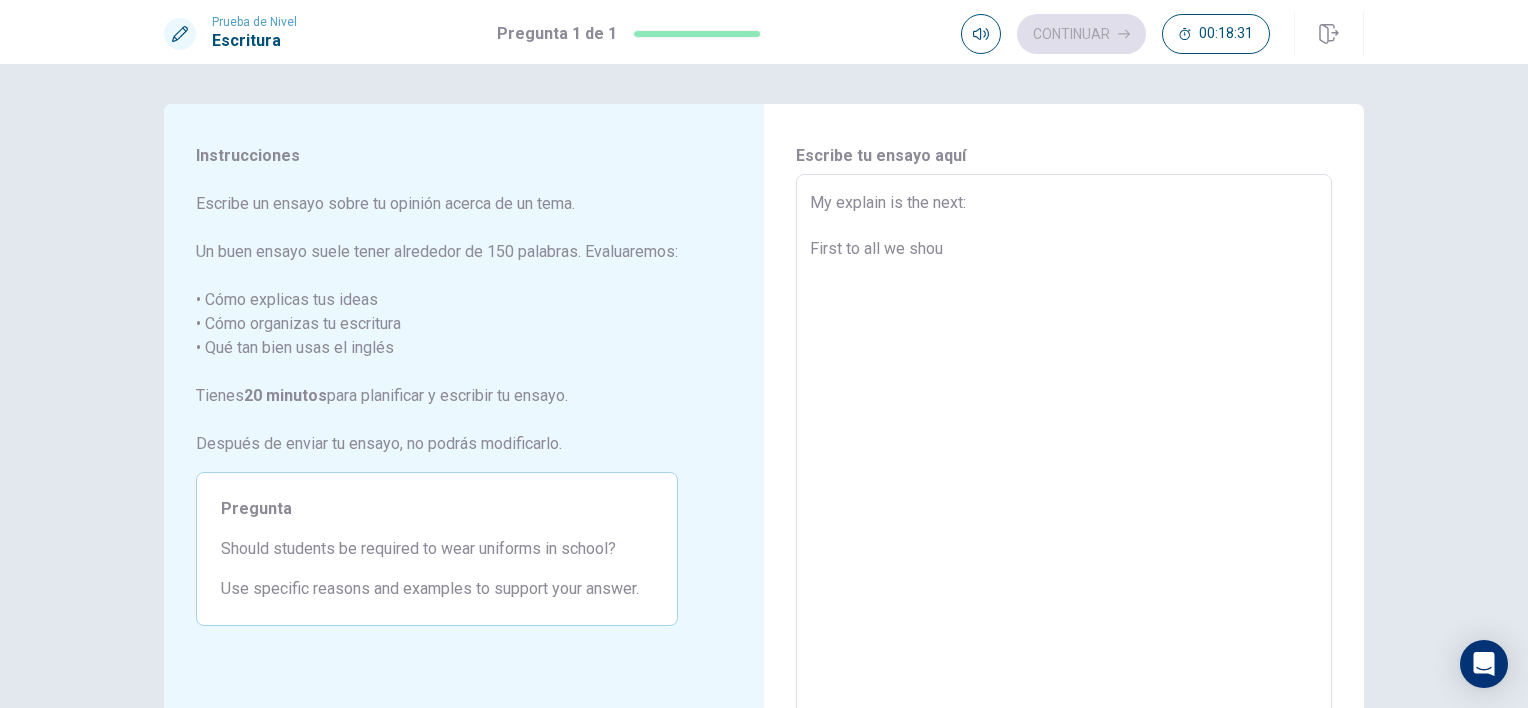 type on "x" 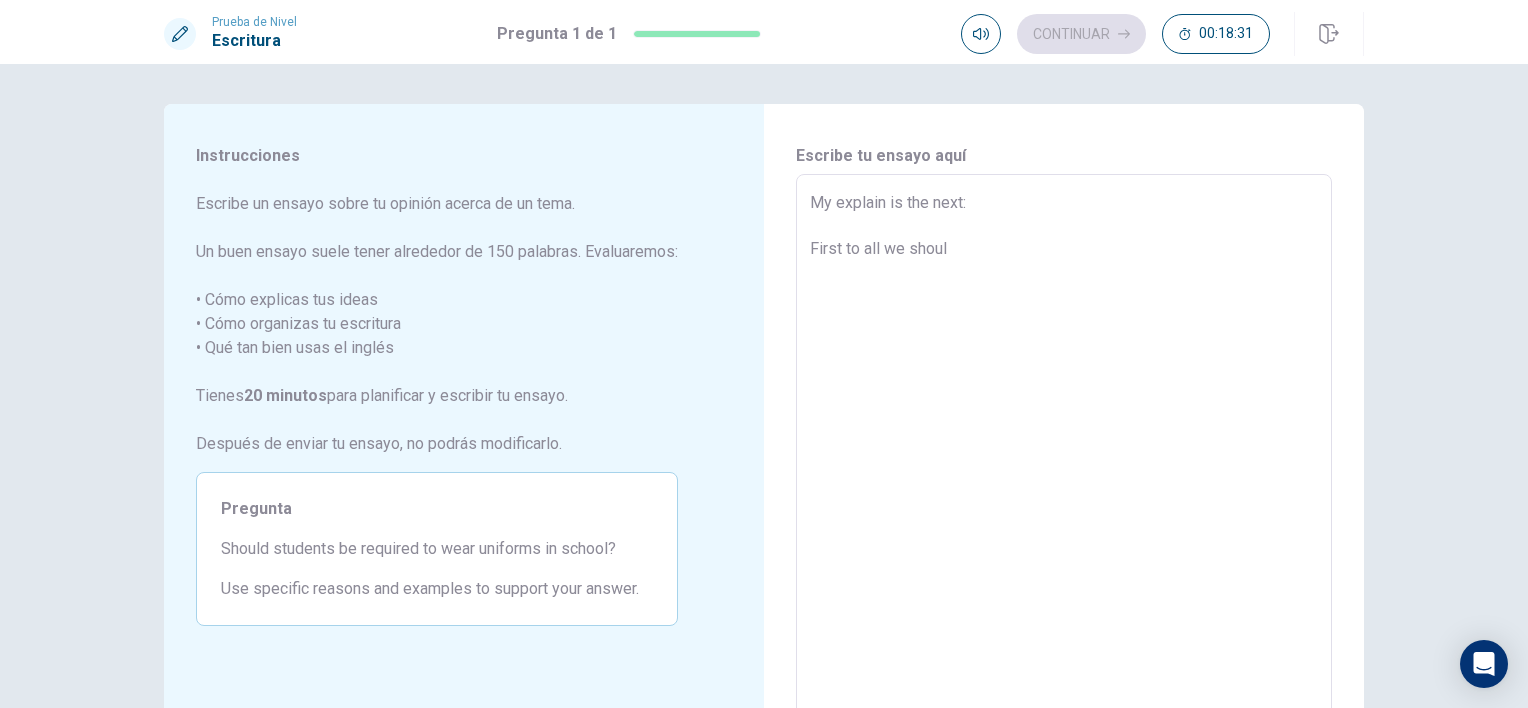 type on "x" 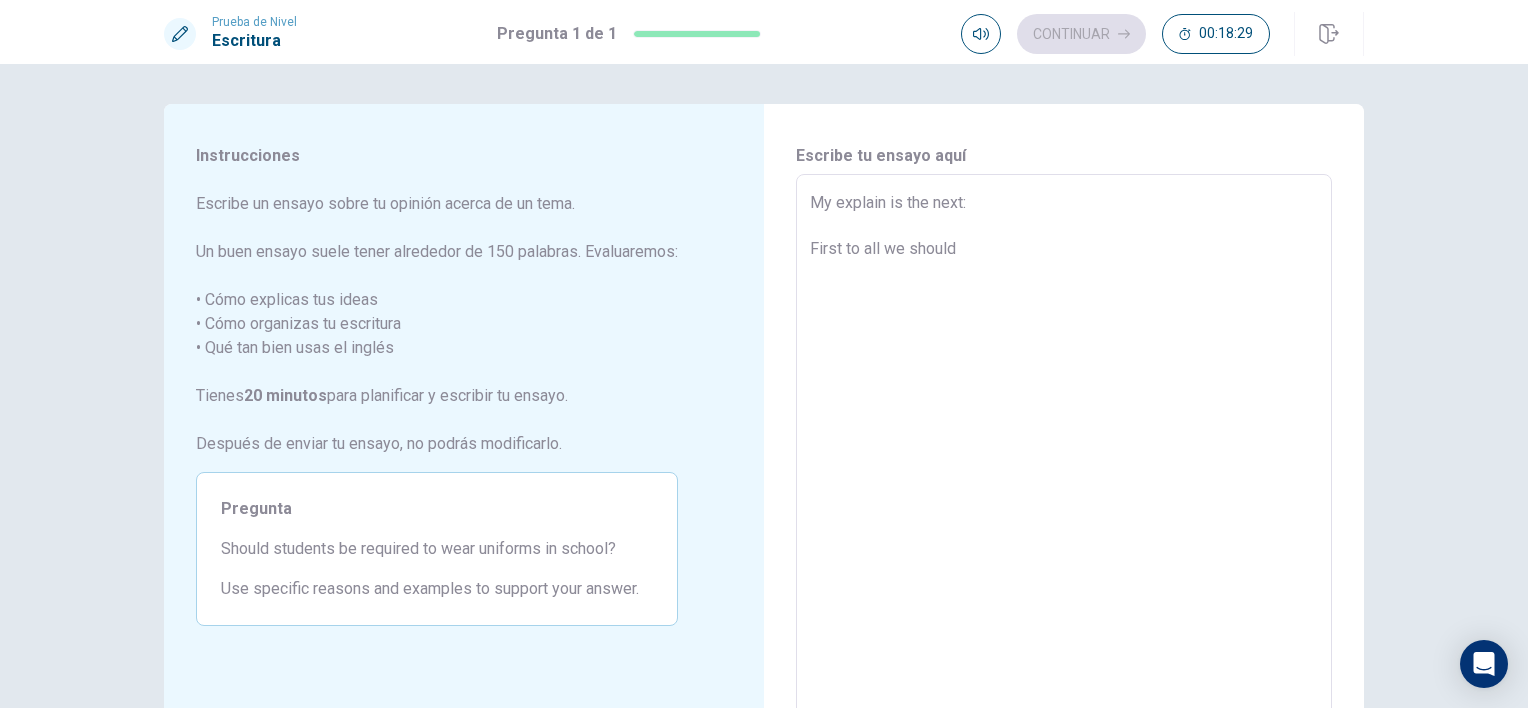 type on "x" 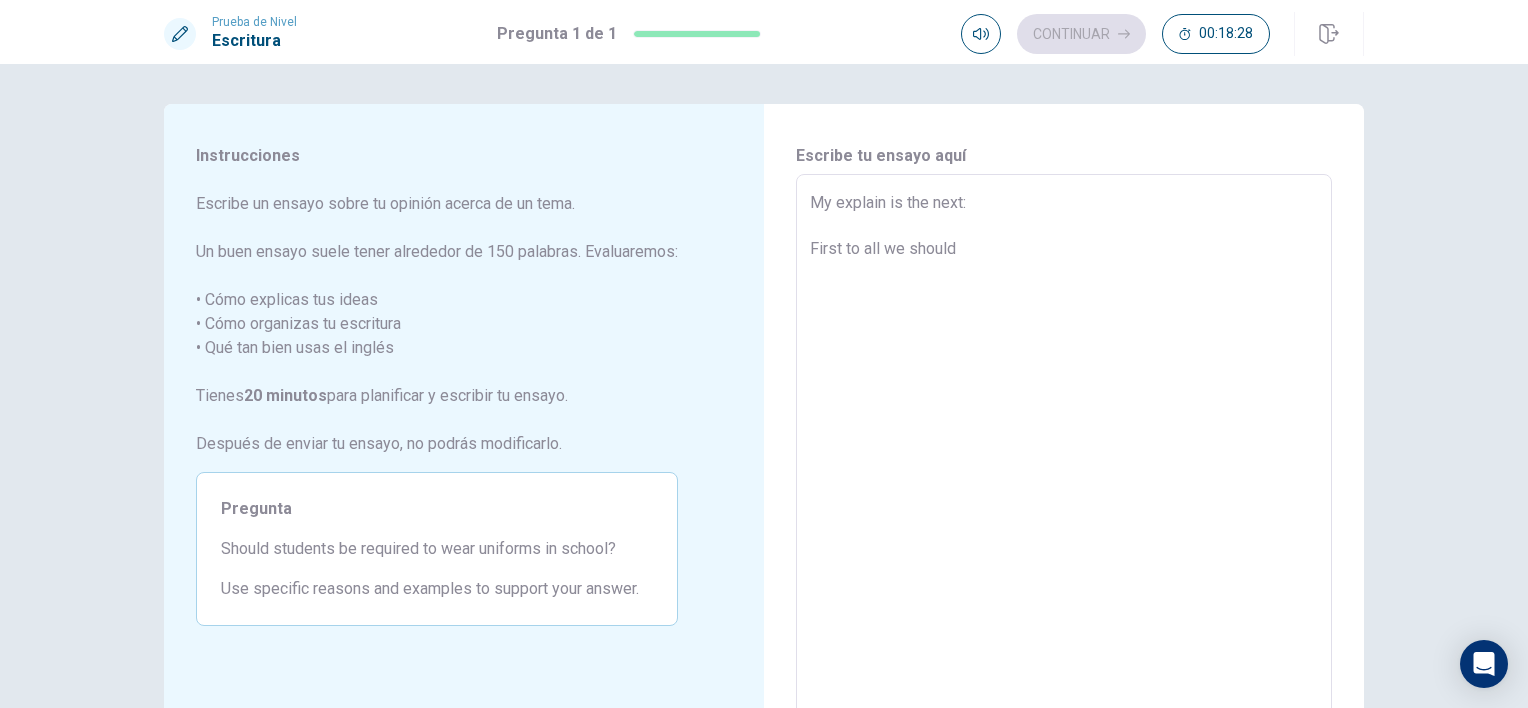 type on "My explain is the next:
First to all we should" 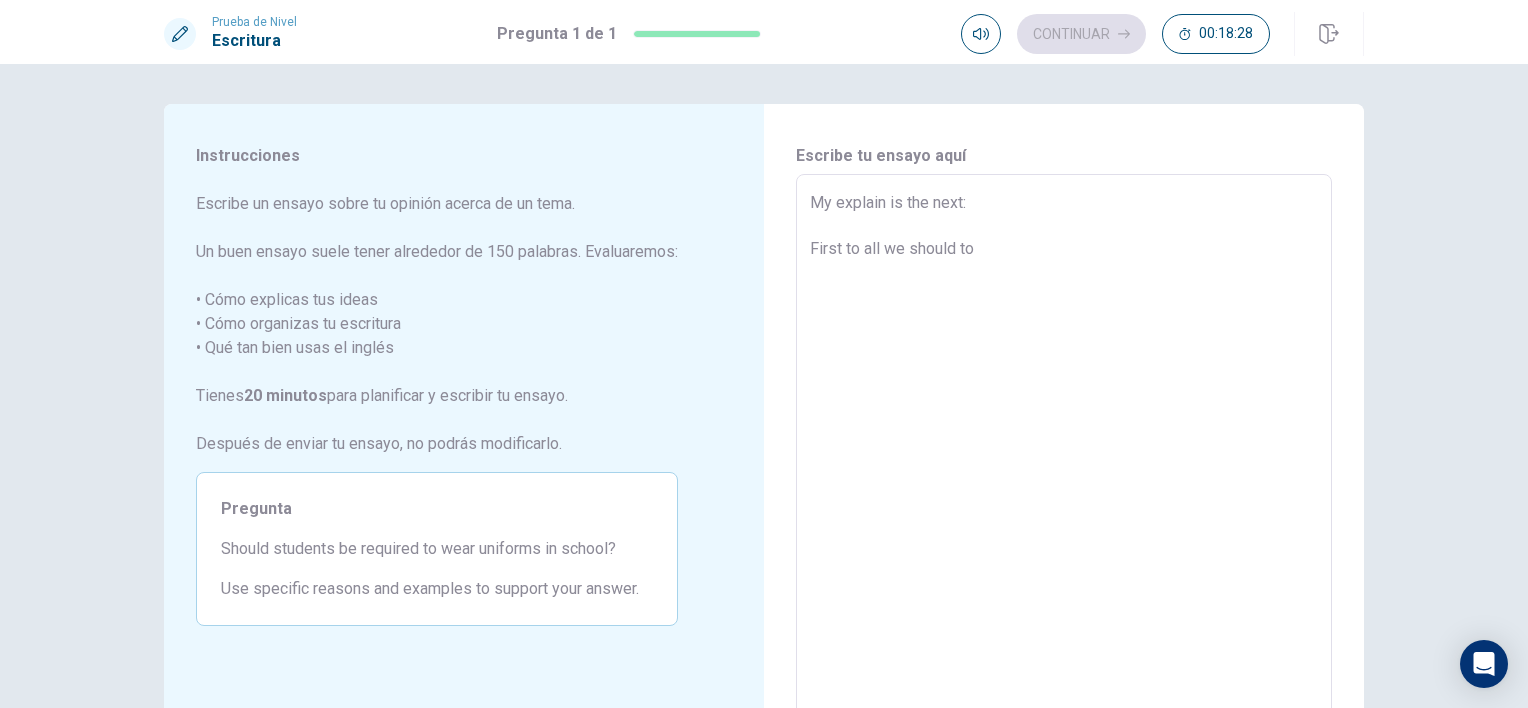 type on "x" 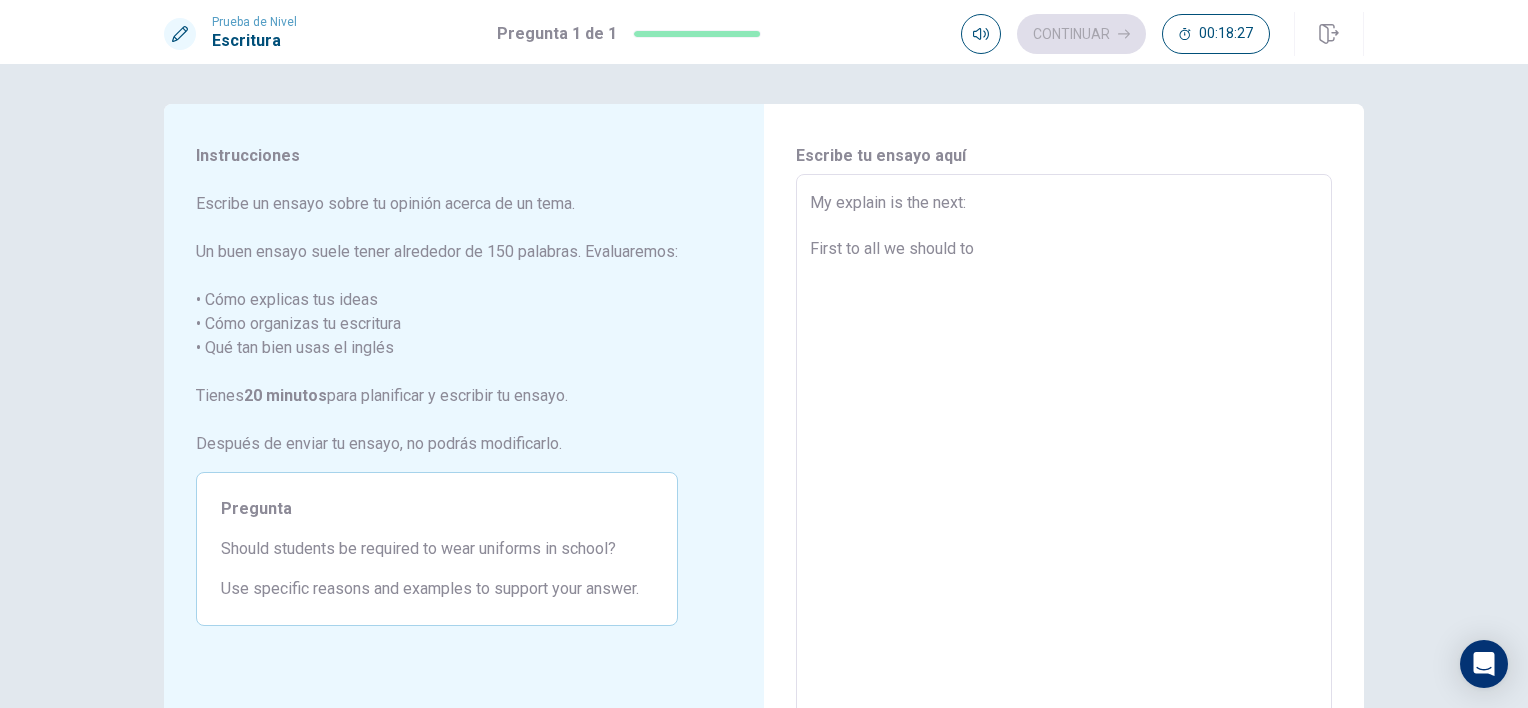 type on "My explain is the next:
First to all we should to" 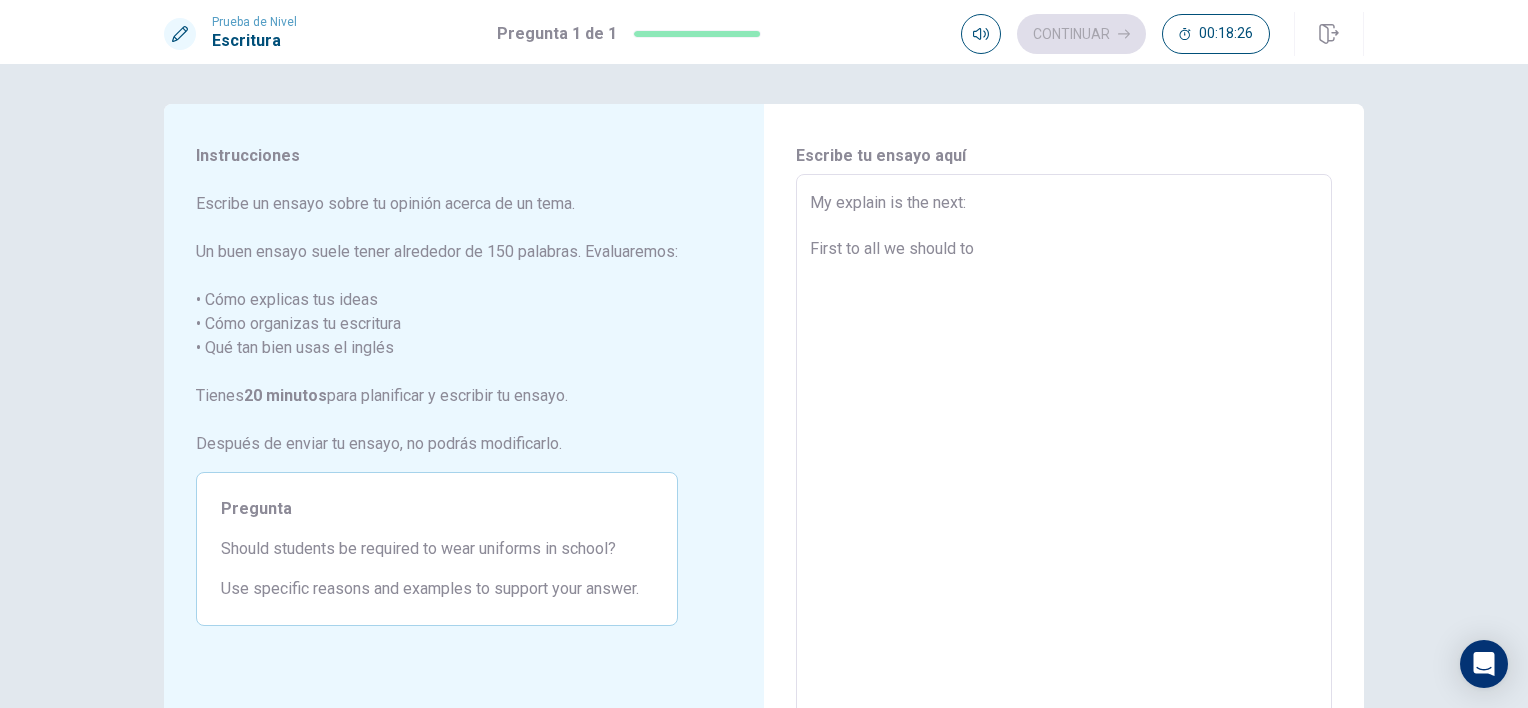 type on "x" 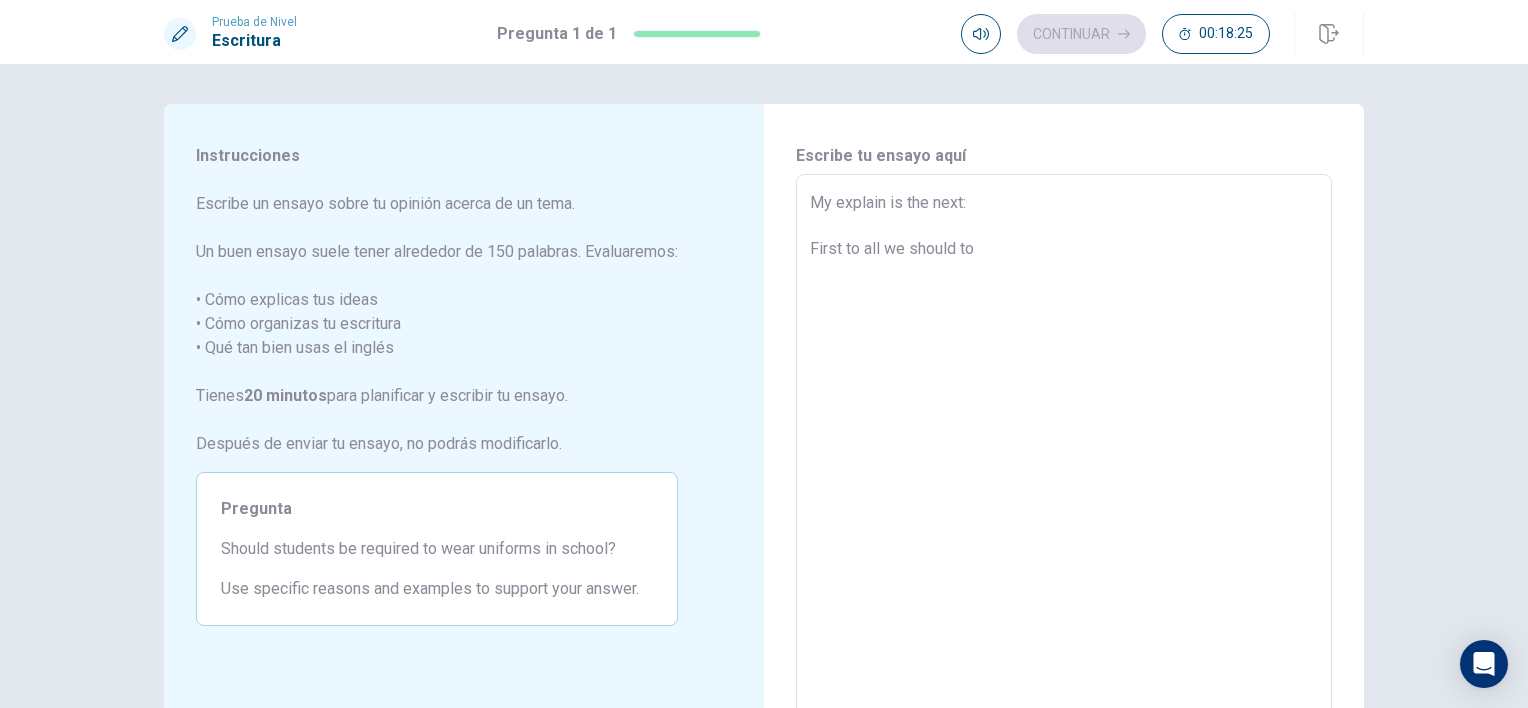 type on "My explain is the next:
First to all we should to k" 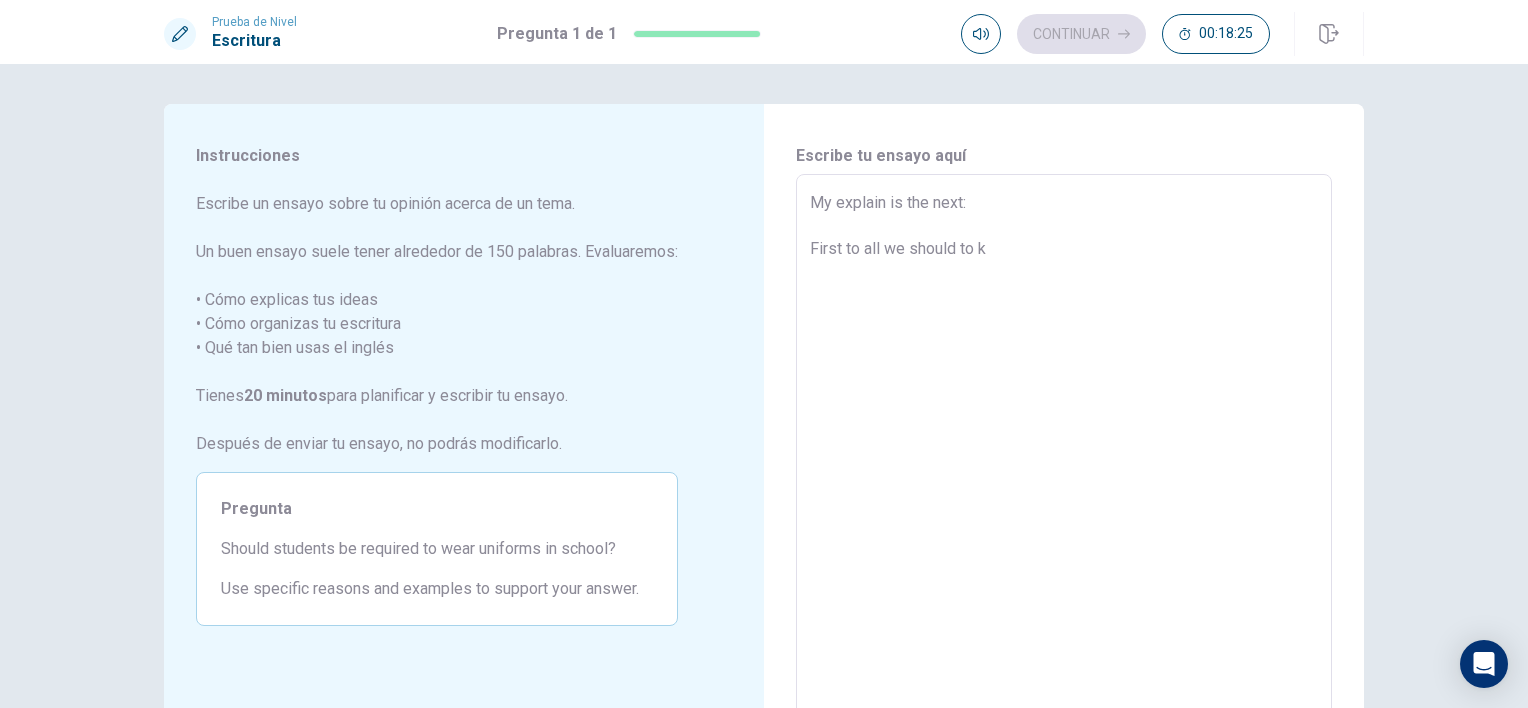 type on "x" 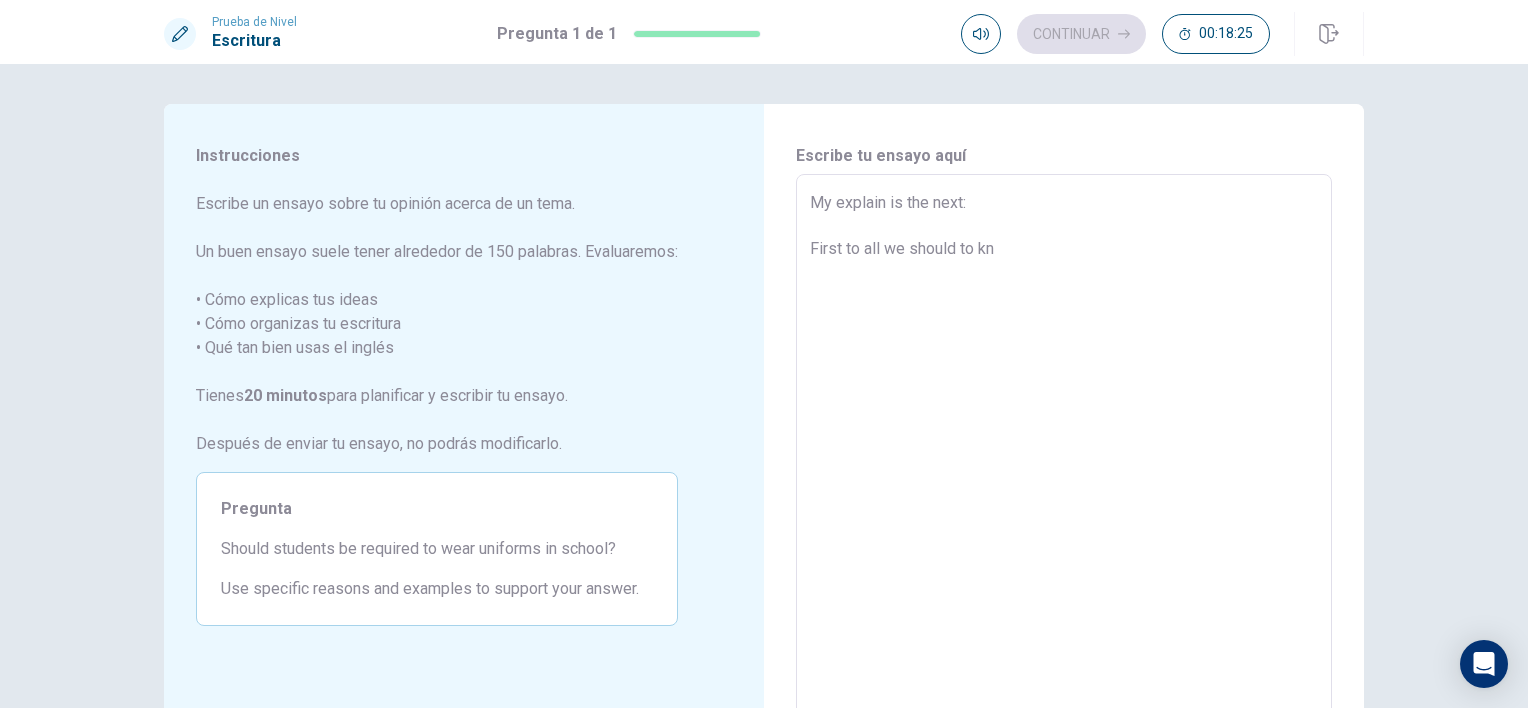 type on "x" 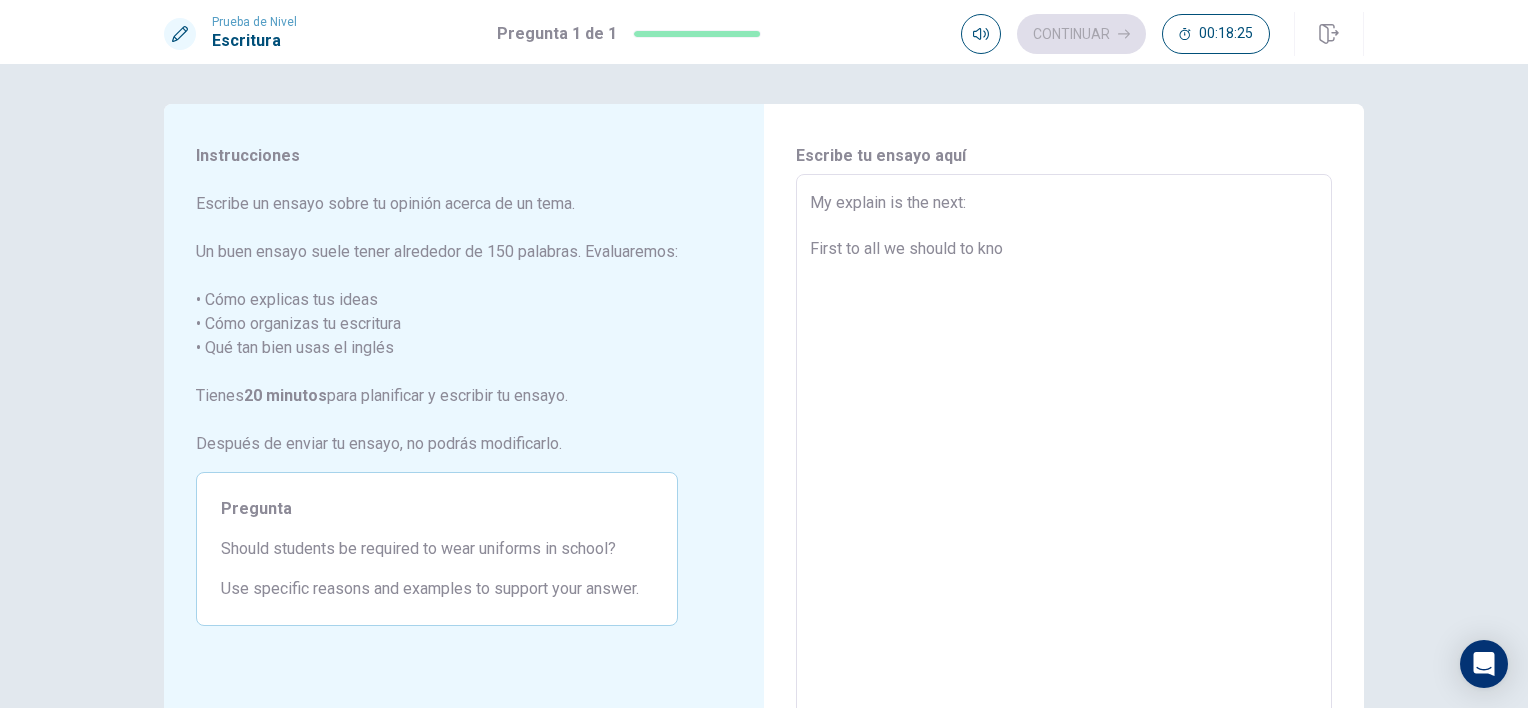 type on "x" 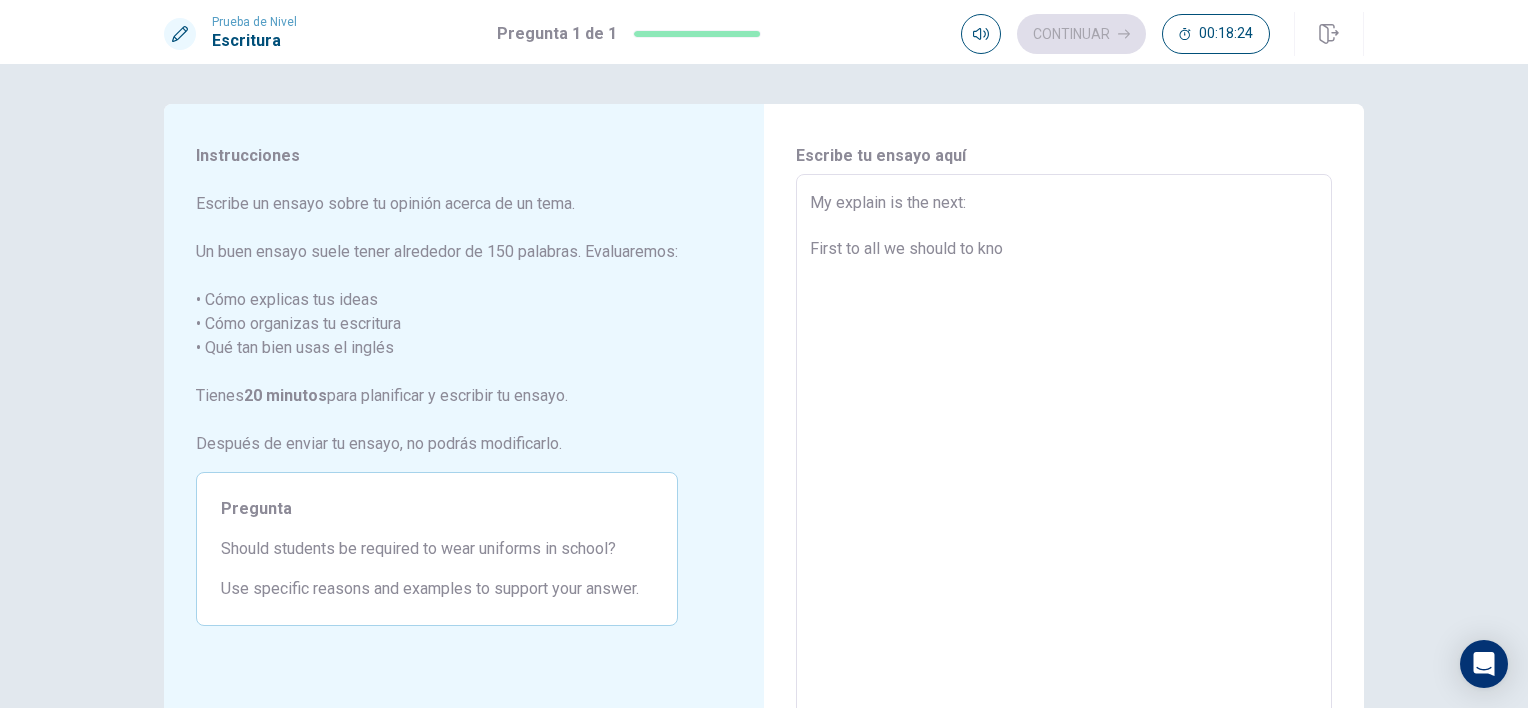 type on "My explain is the next:
First to all we should to knoe" 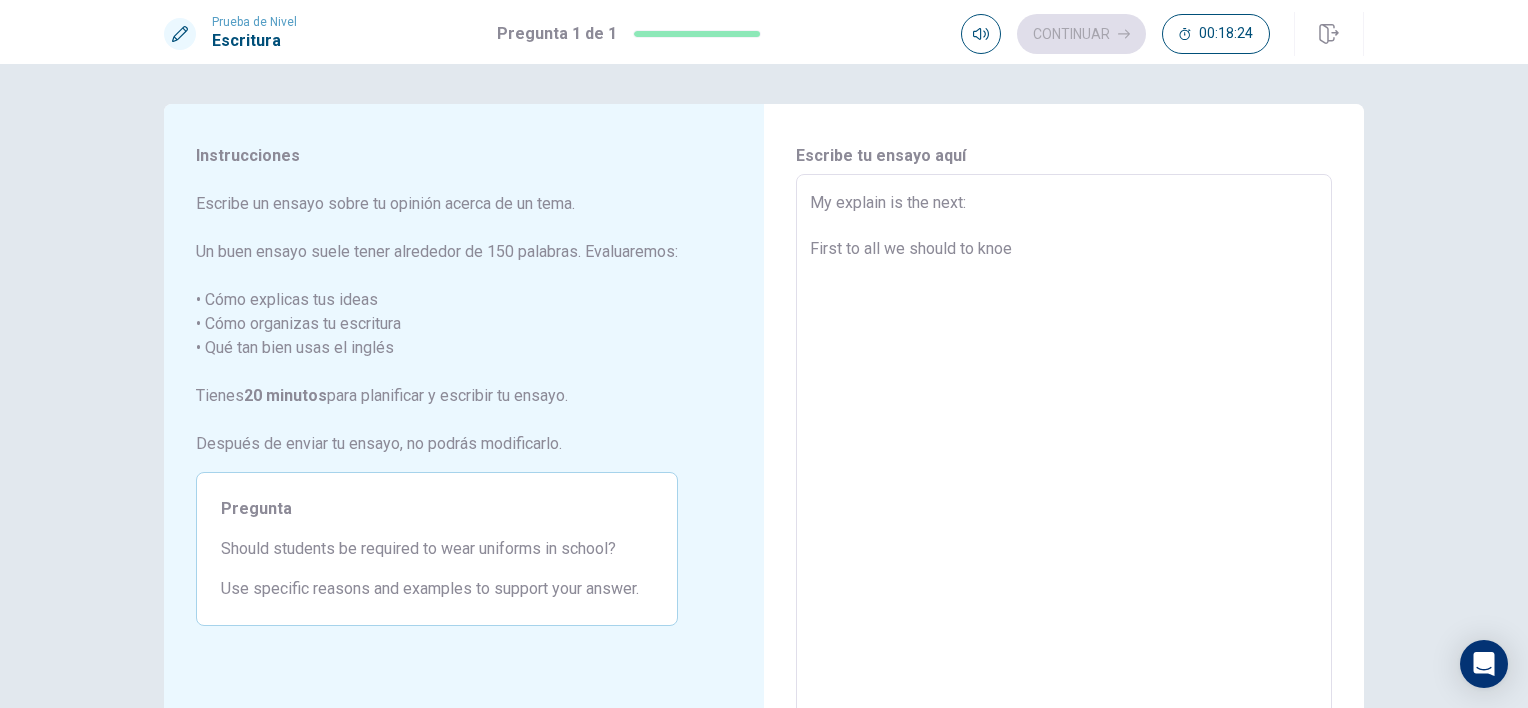 type on "x" 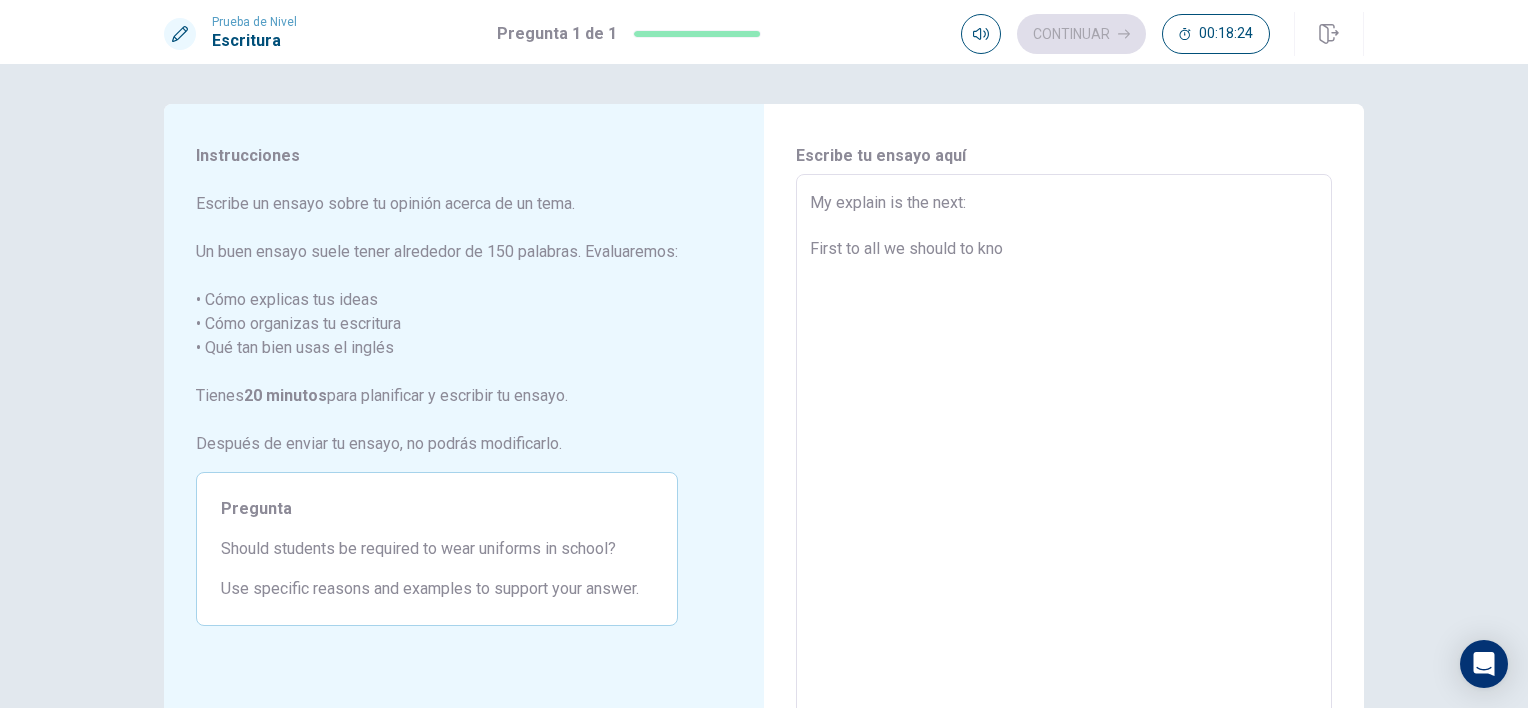 type on "x" 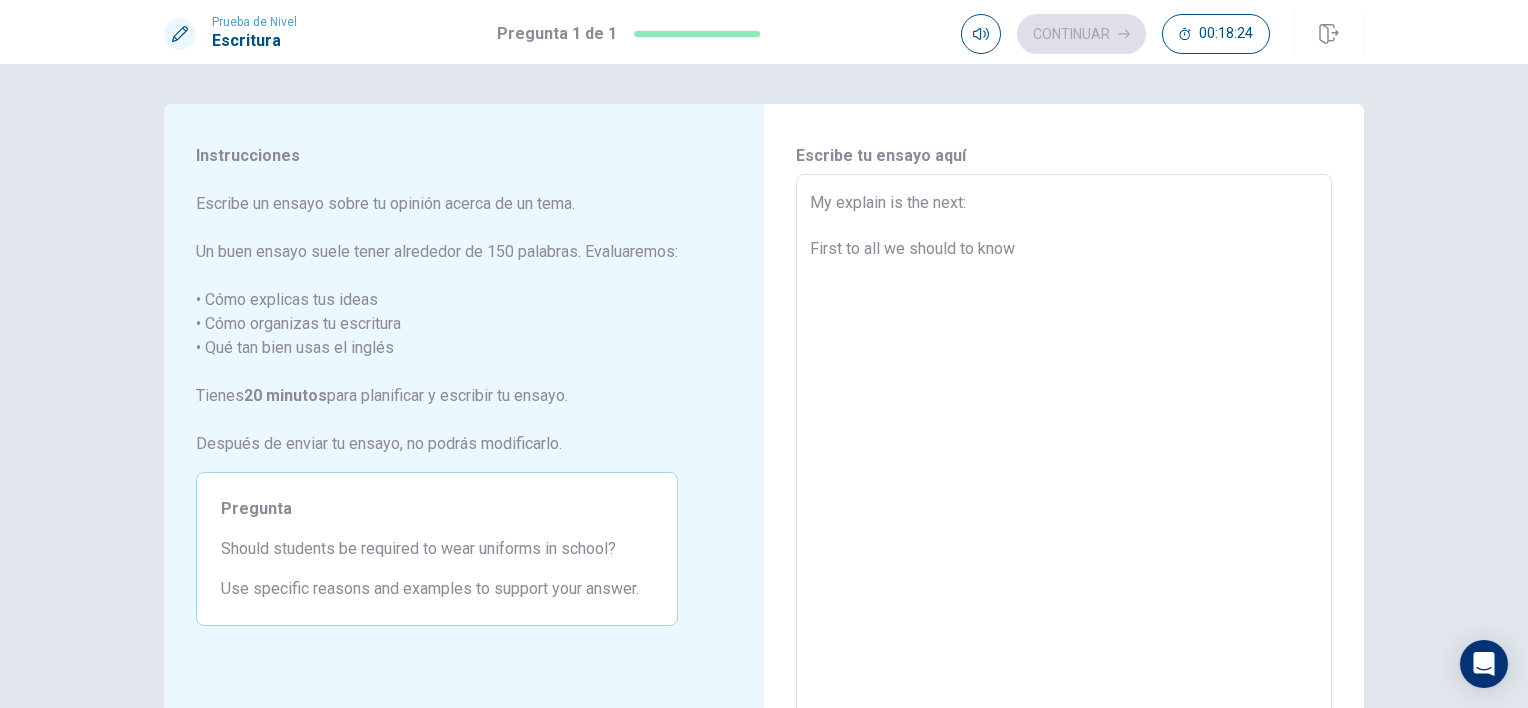 type on "x" 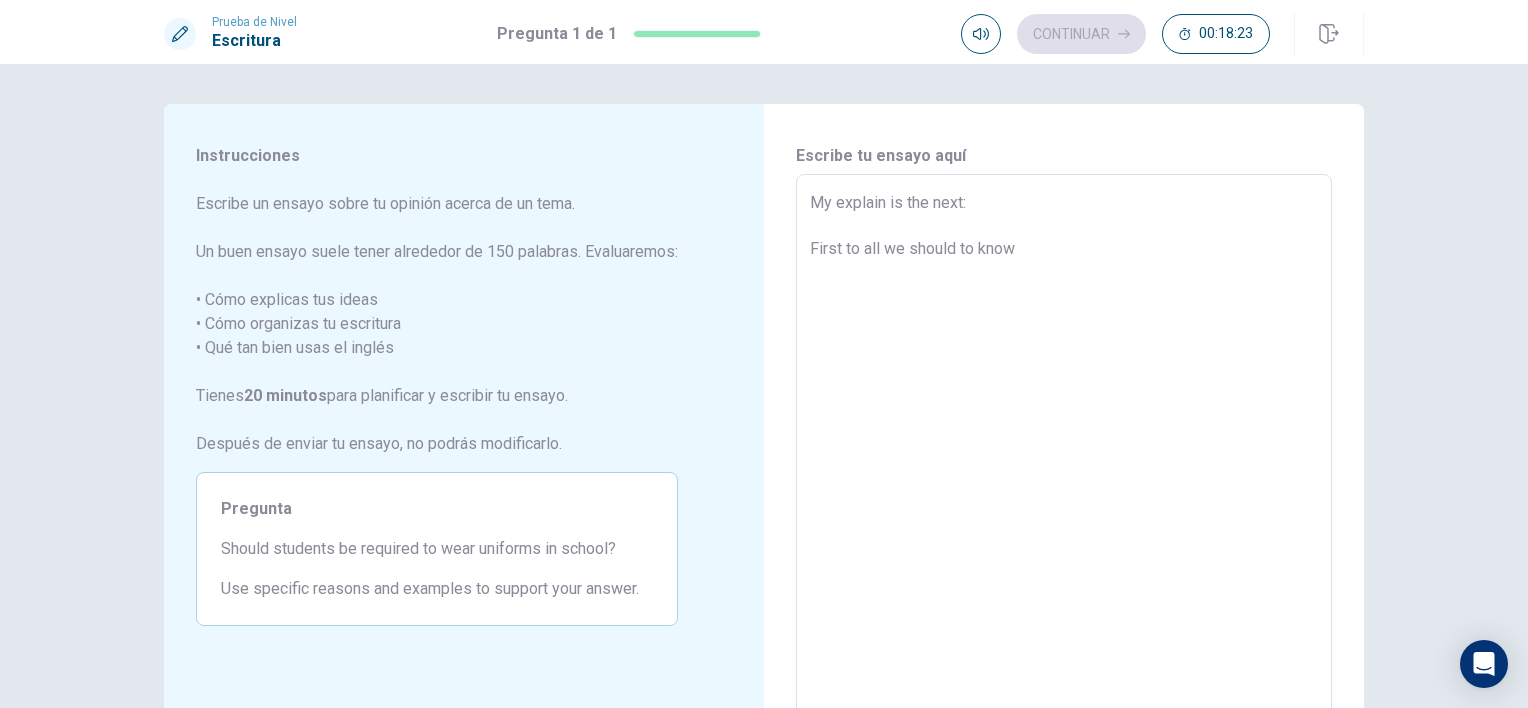 type on "x" 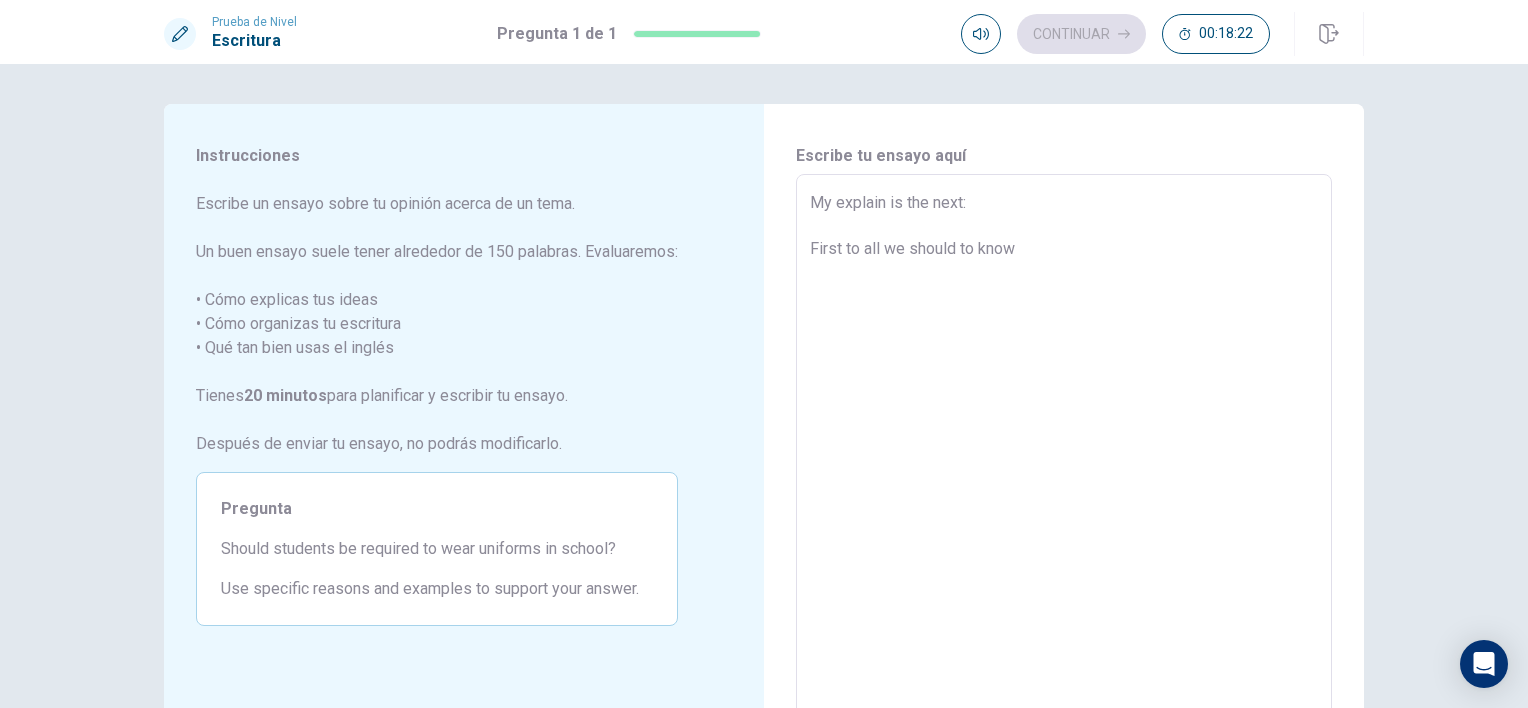 type on "My explain is the next:
First to all we should to know t" 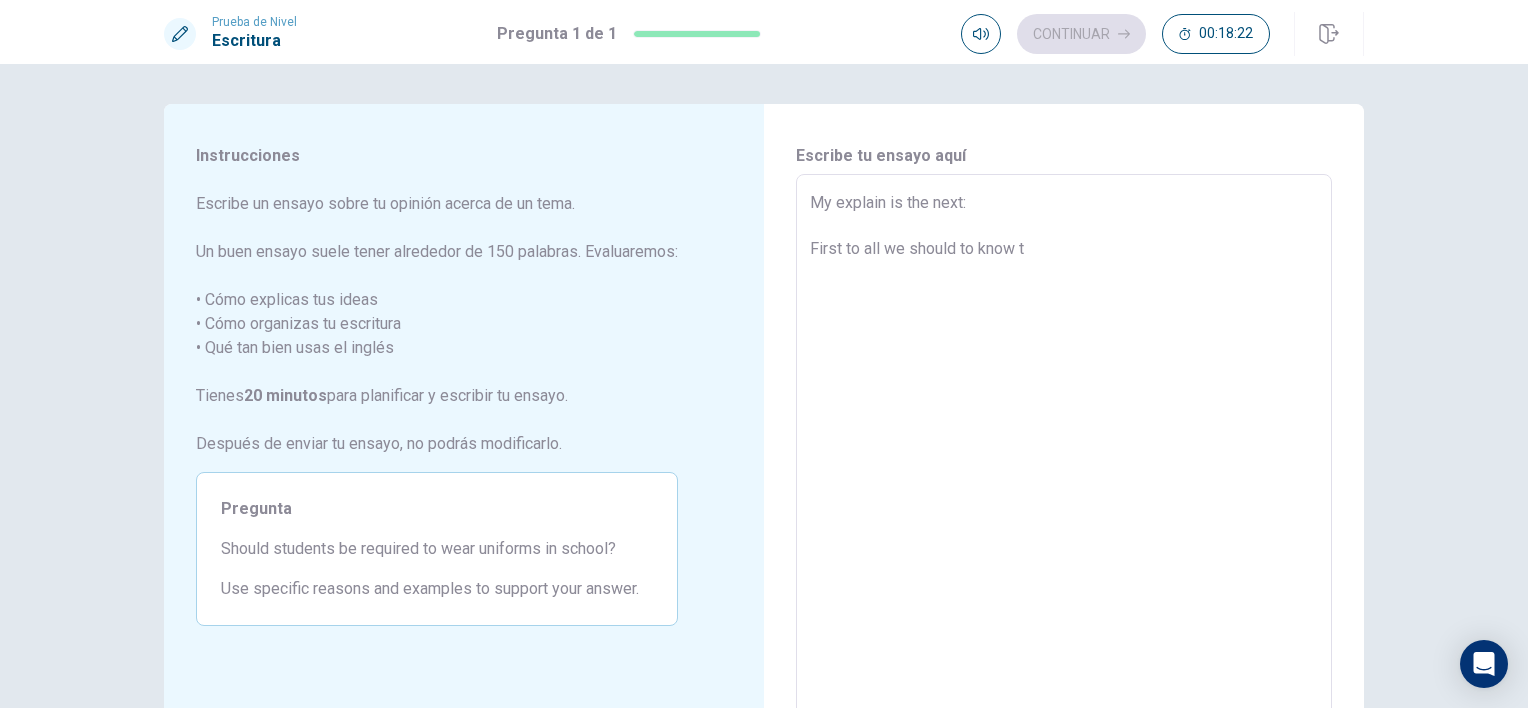 type on "x" 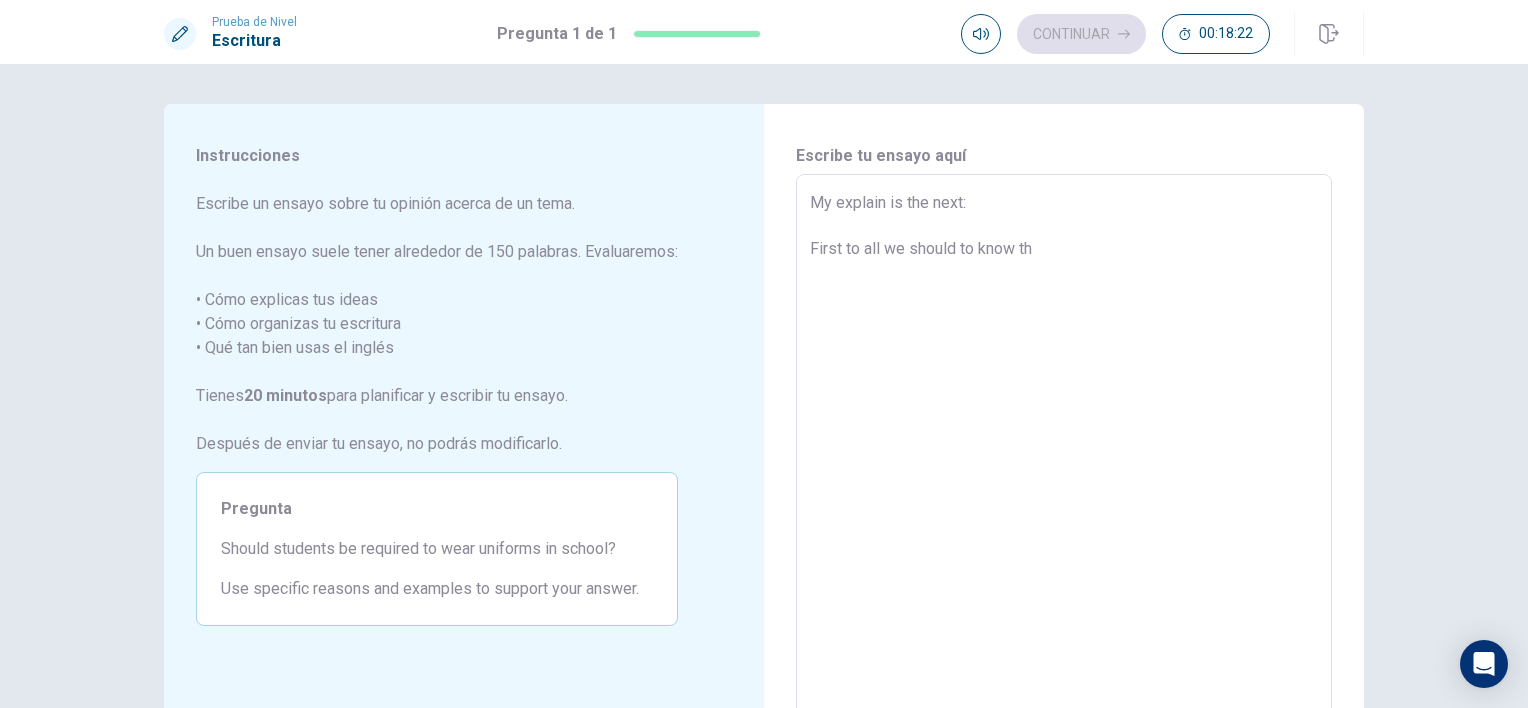 type on "x" 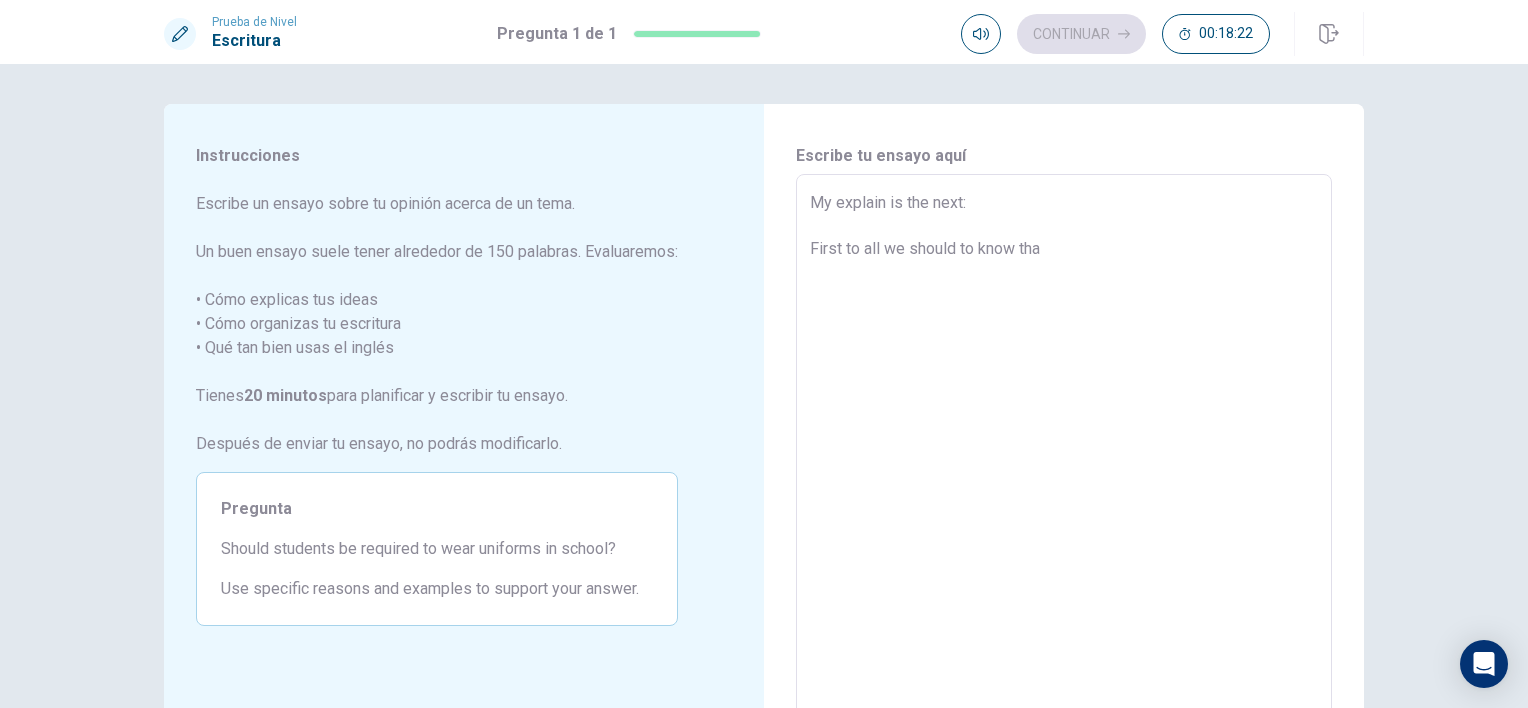 type on "x" 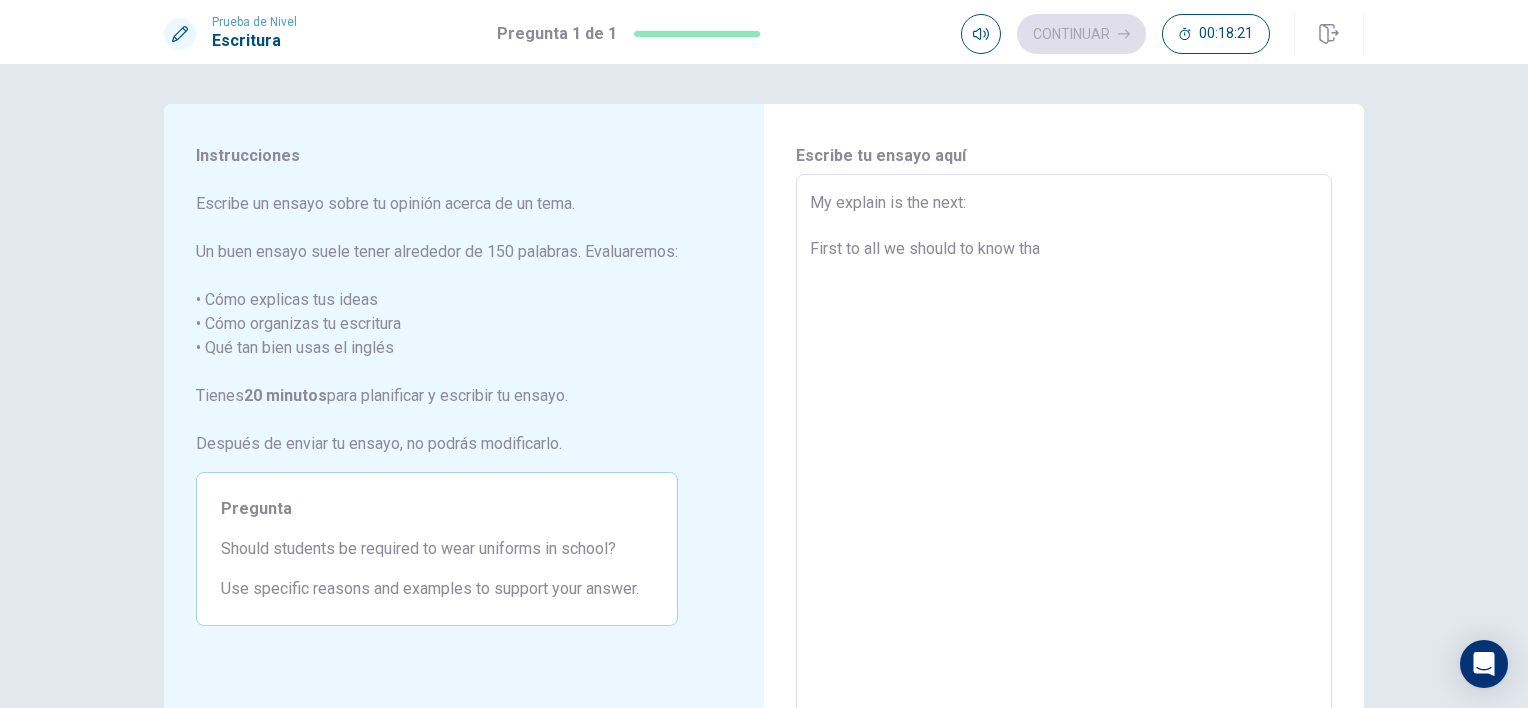 type on "My explain is the next:
First to all we should to know that" 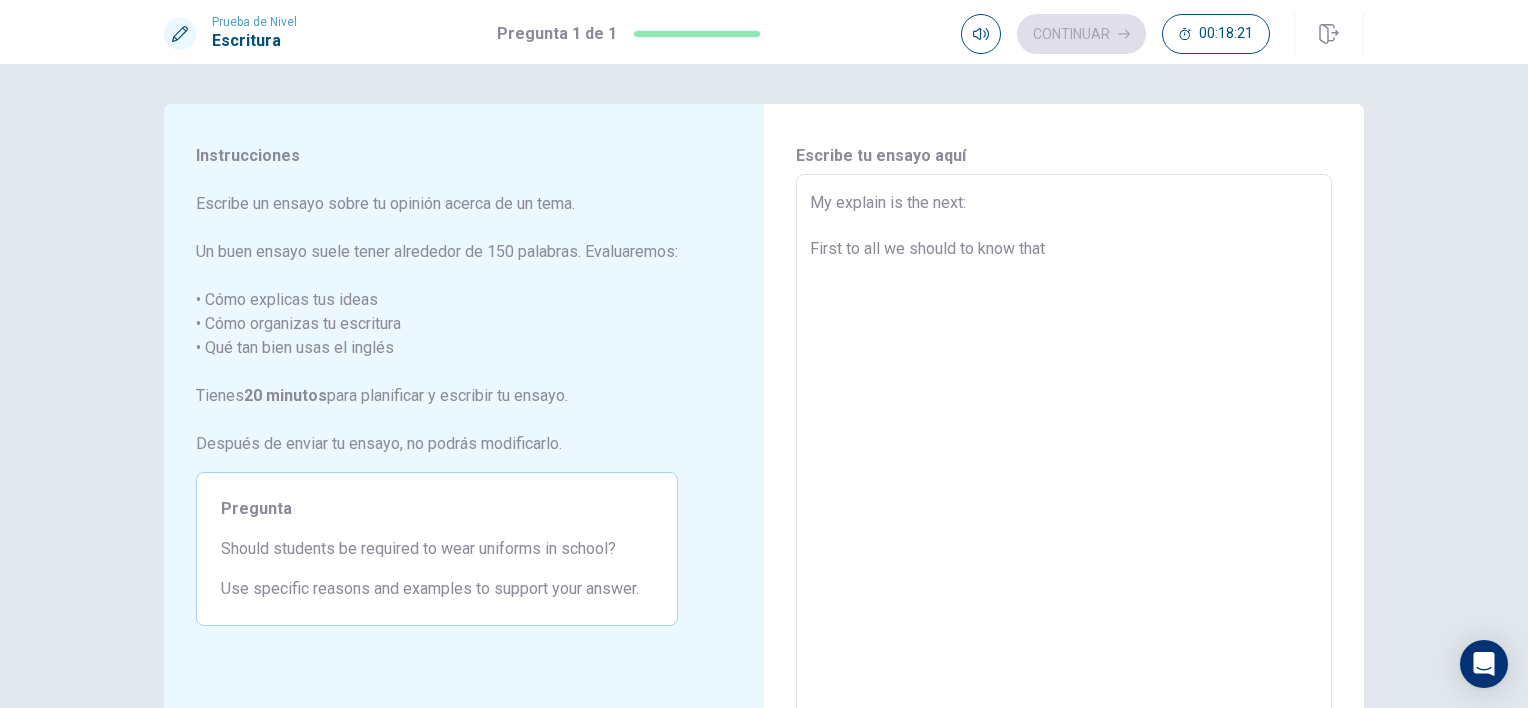 type on "x" 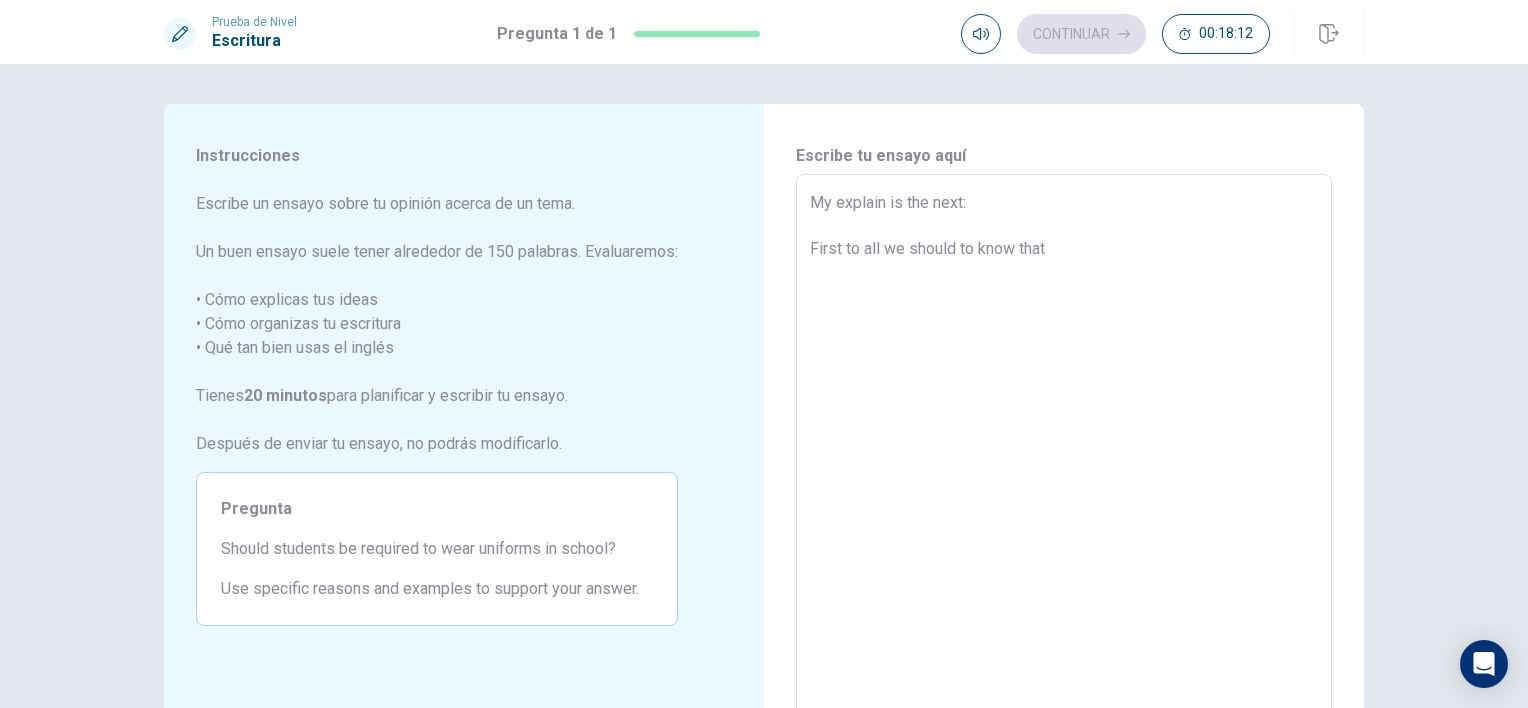 type on "x" 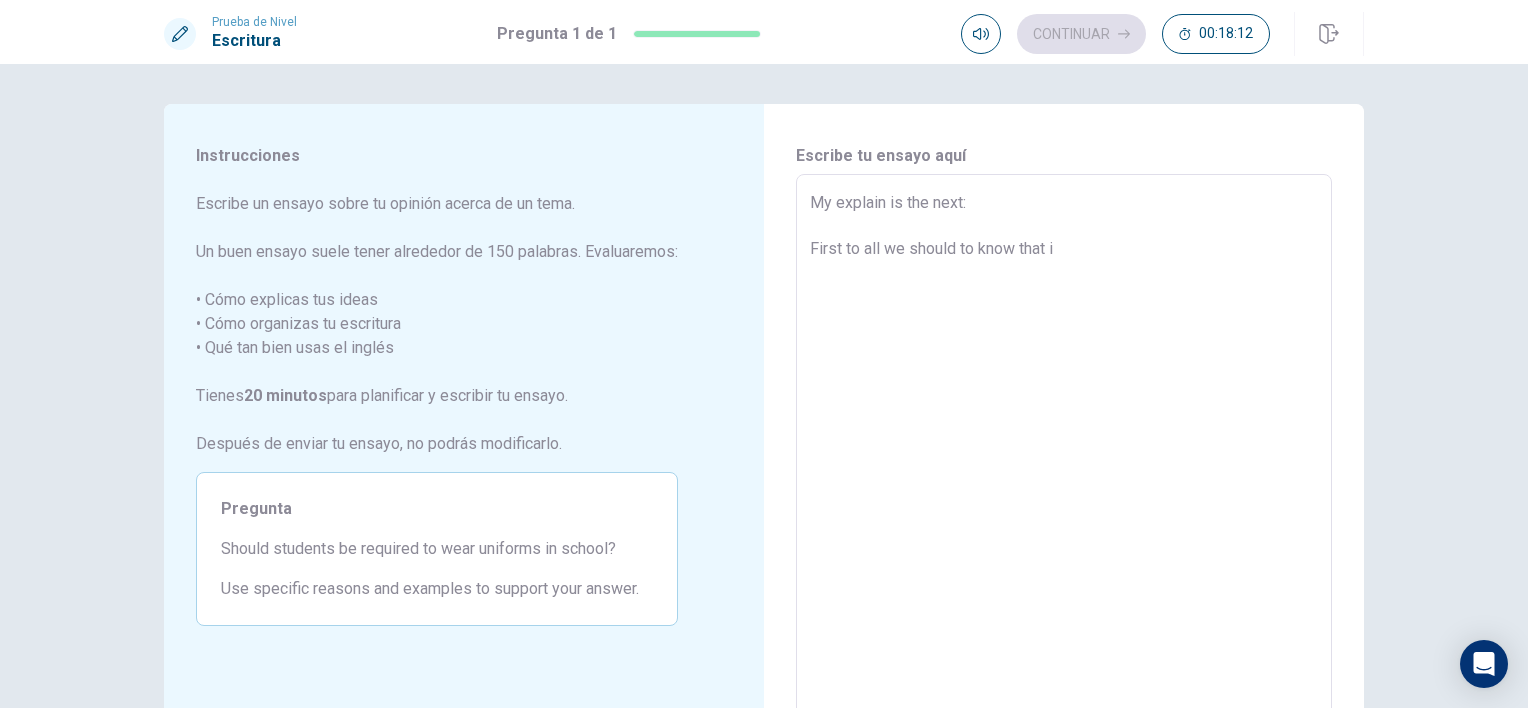 type on "x" 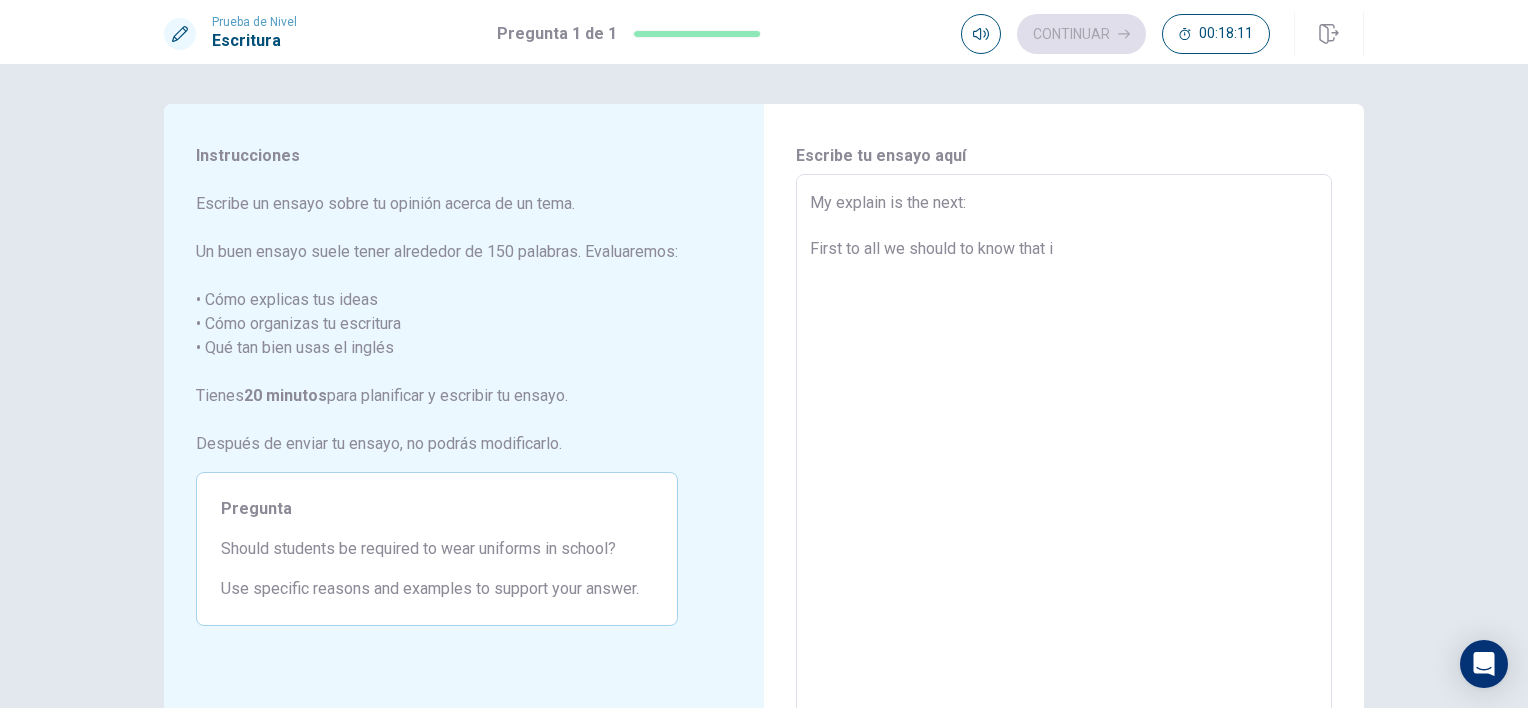 type on "My explain is the next:
First to all we should to know that is" 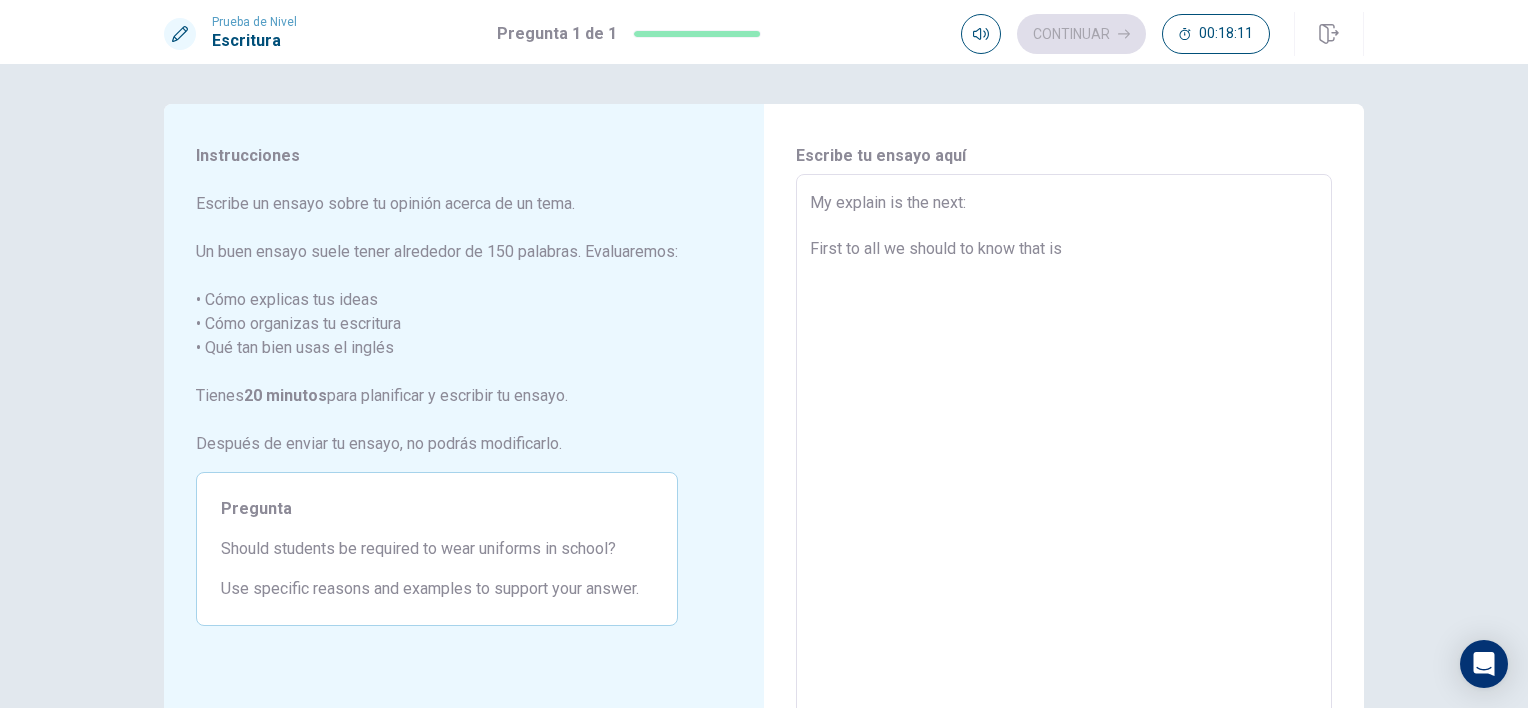 type on "x" 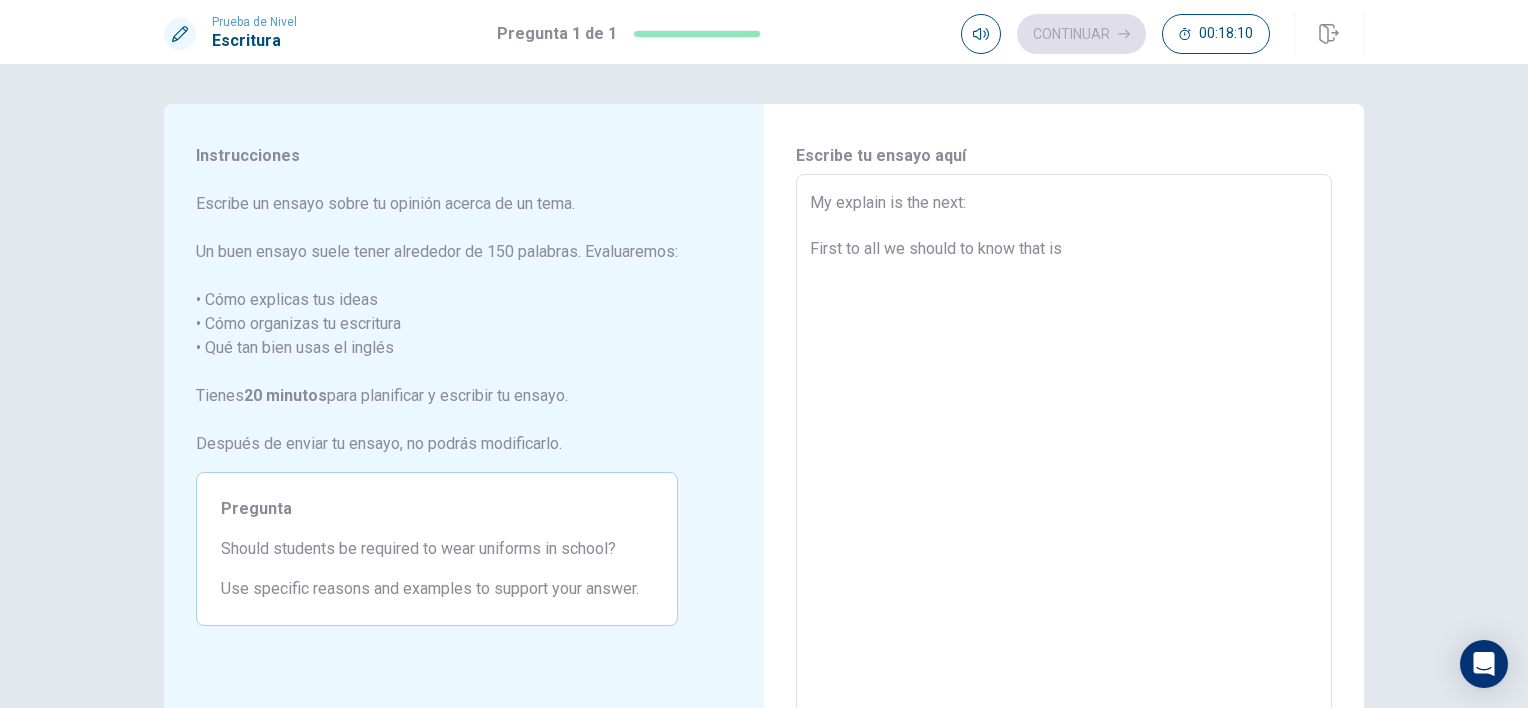 type on "My explain is the next:
First to all we should to know that is" 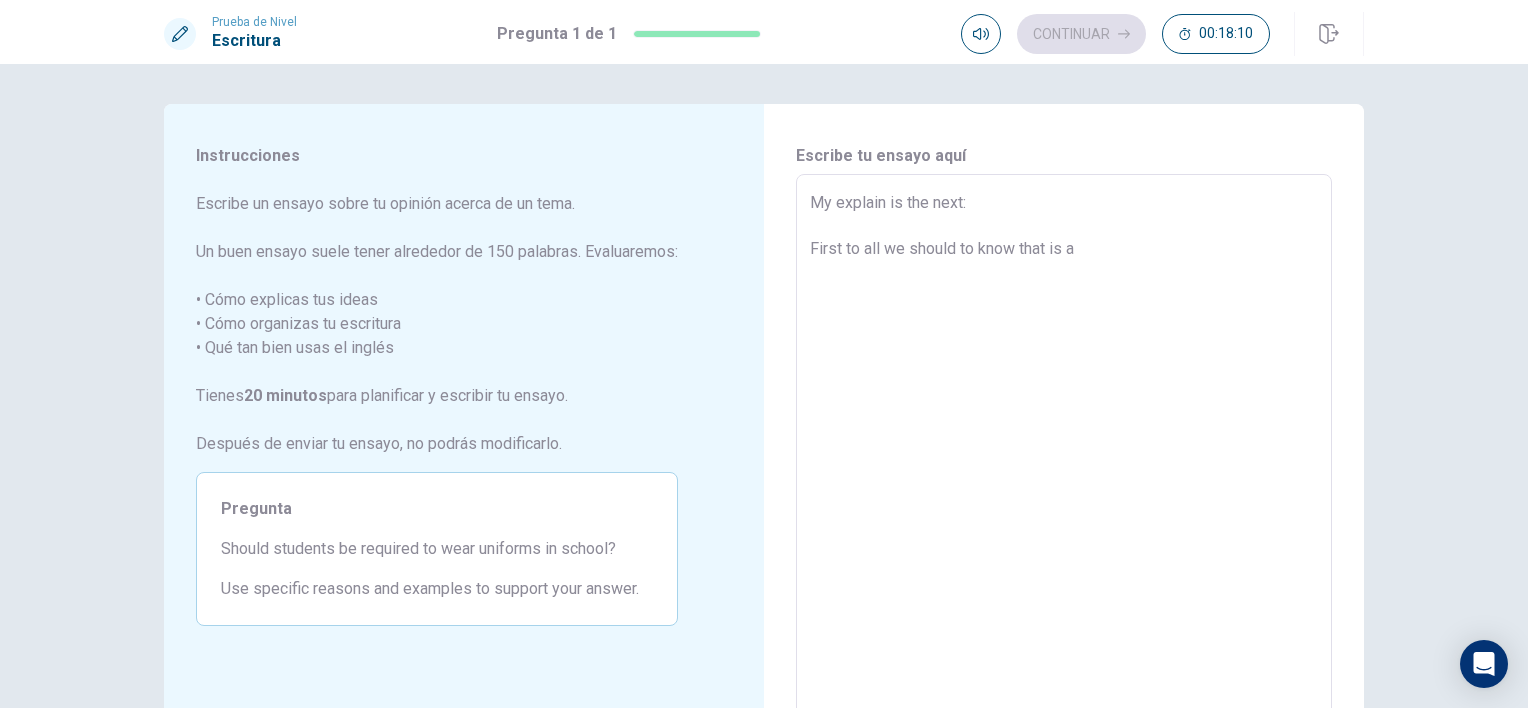 type on "x" 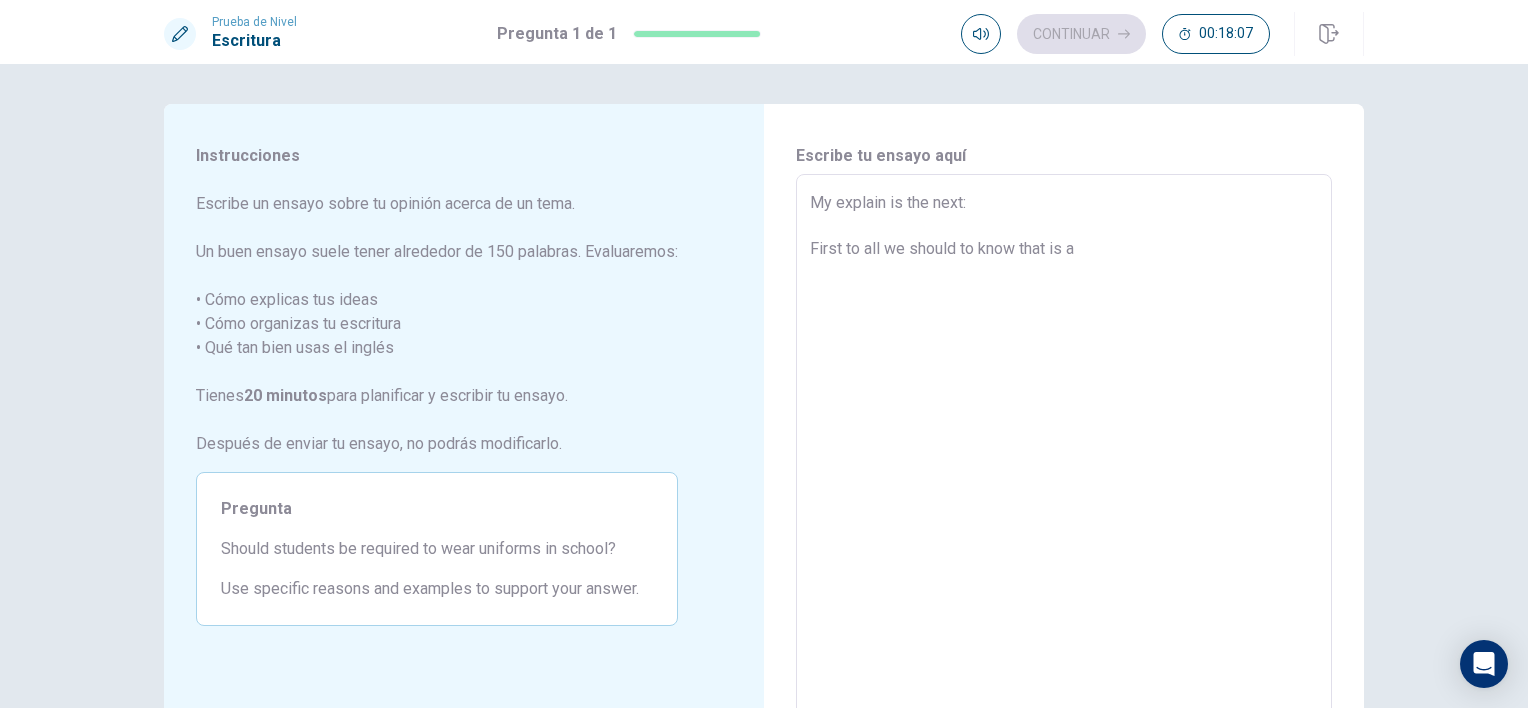 type on "x" 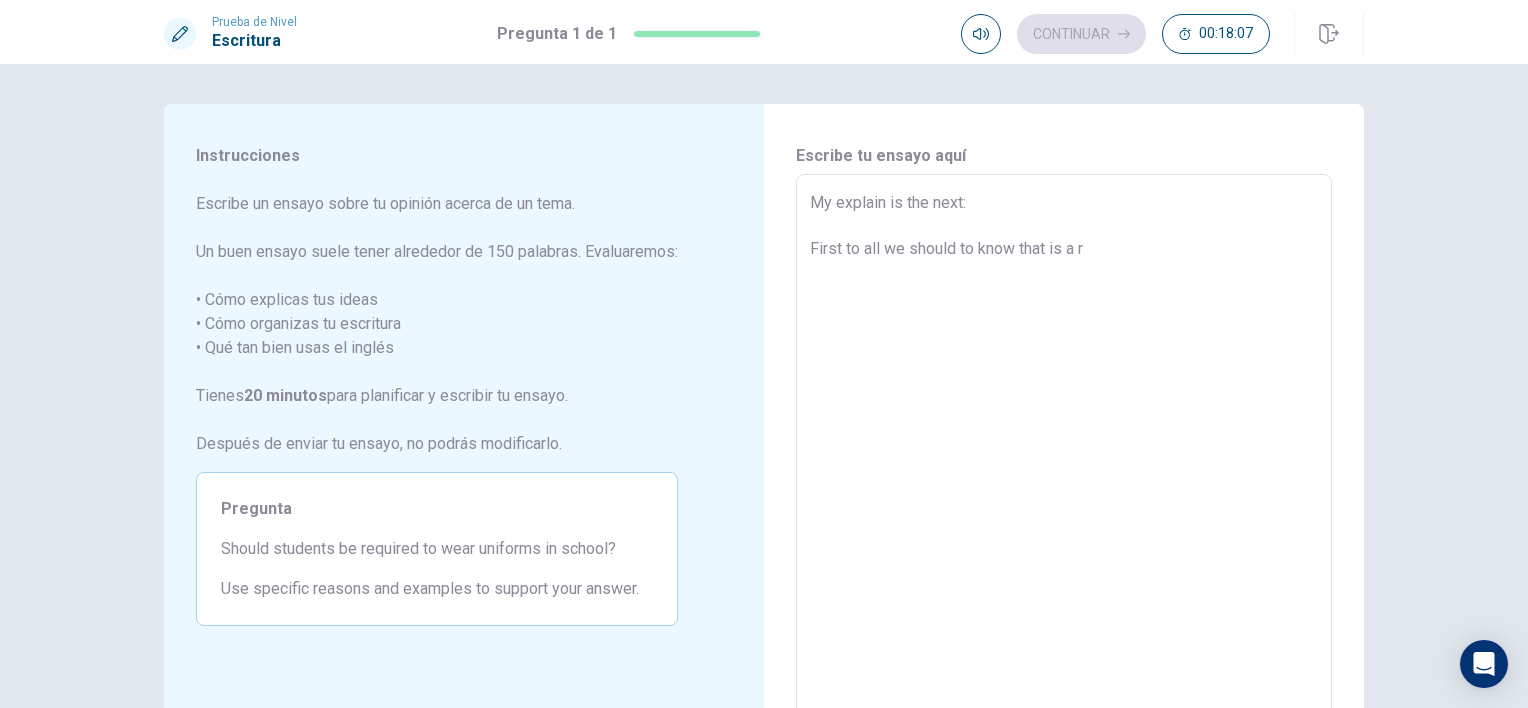 type on "x" 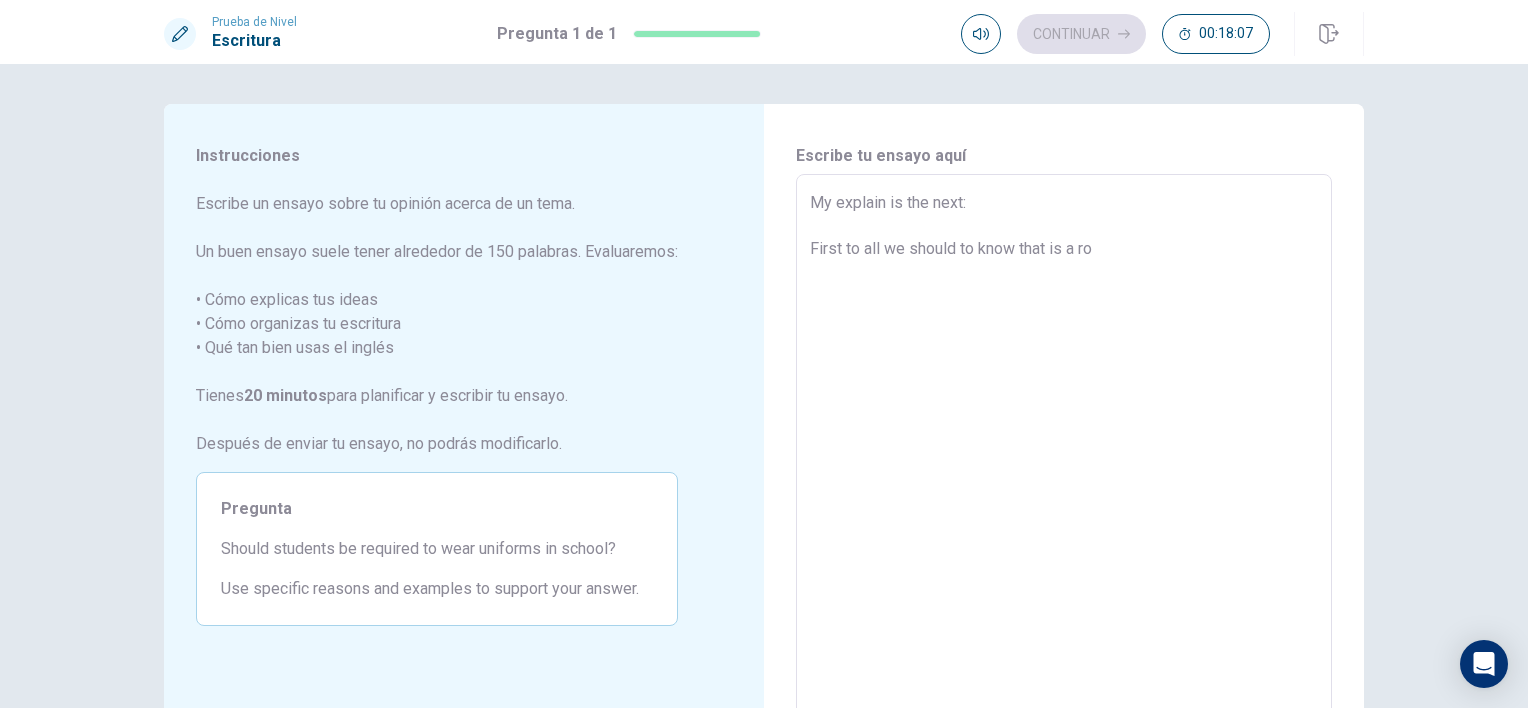 type on "x" 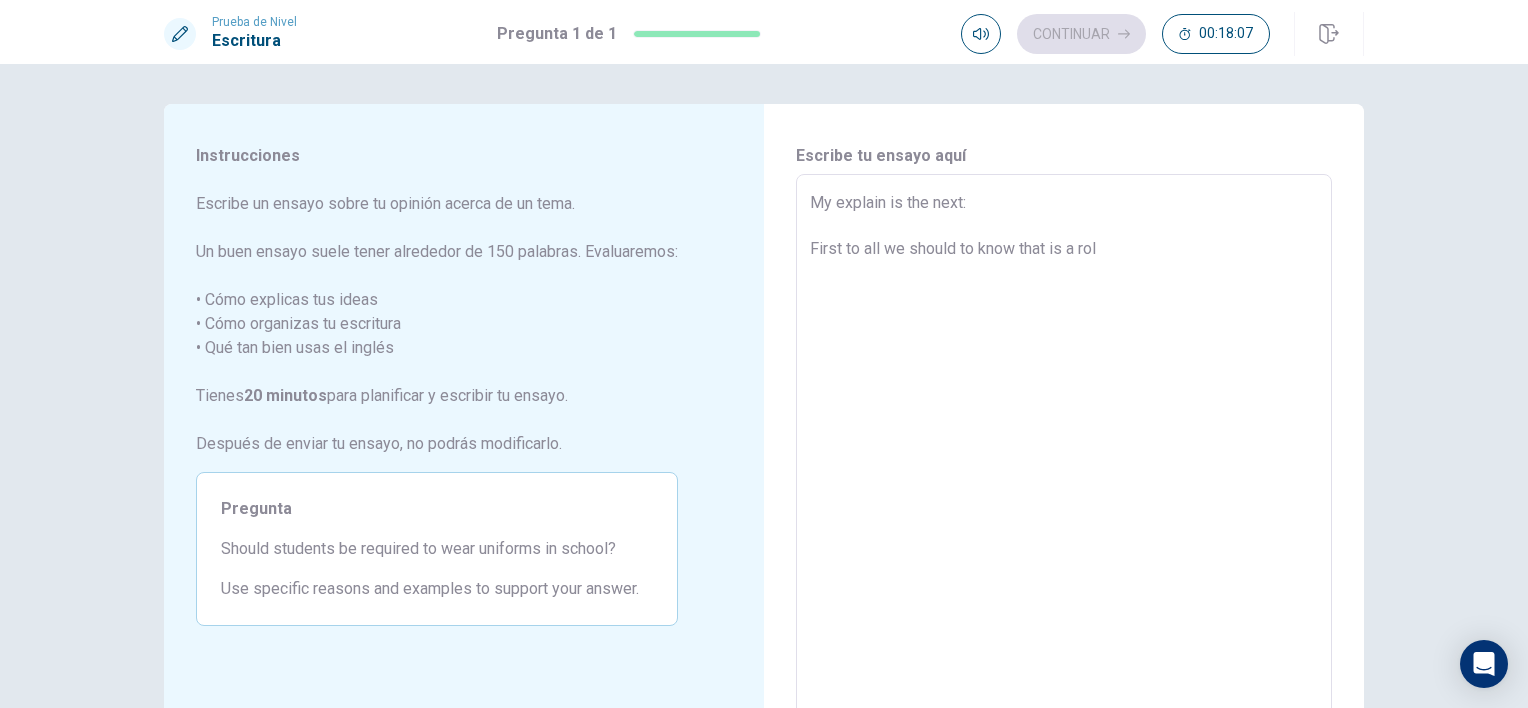 type on "x" 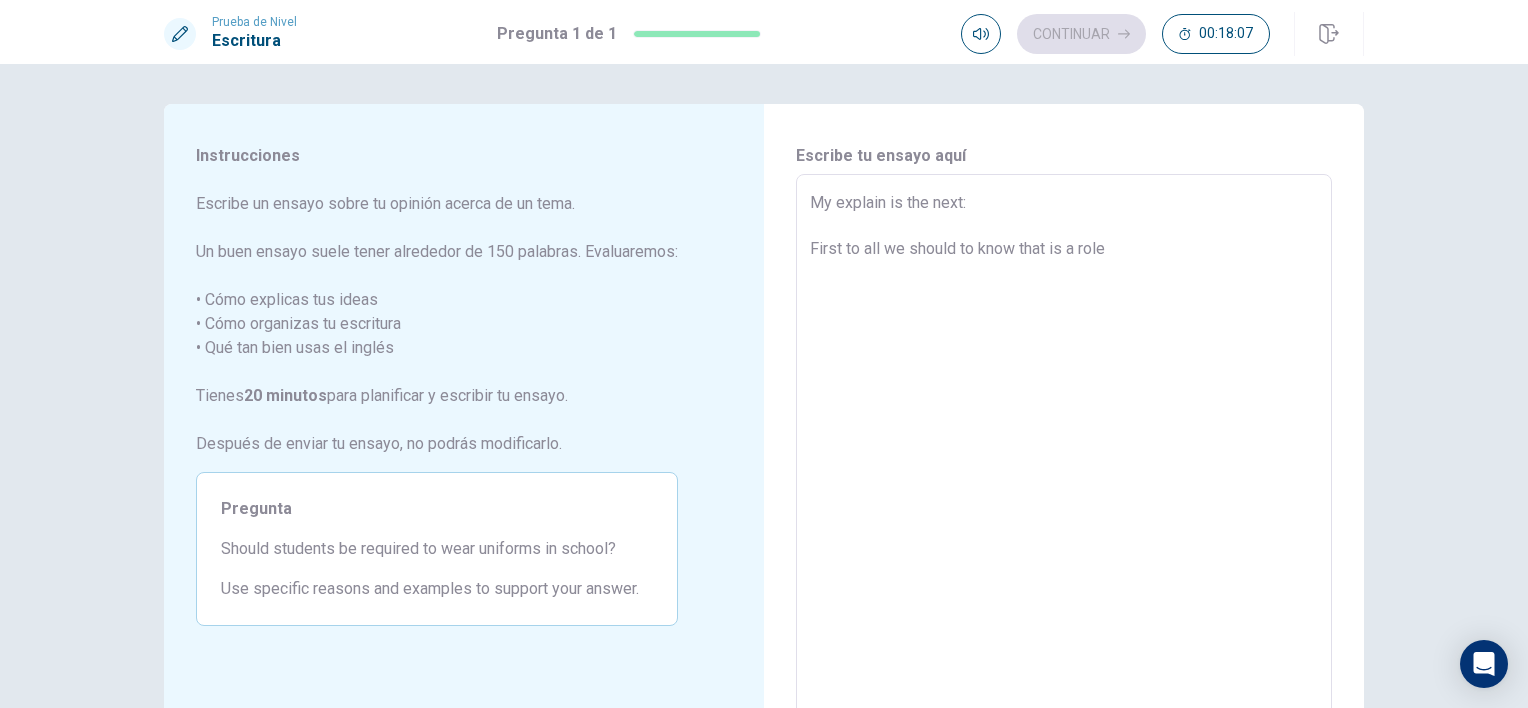 type on "x" 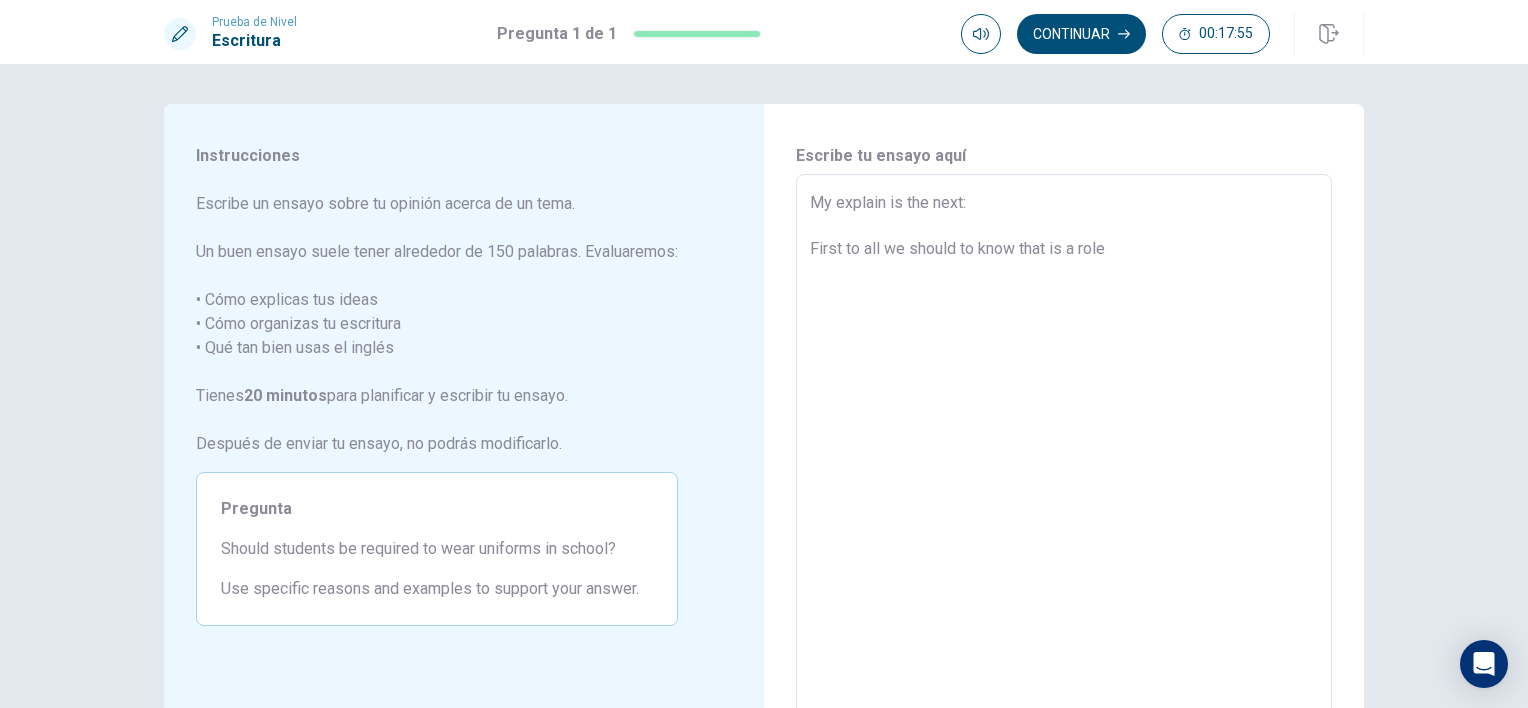 type on "x" 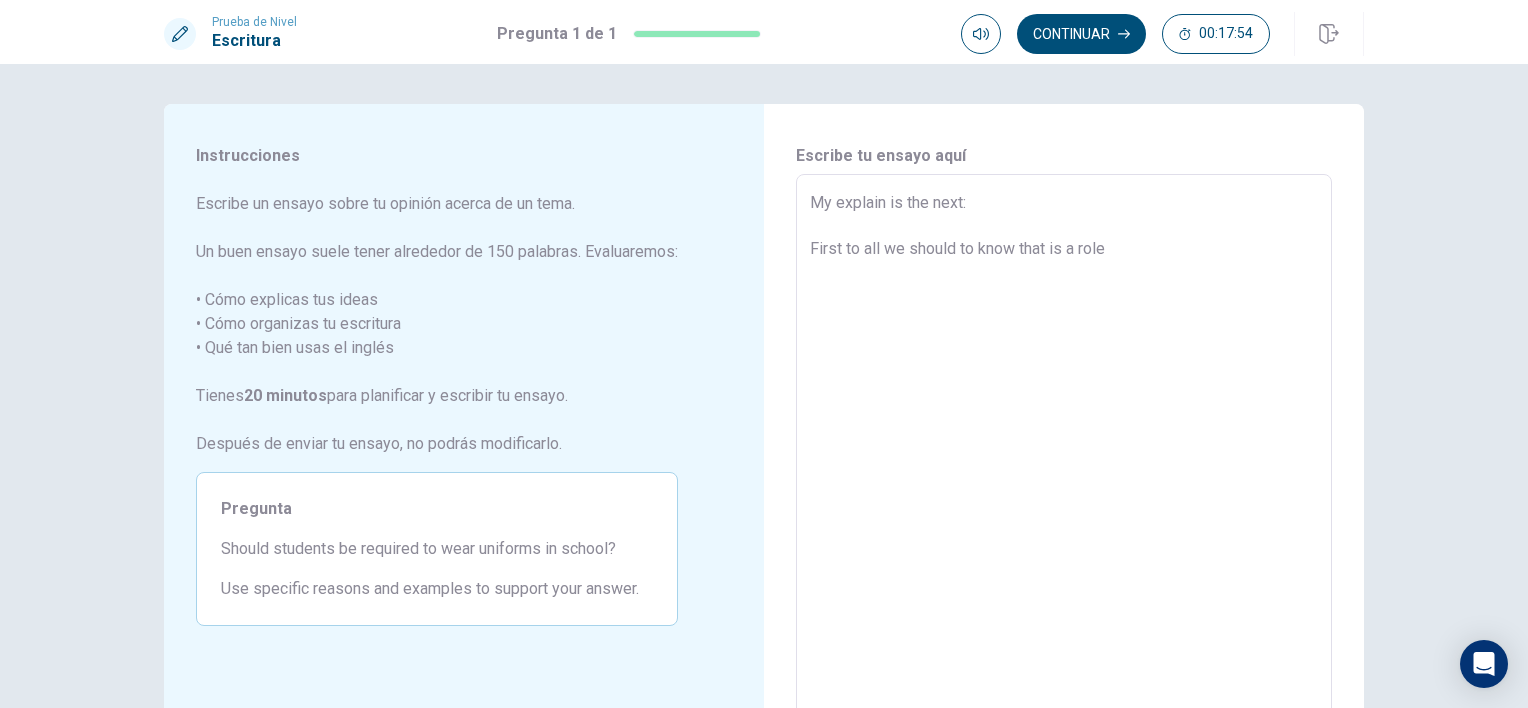 type on "My explain is the next:
First to all we should to know that is a role" 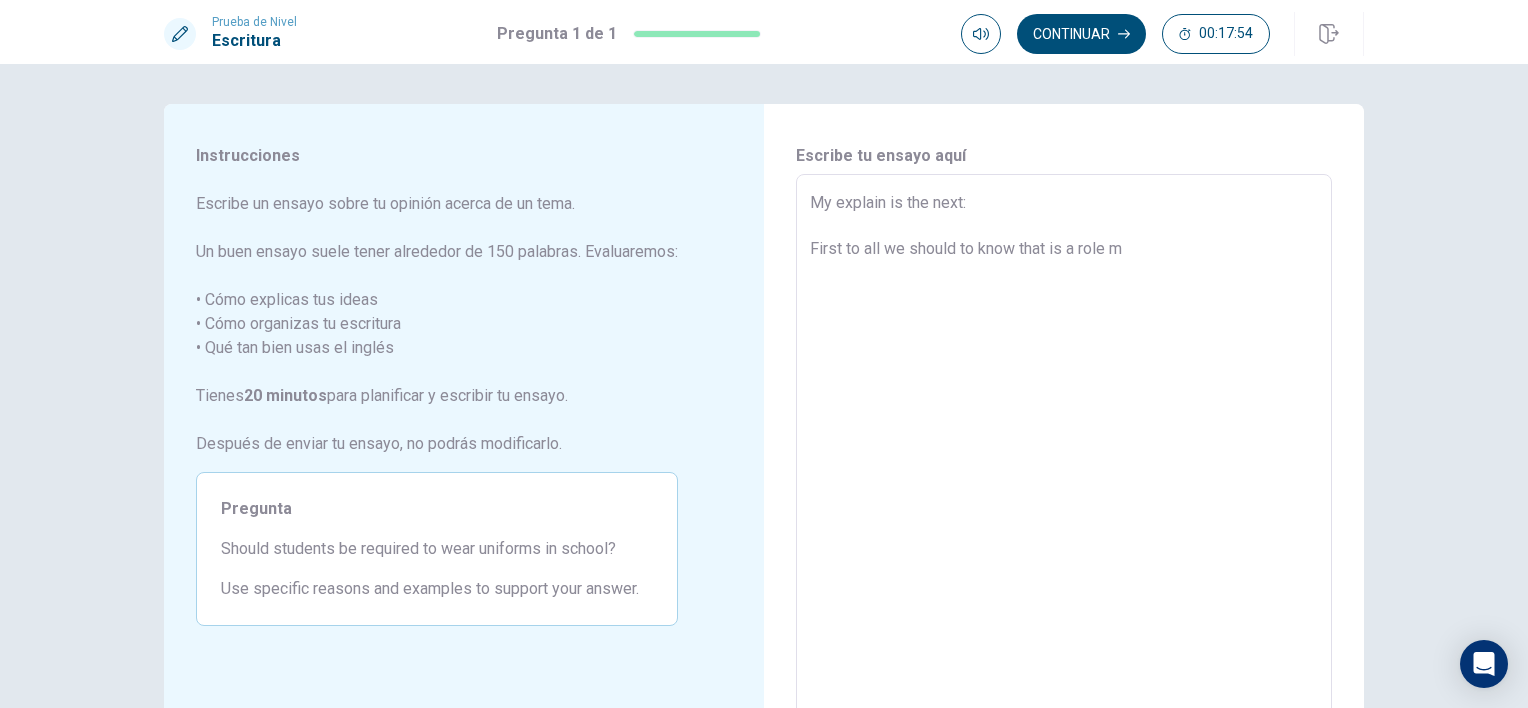 type on "x" 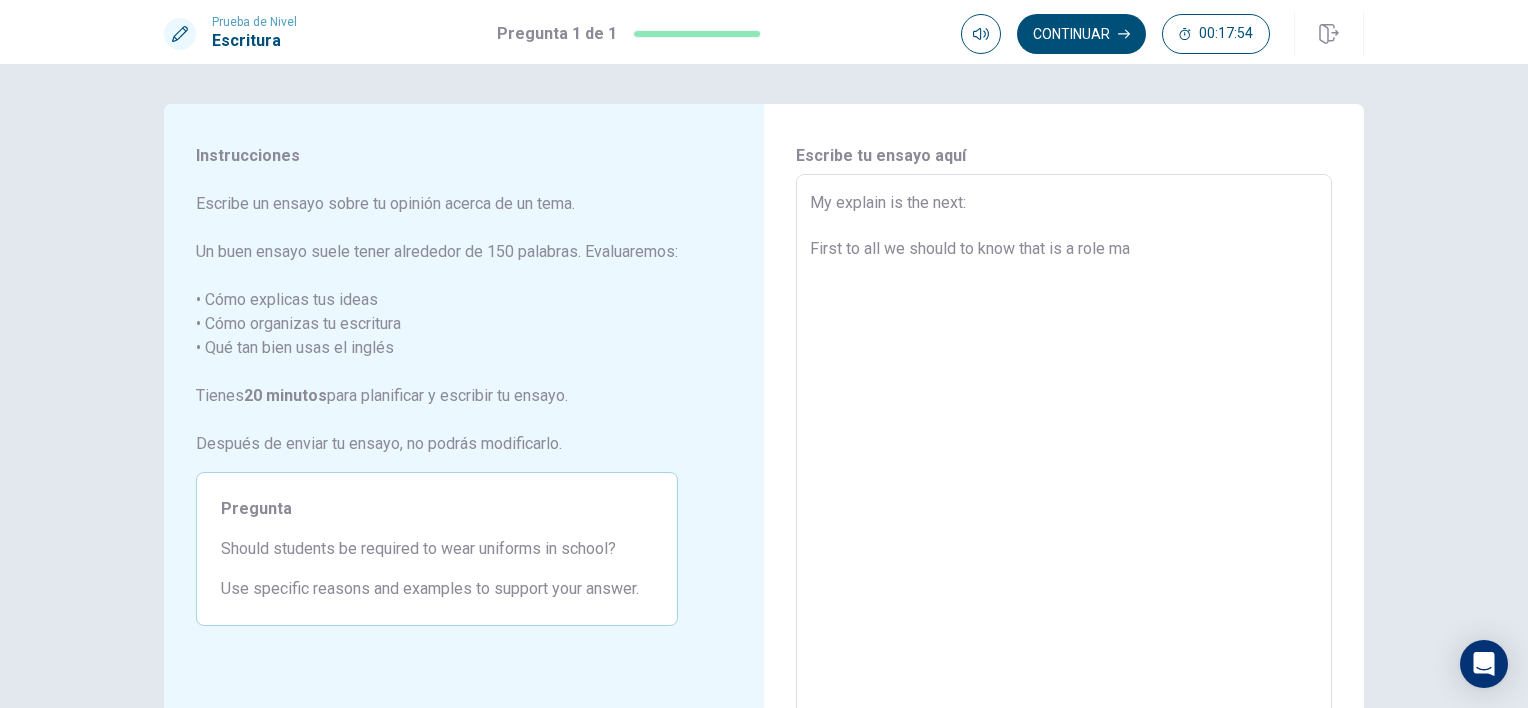 type on "x" 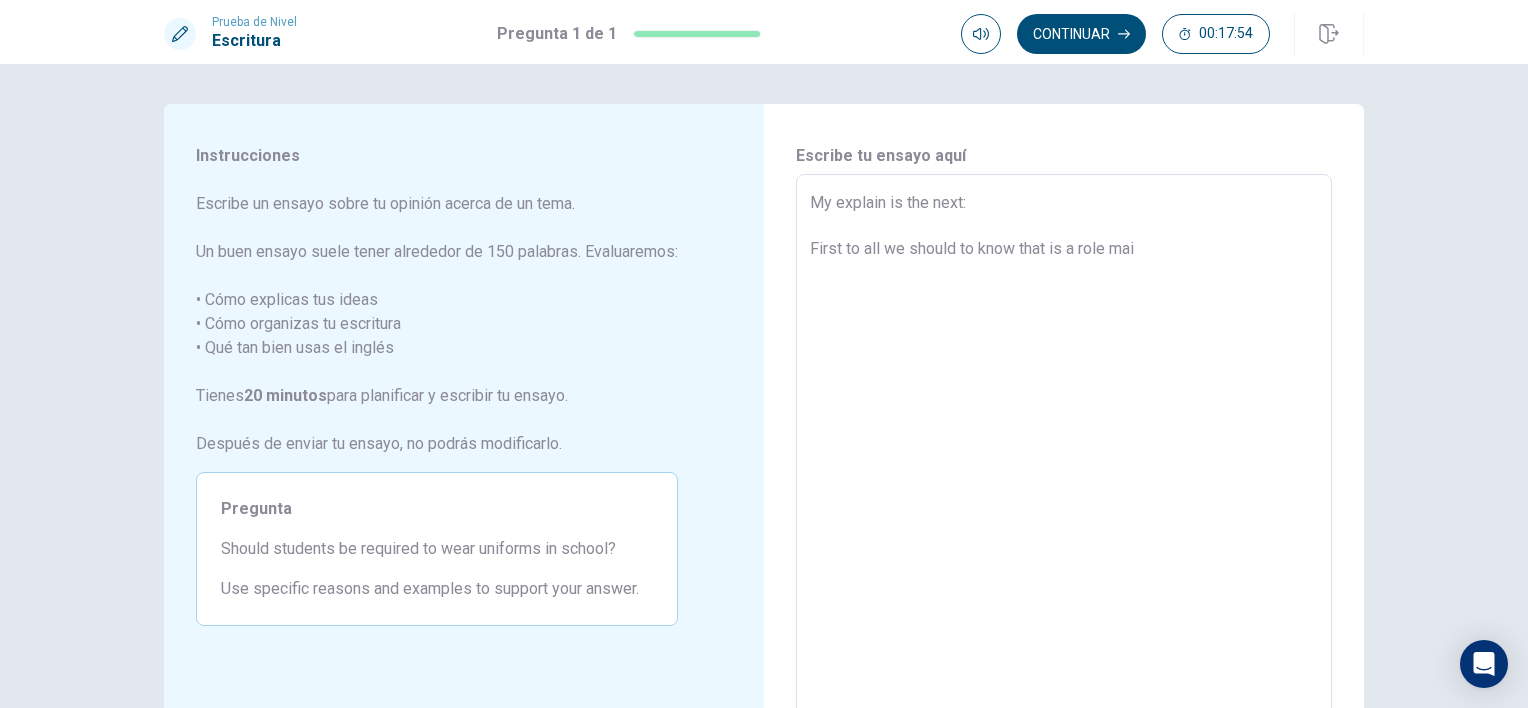 type on "x" 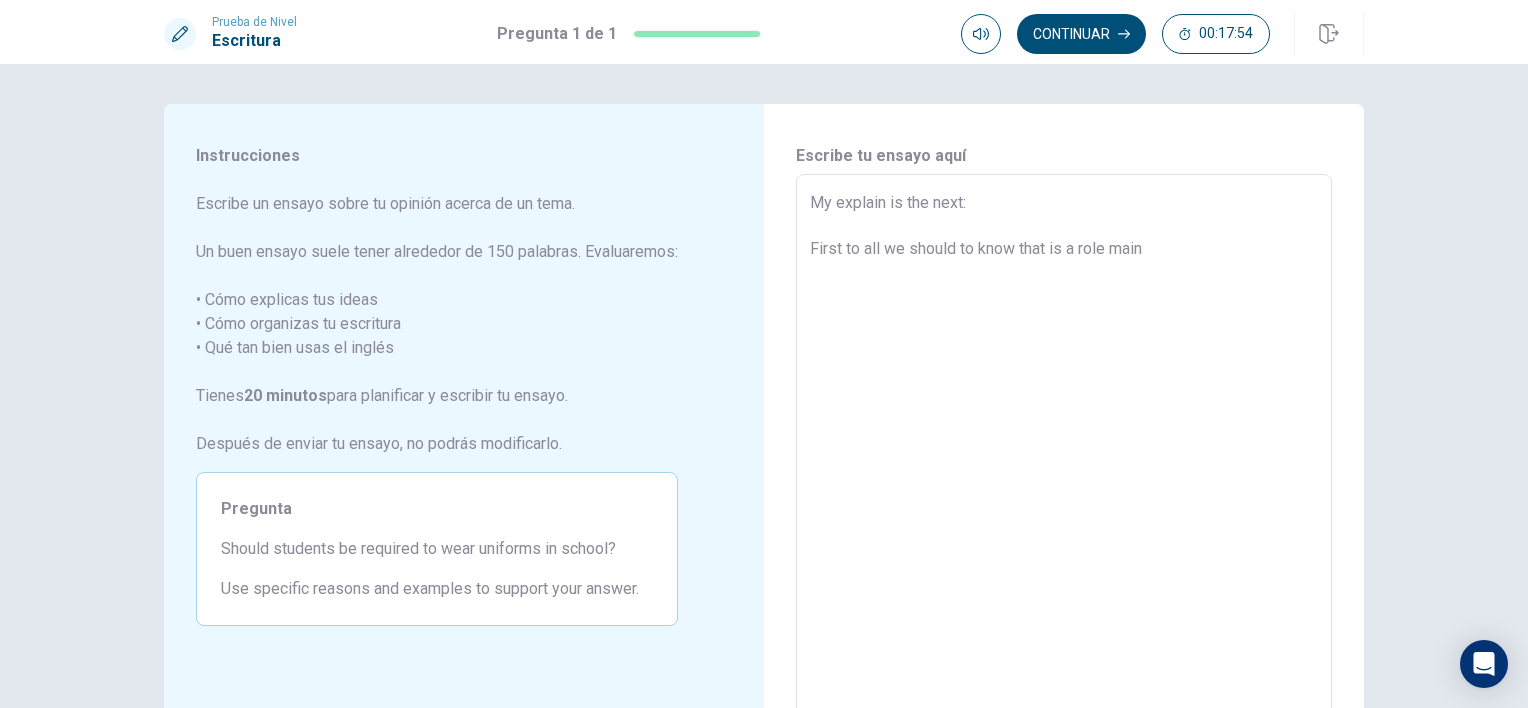 type on "x" 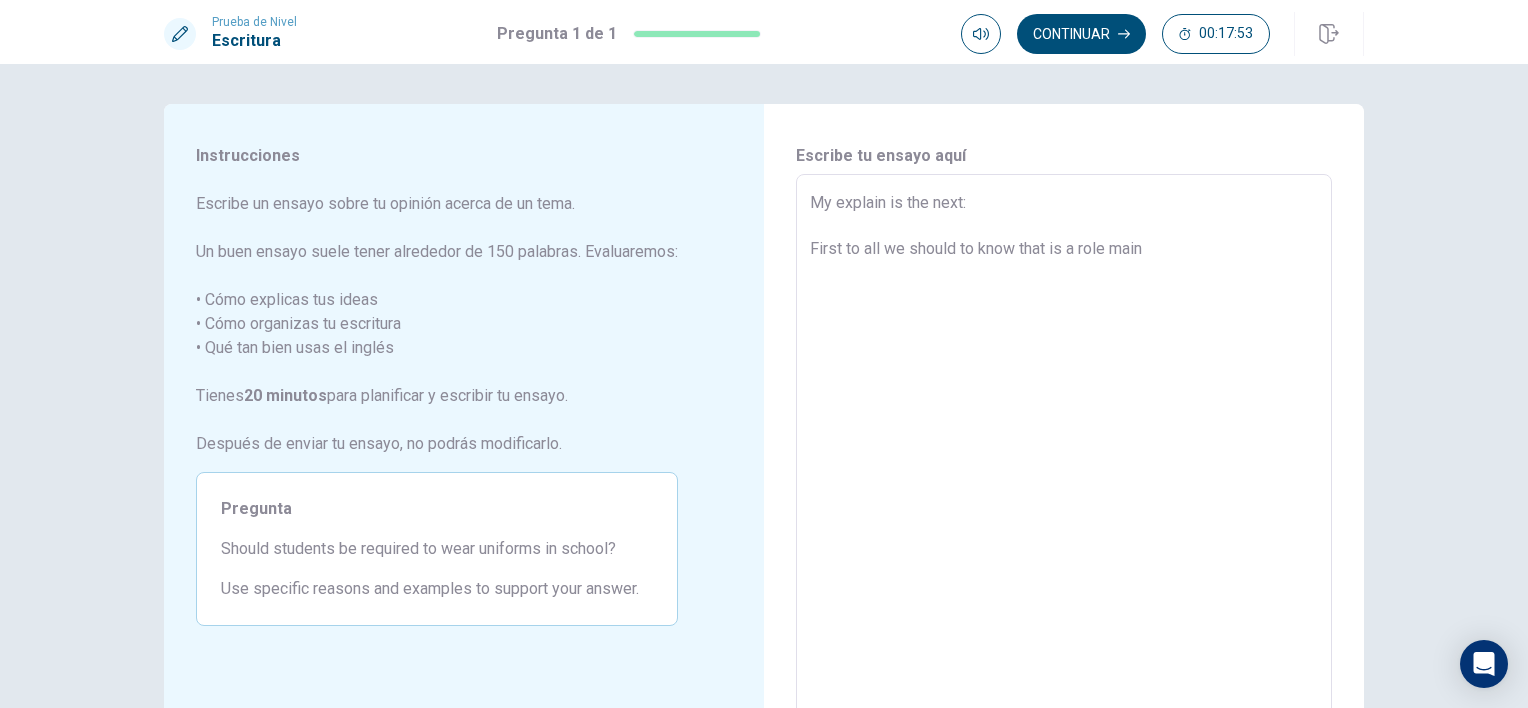 type on "My explain is the next:
First to all we should to know that is a role main" 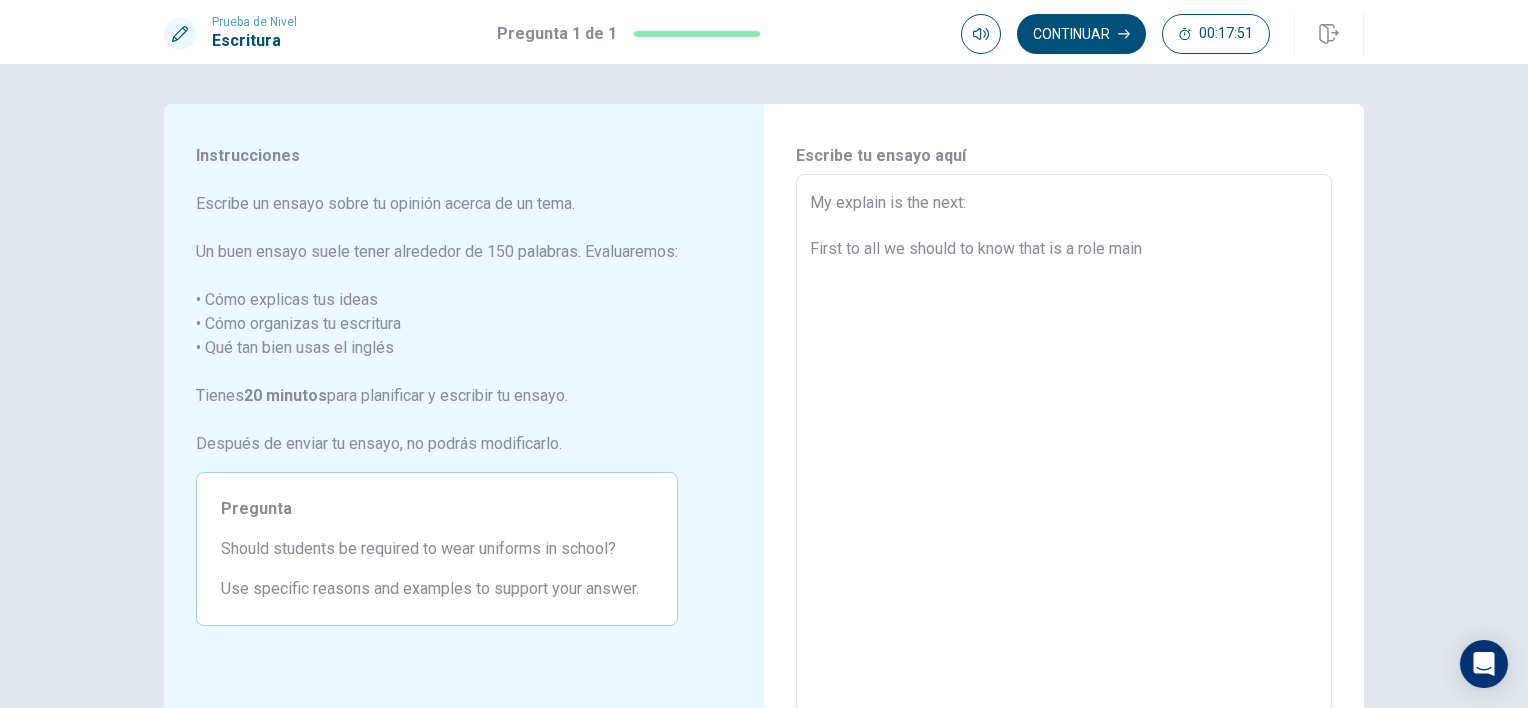 type on "x" 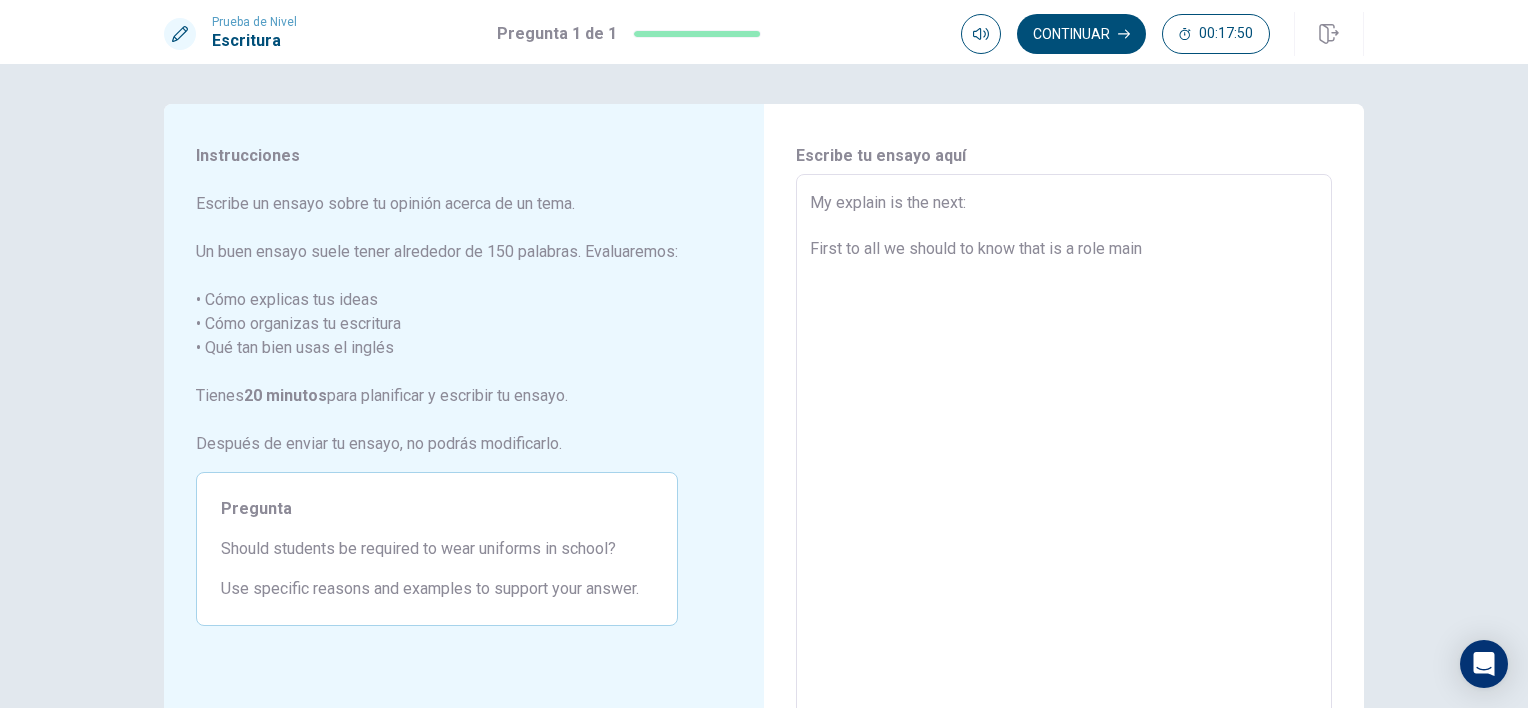 type on "My explain is the next:
First to all we should to know that is a role main f" 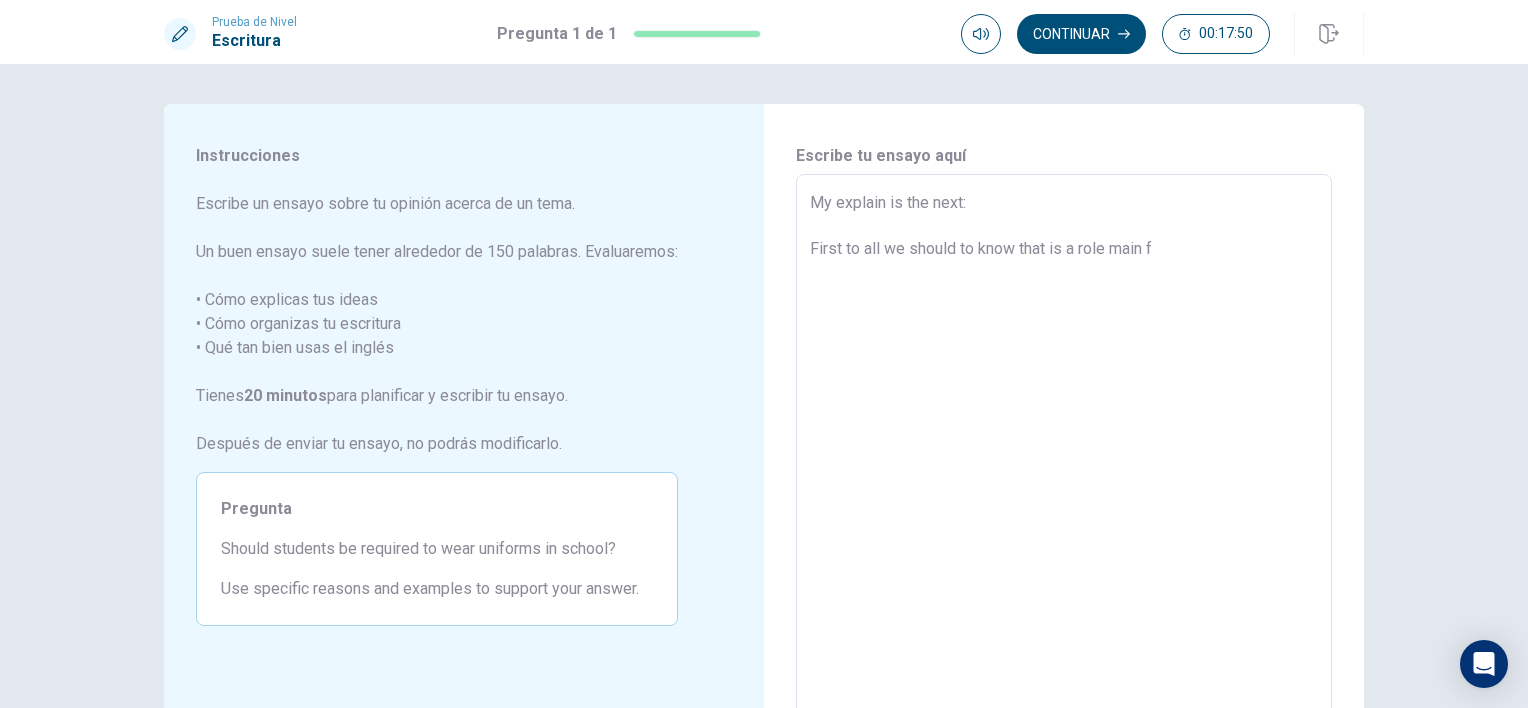 type on "x" 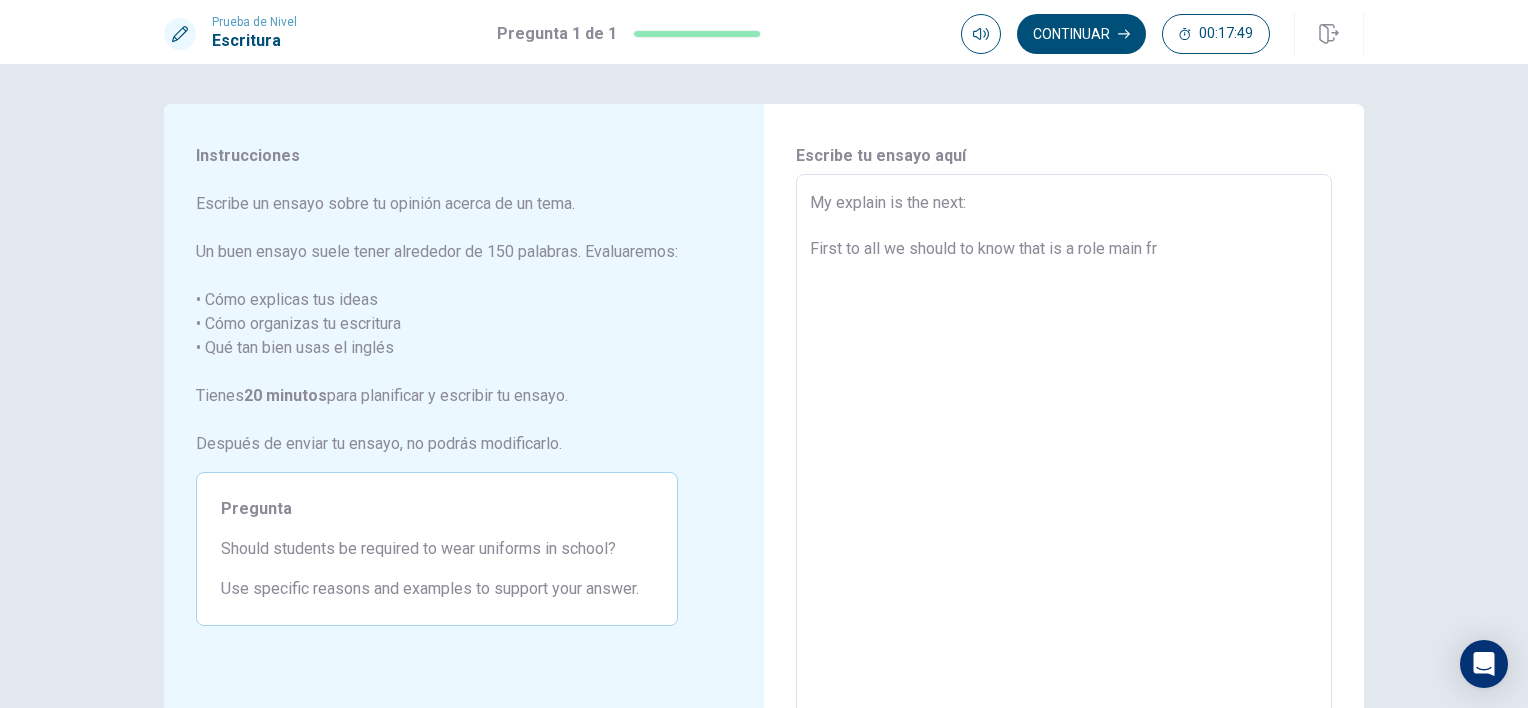 type on "x" 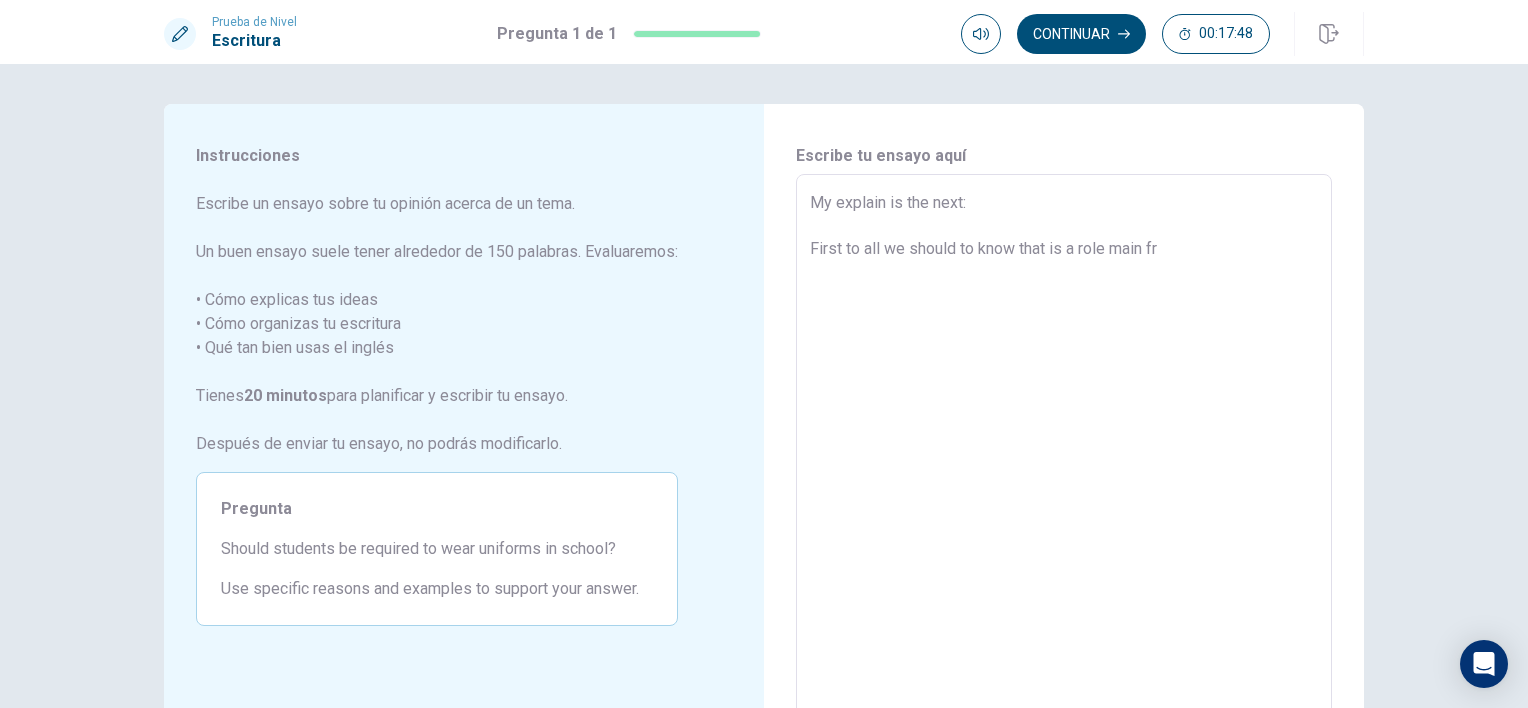 type on "My explain is the next:
First to all we should to know that is a role main fro" 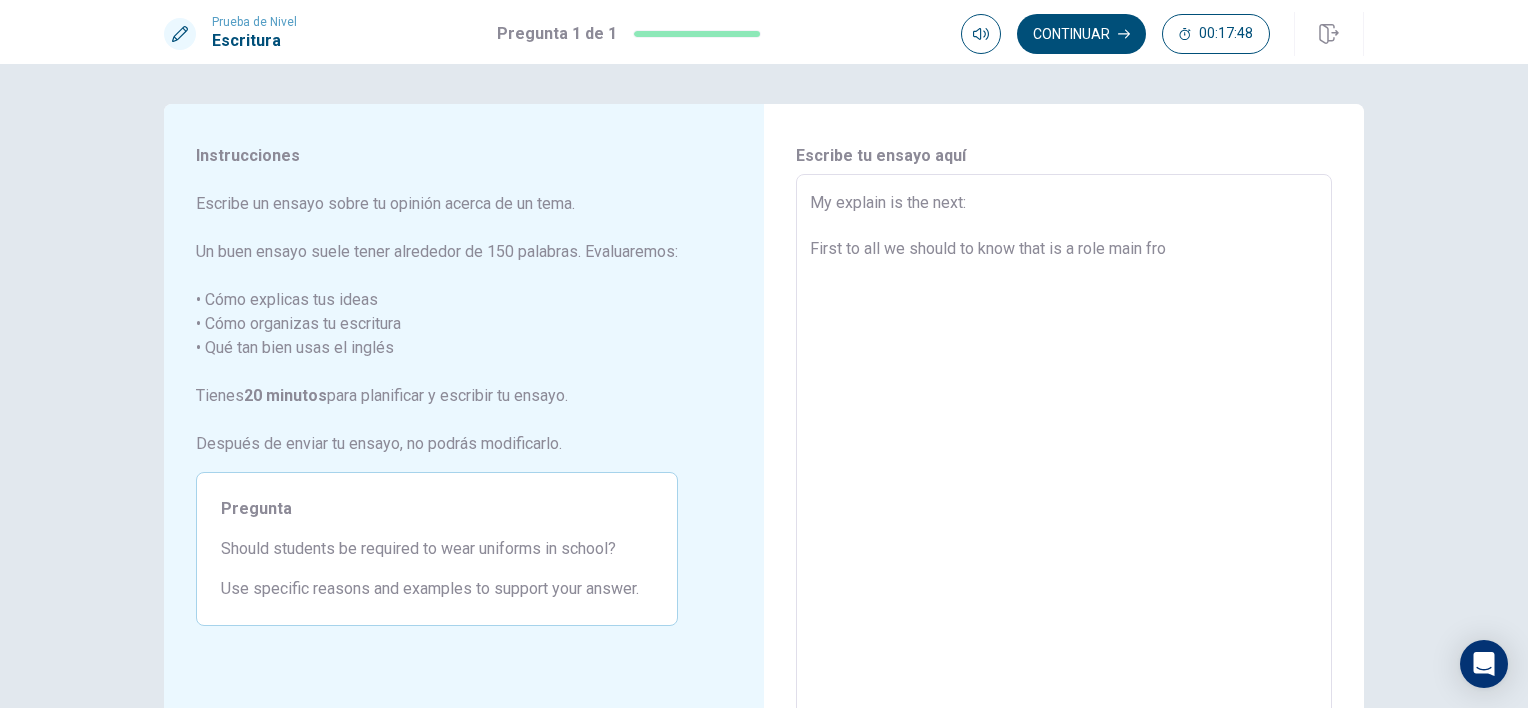 type on "x" 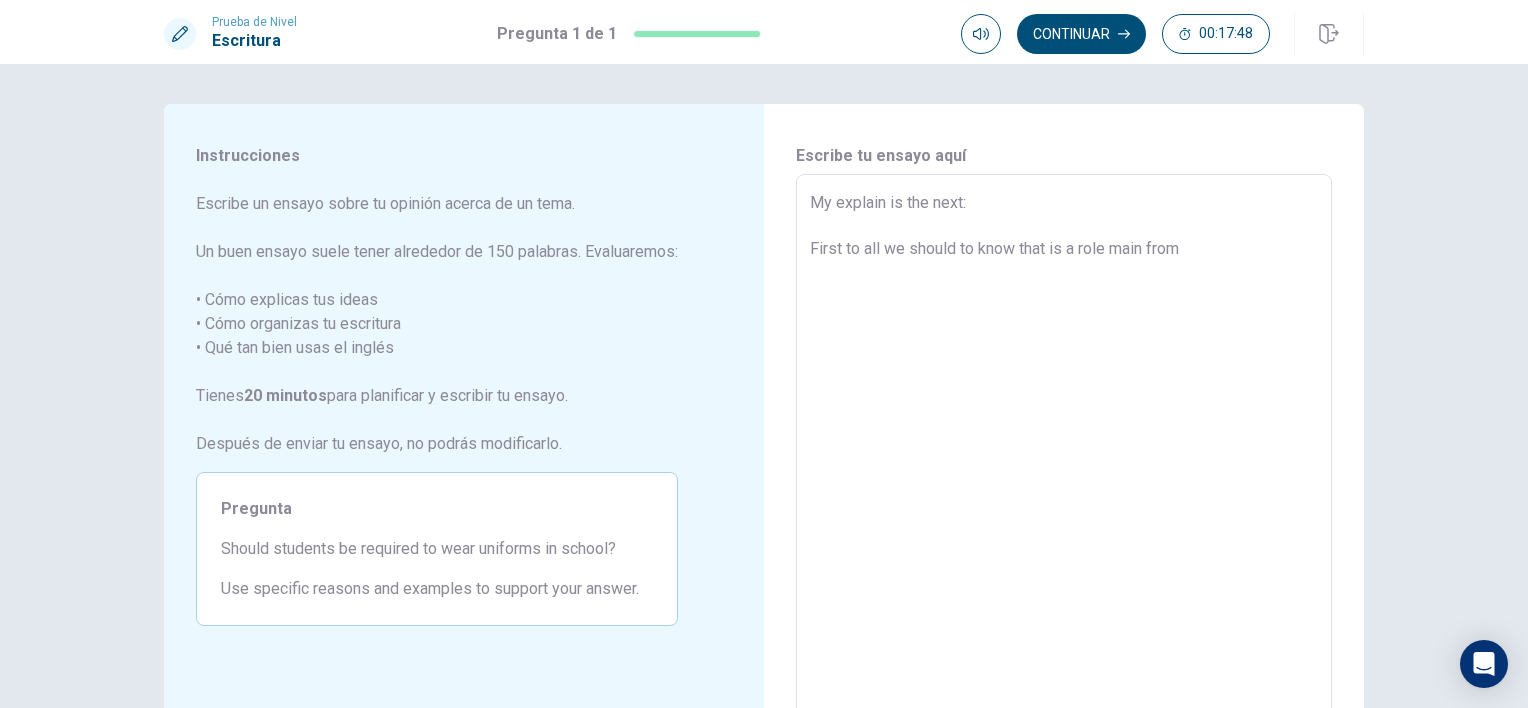 type on "x" 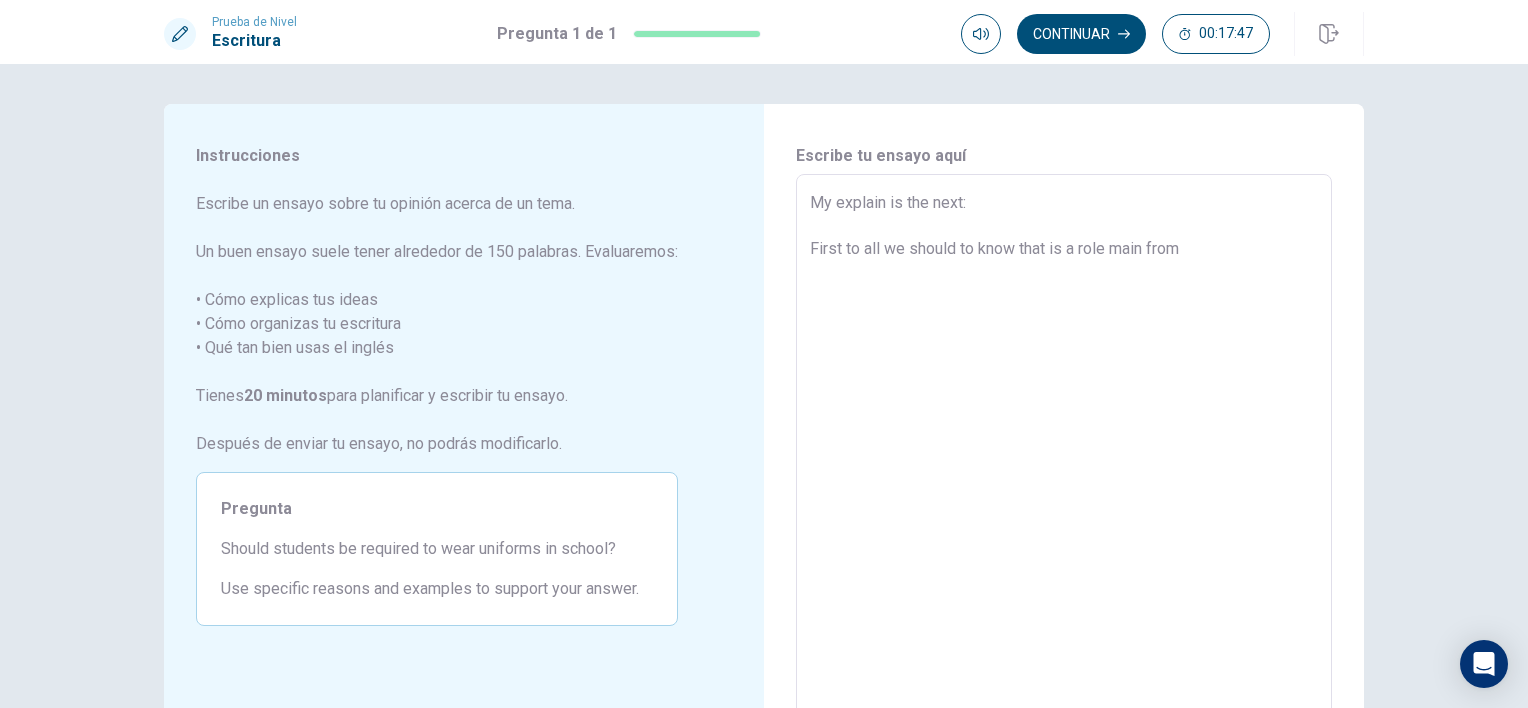 type on "My explain is the next:
First to all we should to know that is a role main from t" 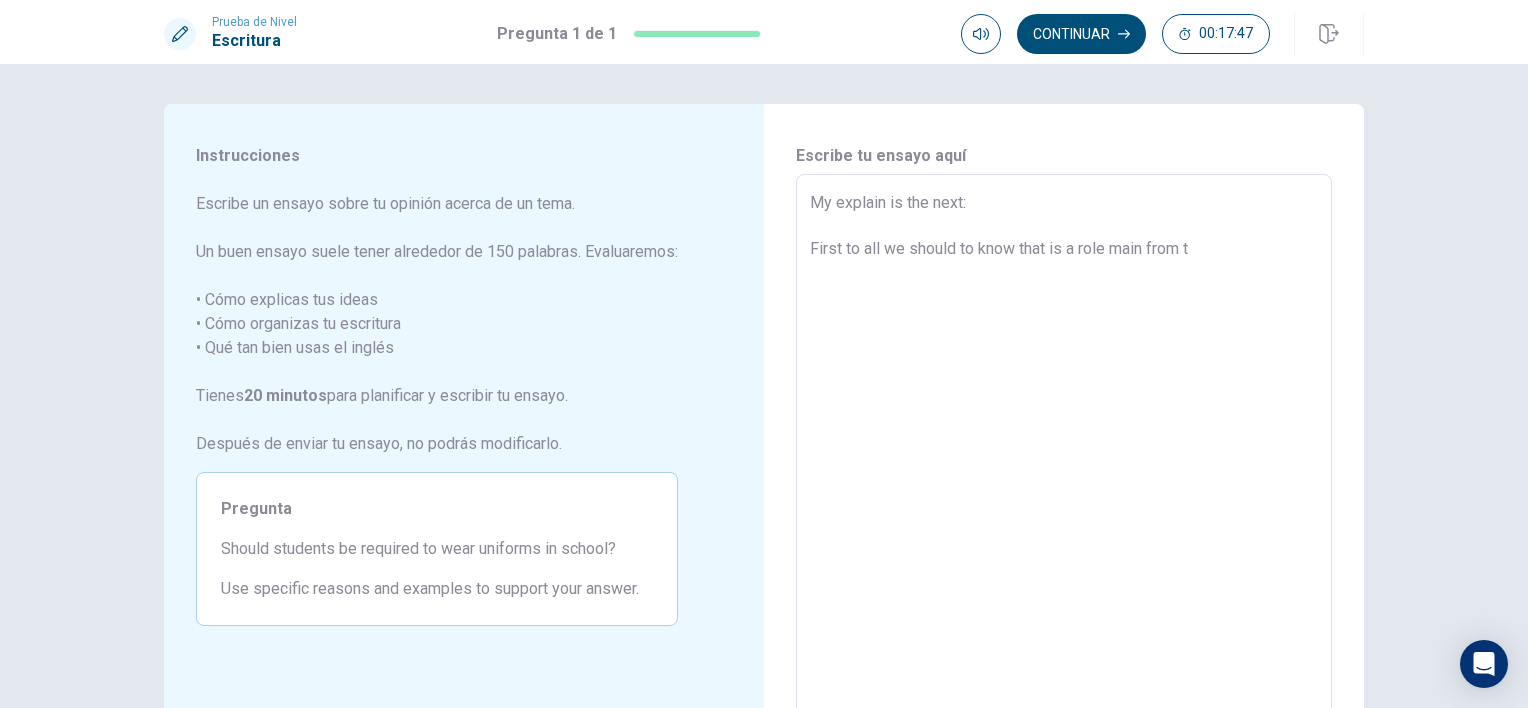type on "x" 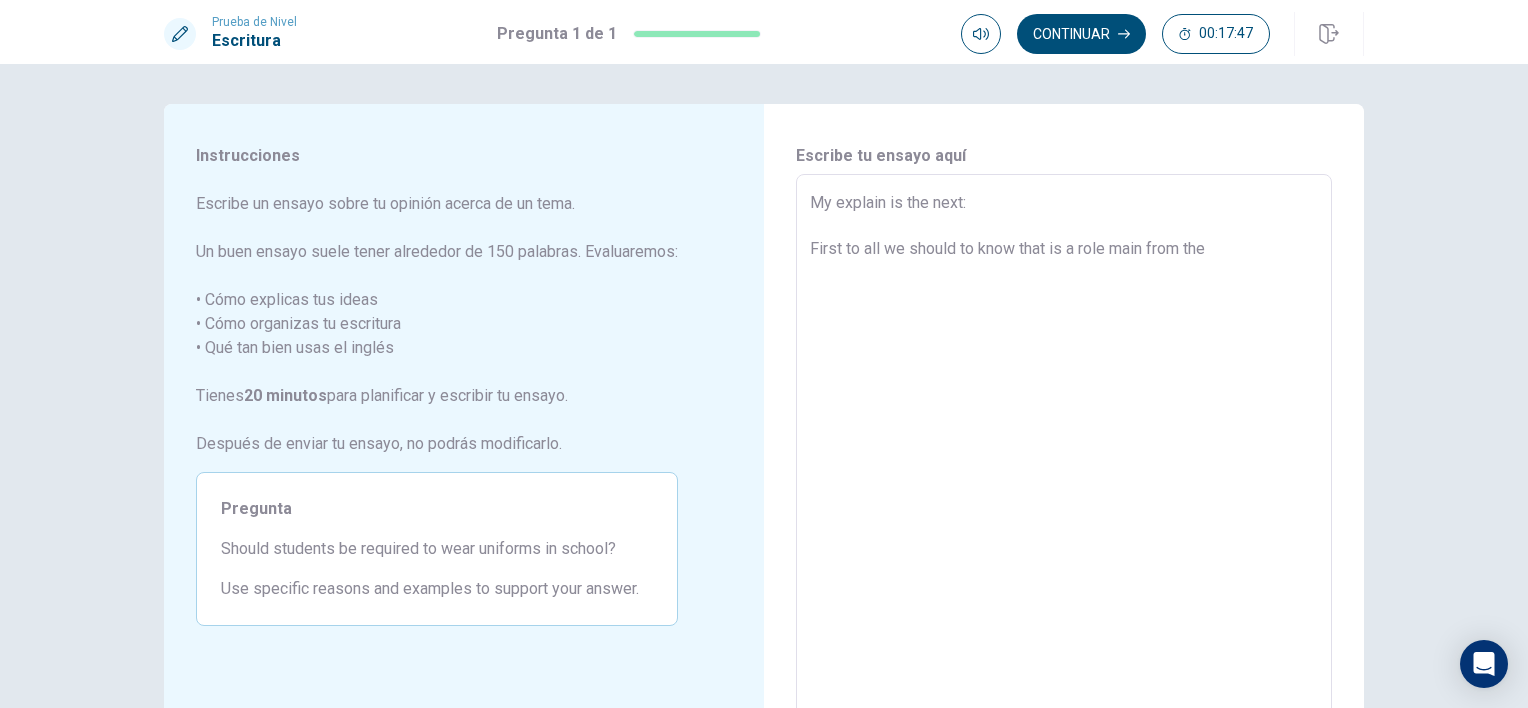 type on "x" 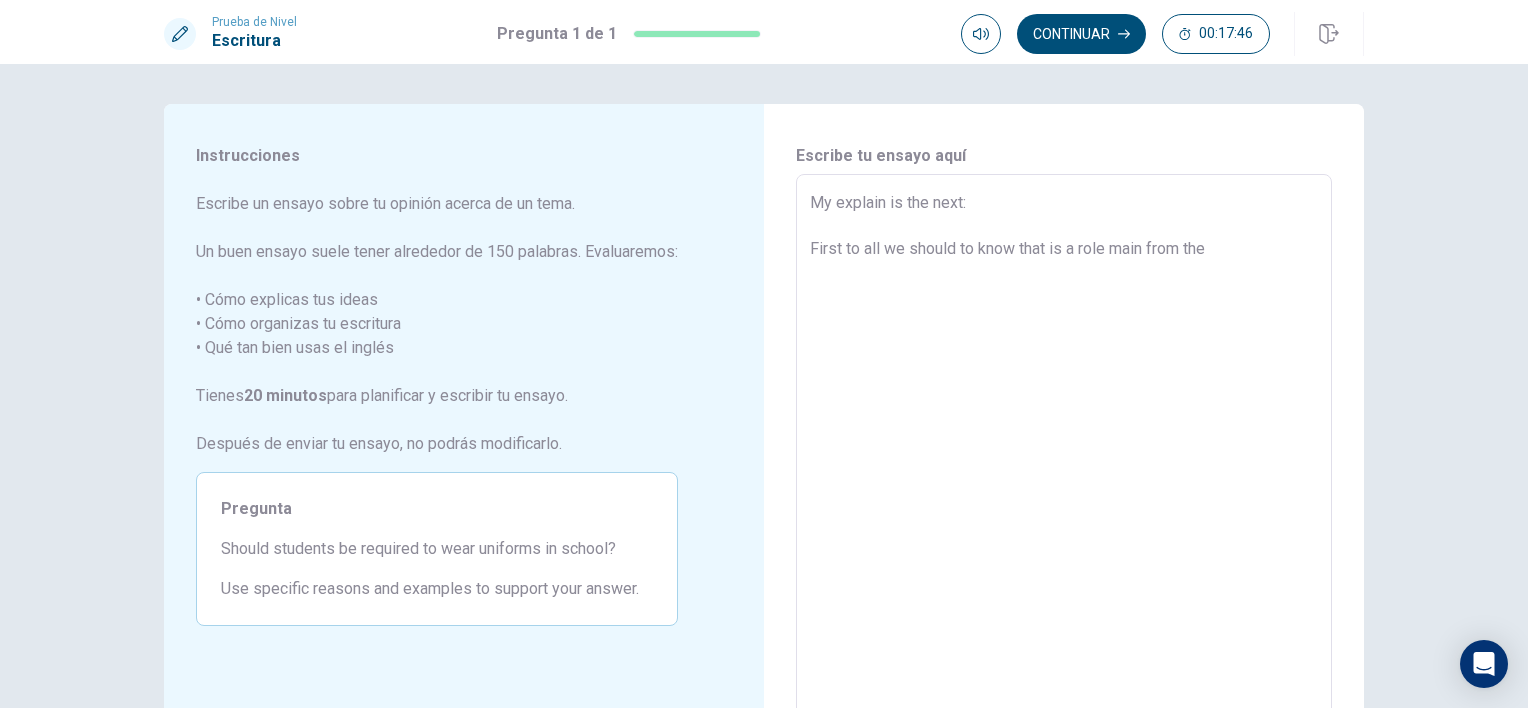 type on "My explain is the next:
First to all we should to know that is a role main from the s" 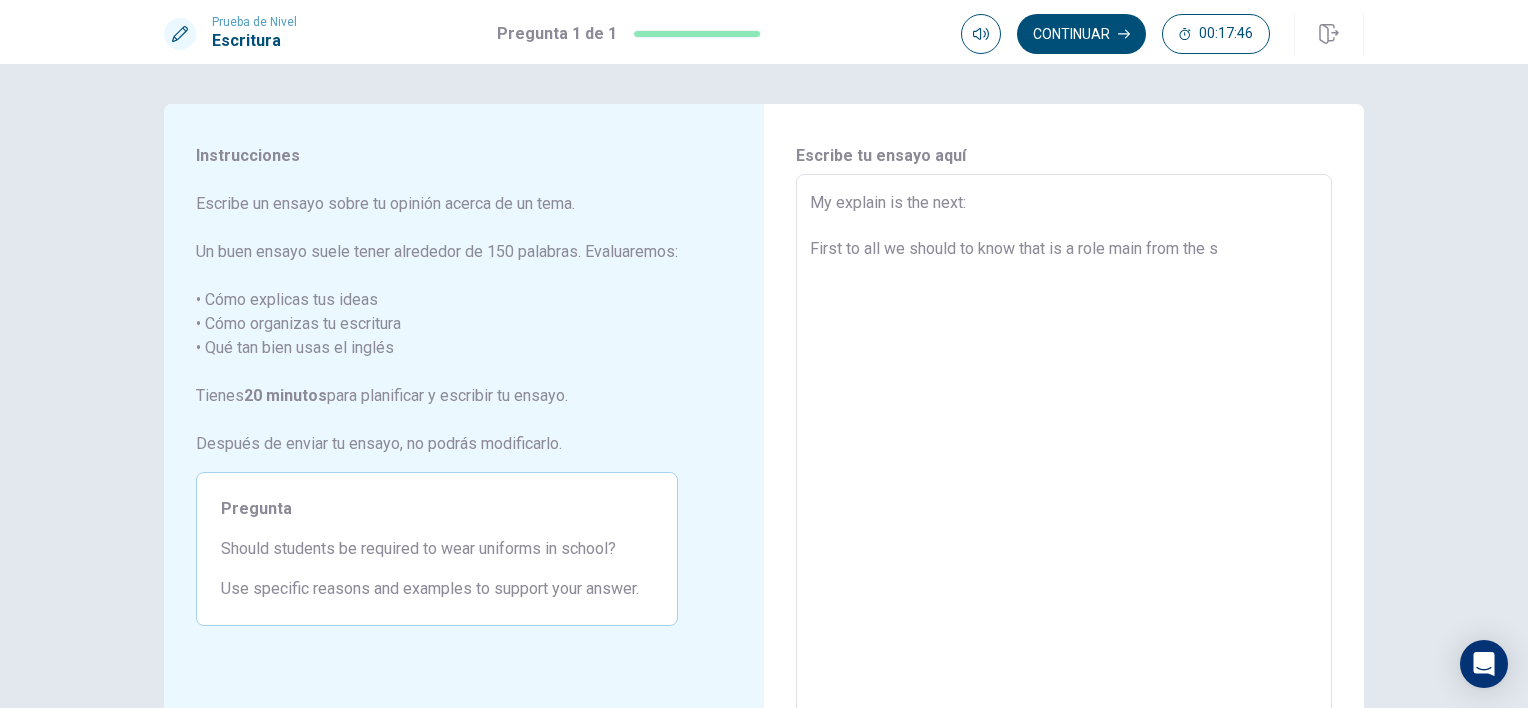 type on "x" 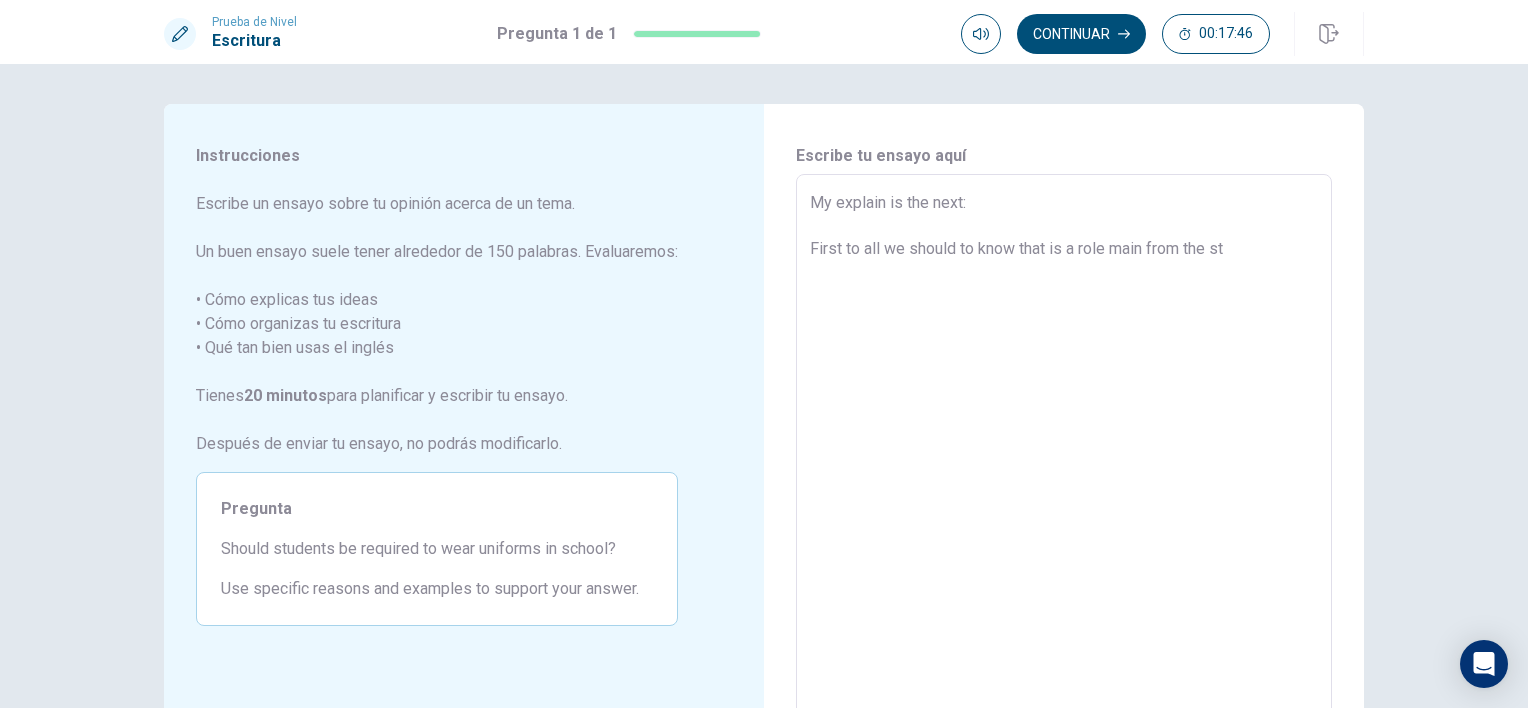 type on "x" 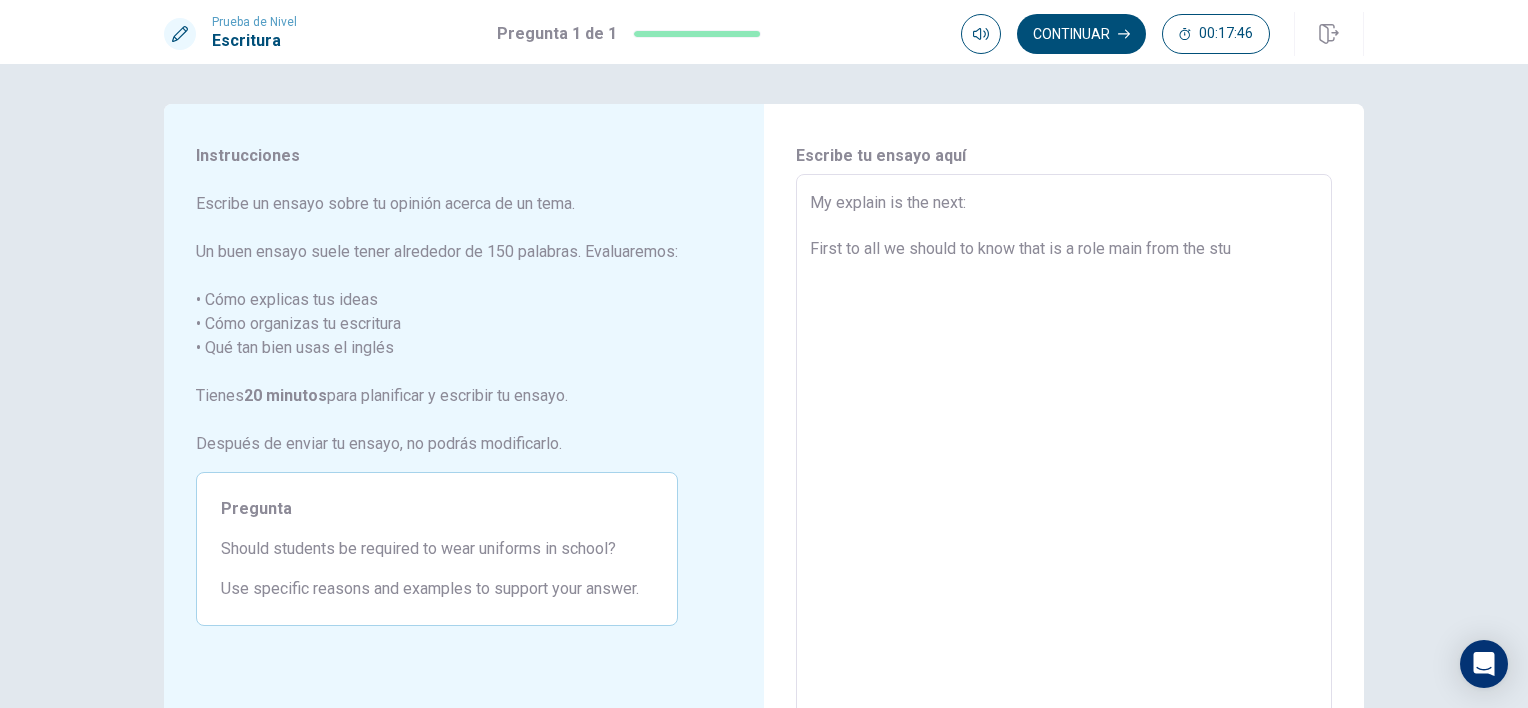 type on "x" 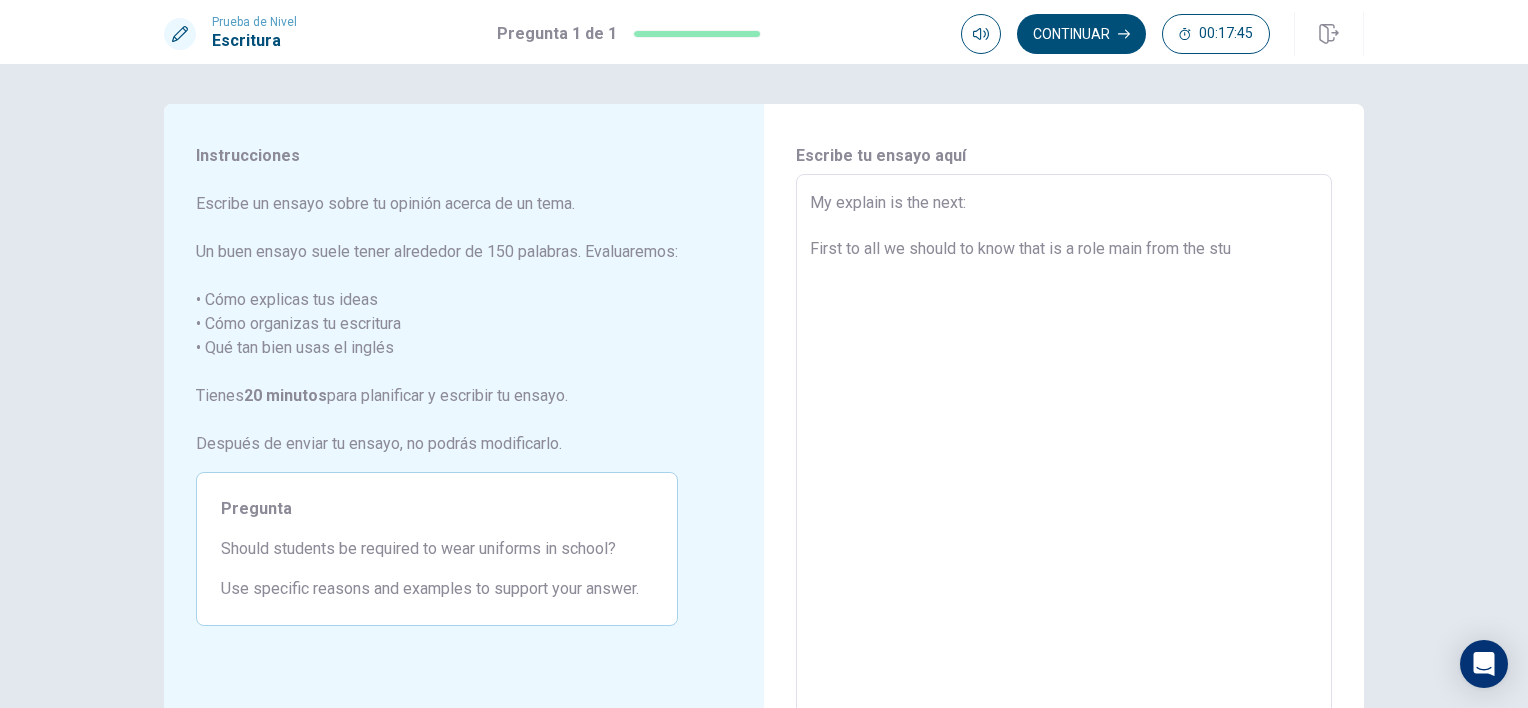 type on "My explain is the next:
First to all we should to know that is a role main from the stud" 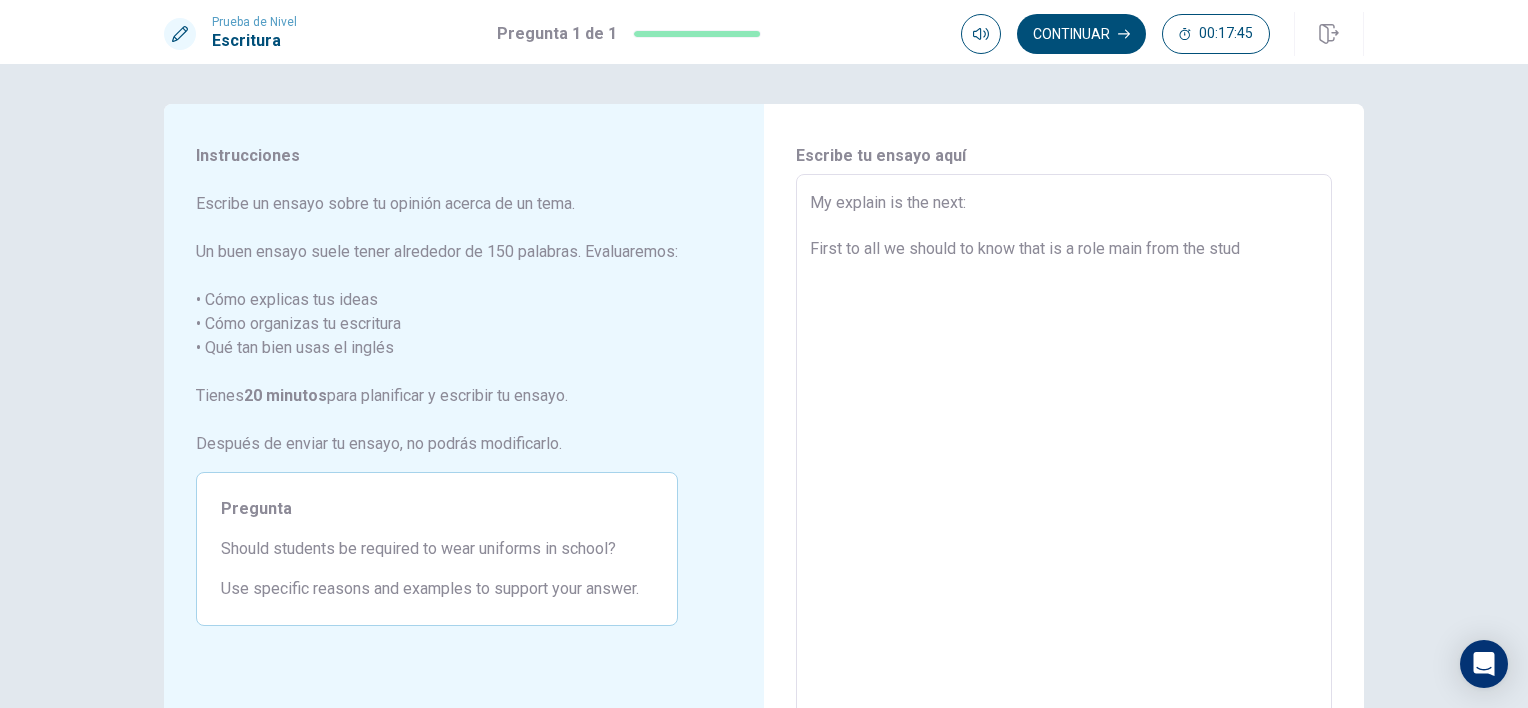 type on "x" 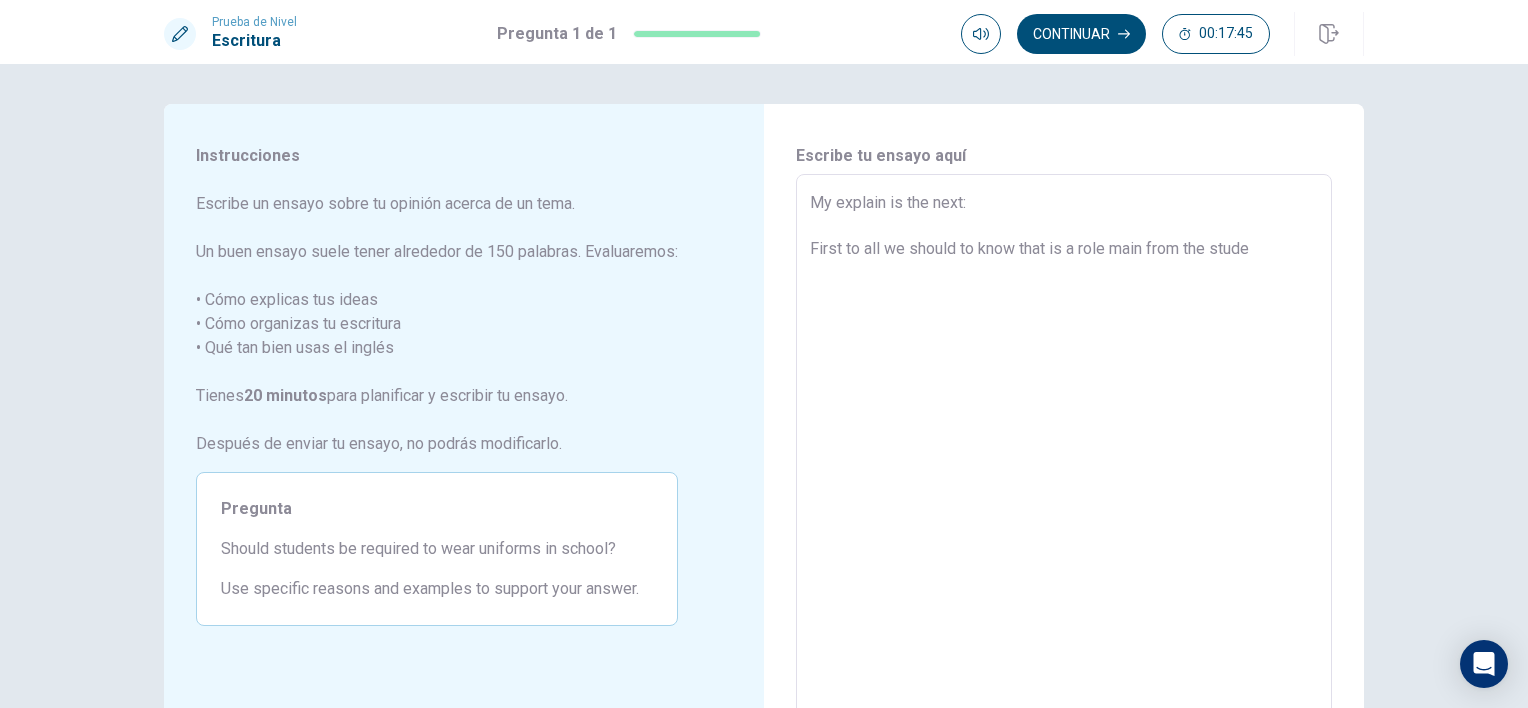 type on "x" 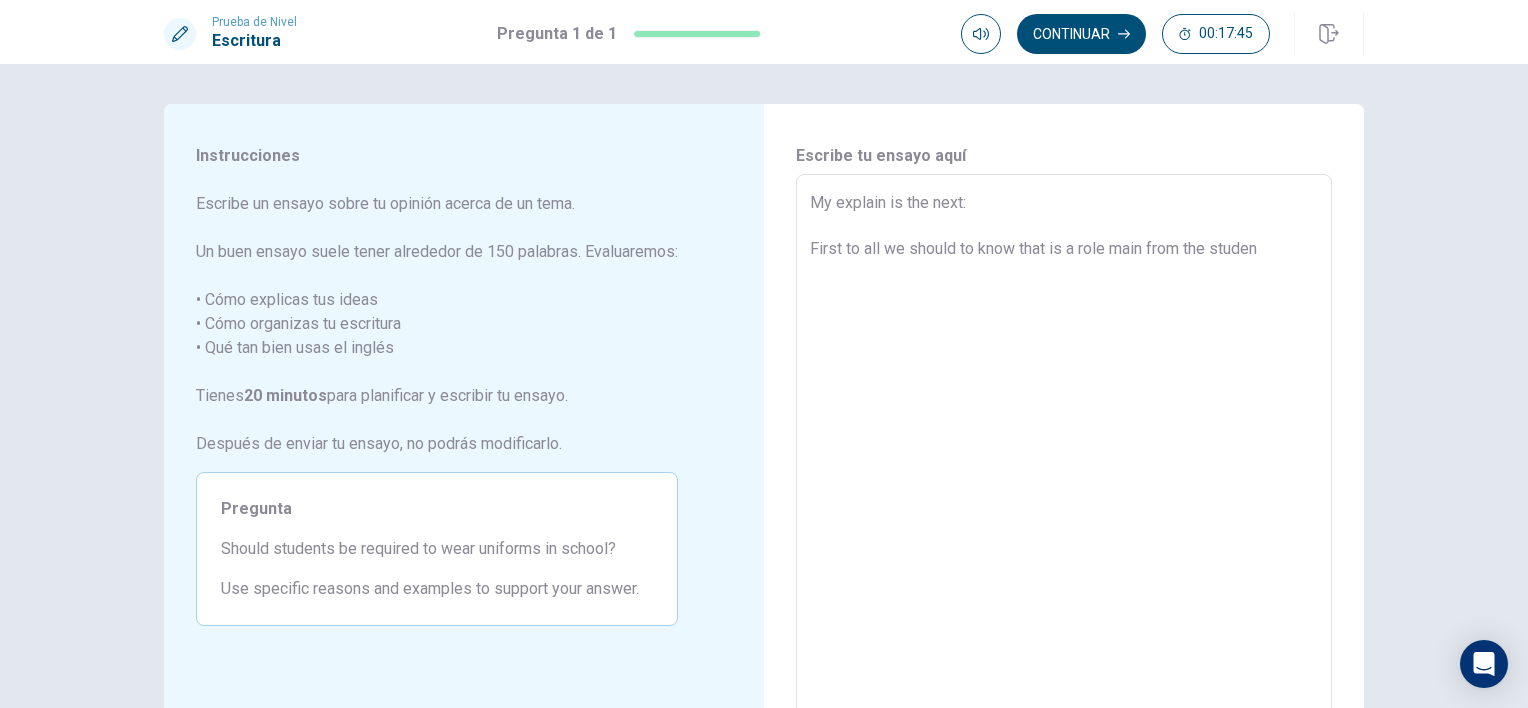 type on "x" 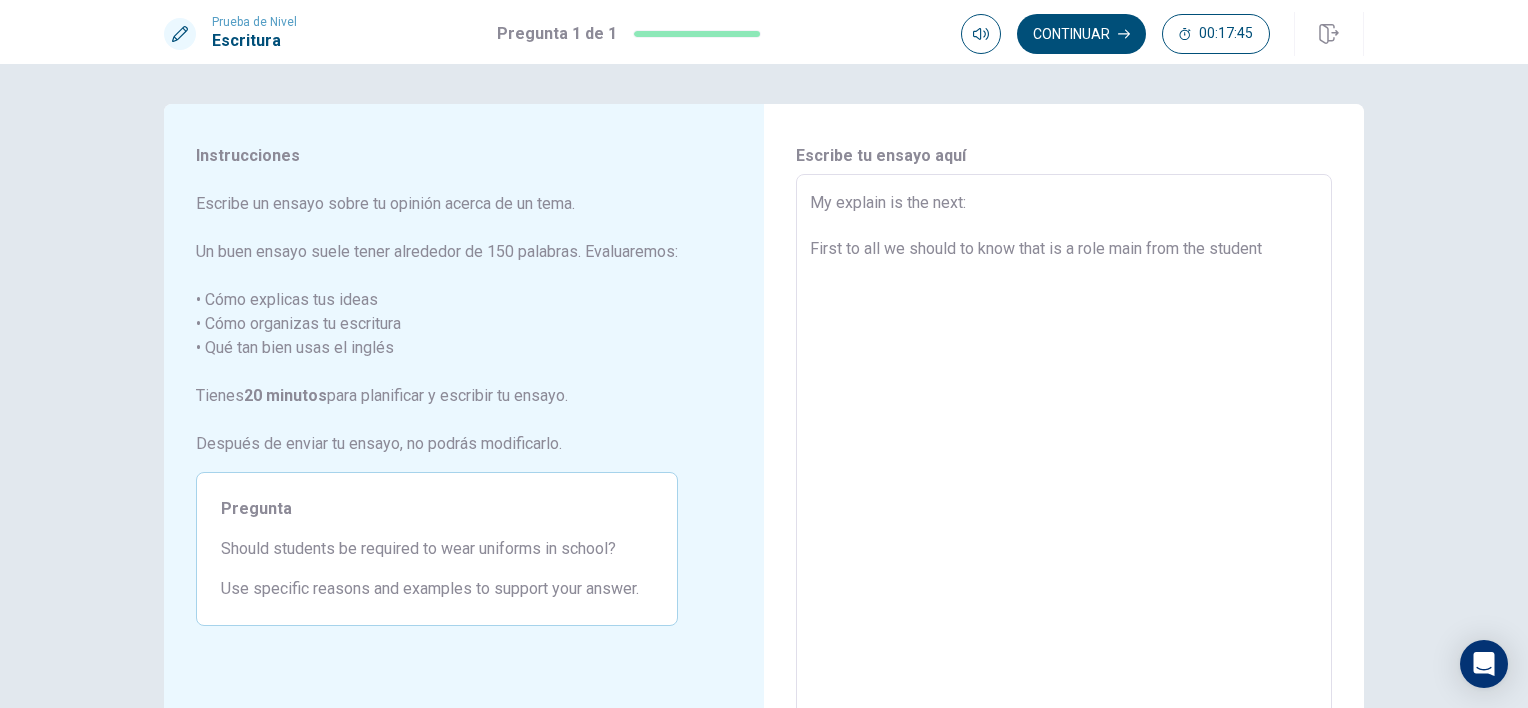 type on "x" 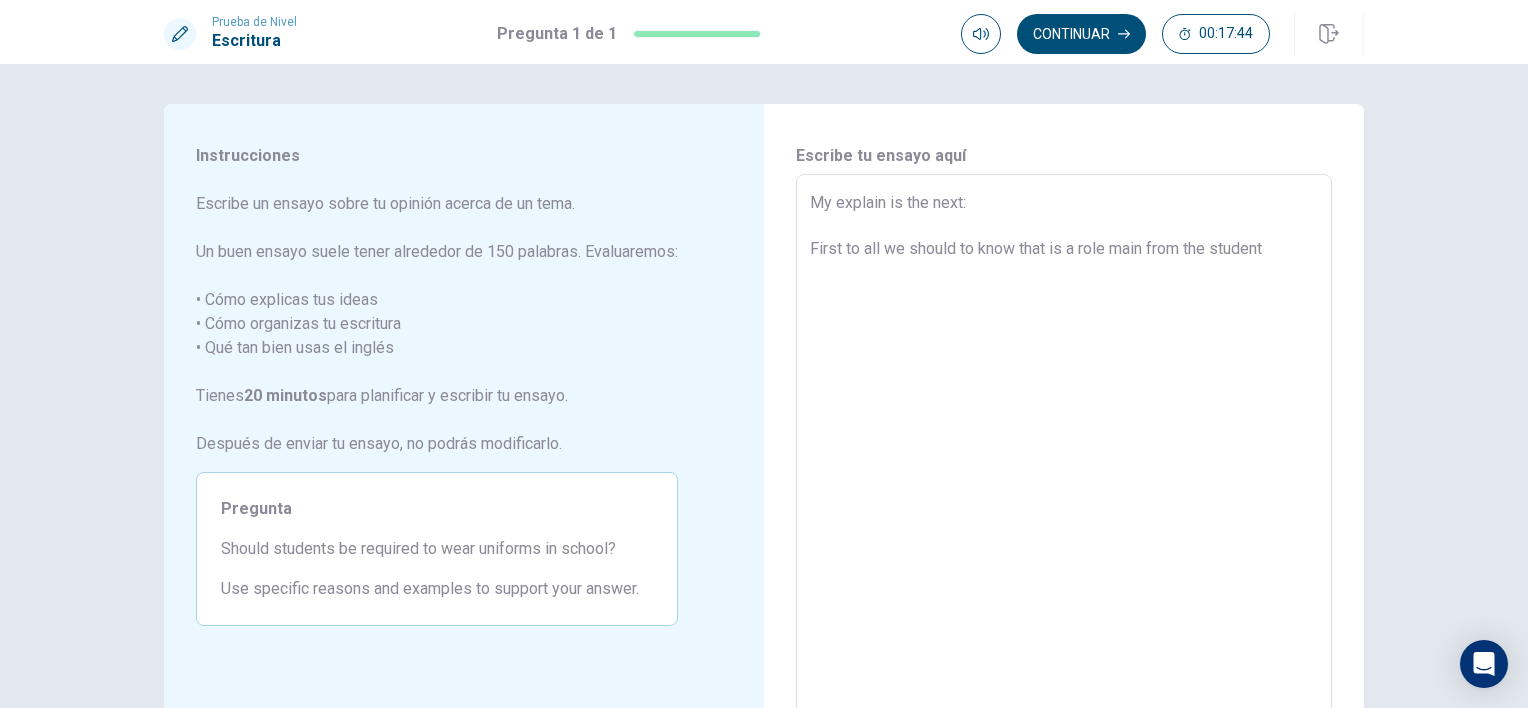type on "My explain is the next:
First to all we should to know that is a role main from the student" 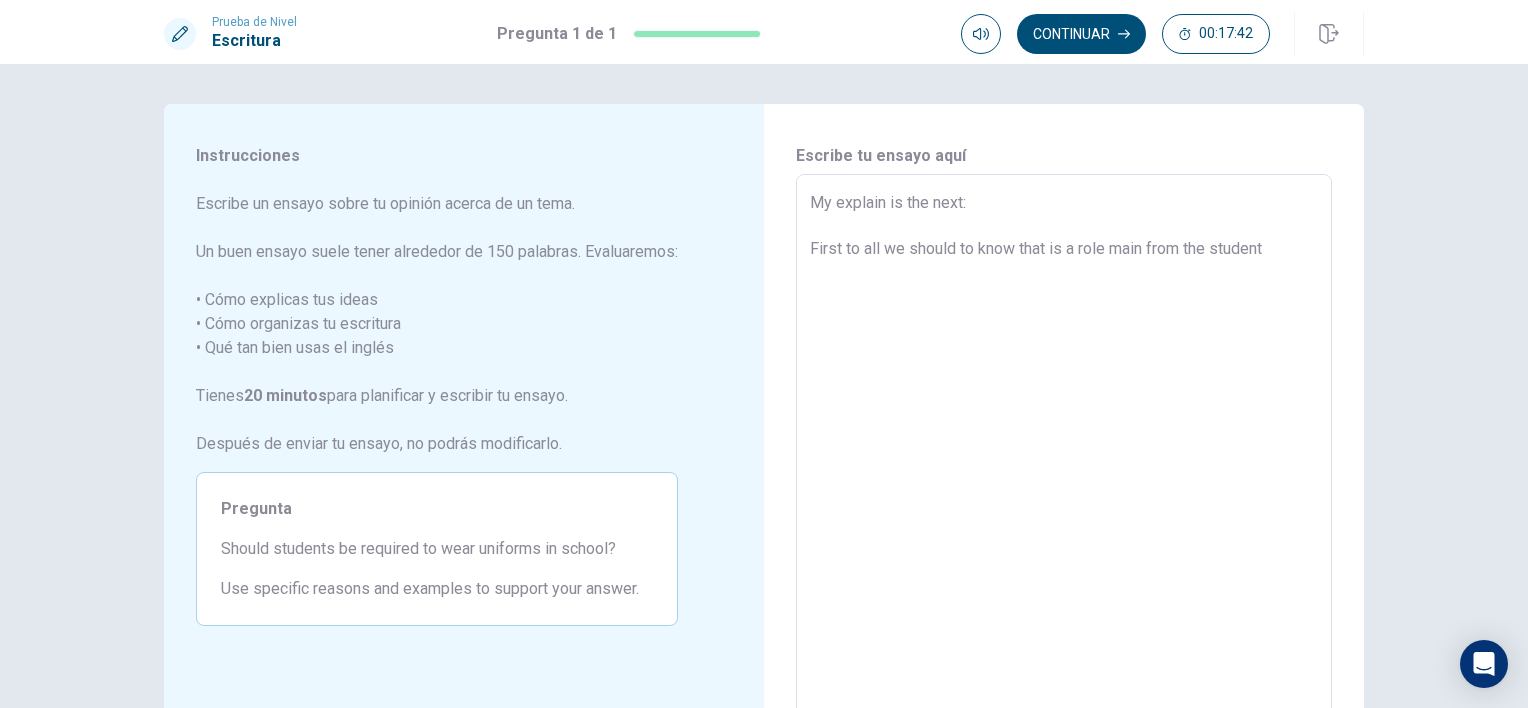 type on "x" 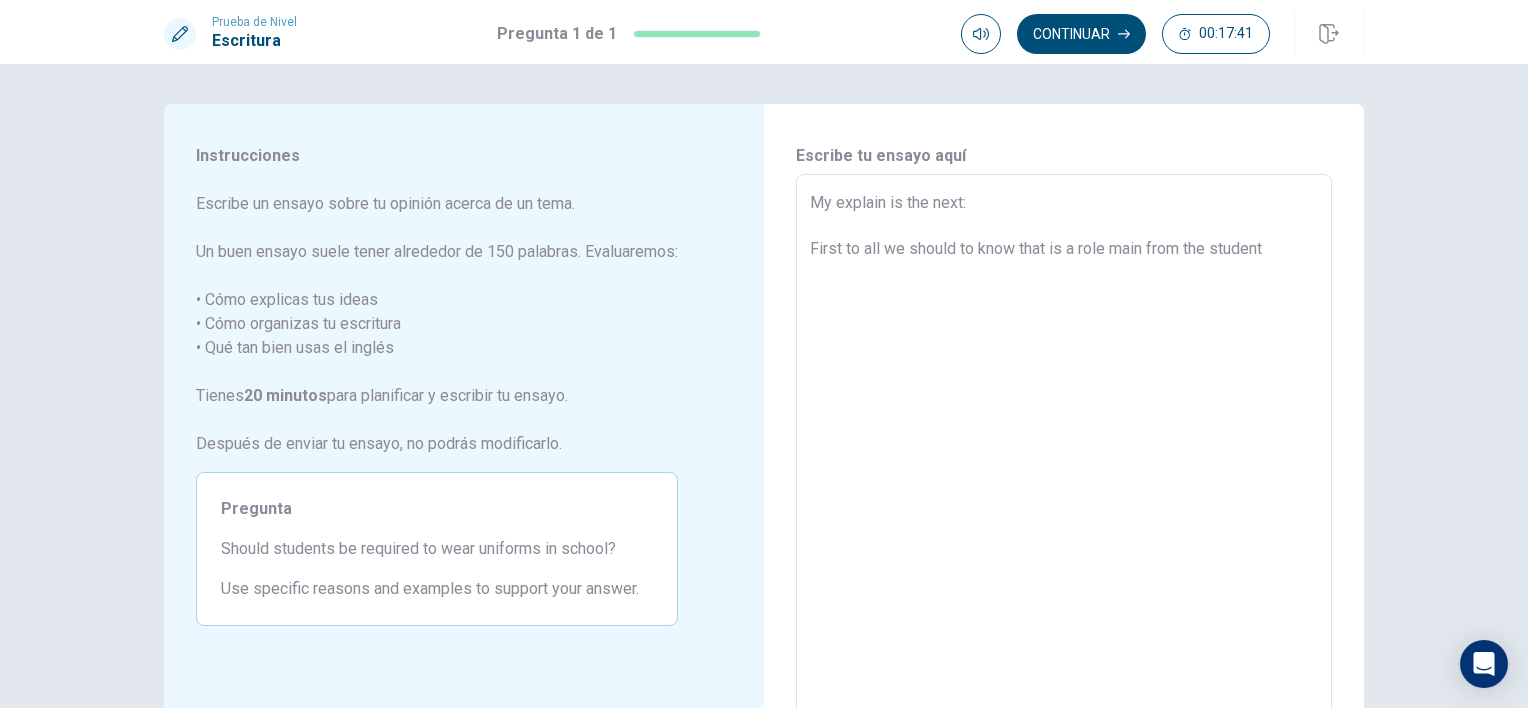 type 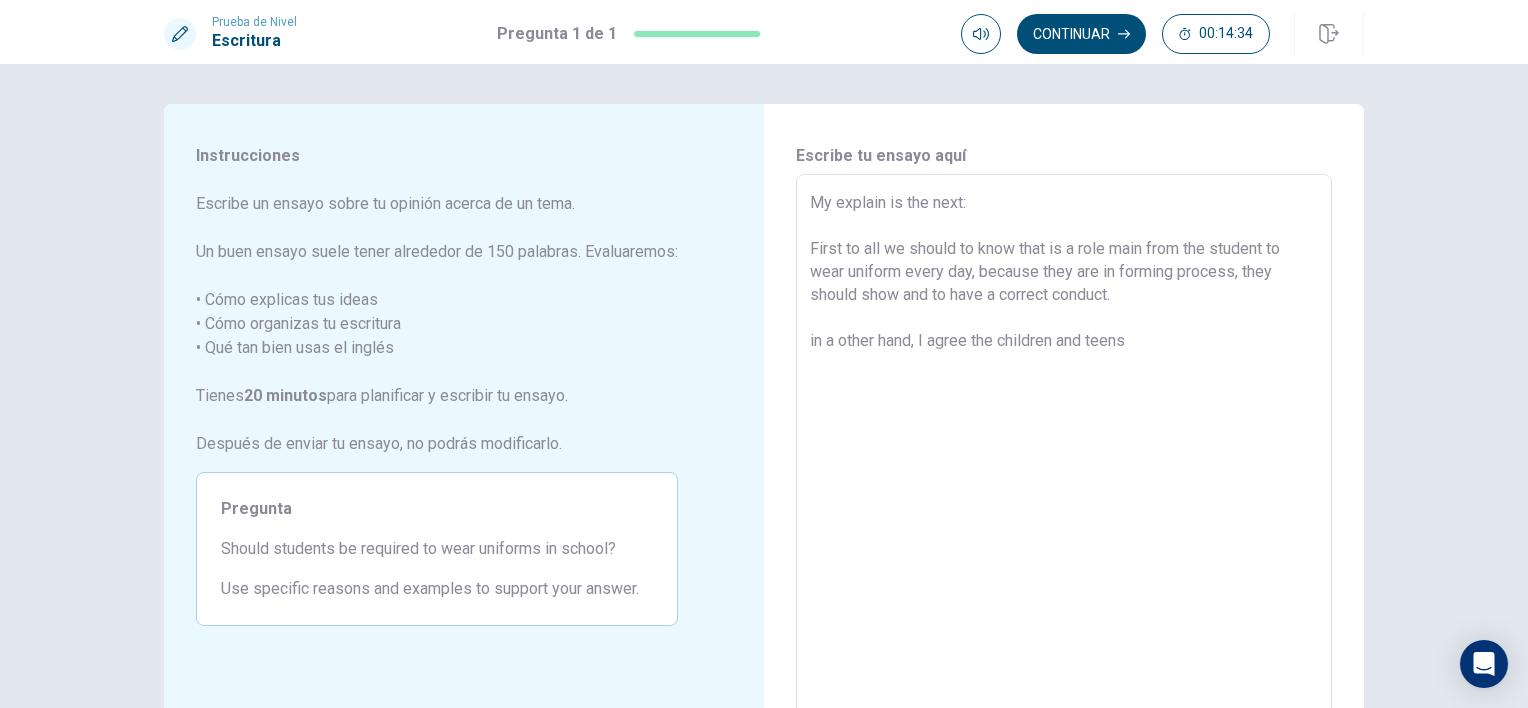 click on "My explain is the next:
First to all we should to know that is a role main from the student to wear uniform every day, because they are in forming process, they should show and to have a correct conduct.
in a other hand, I agree the children and teens" at bounding box center (1064, 451) 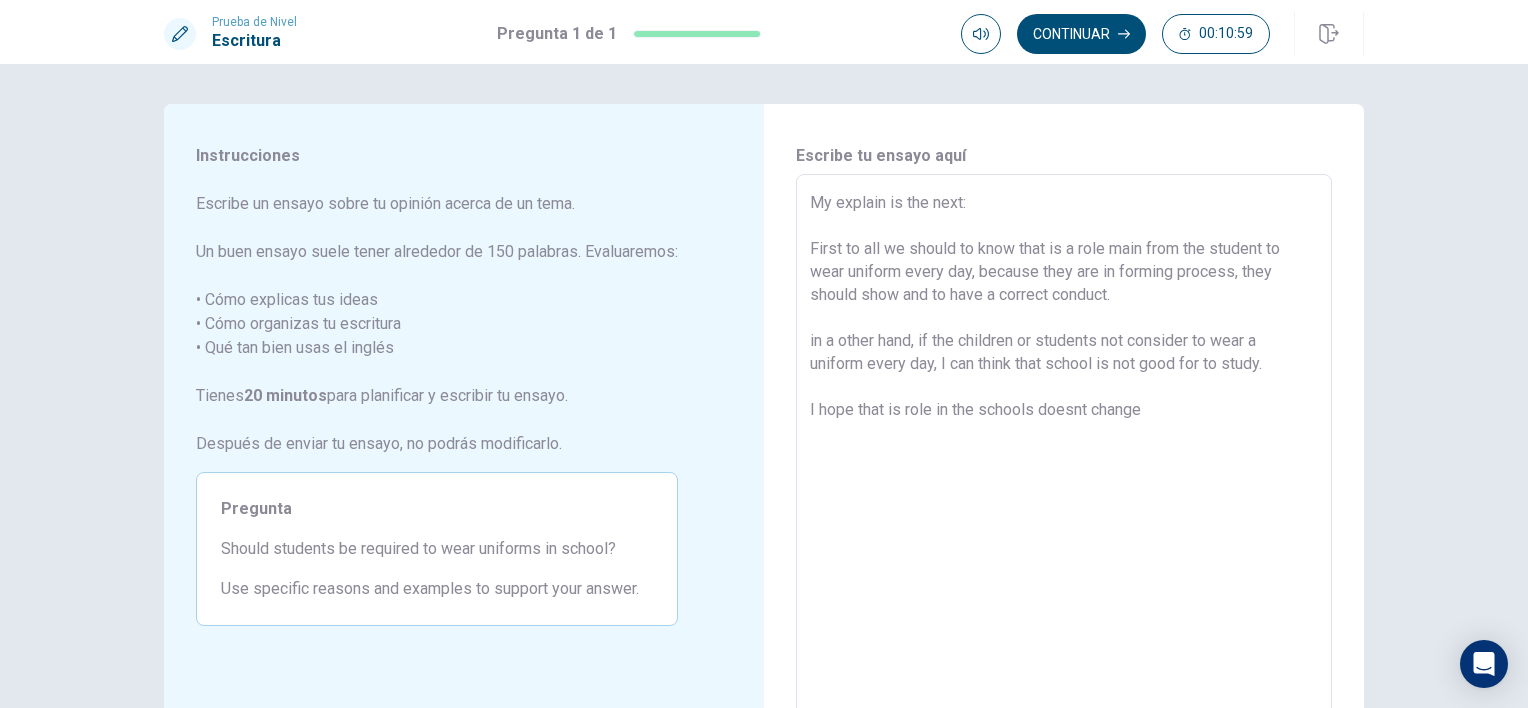 click on "My explain is the next:
First to all we should to know that is a role main from the student to wear uniform every day, because they are in forming process, they should show and to have a correct conduct.
in a other hand, if the children or students not consider to wear a  uniform every day, I can think that school is not good for to study.
I hope that is role in the schools doesnt change" at bounding box center (1064, 451) 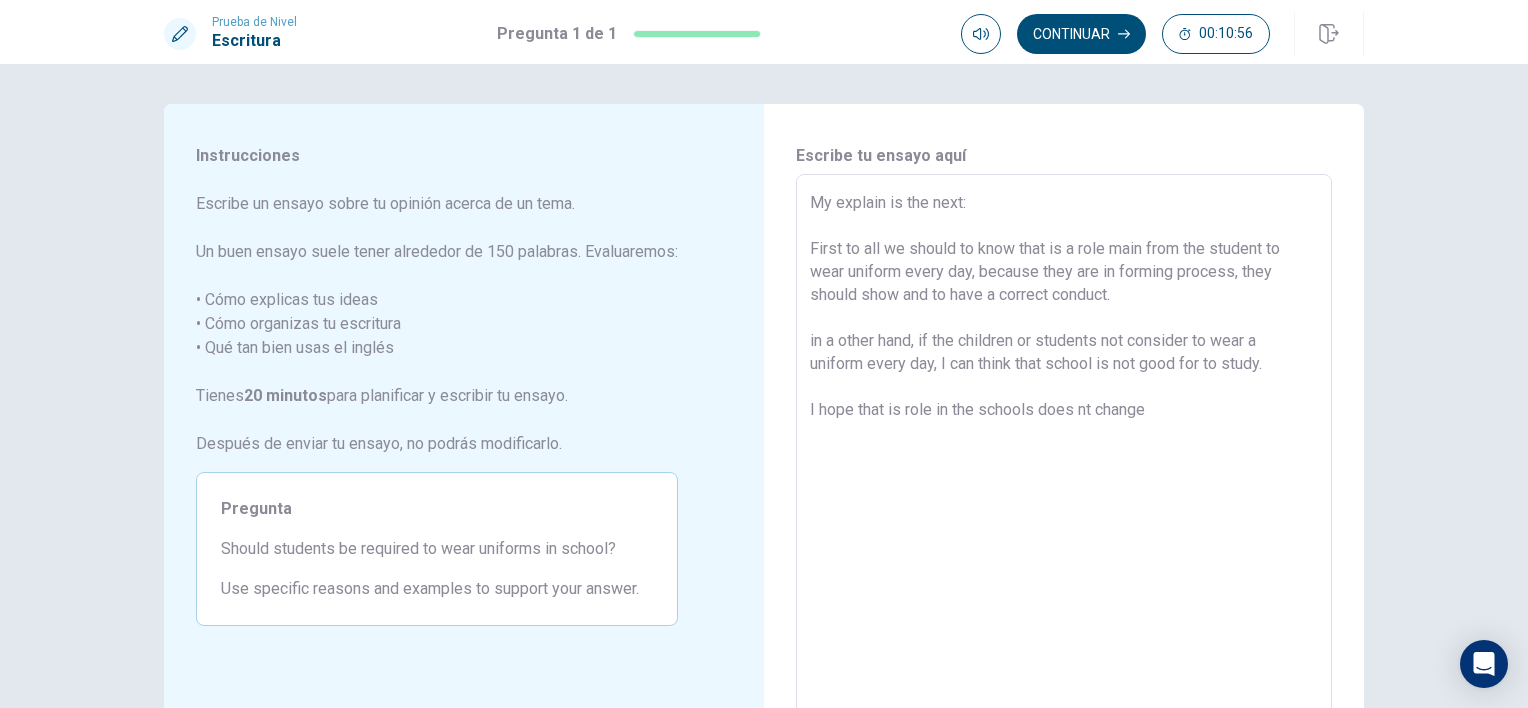 click on "My explain is the next:
First to all we should to know that is a role main from the student to wear uniform every day, because they are in forming process, they should show and to have a correct conduct.
in a other hand, if the children or students not consider to wear a  uniform every day, I can think that school is not good for to study.
I hope that is role in the schools does nt change" at bounding box center (1064, 451) 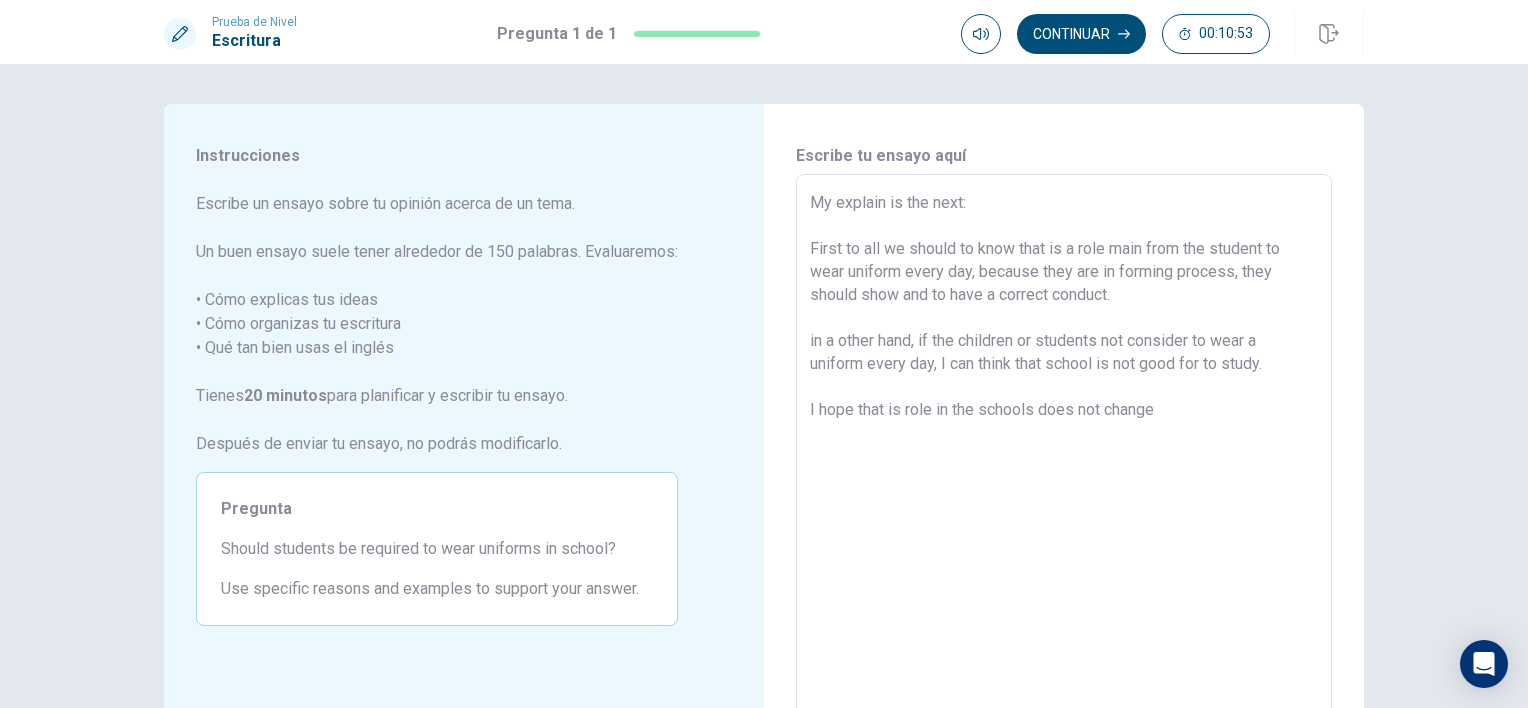 click on "My explain is the next:
First to all we should to know that is a role main from the student to wear uniform every day, because they are in forming process, they should show and to have a correct conduct.
in a other hand, if the children or students not consider to wear a  uniform every day, I can think that school is not good for to study.
I hope that is role in the schools does not change" at bounding box center (1064, 451) 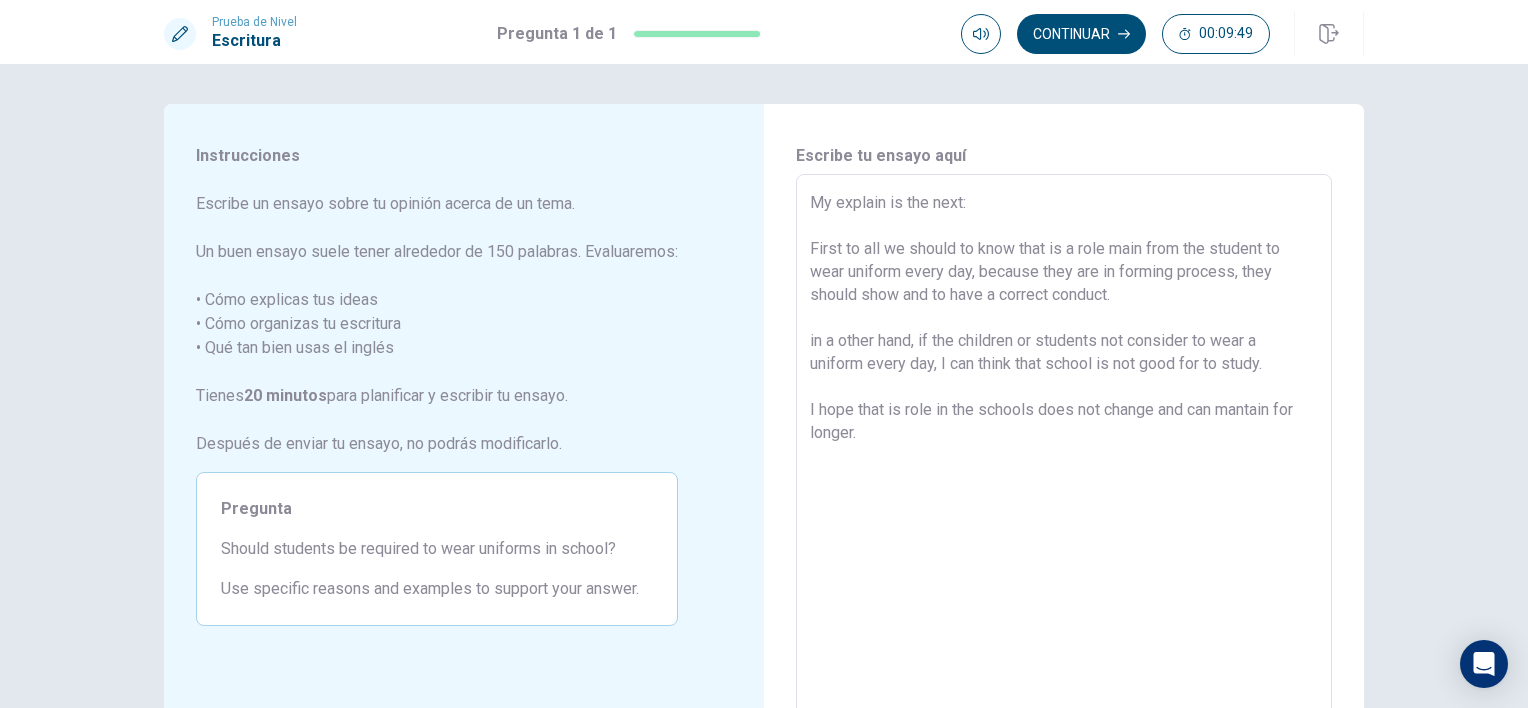 click on "My explain is the next:
First to all we should to know that is a role main from the student to wear uniform every day, because they are in forming process, they should show and to have a correct conduct.
in a other hand, if the children or students not consider to wear a uniform every day, I can think that school is not good for to study.
I hope that is role in the schools does not change and can mantain for longer." at bounding box center (1064, 451) 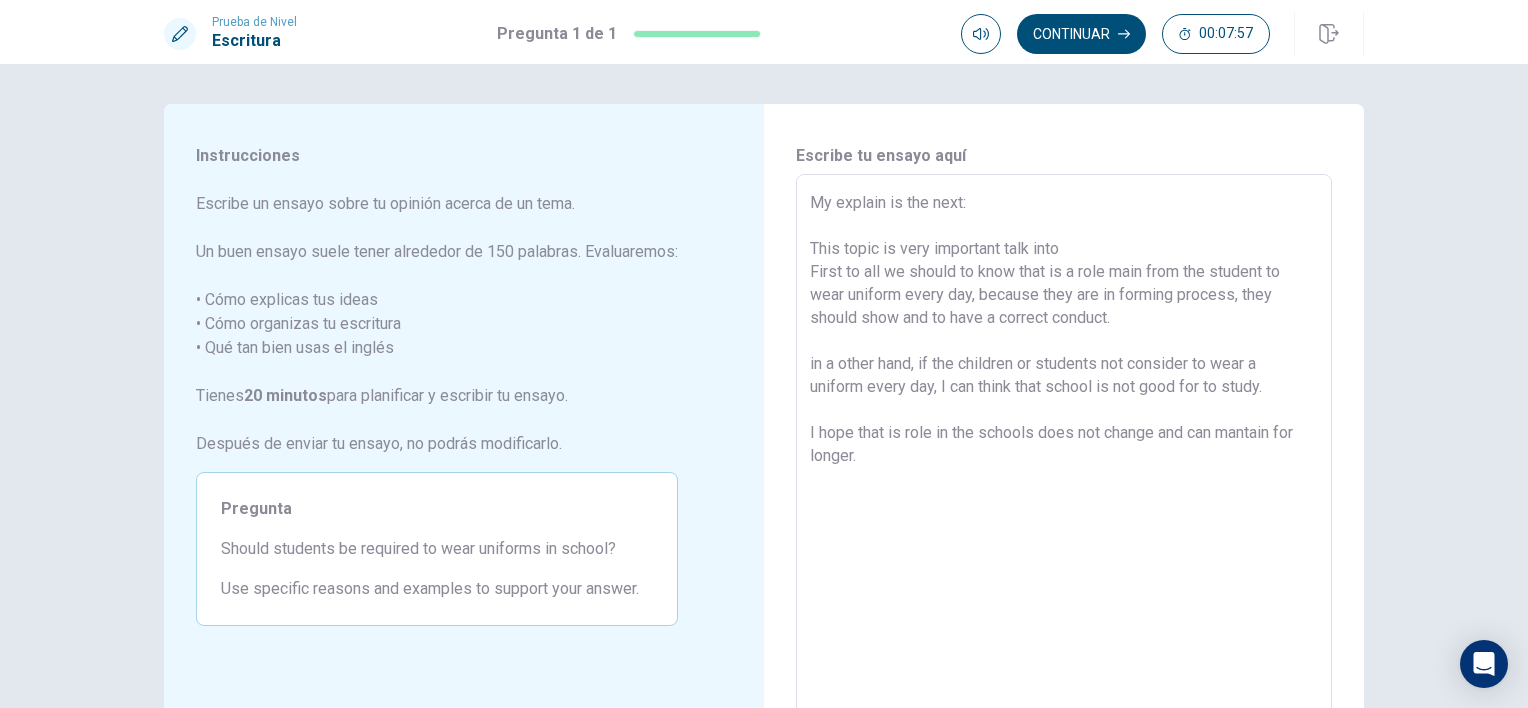 click on "My explain is the next:
This topic is very important talk into
First to all we should to know that is a role main from the student to wear uniform every day, because they are in forming process, they should show and to have a correct conduct.
in a other hand, if the children or students not consider to wear a  uniform every day, I can think that school is not good for to study.
I hope that is role in the schools does not change and can mantain for  longer." at bounding box center (1064, 451) 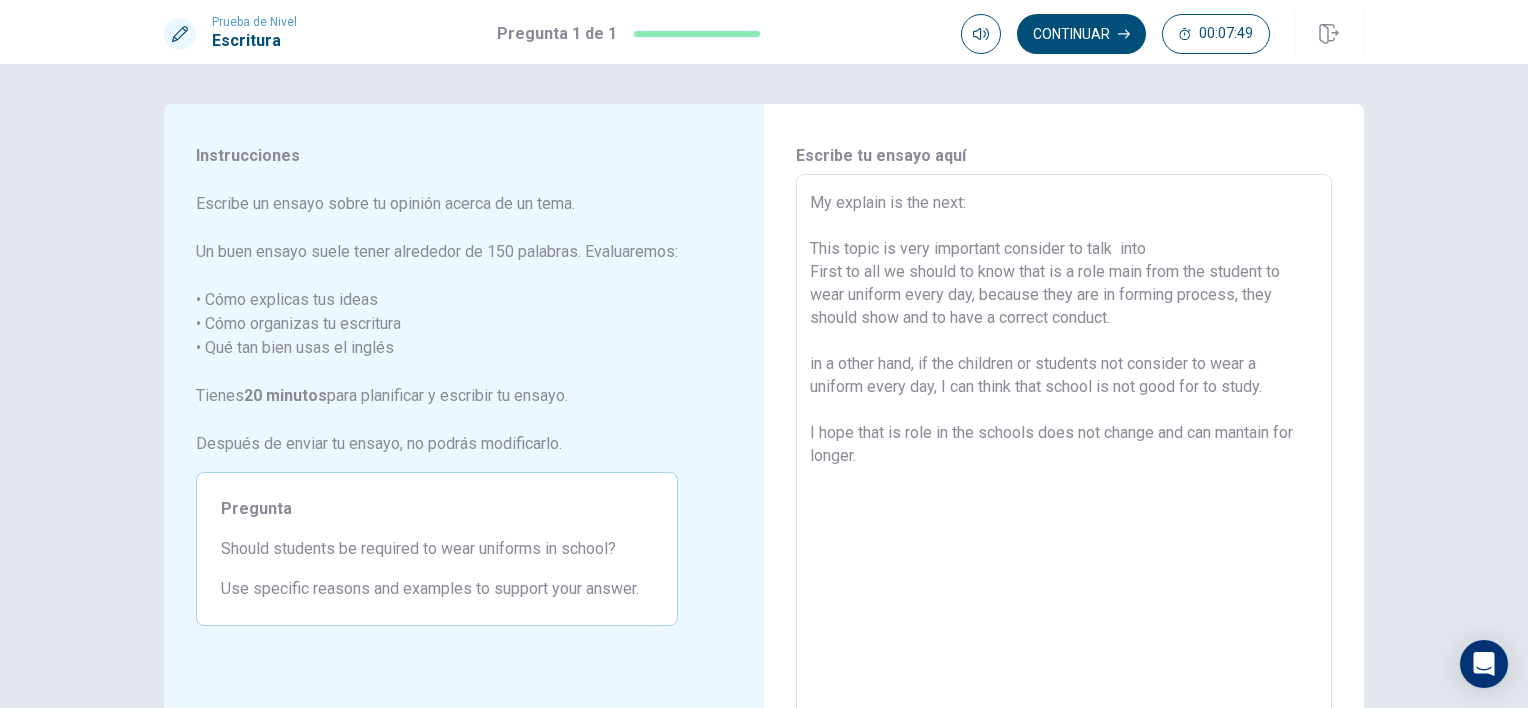 click on "My explain is the next:
This topic is very important consider to talk  into
First to all we should to know that is a role main from the student to wear uniform every day, because they are in forming process, they should show and to have a correct conduct.
in a other hand, if the children or students not consider to wear a  uniform every day, I can think that school is not good for to study.
I hope that is role in the schools does not change and can mantain for  longer." at bounding box center [1064, 451] 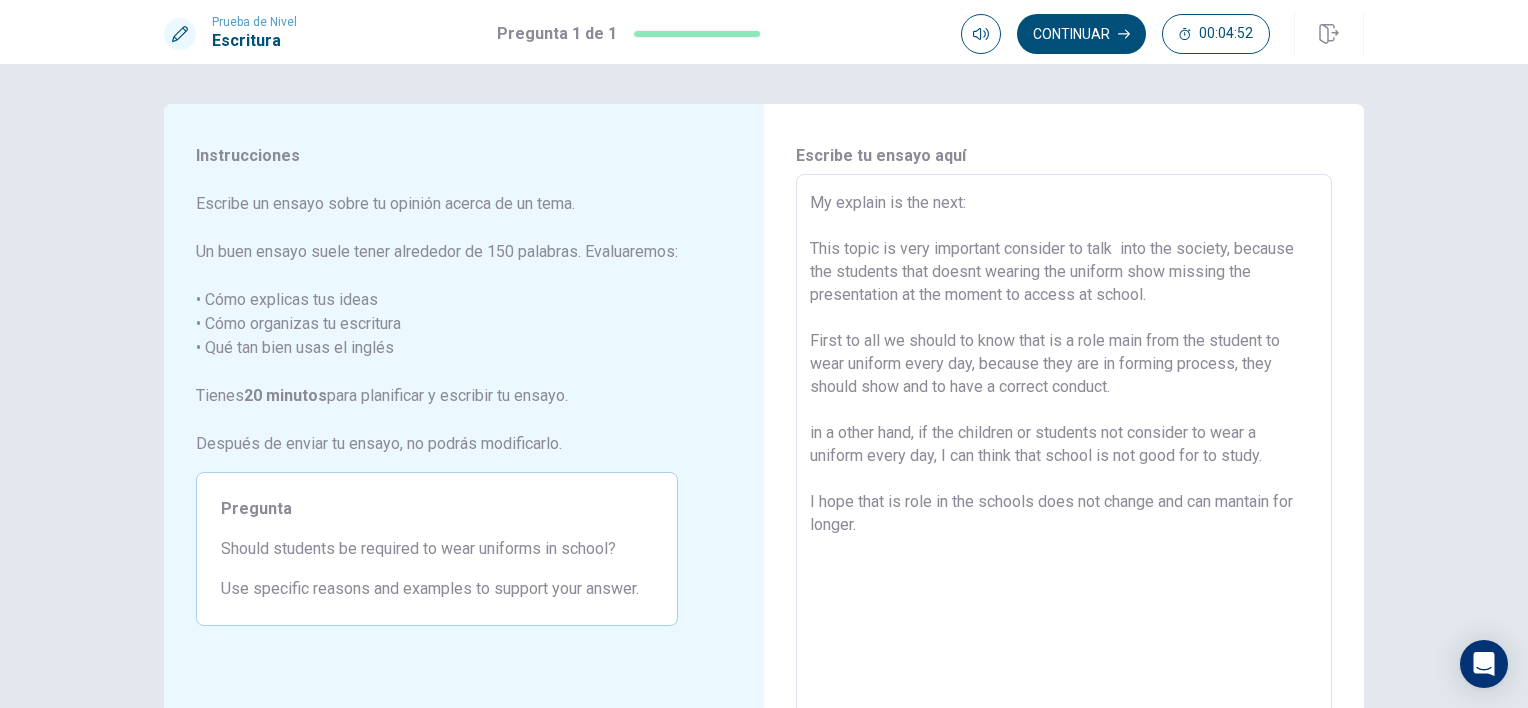 click on "My explain is the next:
This topic is very important consider to talk  into the society, because the students that doesnt wearing the uniform show missing the presentation at the moment to access at school.
First to all we should to know that is a role main from the student to wear uniform every day, because they are in forming process, they should show and to have a correct conduct.
in a other hand, if the children or students not consider to wear a  uniform every day, I can think that school is not good for to study.
I hope that is role in the schools does not change and can mantain for  longer." at bounding box center (1064, 451) 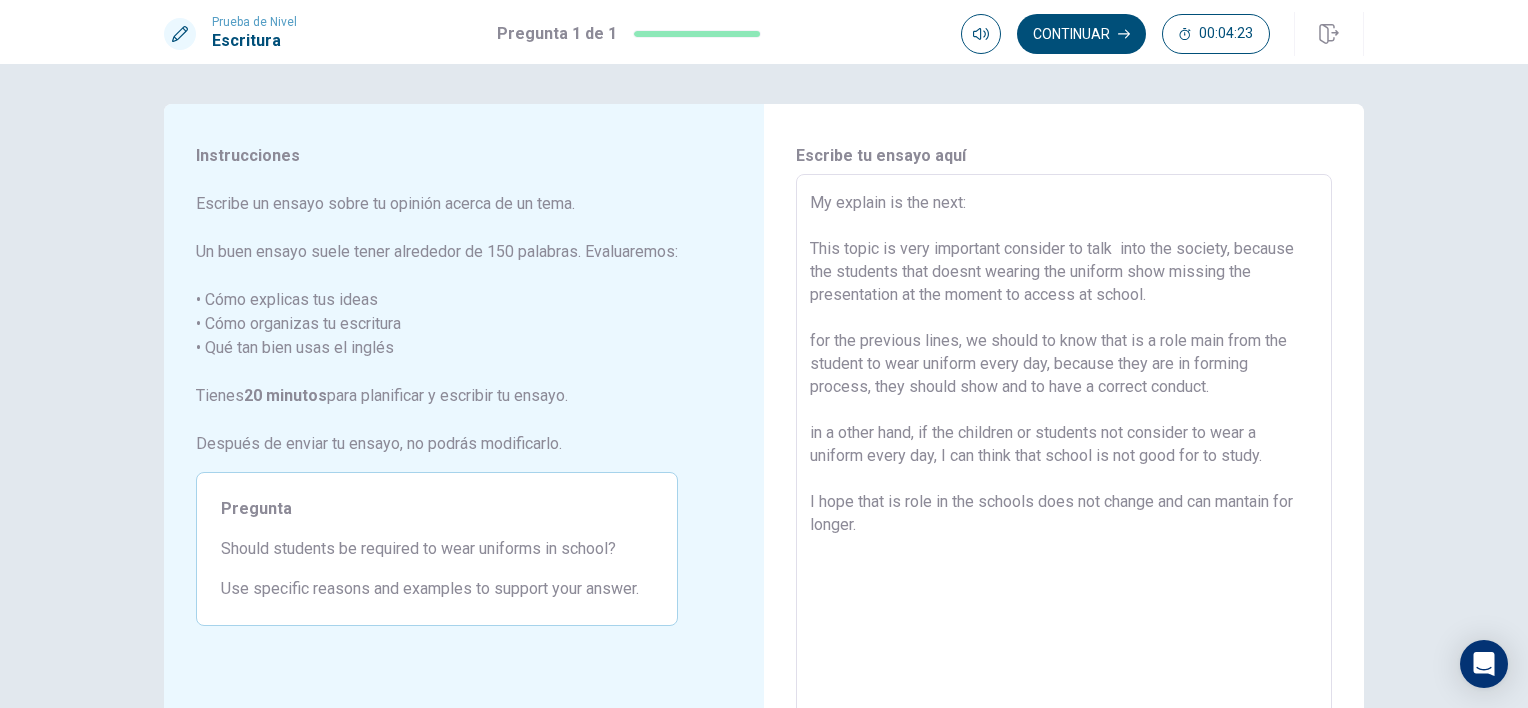 click on "My explain is the next:
This topic is very important consider to talk  into the society, because the students that doesnt wearing the uniform show missing the presentation at the moment to access at school.
for the previous lines, we should to know that is a role main from the student to wear uniform every day, because they are in forming process, they should show and to have a correct conduct.
in a other hand, if the children or students not consider to wear a  uniform every day, I can think that school is not good for to study.
I hope that is role in the schools does not change and can mantain for  longer." at bounding box center (1064, 451) 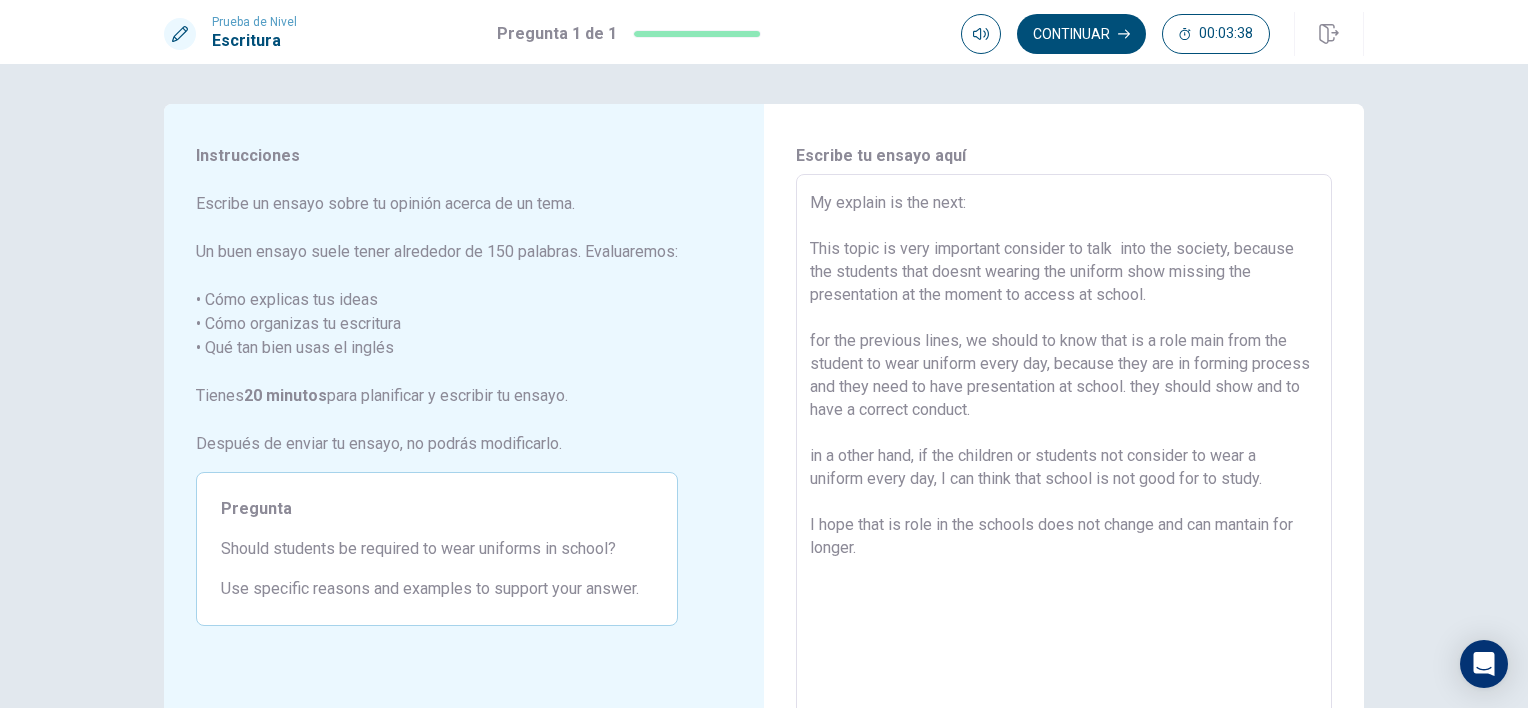click on "My explain is the next:
This topic is very important consider to talk  into the society, because the students that doesnt wearing the uniform show missing the presentation at the moment to access at school.
for the previous lines, we should to know that is a role main from the student to wear uniform every day, because they are in forming process and they need to have presentation at school. they should show and to have a correct conduct.
in a other hand, if the children or students not consider to wear a  uniform every day, I can think that school is not good for to study.
I hope that is role in the schools does not change and can mantain for  longer." at bounding box center (1064, 451) 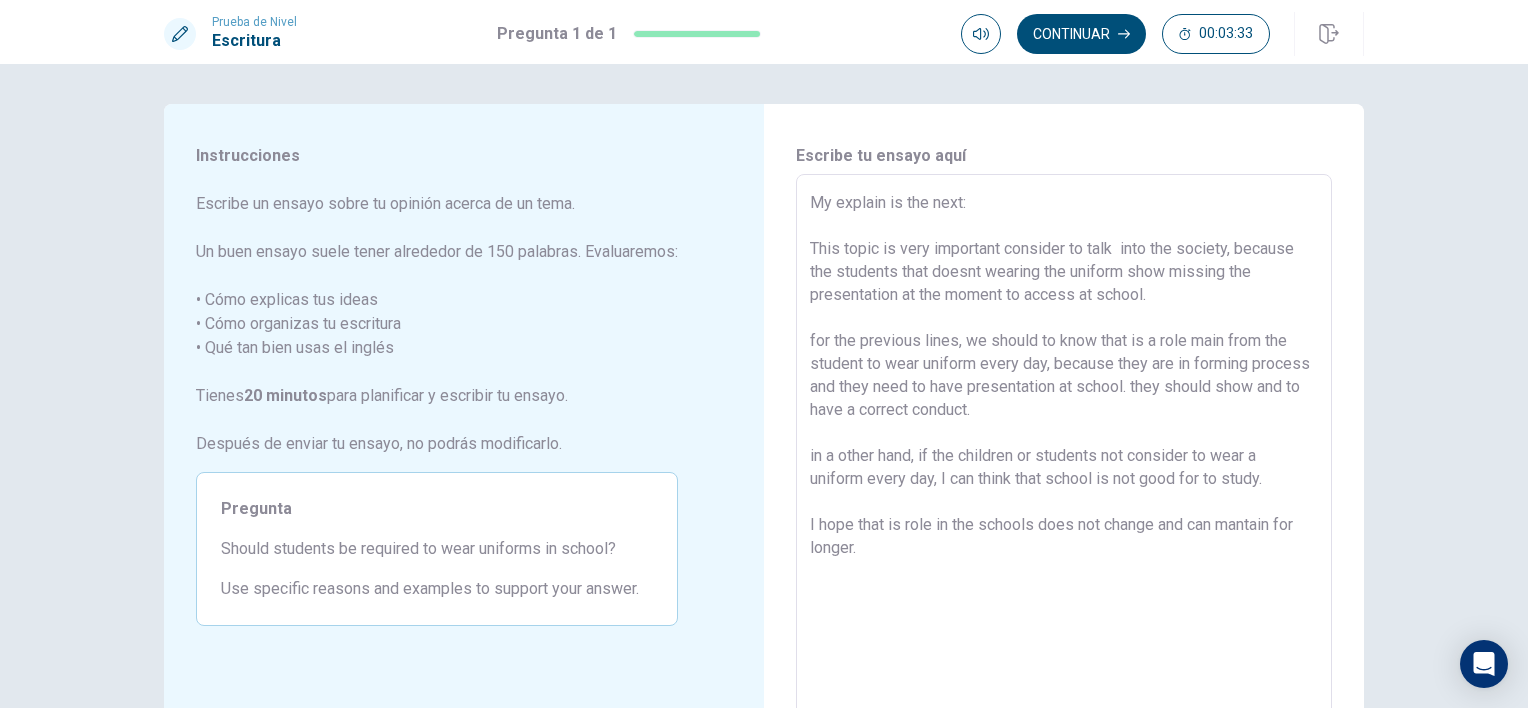 click on "My explain is the next:
This topic is very important consider to talk  into the society, because the students that doesnt wearing the uniform show missing the presentation at the moment to access at school.
for the previous lines, we should to know that is a role main from the student to wear uniform every day, because they are in forming process and they need to have presentation at school. they should show and to have a correct conduct.
in a other hand, if the children or students not consider to wear a  uniform every day, I can think that school is not good for to study.
I hope that is role in the schools does not change and can mantain for  longer." at bounding box center (1064, 451) 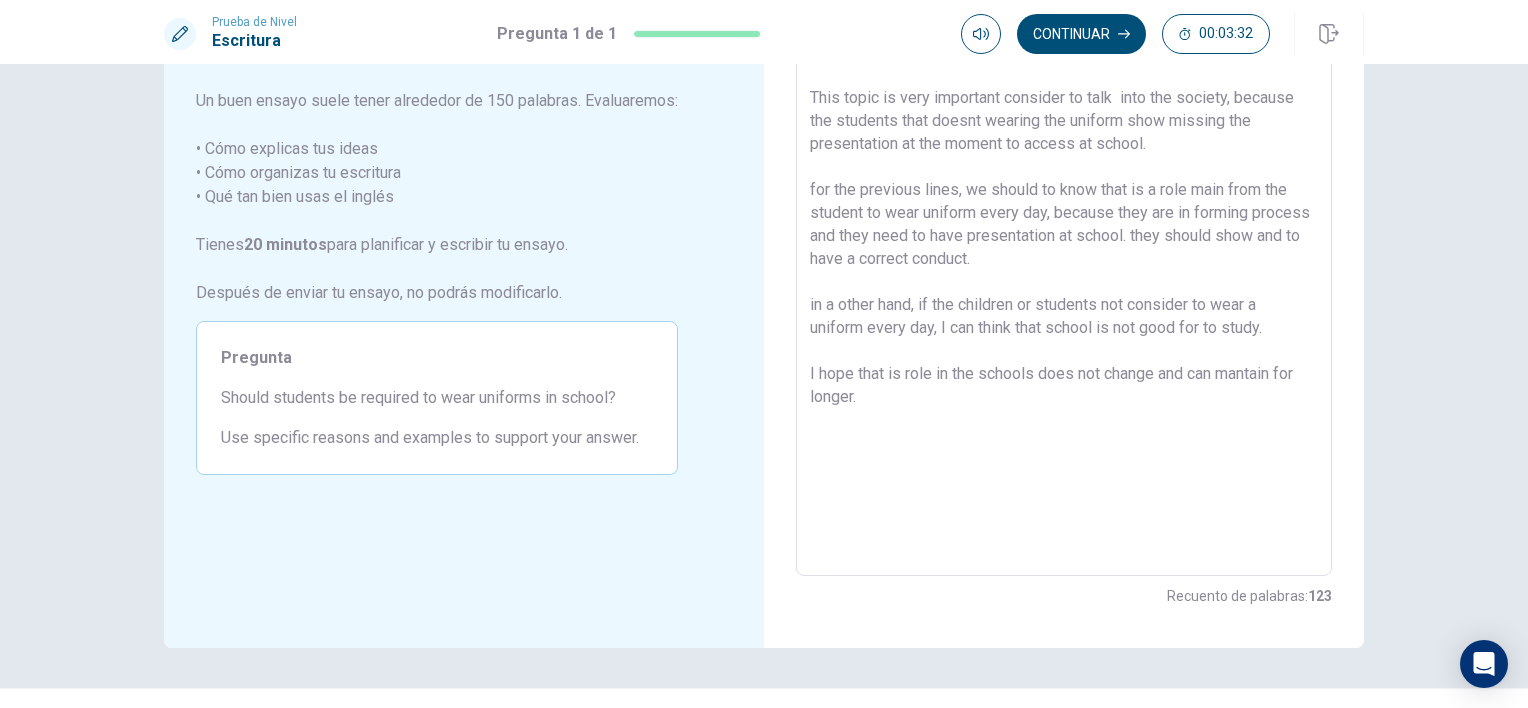 scroll, scrollTop: 179, scrollLeft: 0, axis: vertical 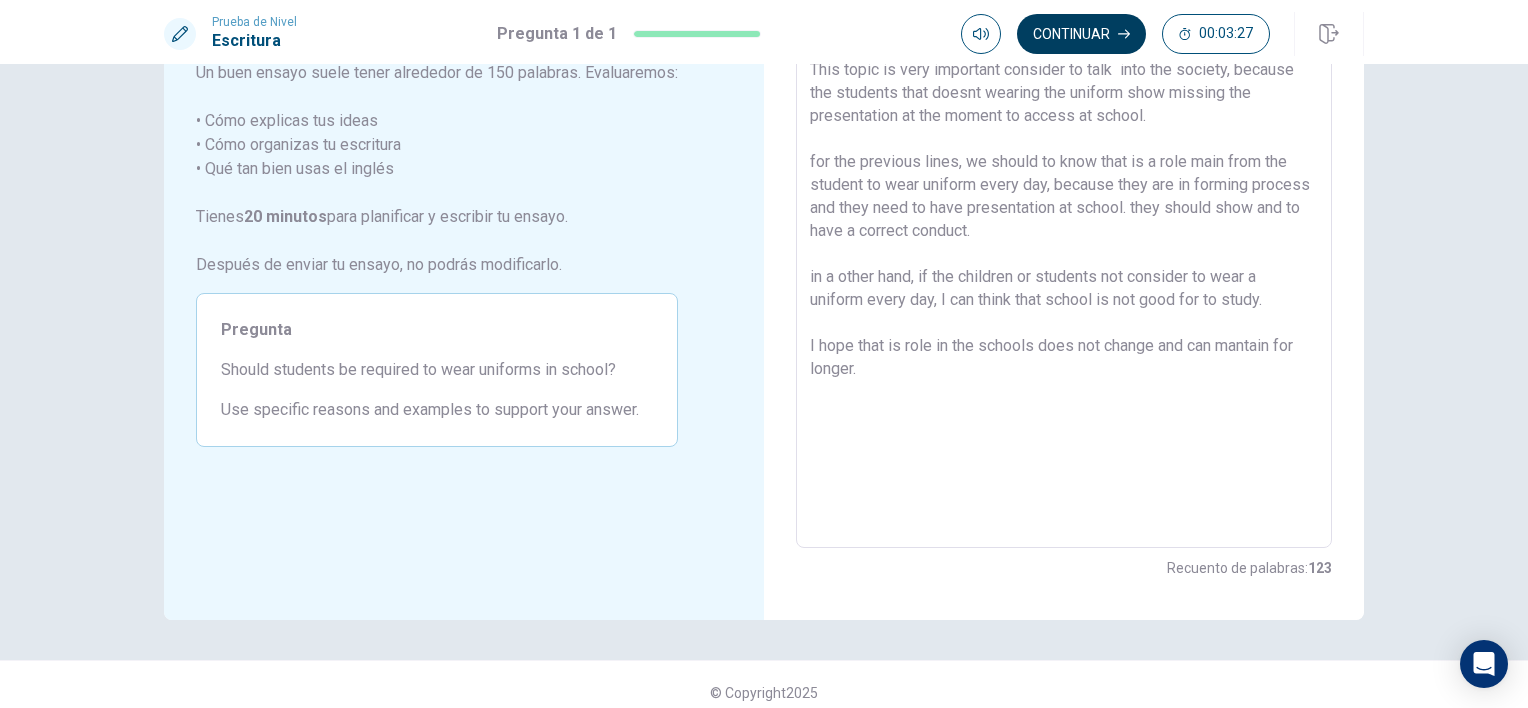 click on "Continuar" at bounding box center [1081, 34] 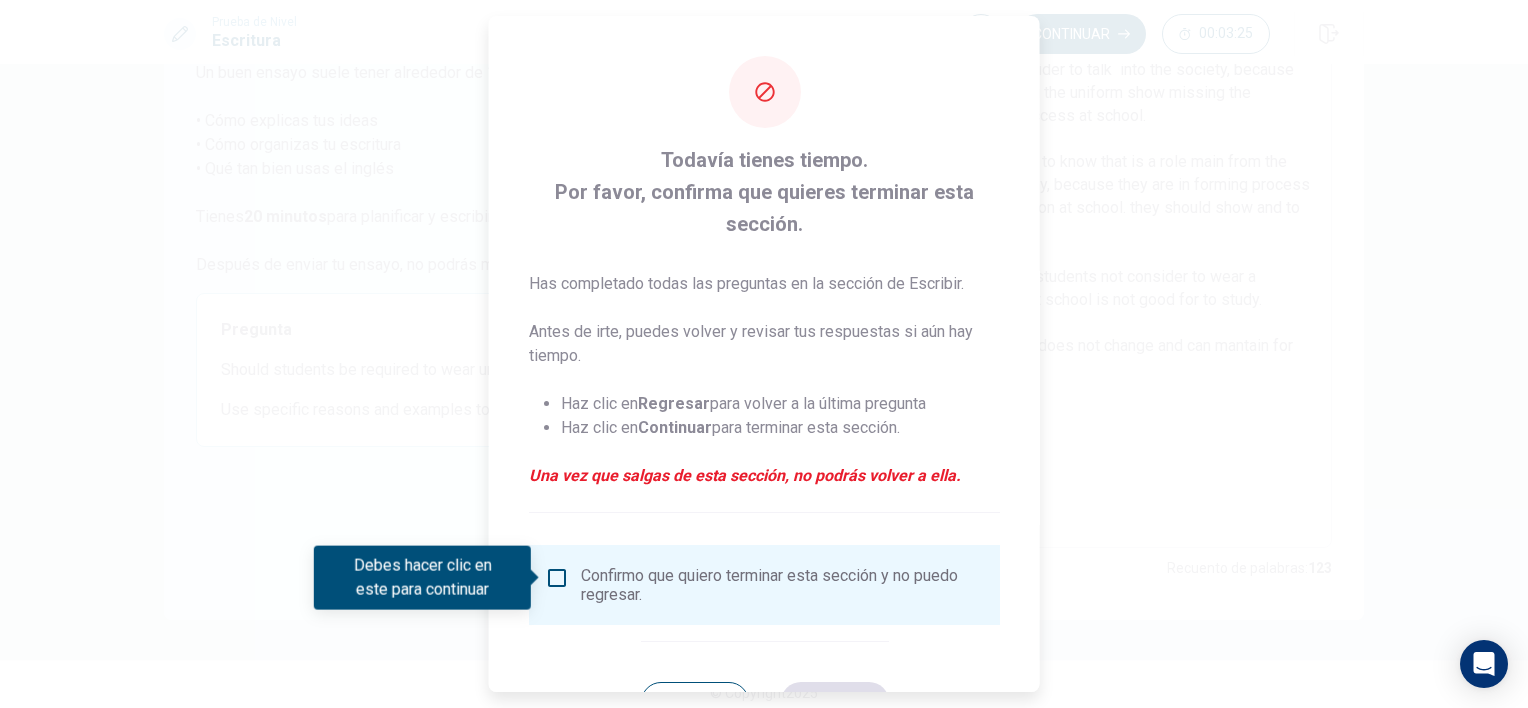 click at bounding box center [557, 578] 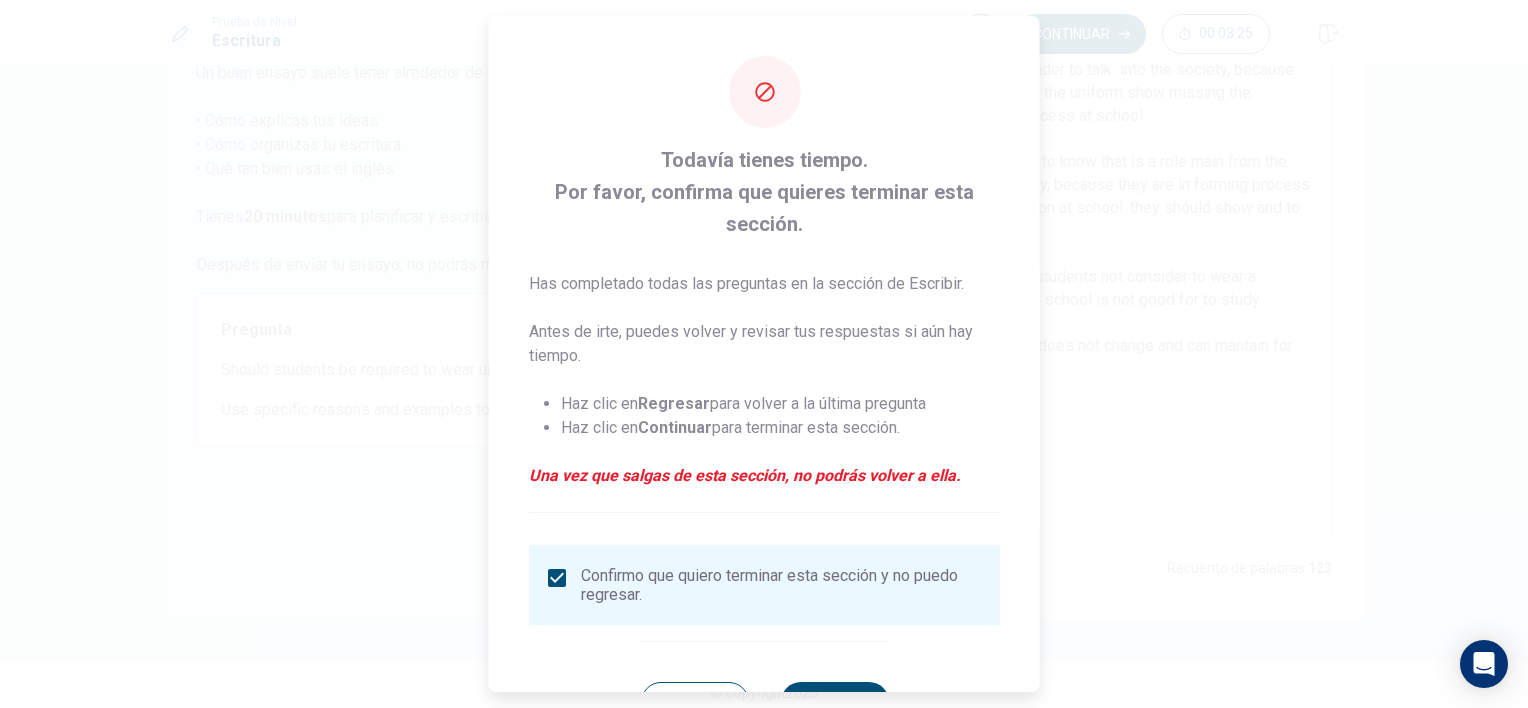 scroll, scrollTop: 69, scrollLeft: 0, axis: vertical 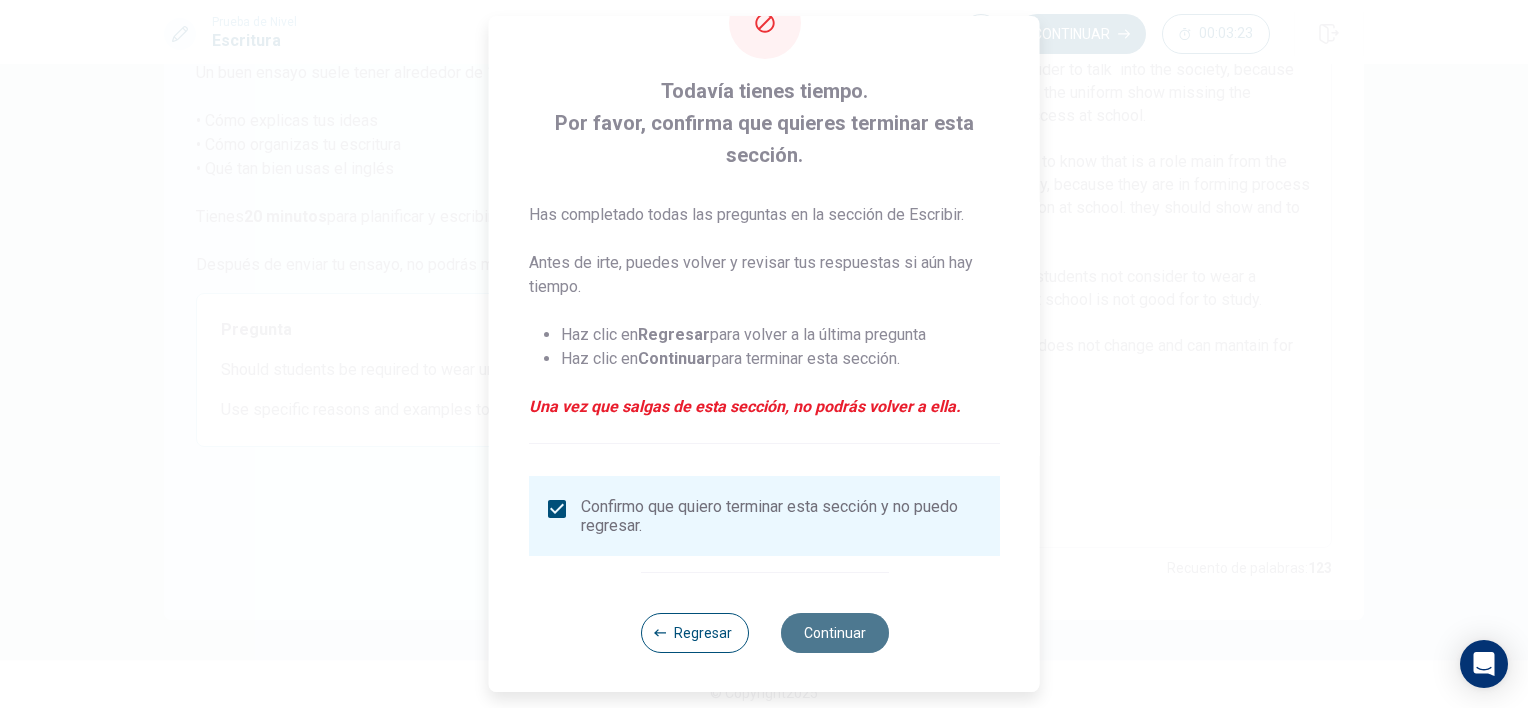 click on "Continuar" at bounding box center [834, 633] 